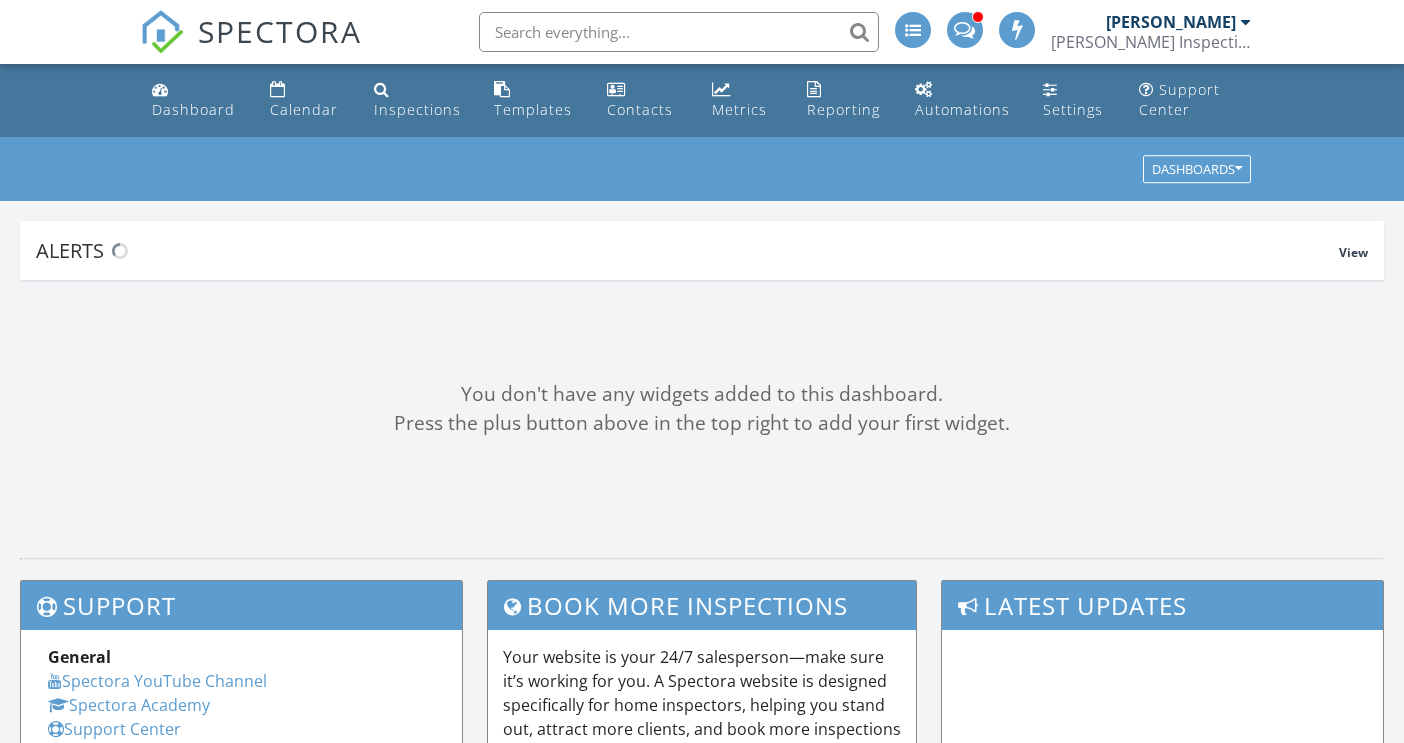 scroll, scrollTop: 0, scrollLeft: 0, axis: both 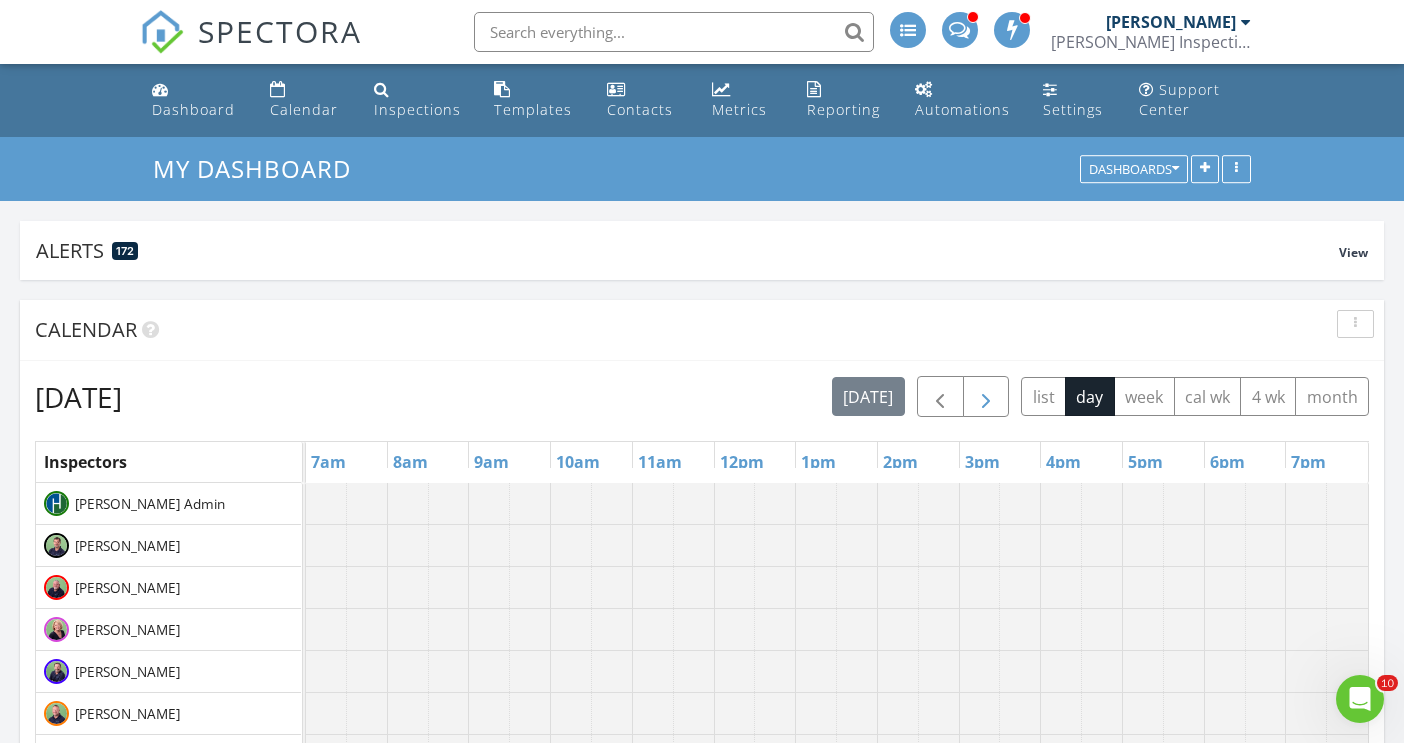 click at bounding box center (986, 397) 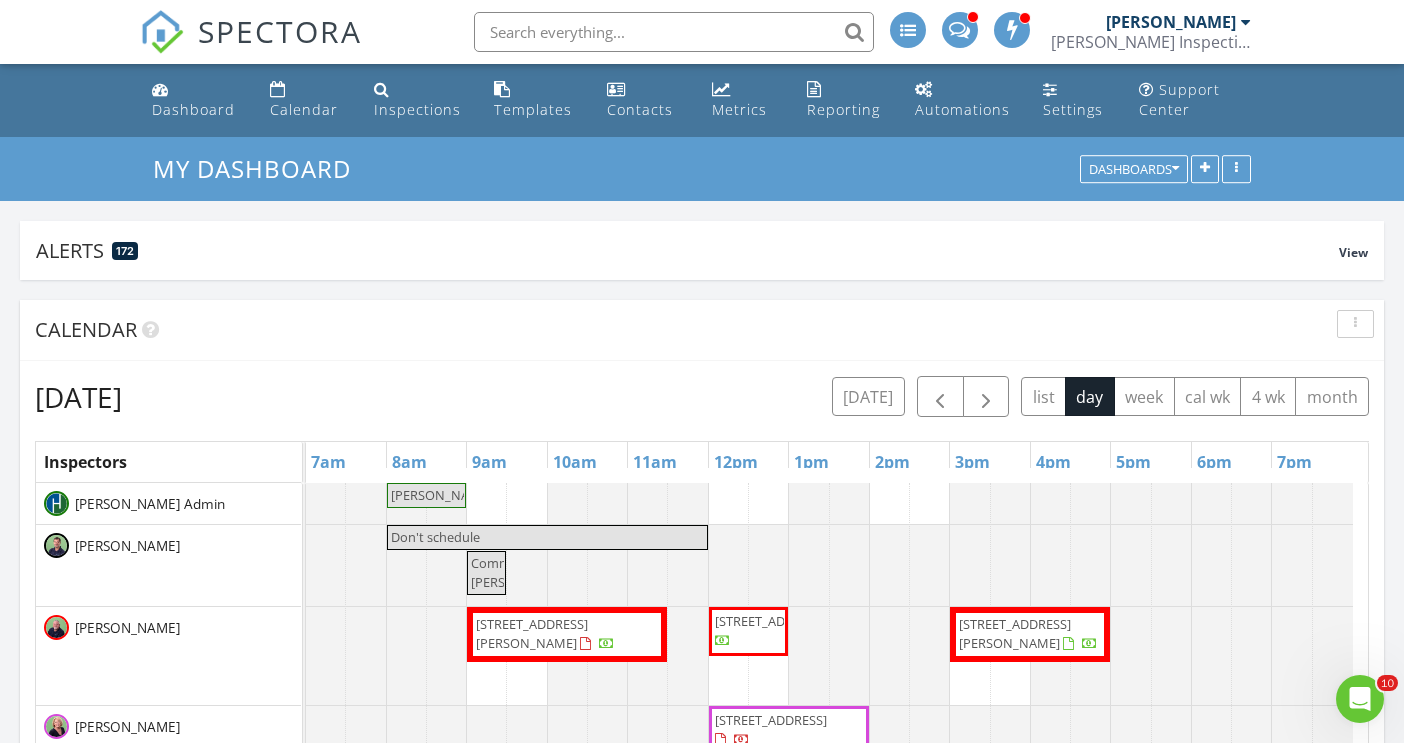 scroll, scrollTop: 77, scrollLeft: 0, axis: vertical 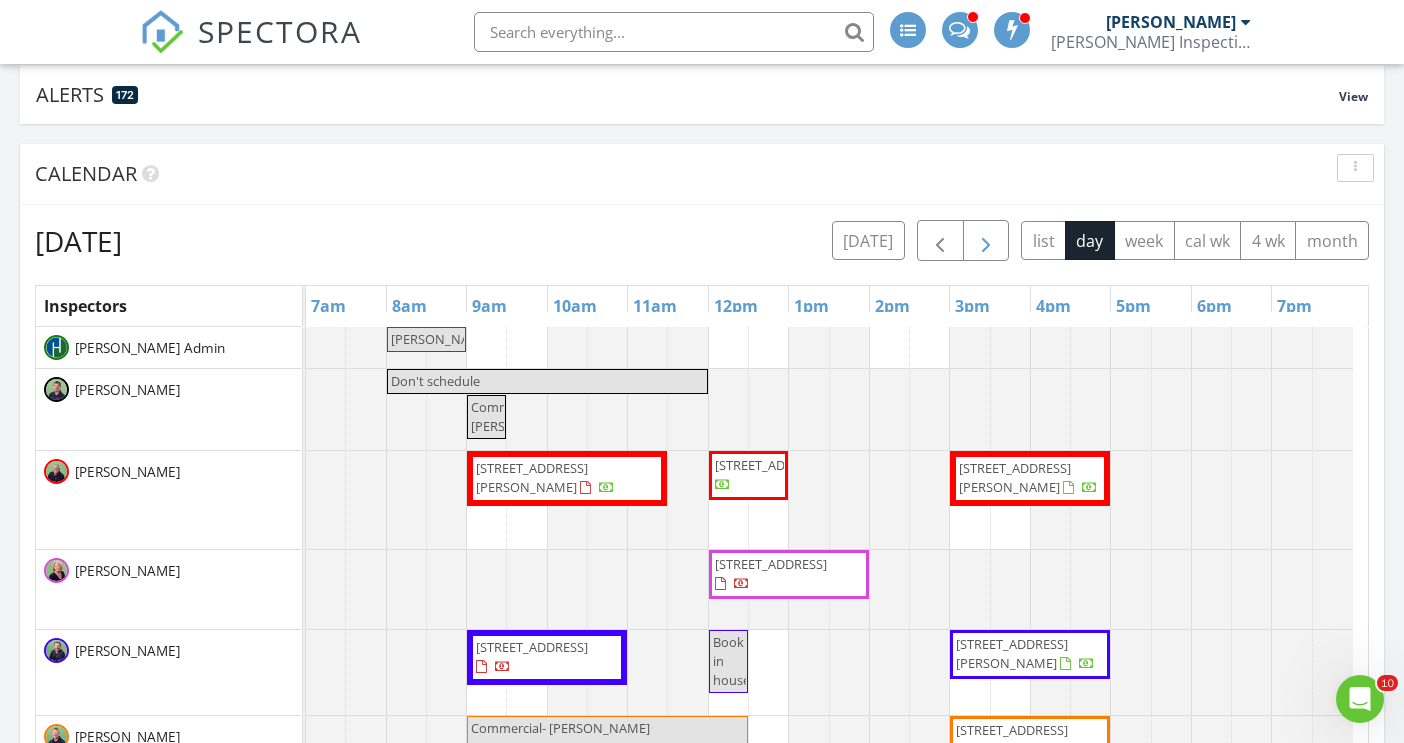 click at bounding box center [986, 241] 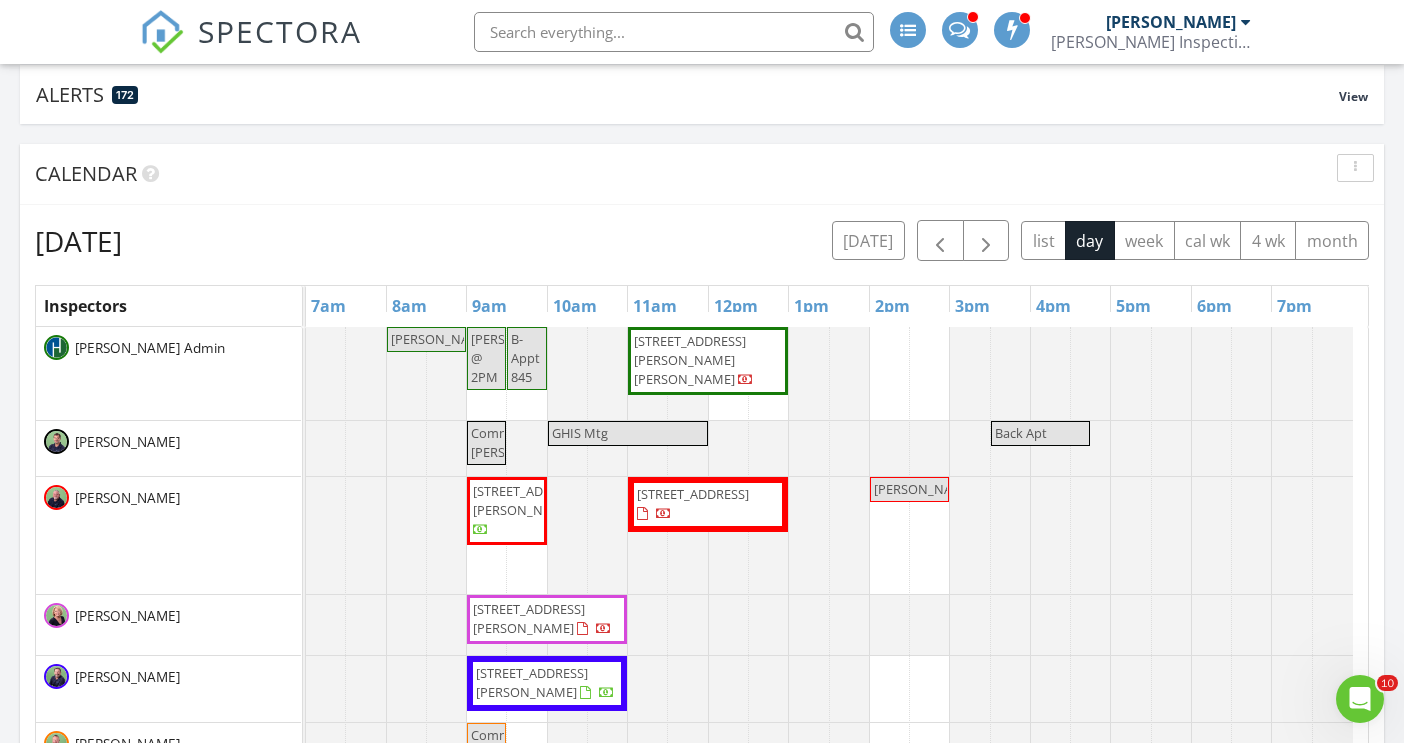 scroll, scrollTop: 113, scrollLeft: 0, axis: vertical 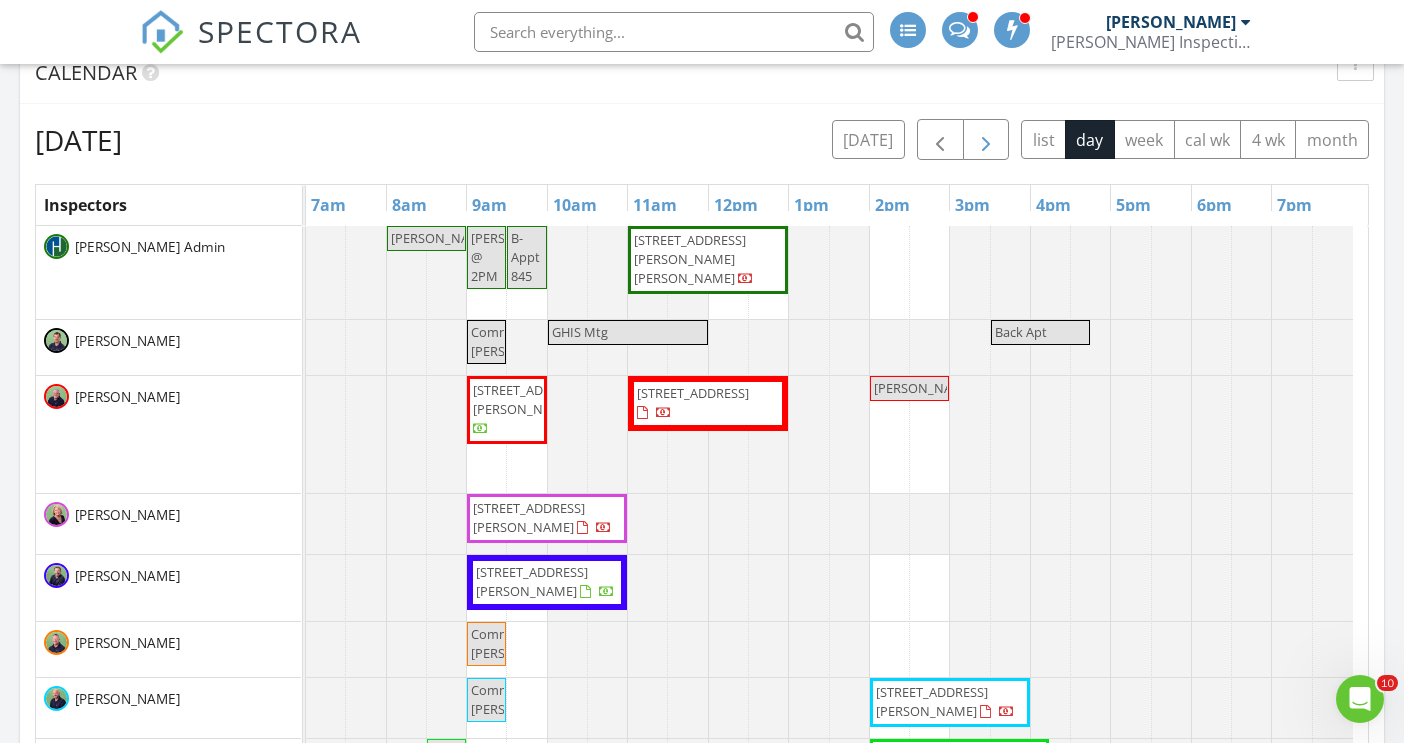 click at bounding box center [986, 140] 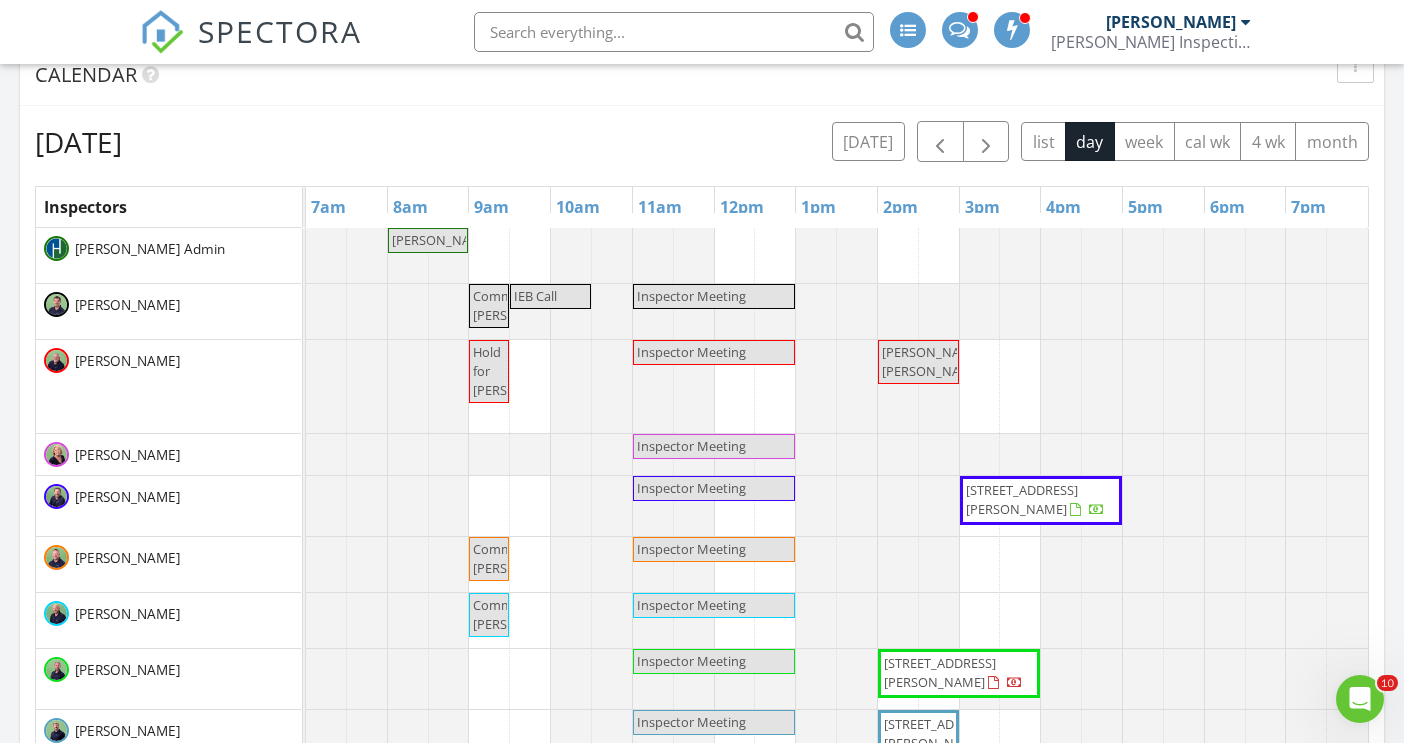 scroll, scrollTop: 255, scrollLeft: 0, axis: vertical 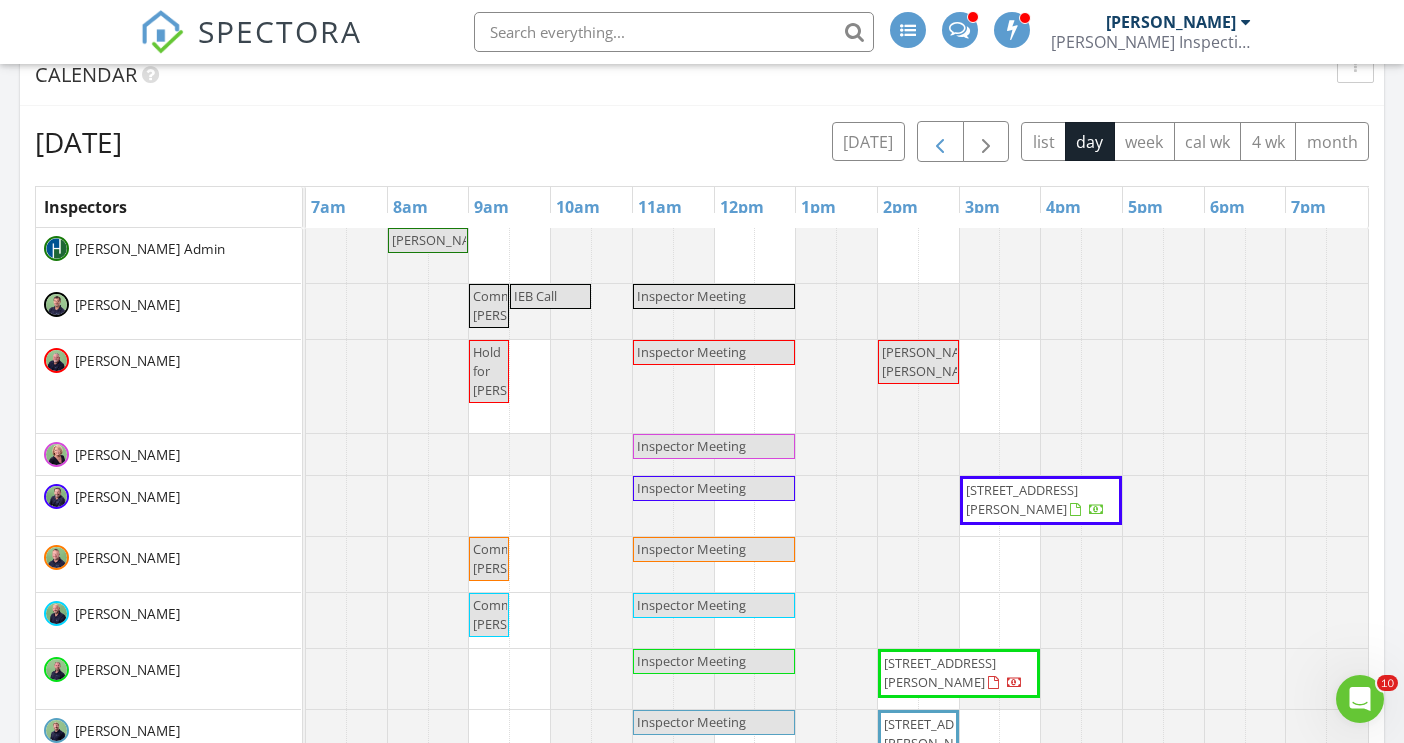click at bounding box center [940, 142] 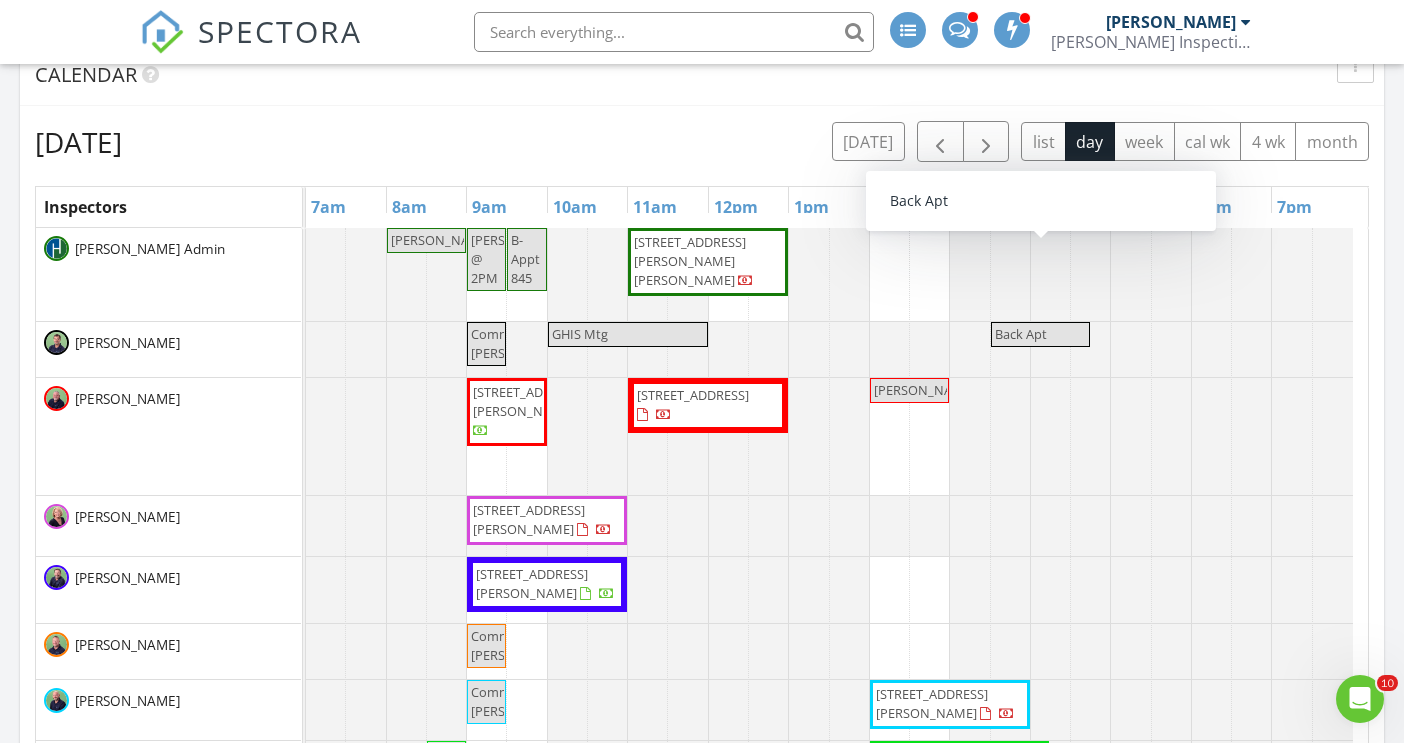 scroll, scrollTop: 167, scrollLeft: 0, axis: vertical 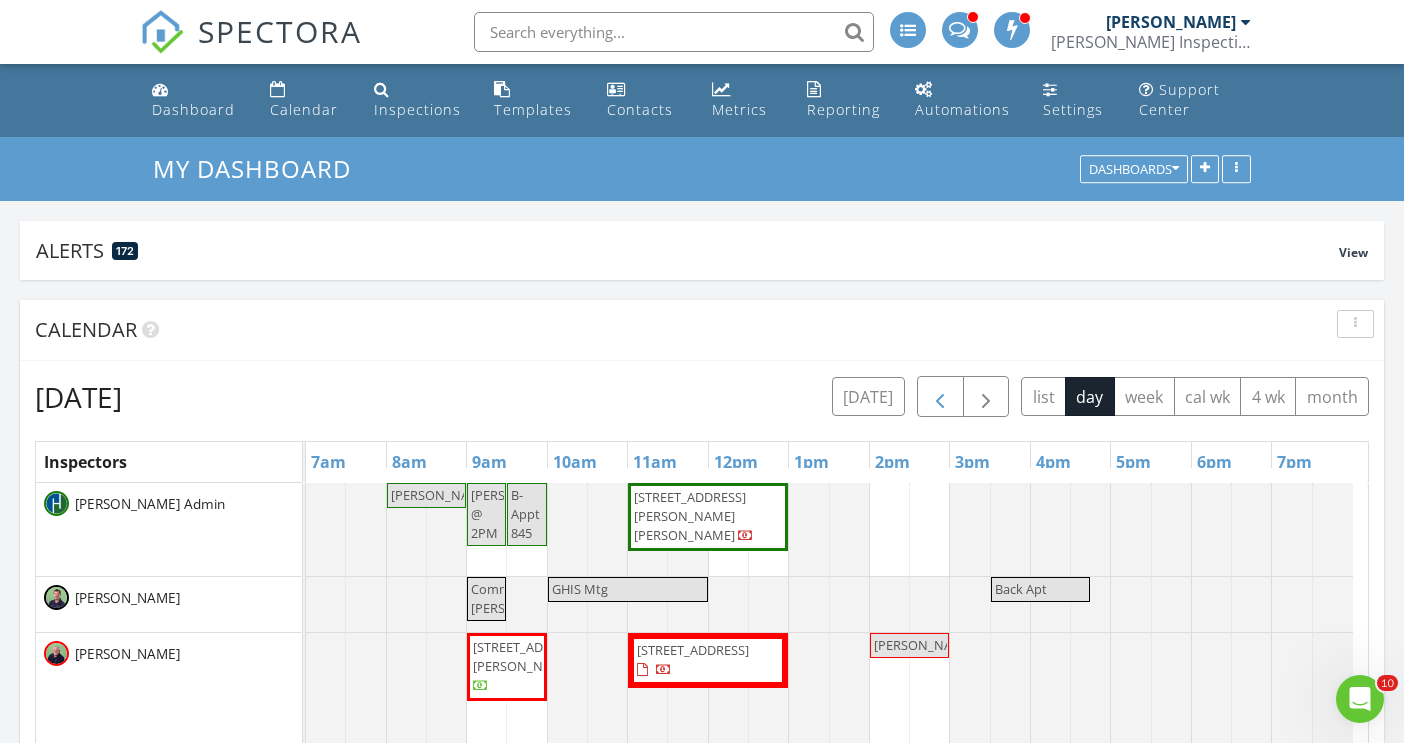 click at bounding box center (940, 397) 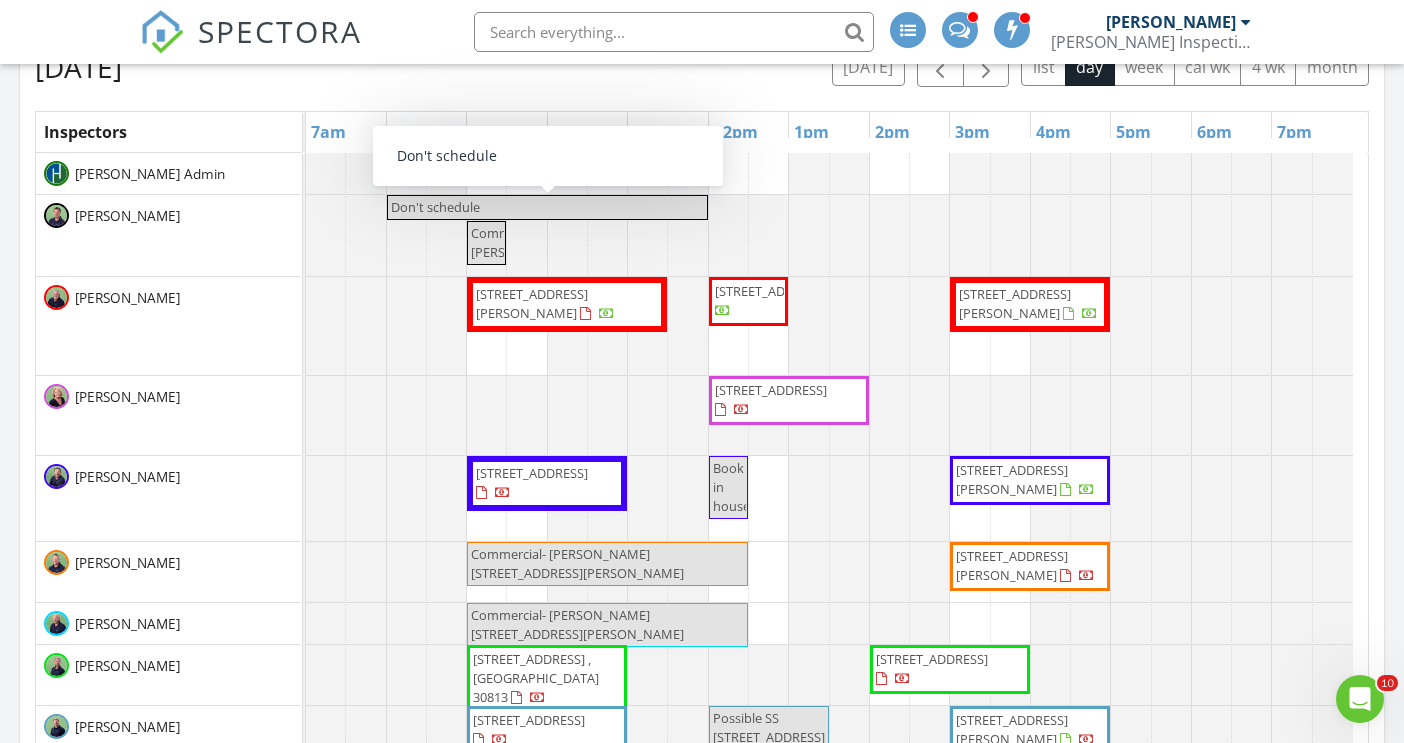 click on "Don't schedule" at bounding box center [547, 207] 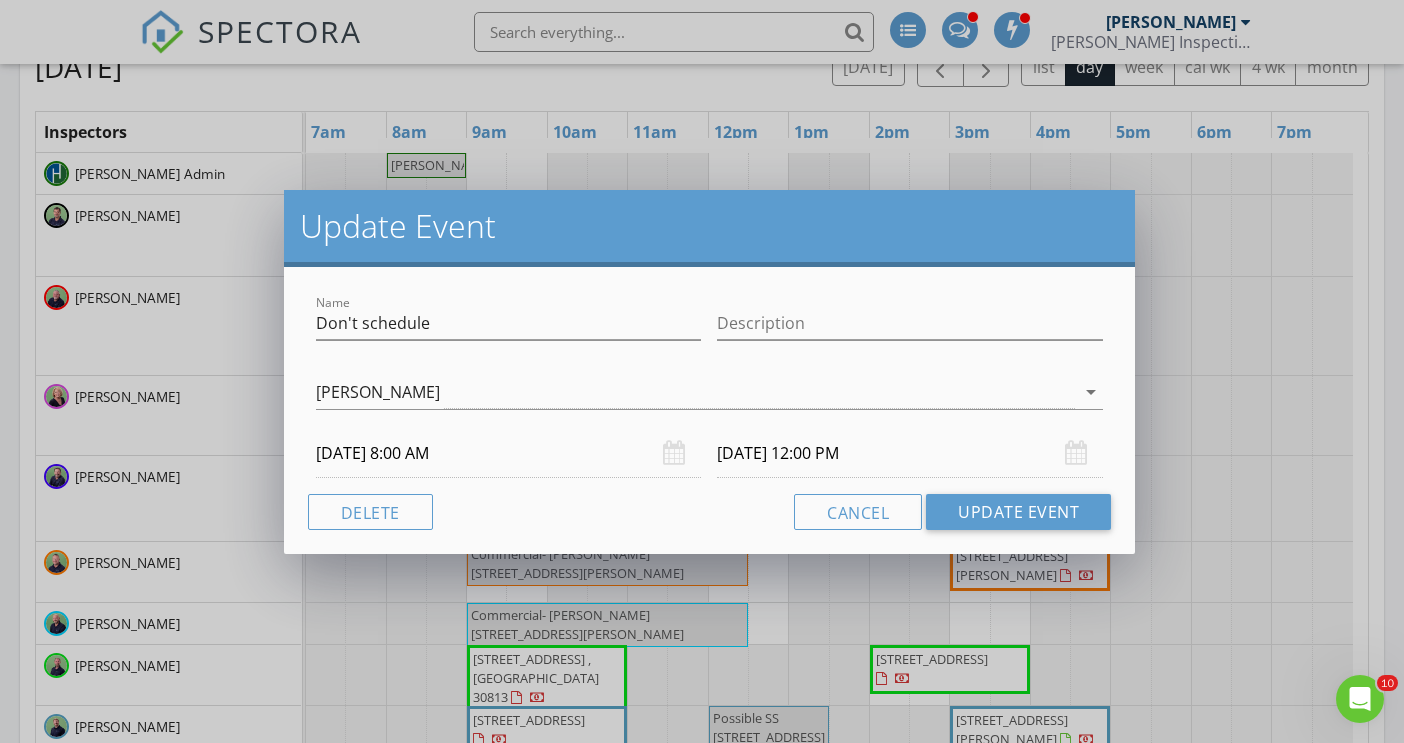 click on "07/14/2025 8:00 AM" at bounding box center (509, 453) 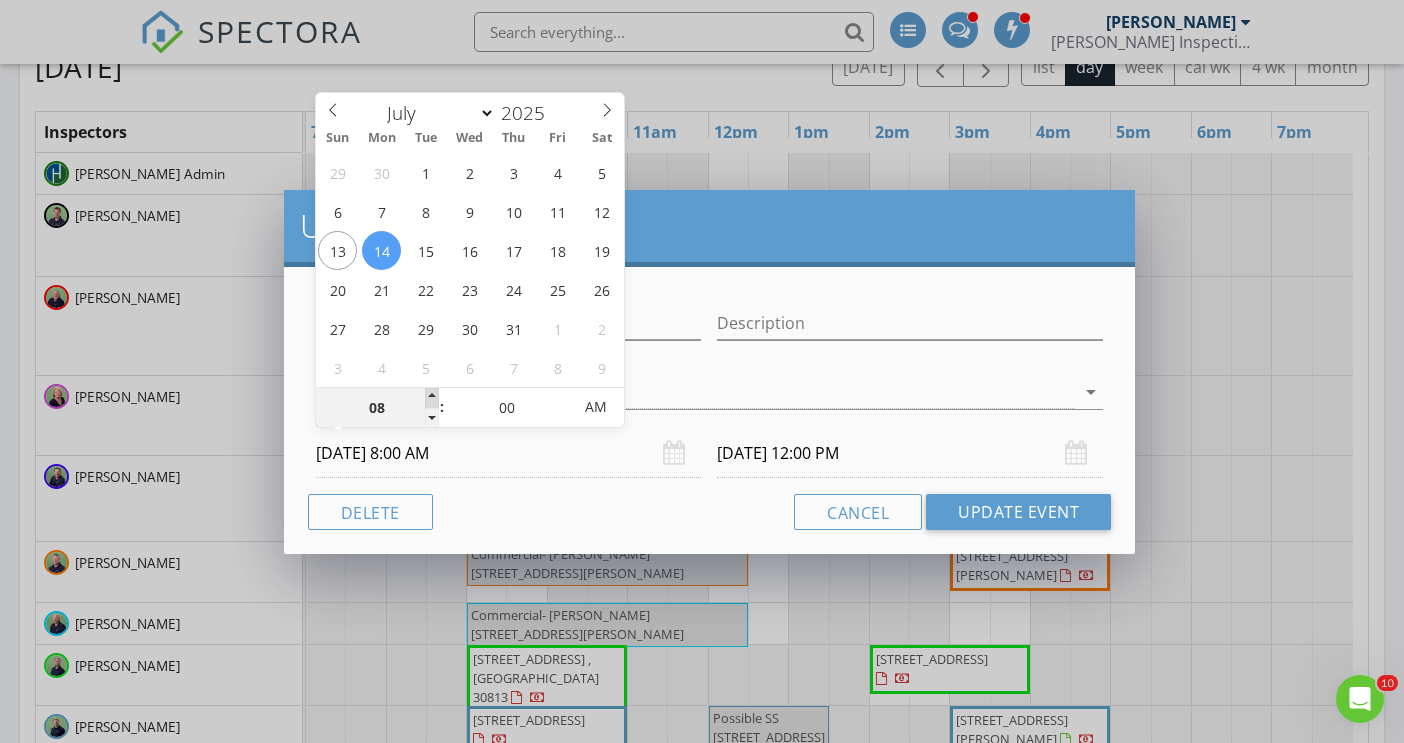 type on "09" 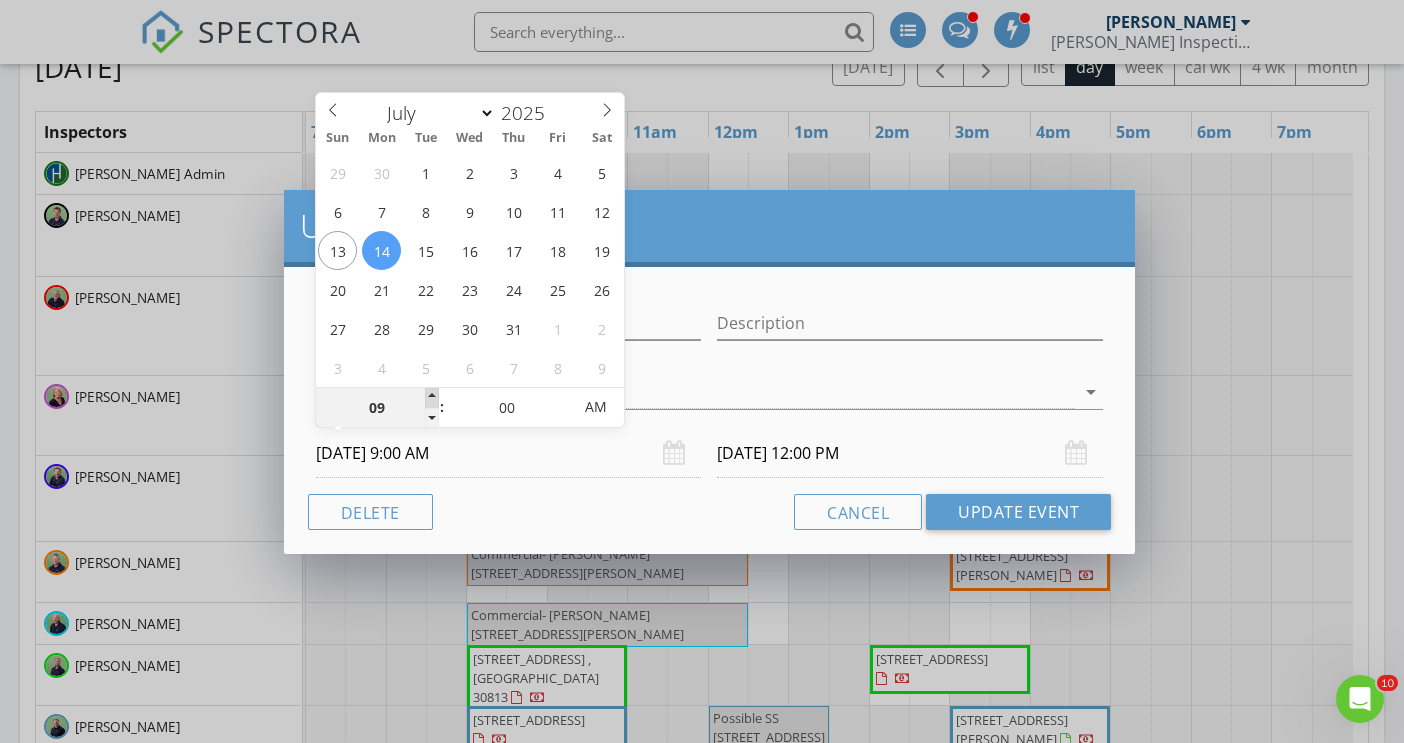 click at bounding box center (432, 398) 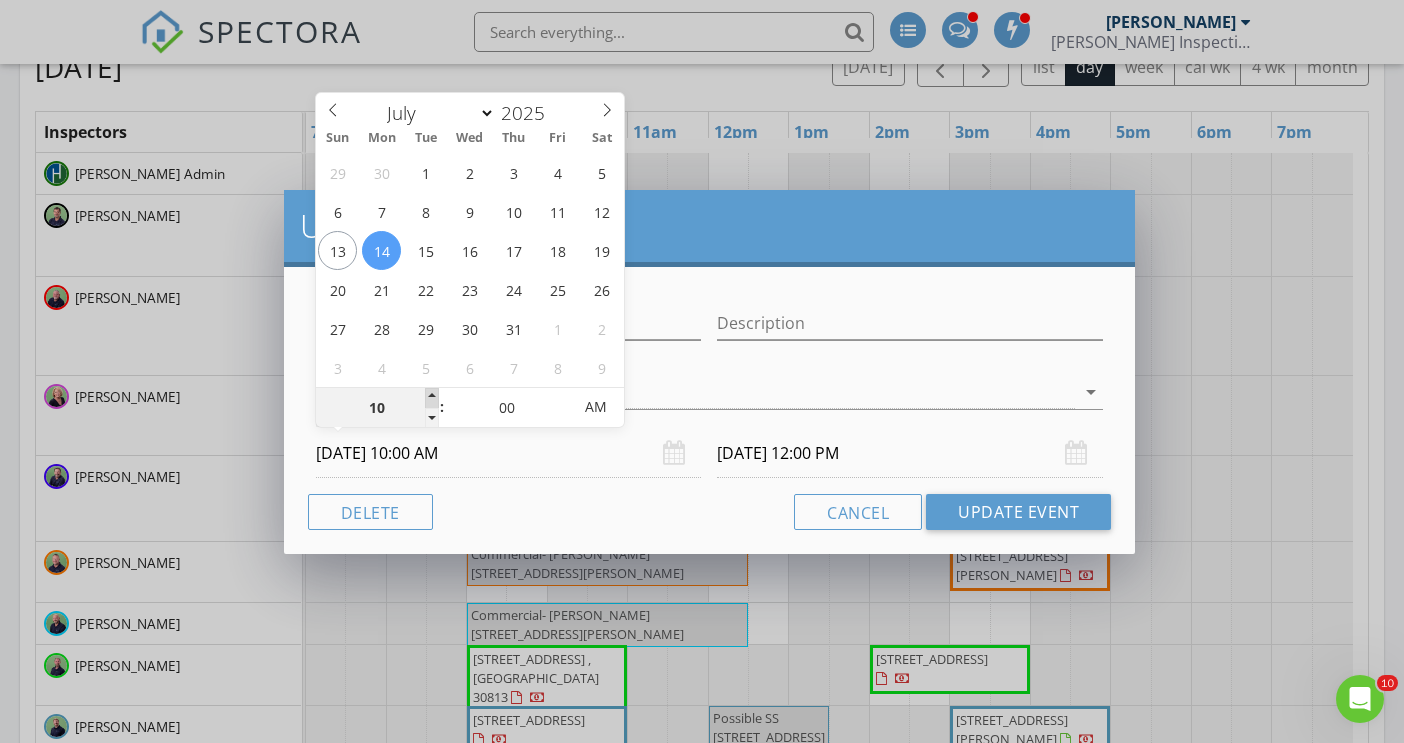 click at bounding box center [432, 398] 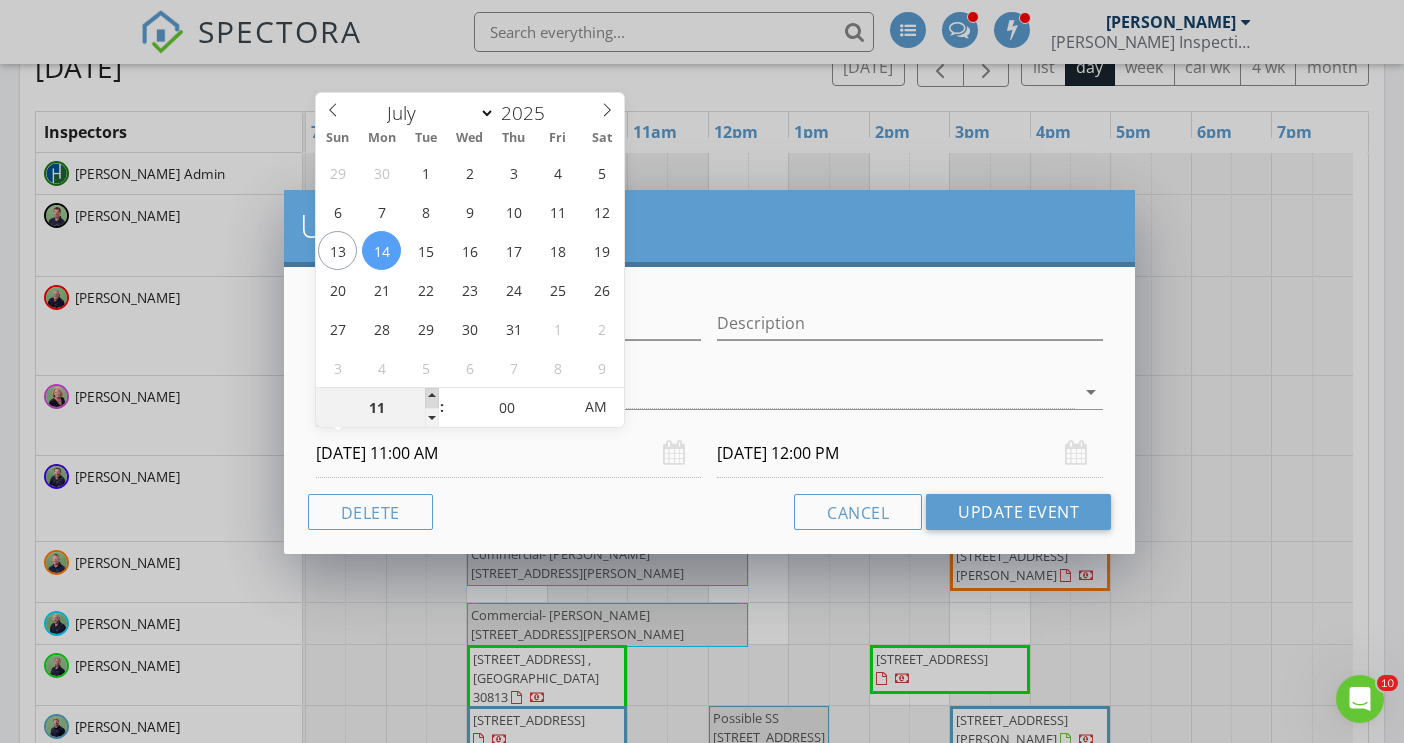 click at bounding box center [432, 398] 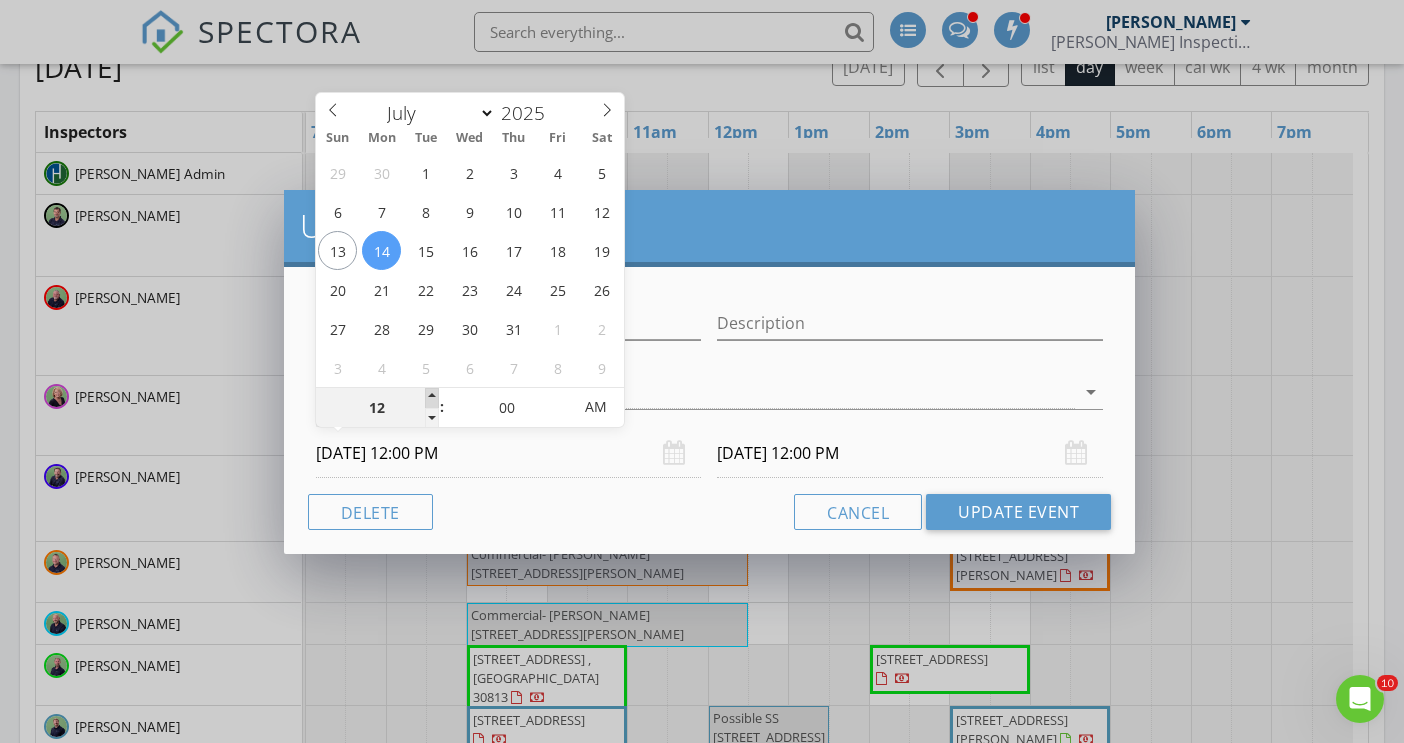 click at bounding box center (432, 398) 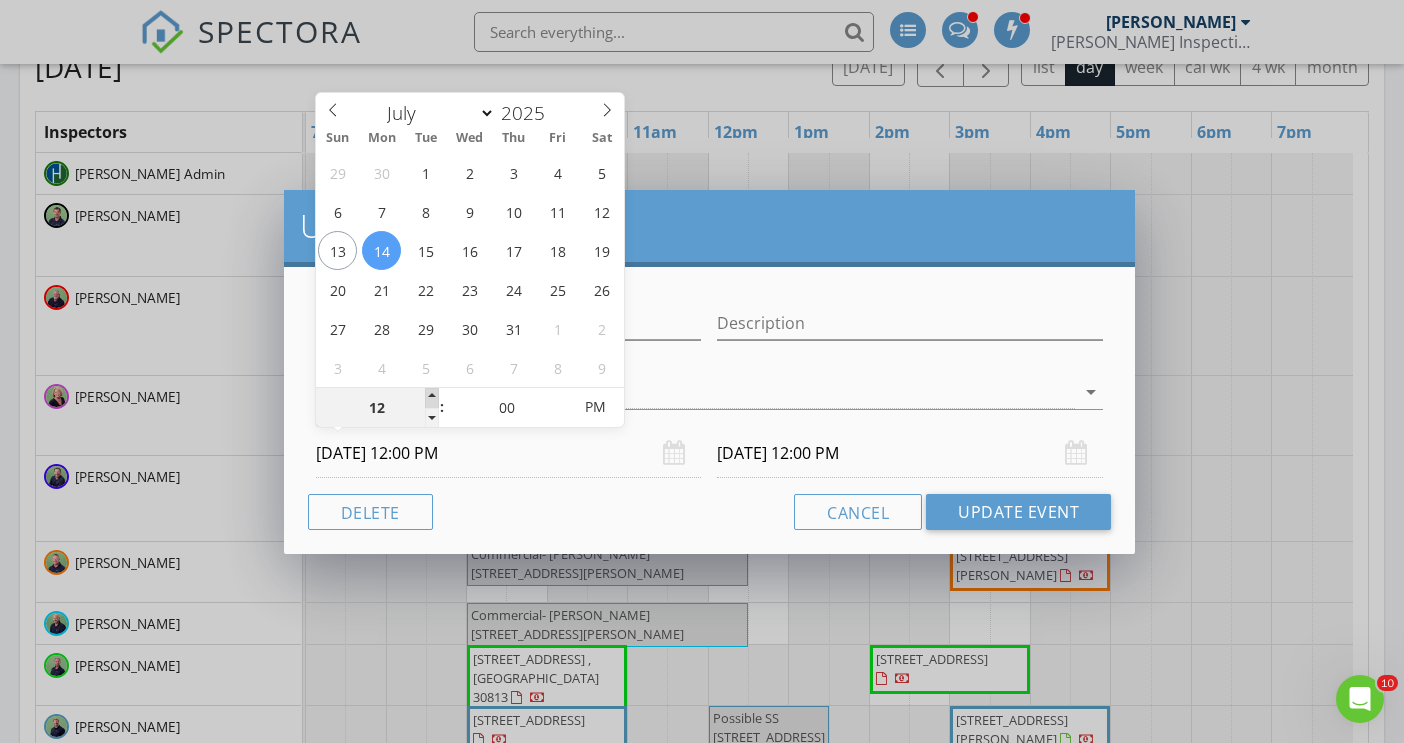 type on "07/14/2025 4:00 PM" 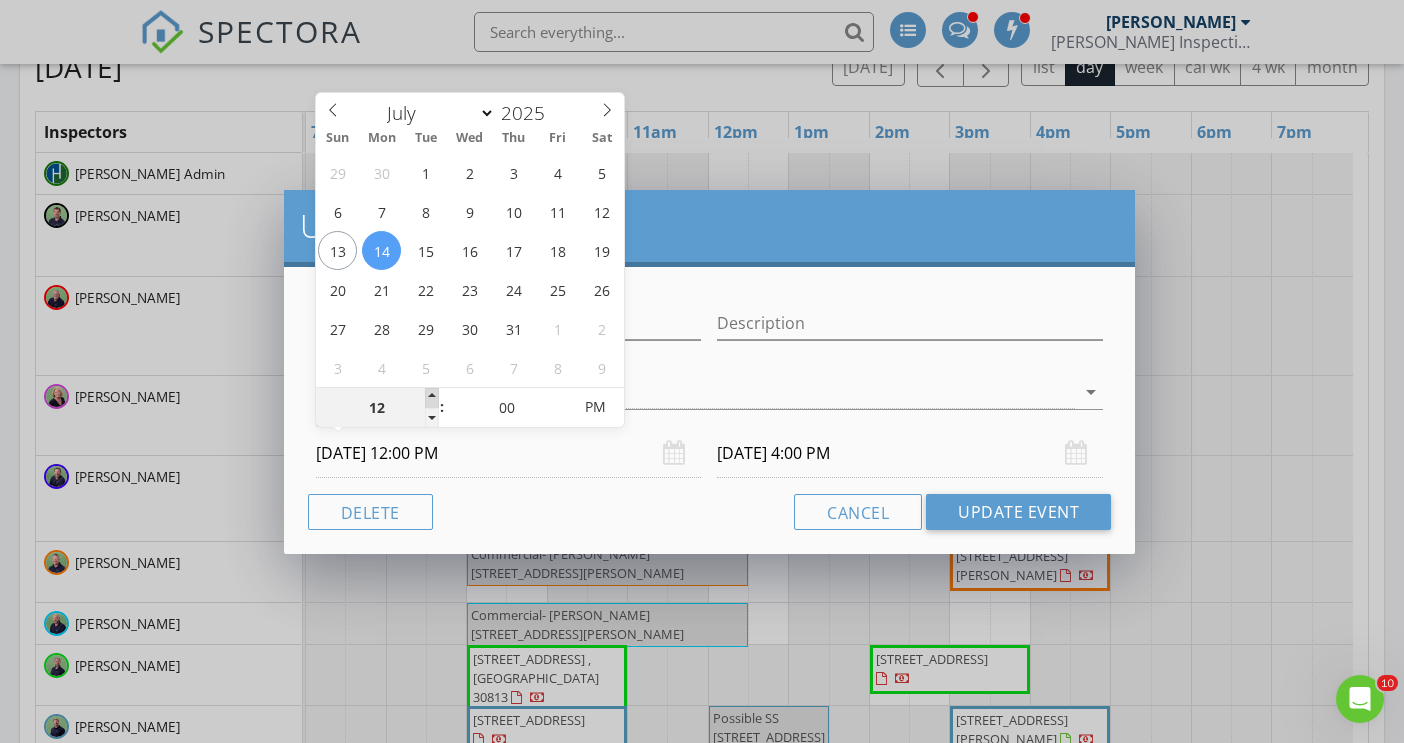 type on "01" 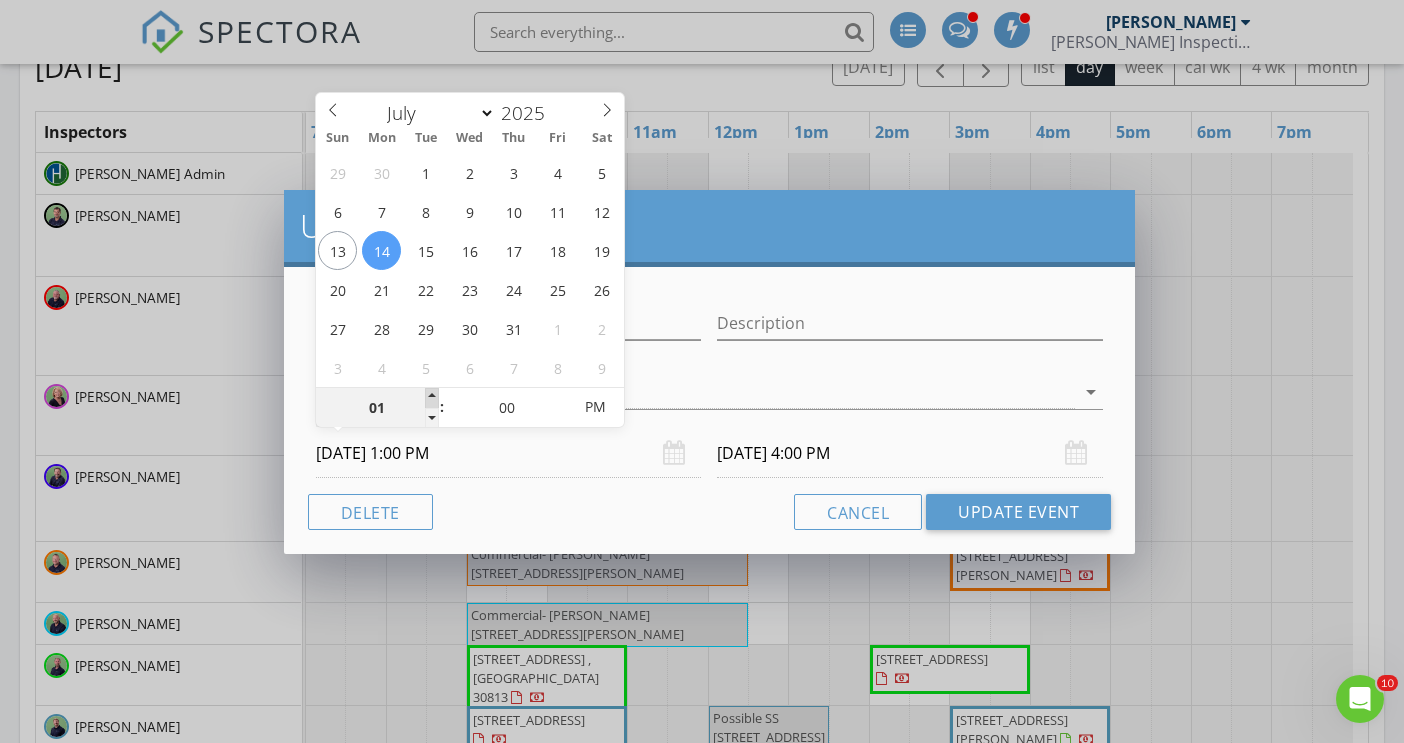 click at bounding box center (432, 398) 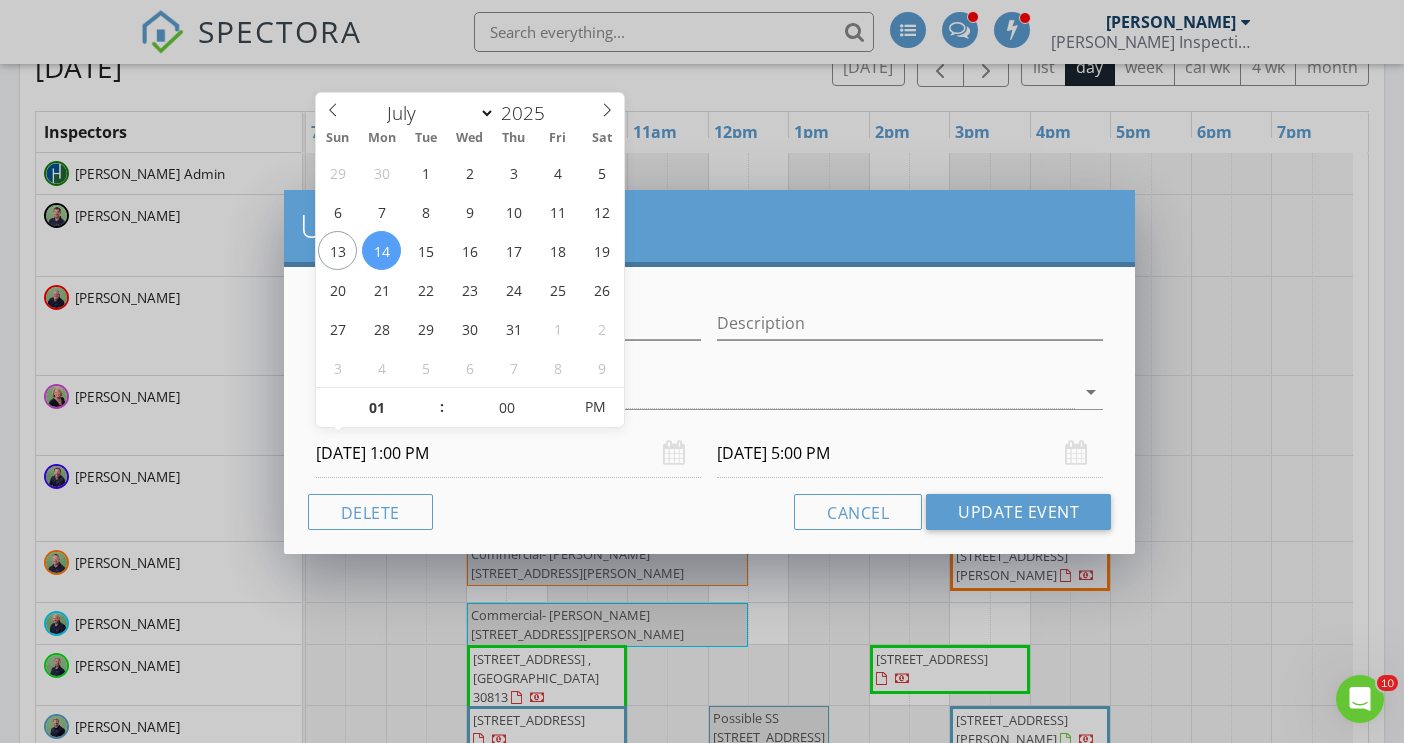 click on "07/14/2025 5:00 PM" at bounding box center [910, 453] 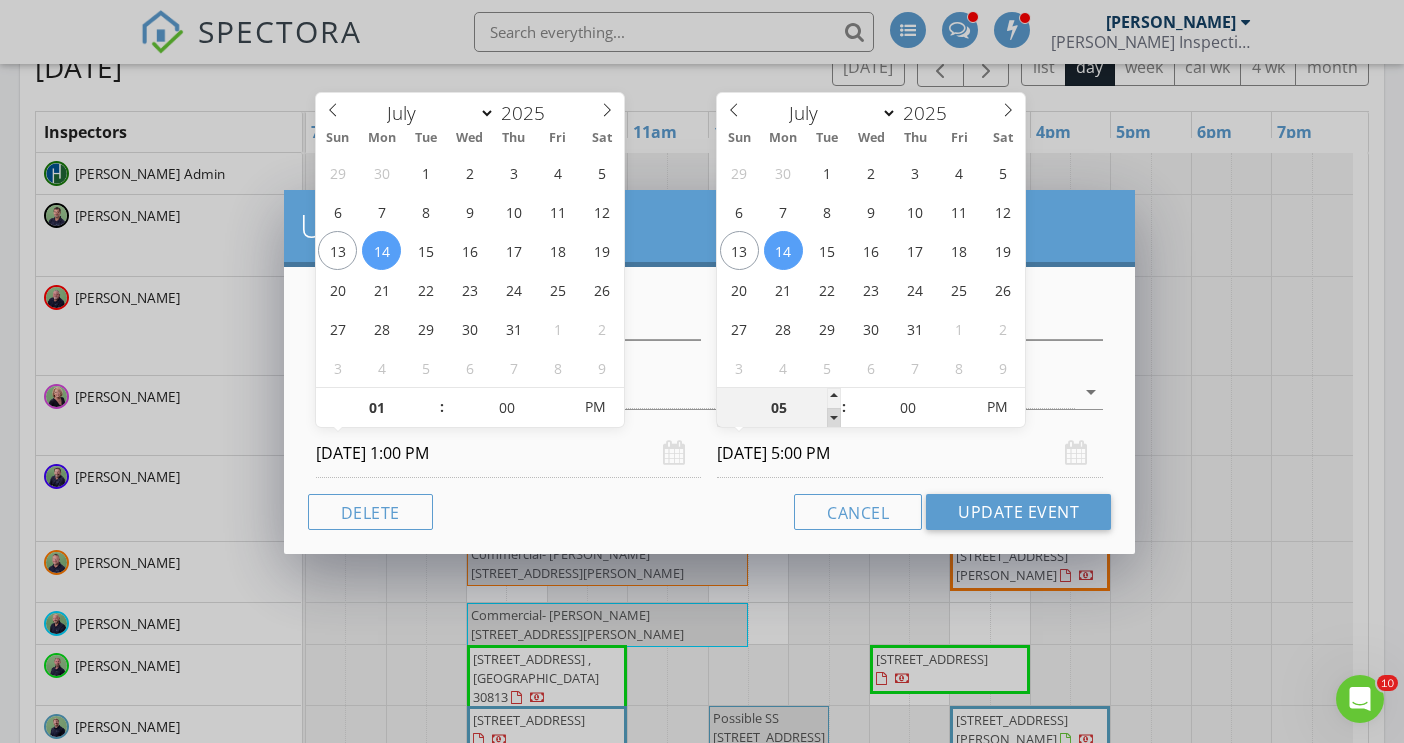type on "04" 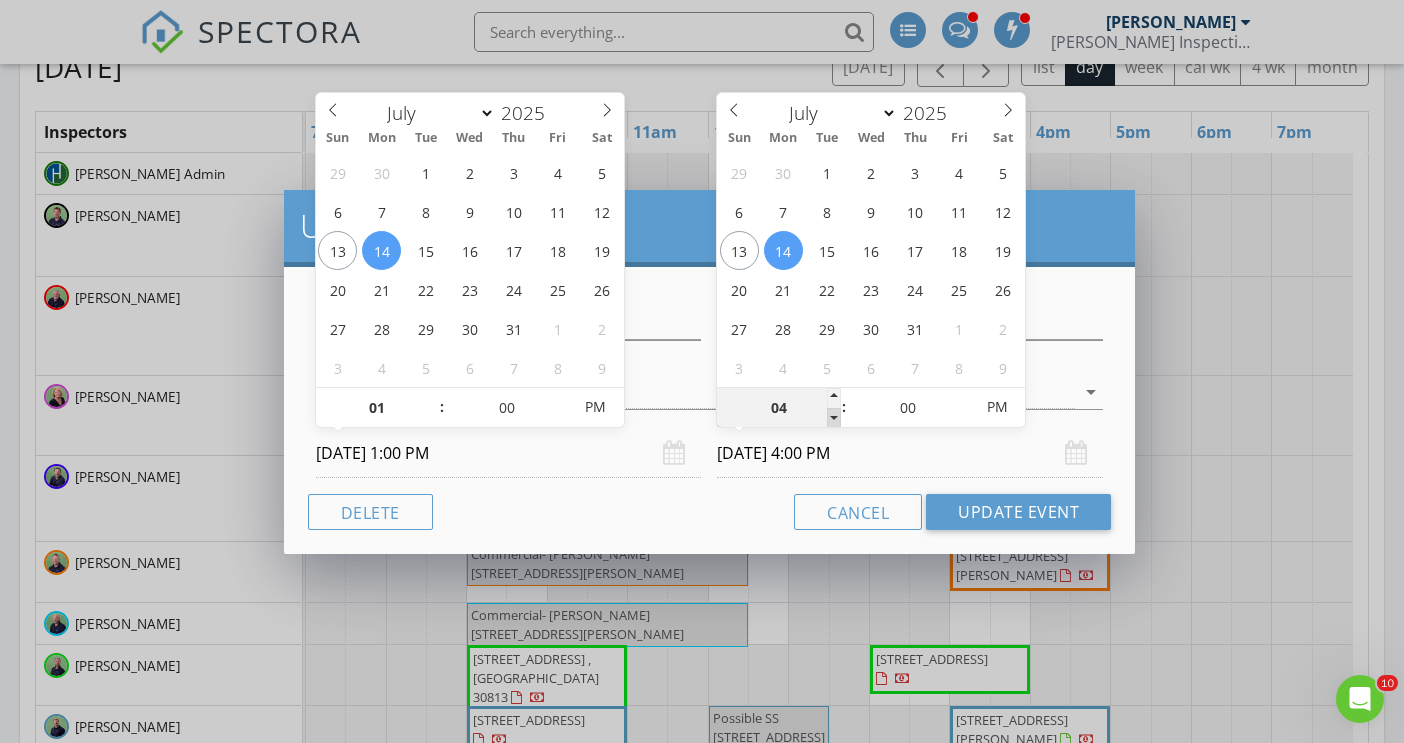 click at bounding box center (834, 418) 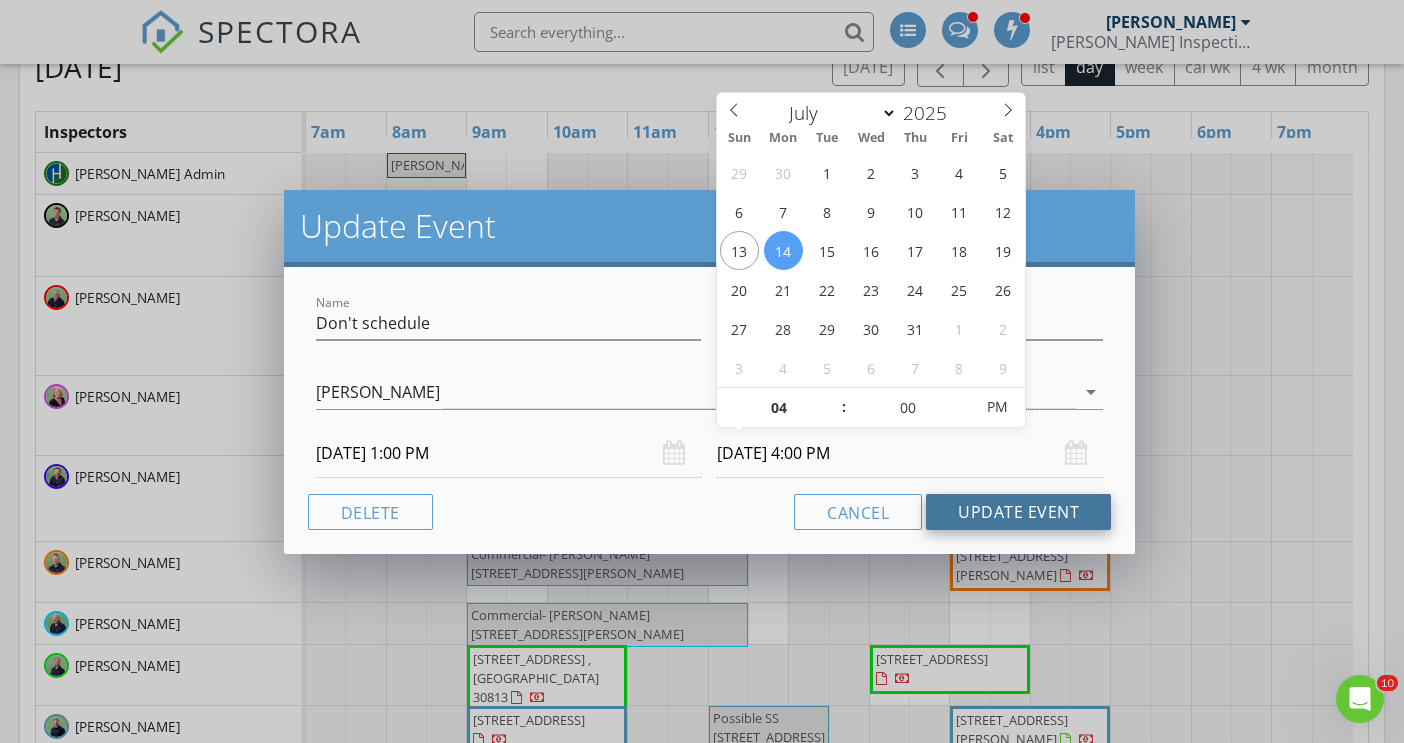 click on "Update Event" at bounding box center (1018, 512) 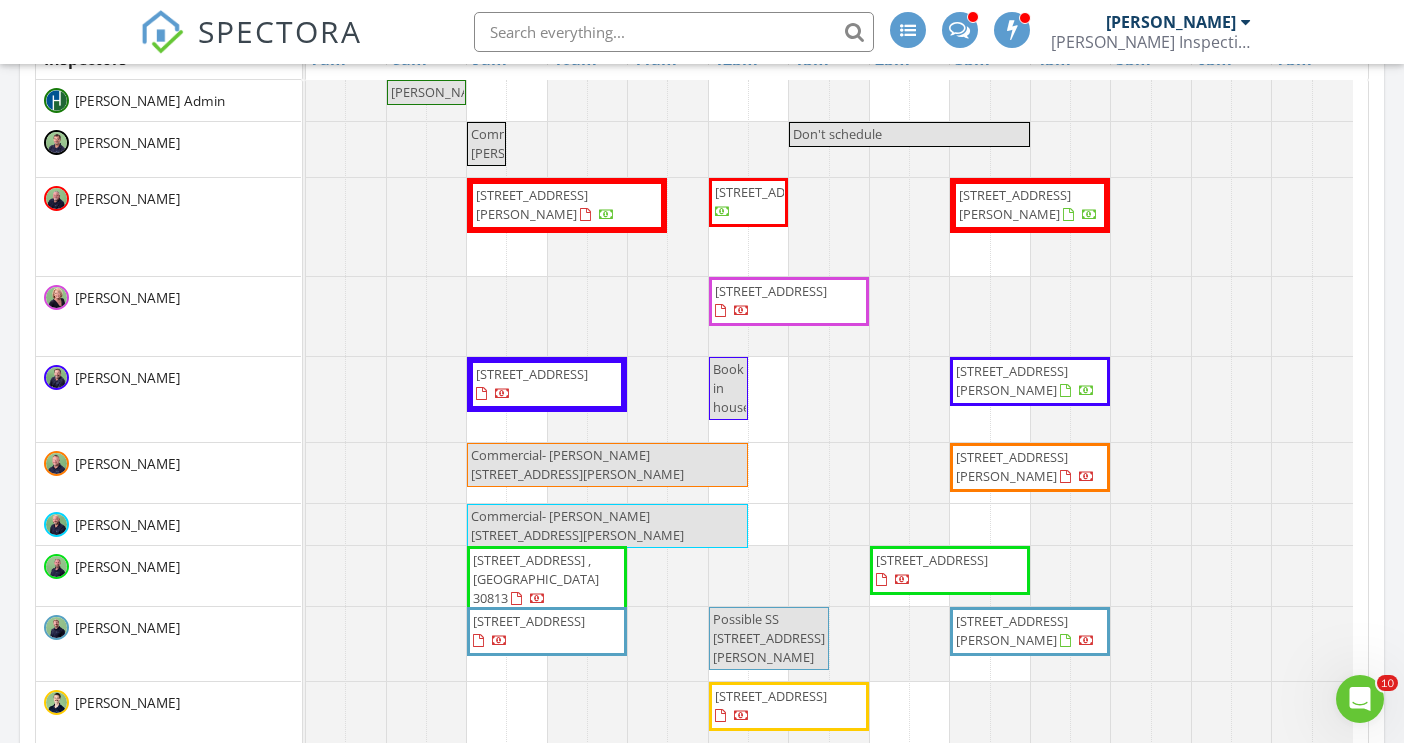 click on "Commercial- T.Gamble" at bounding box center [521, 143] 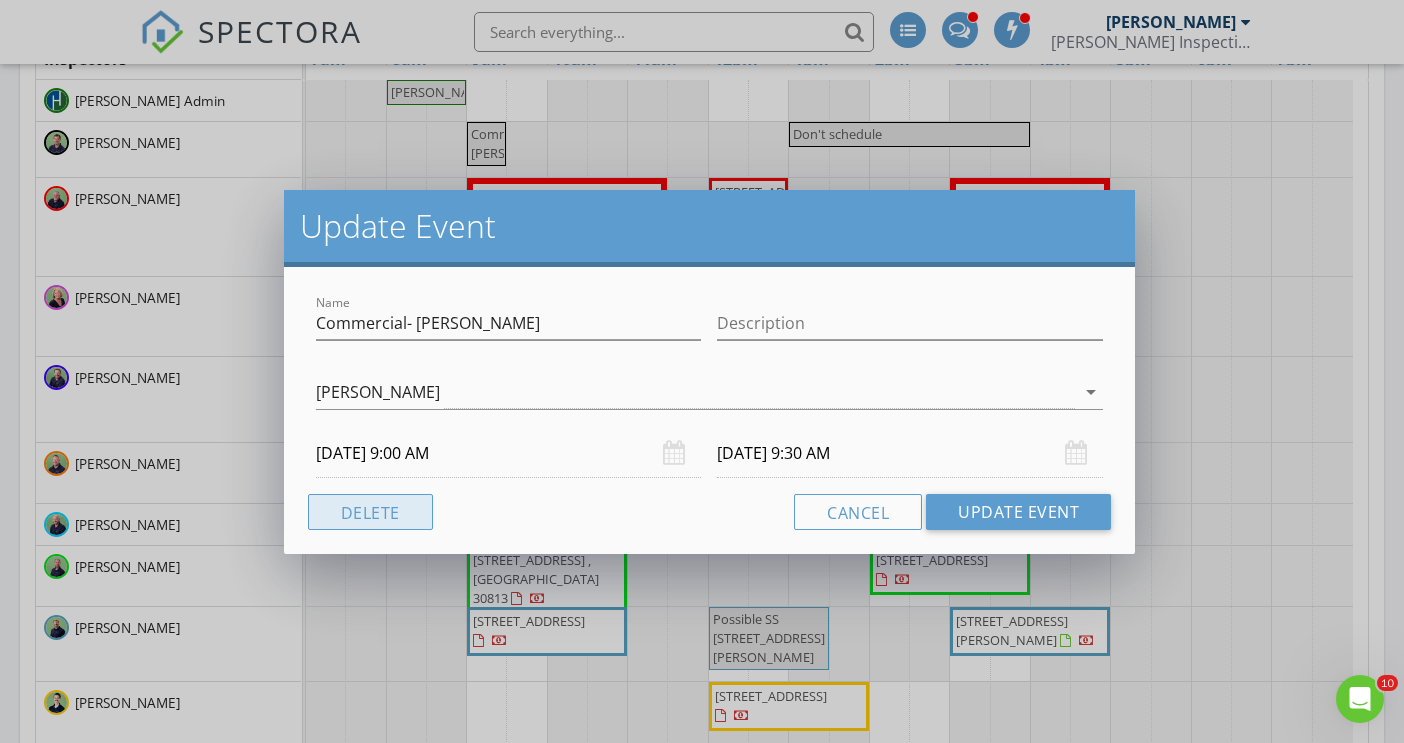 click on "Delete" at bounding box center (370, 512) 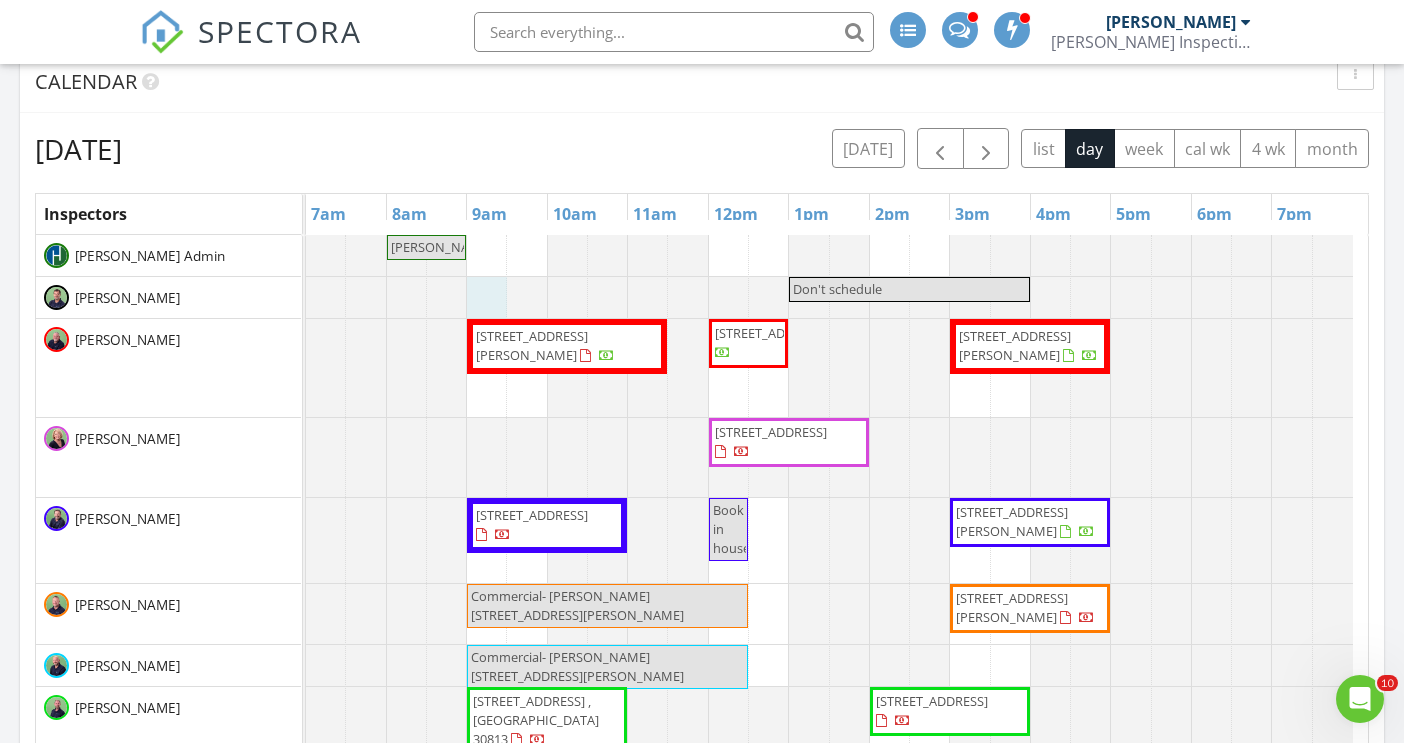 click at bounding box center [306, 297] 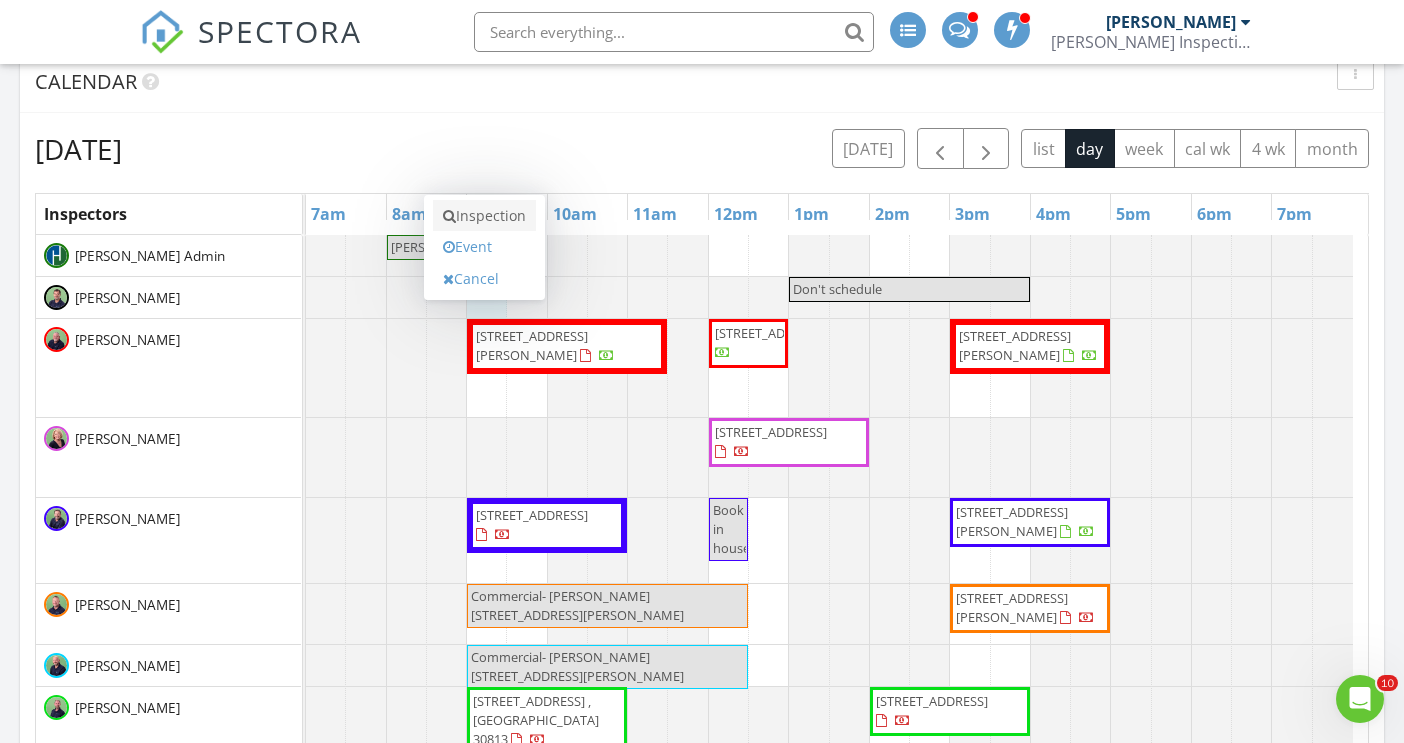 click on "Inspection" at bounding box center [484, 216] 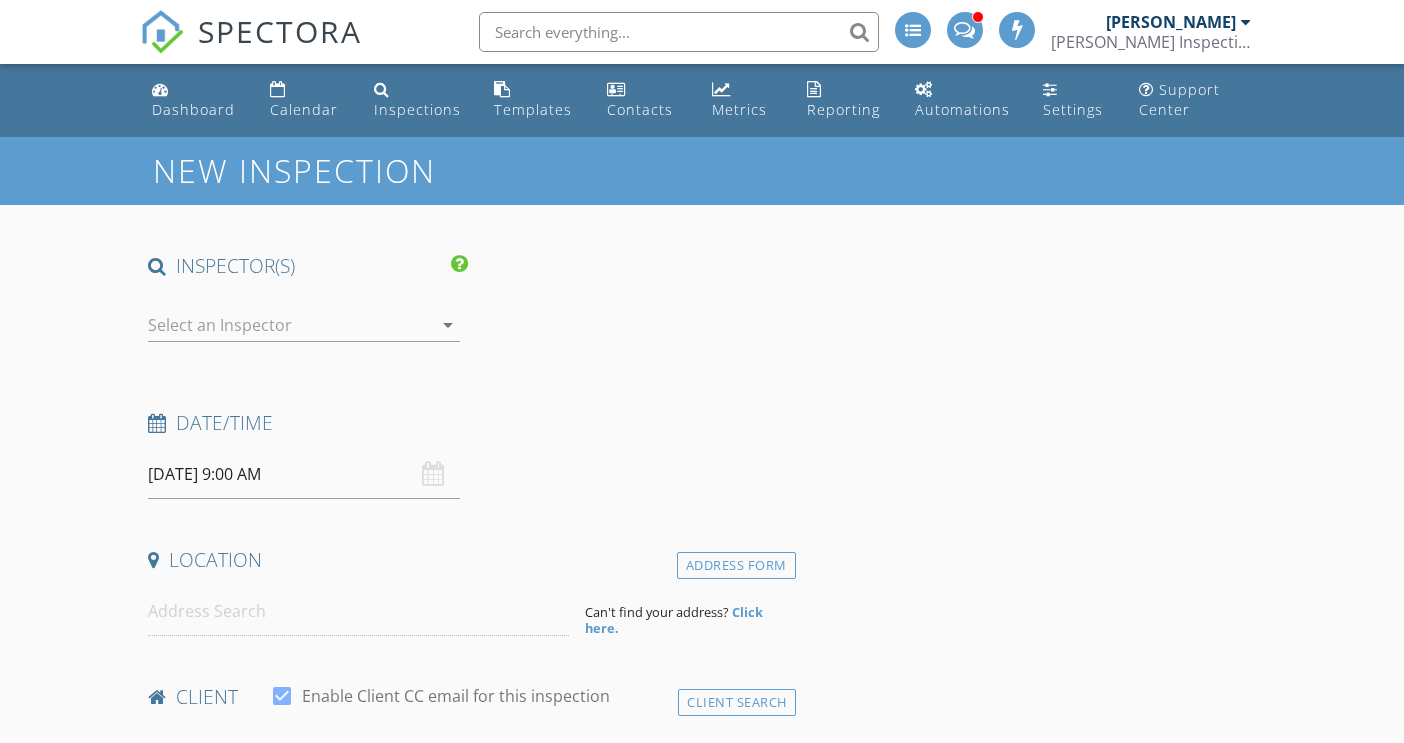 scroll, scrollTop: 0, scrollLeft: 0, axis: both 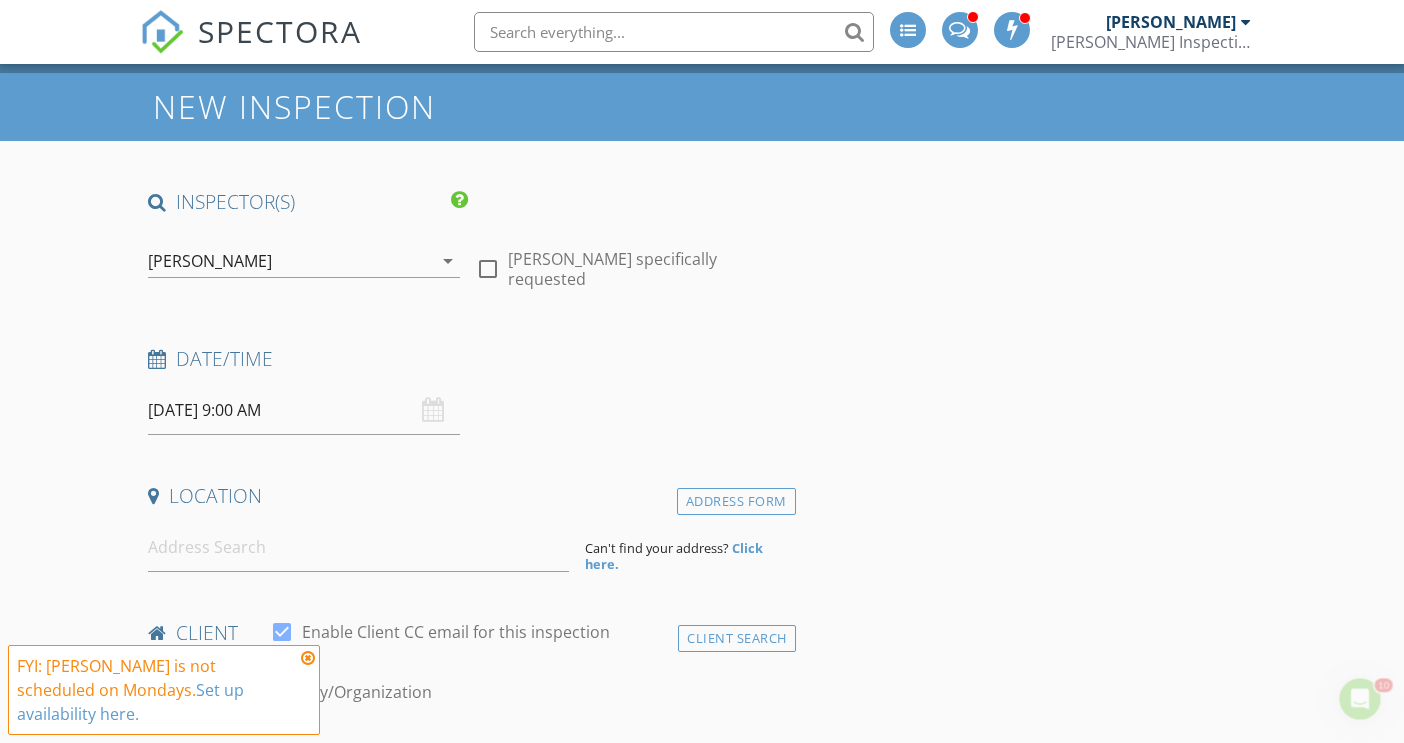 click on "arrow_drop_down" at bounding box center [448, 261] 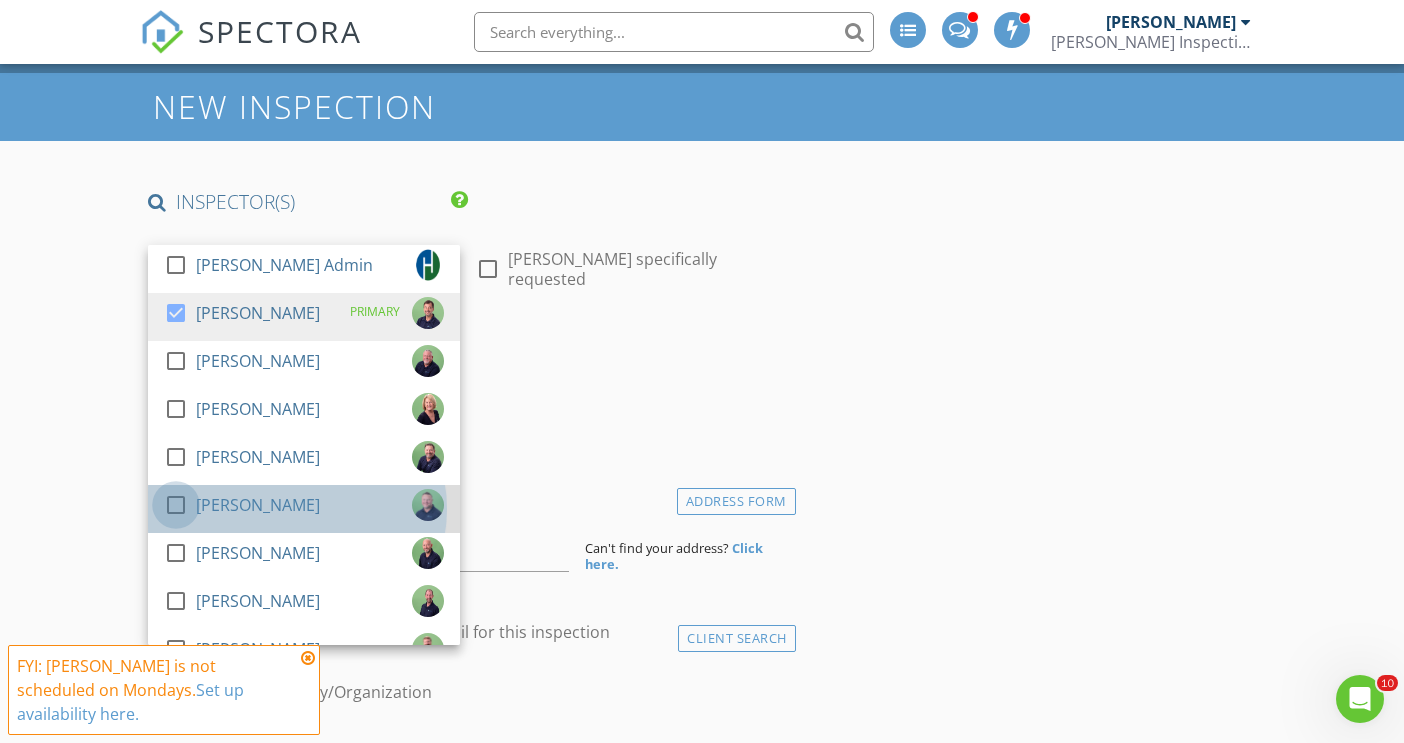 click at bounding box center (176, 505) 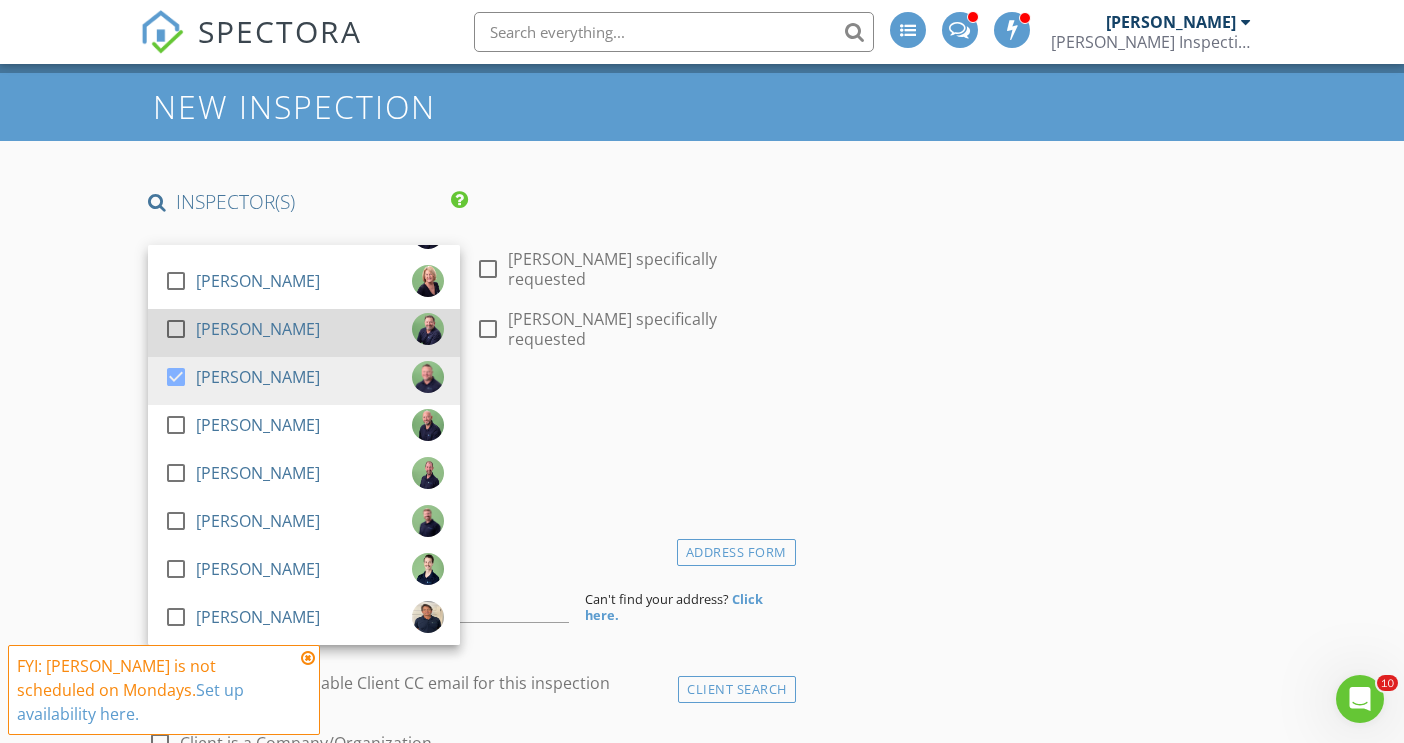 scroll, scrollTop: 134, scrollLeft: 0, axis: vertical 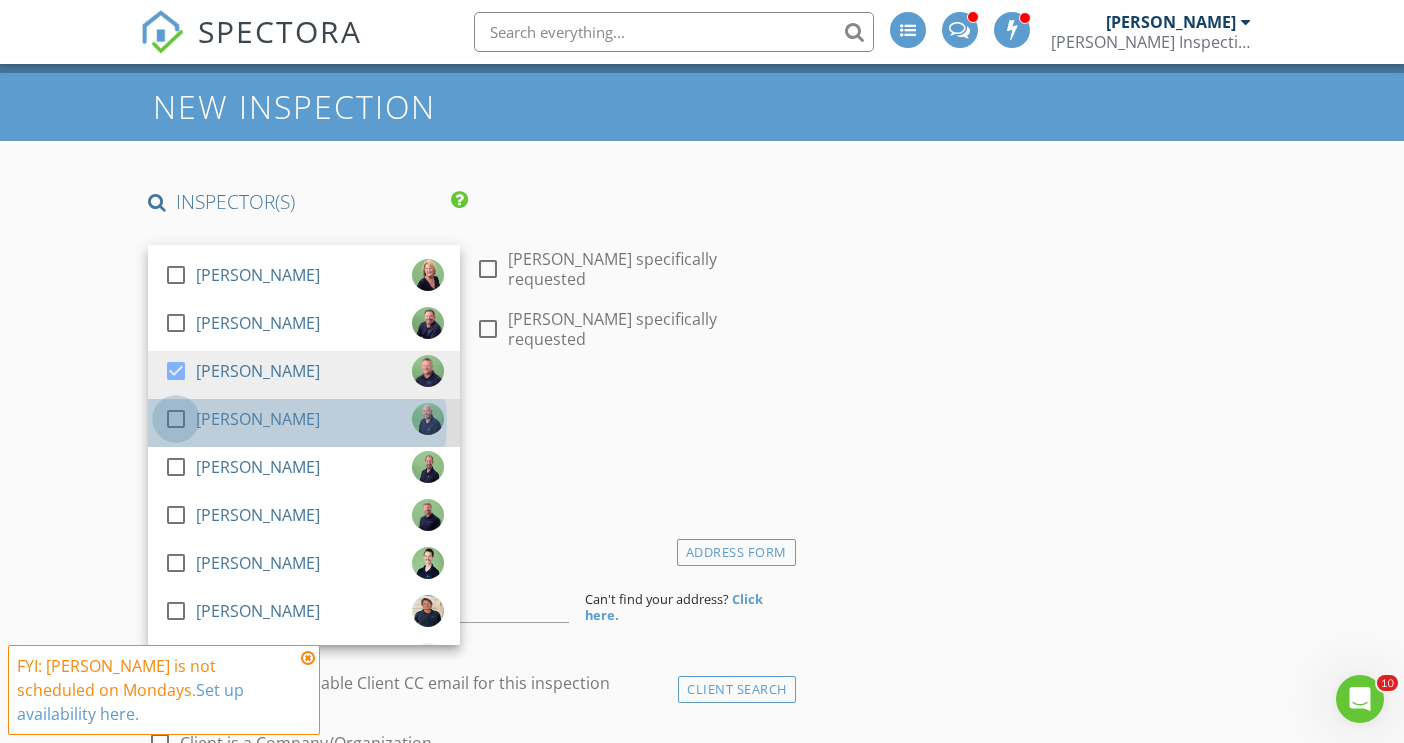 click at bounding box center [176, 419] 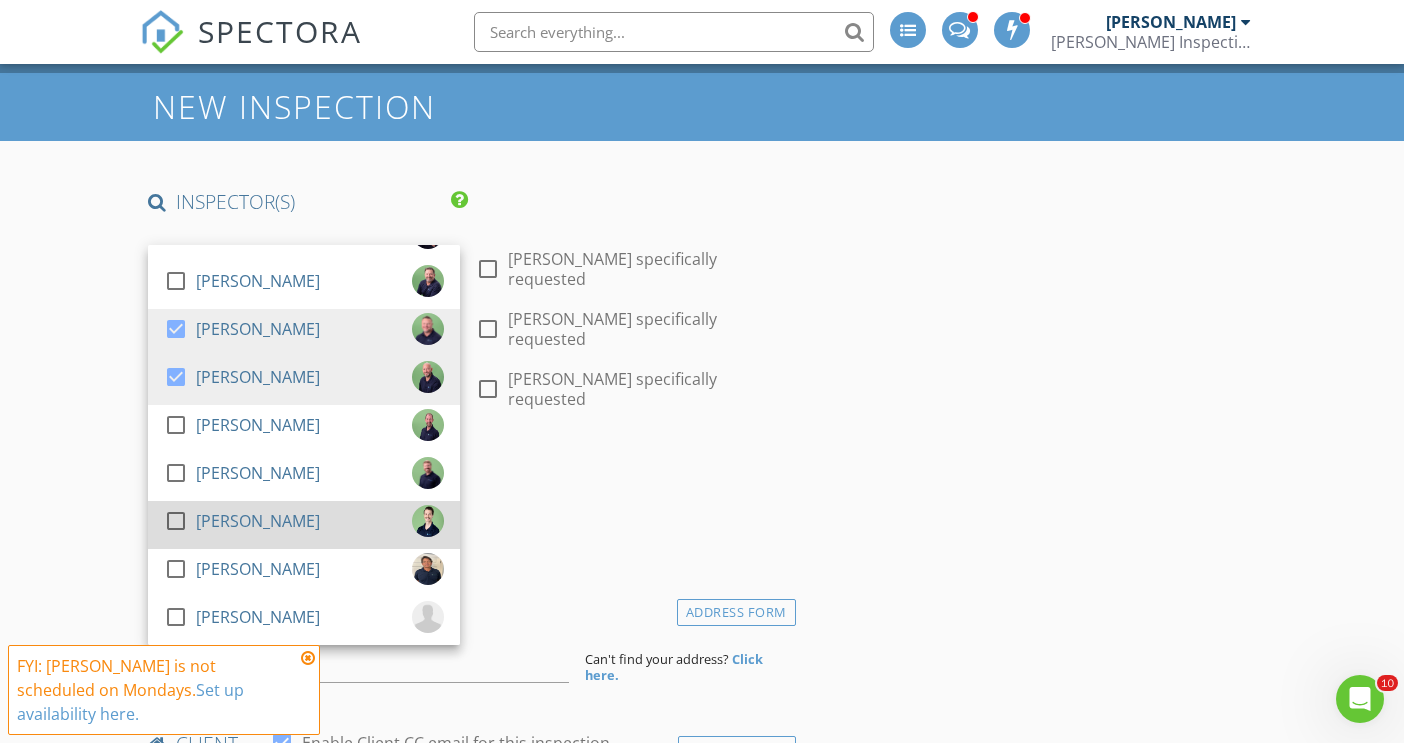 scroll, scrollTop: 176, scrollLeft: 0, axis: vertical 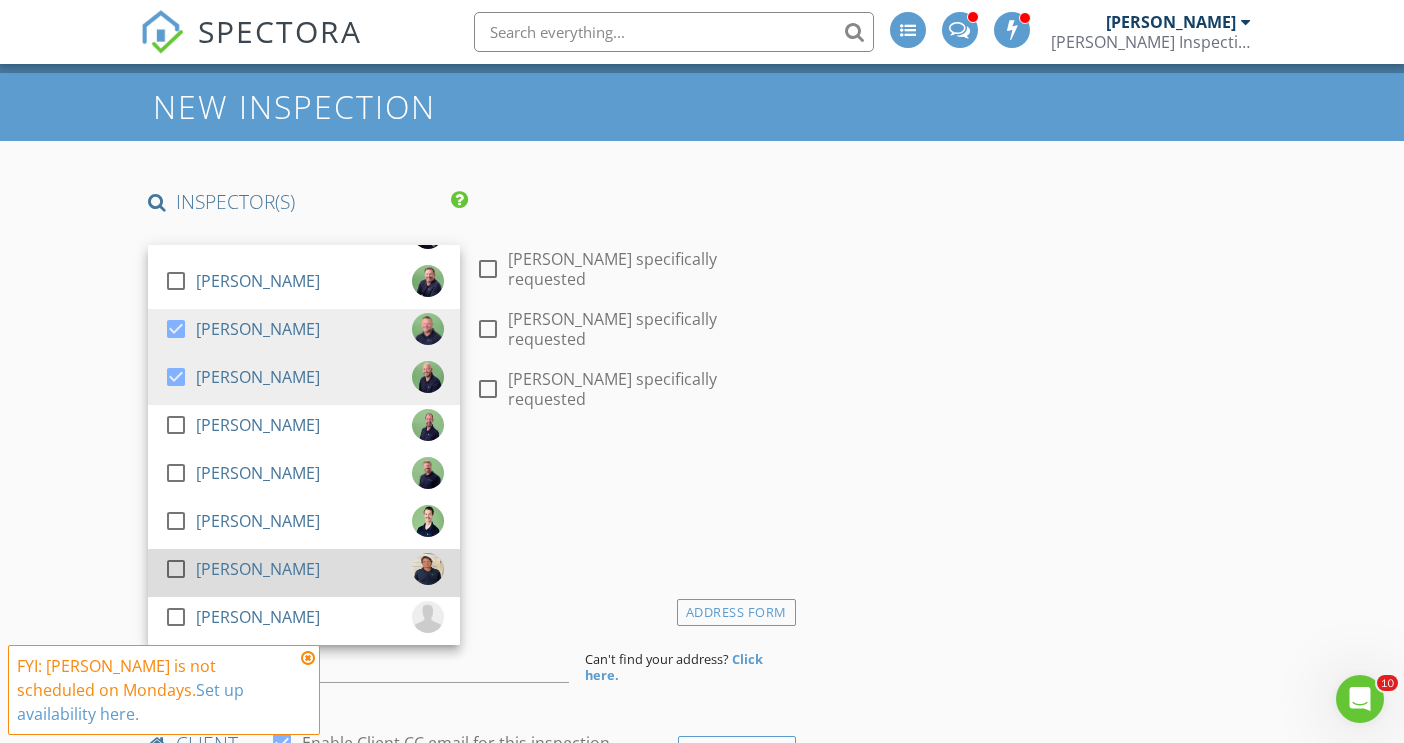 click at bounding box center (176, 569) 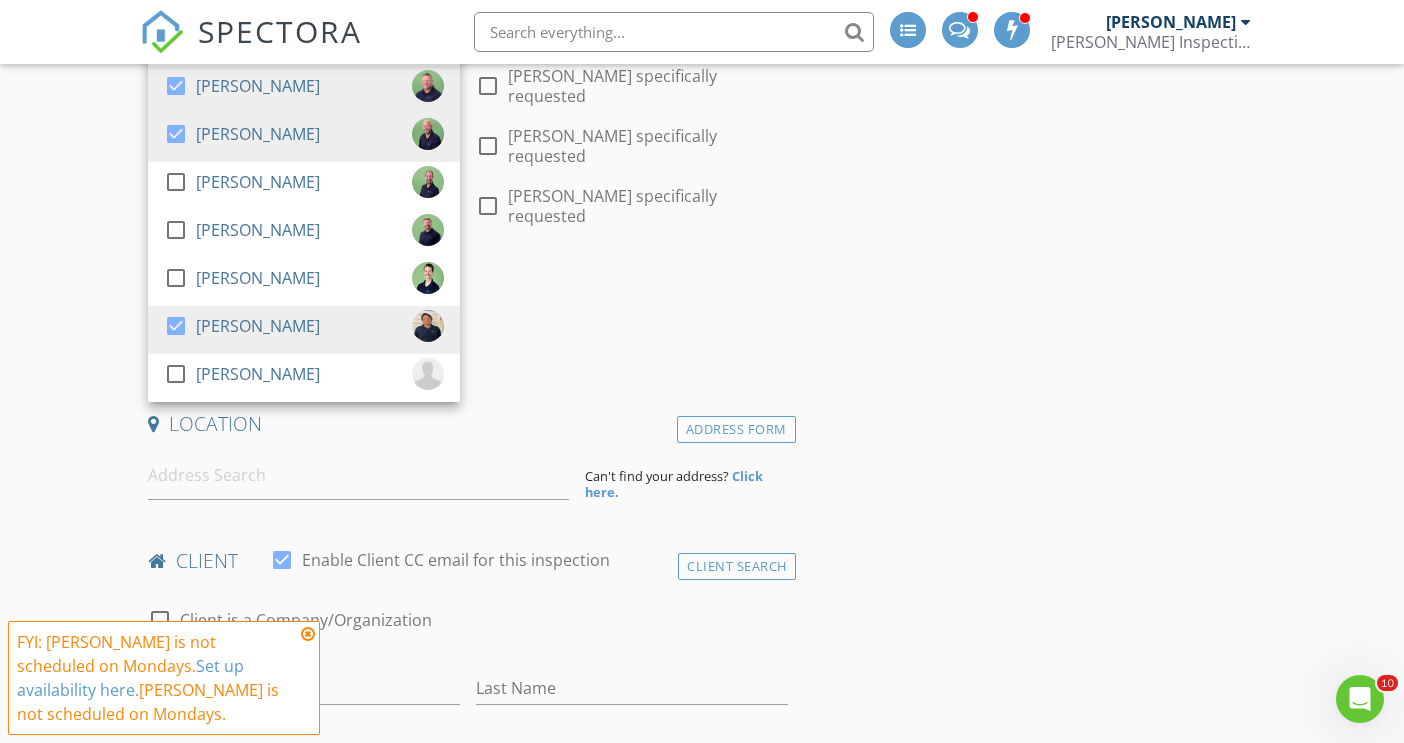 scroll, scrollTop: 326, scrollLeft: 0, axis: vertical 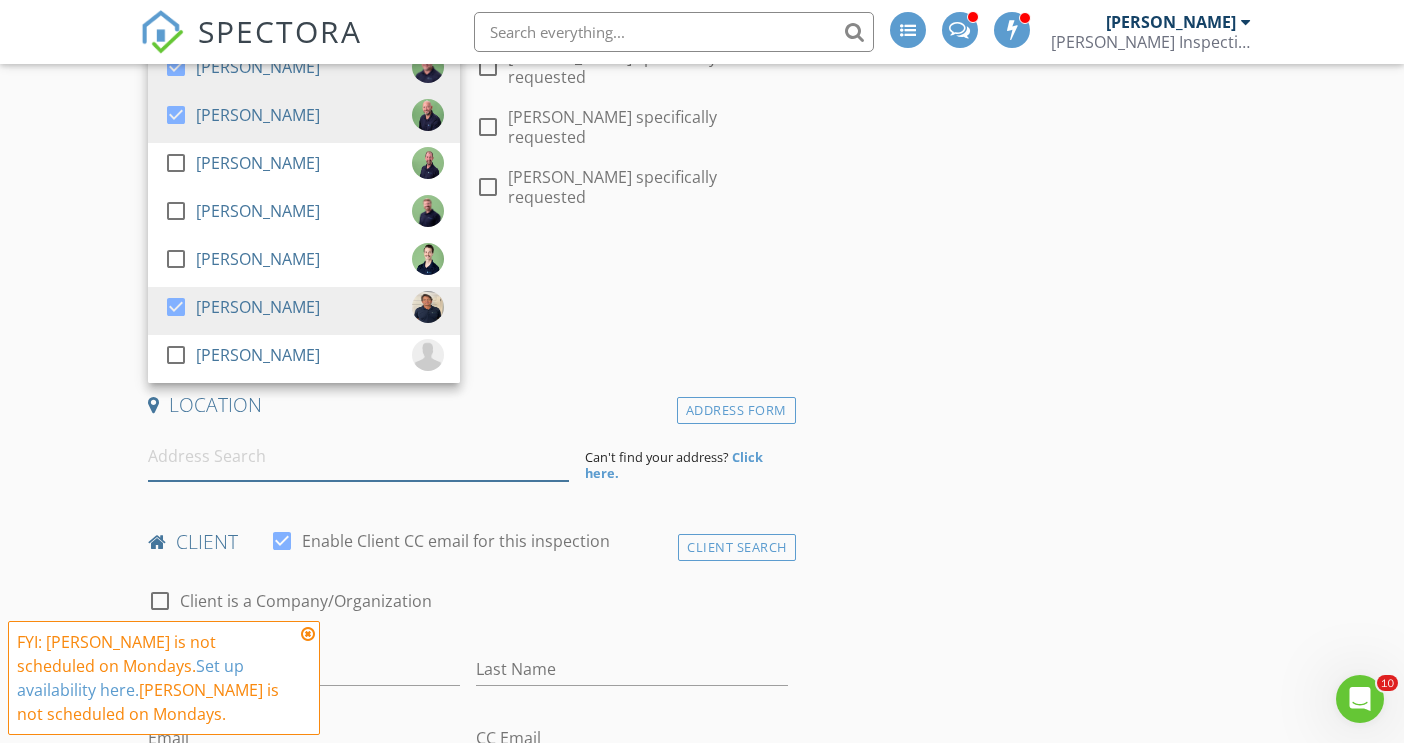 click at bounding box center (358, 456) 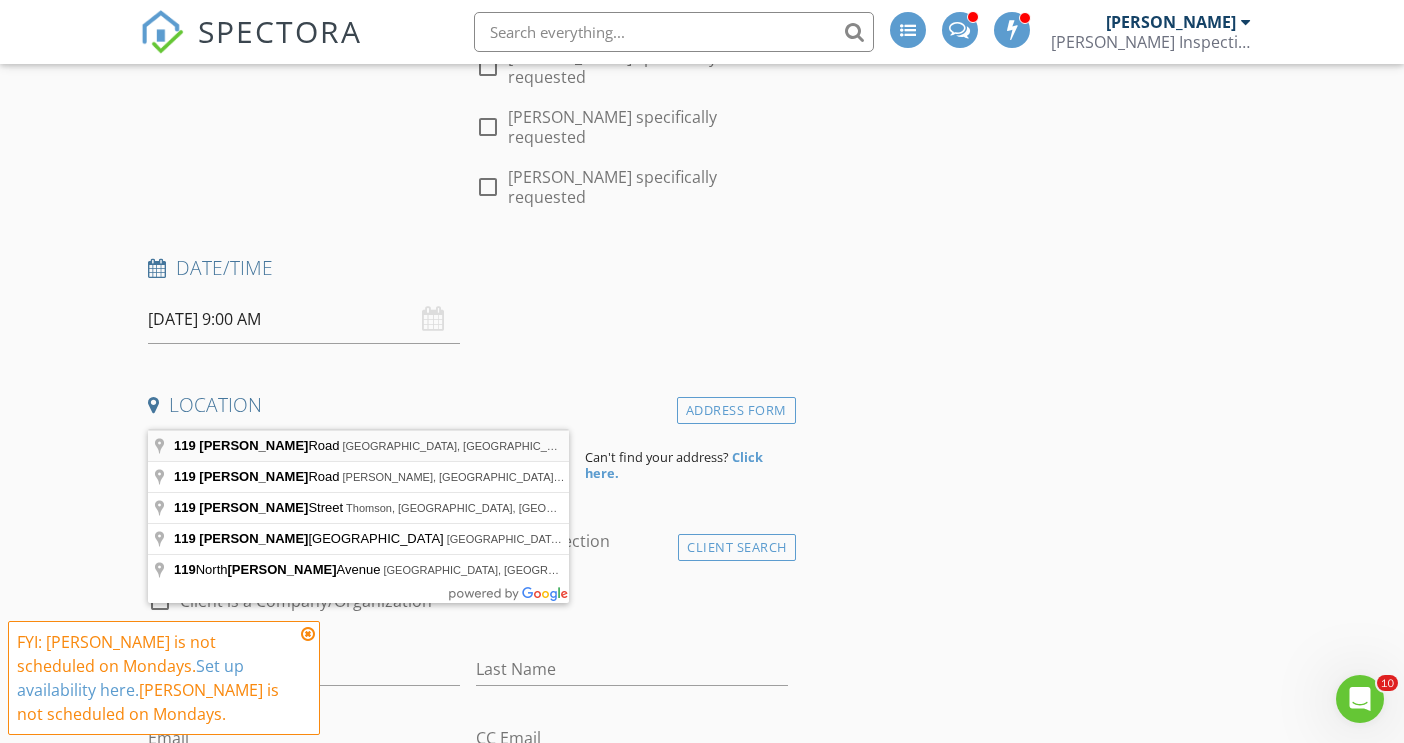 type on "119 Davis Road, Augusta, GA, USA" 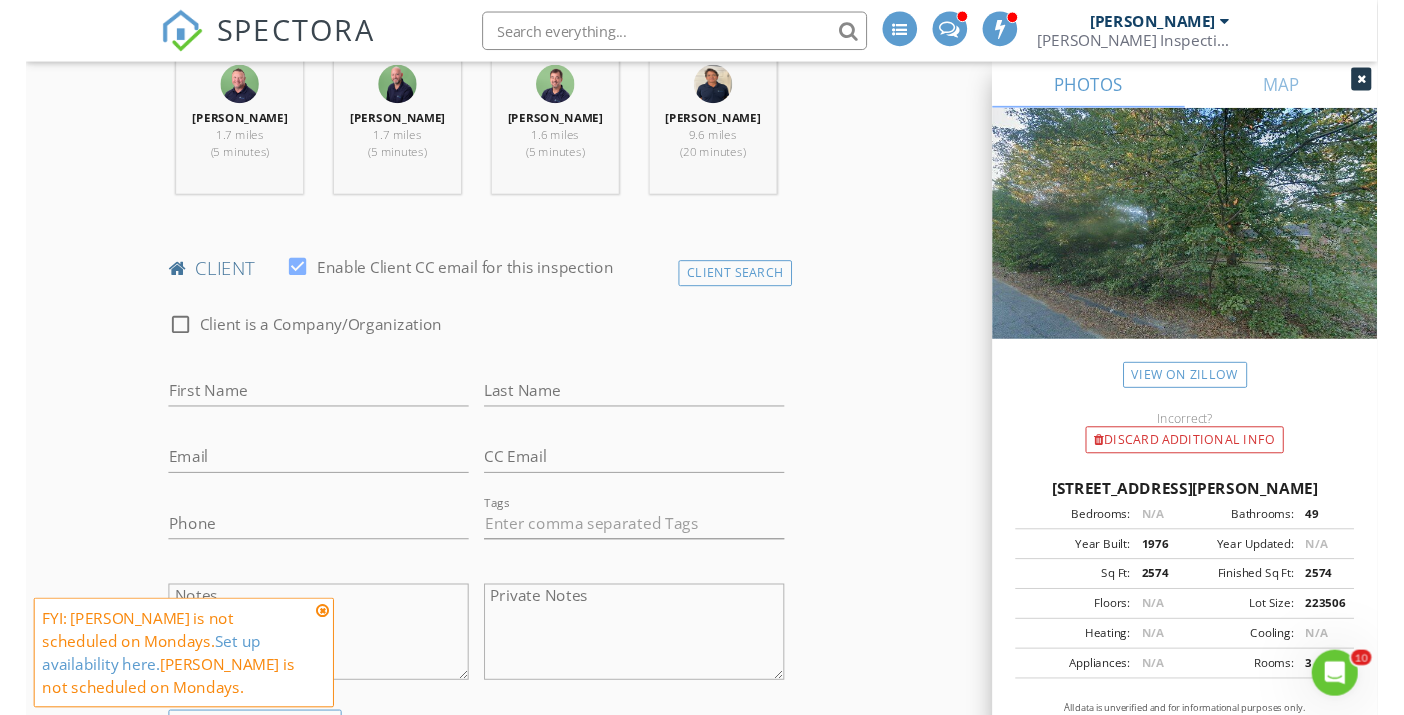 scroll, scrollTop: 999, scrollLeft: 0, axis: vertical 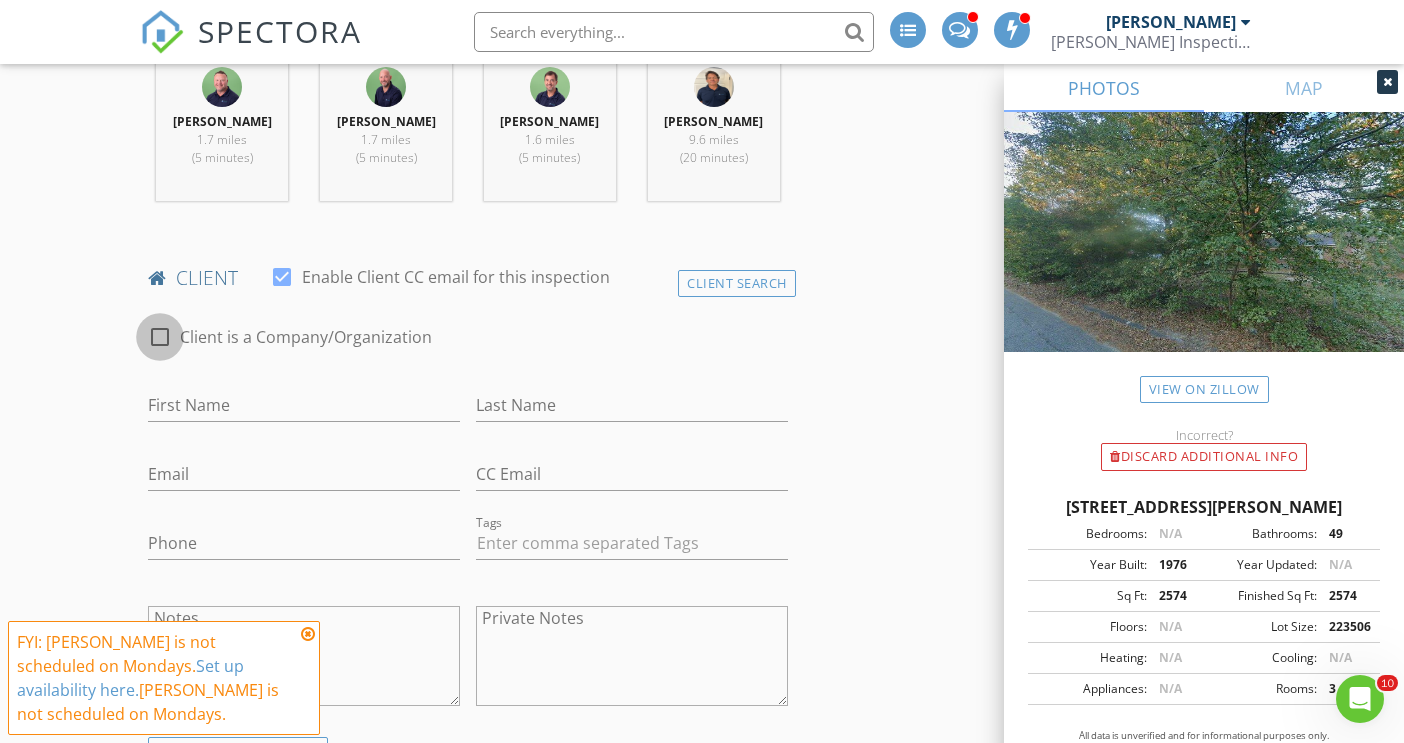 click at bounding box center (160, 337) 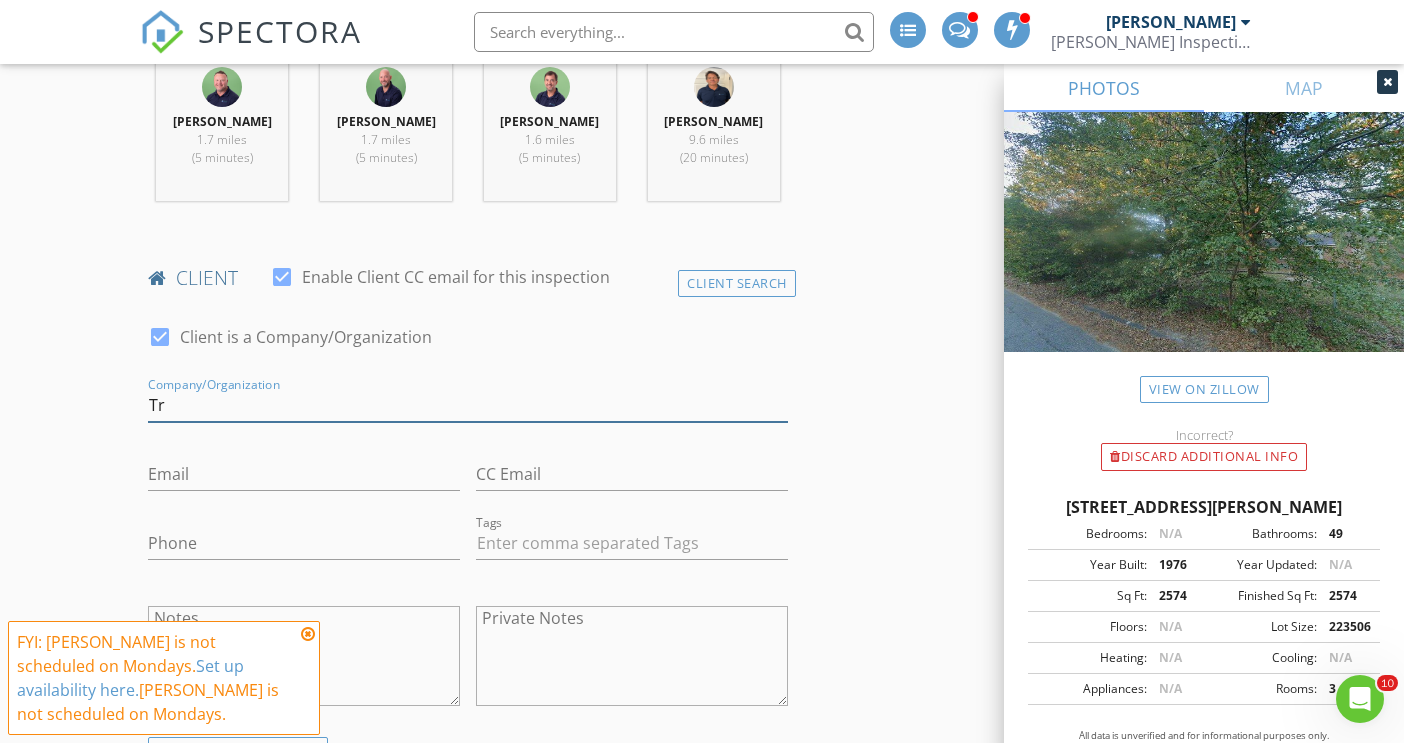 type on "T" 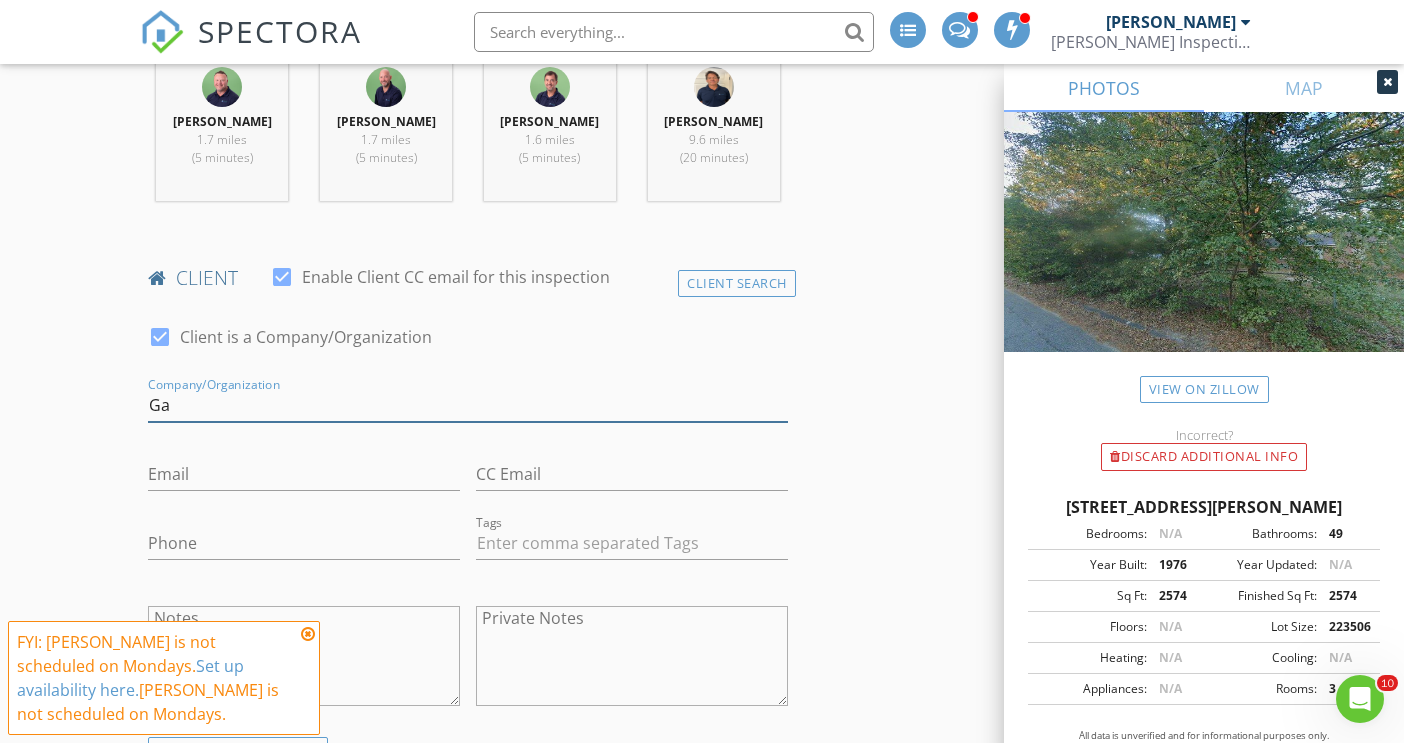 type on "G" 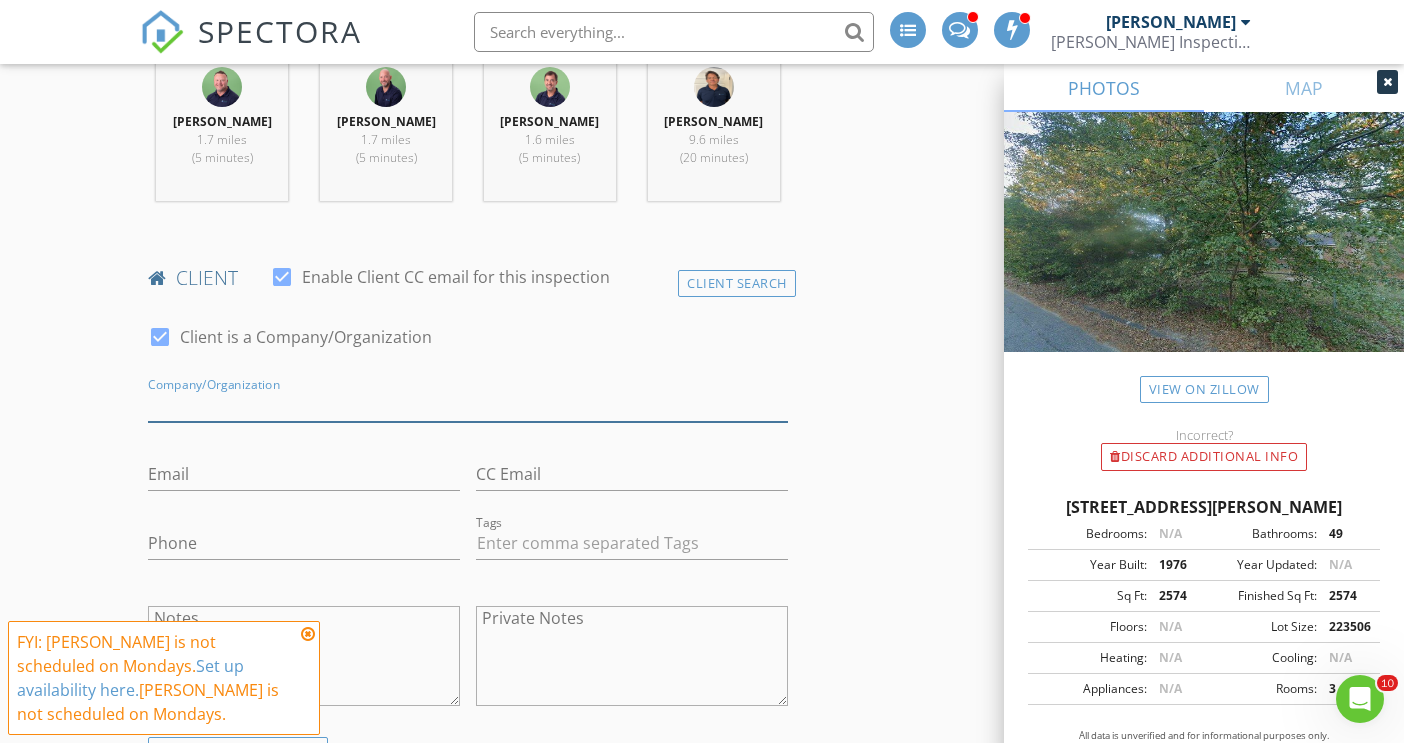 type 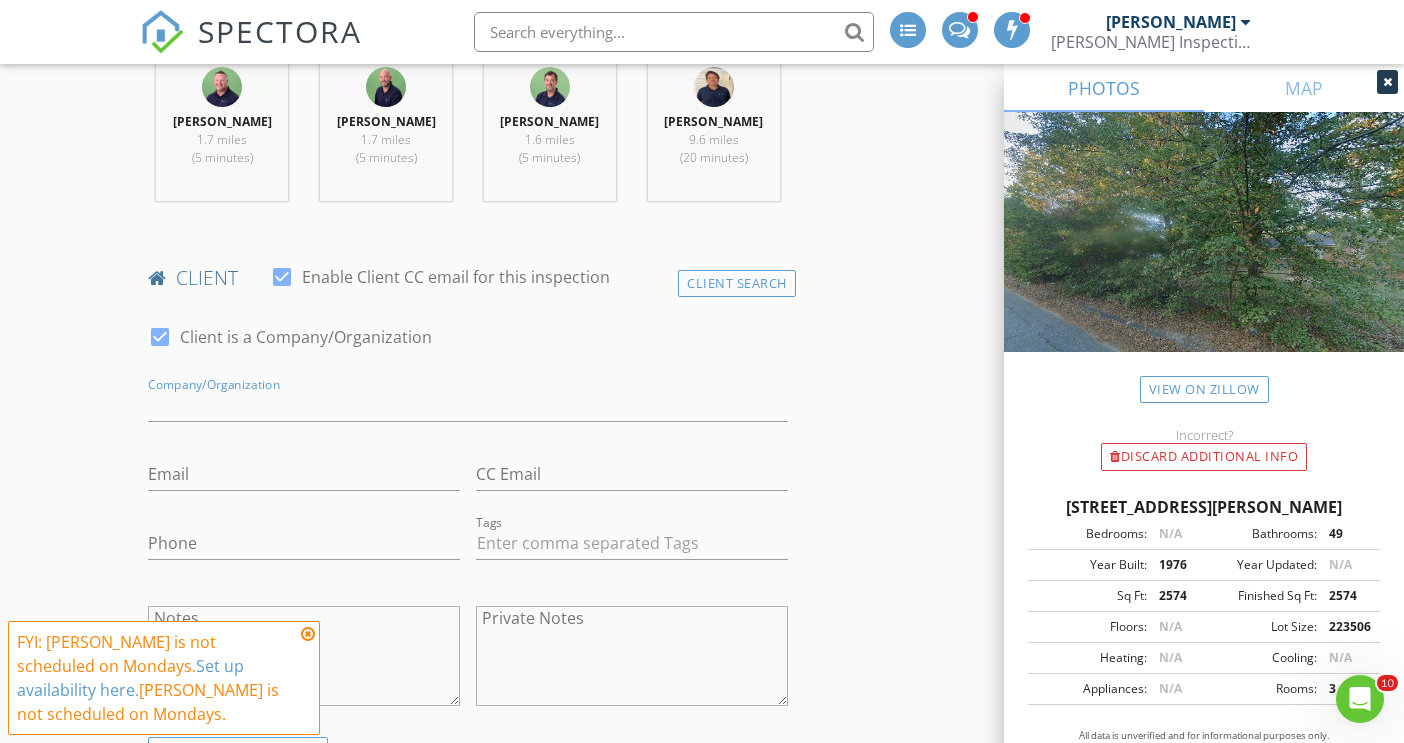 click at bounding box center [160, 337] 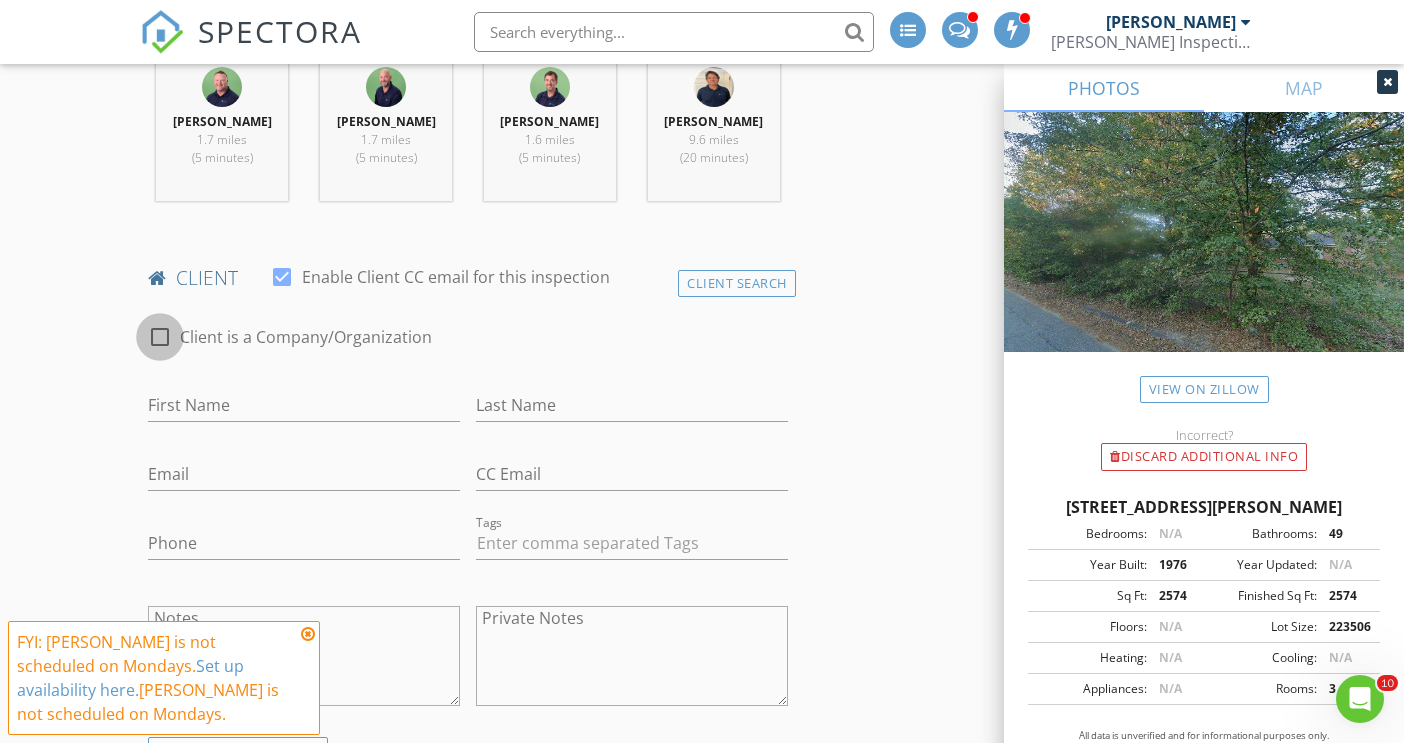 checkbox on "false" 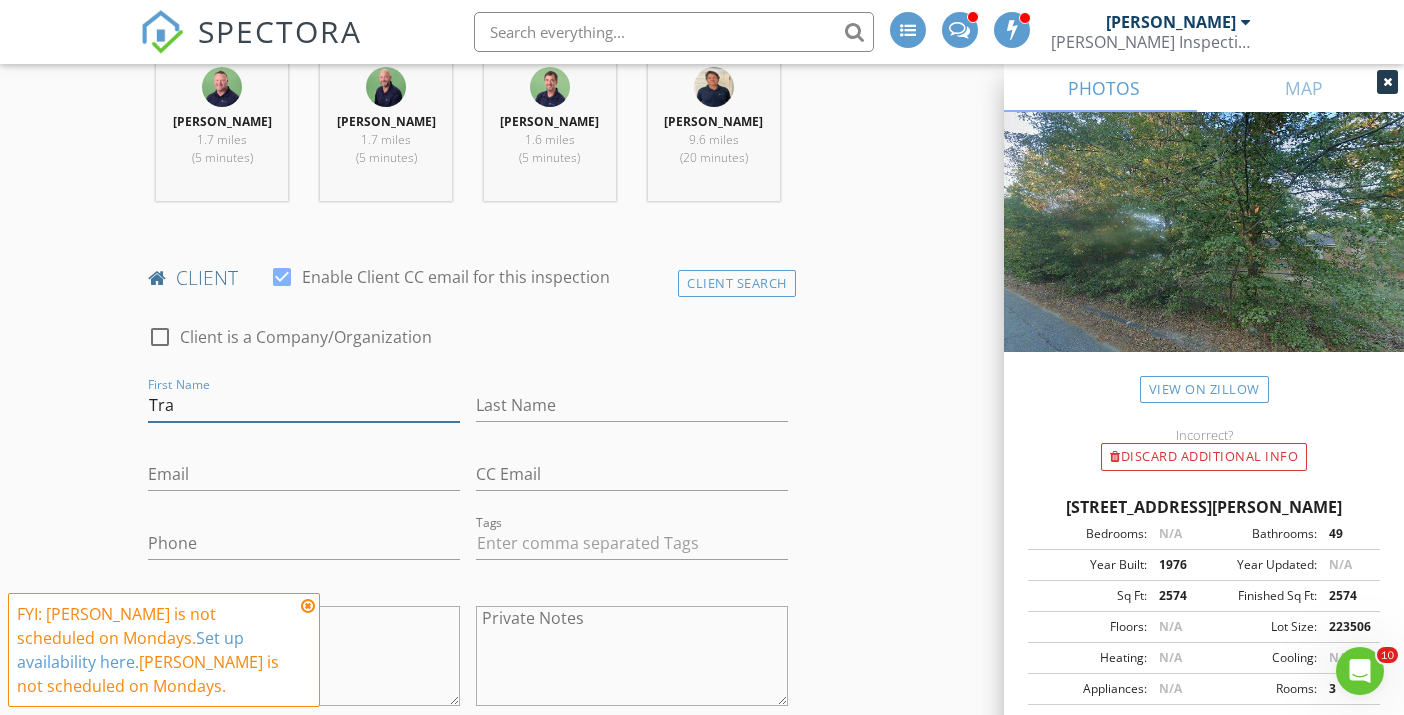 type on "Tra" 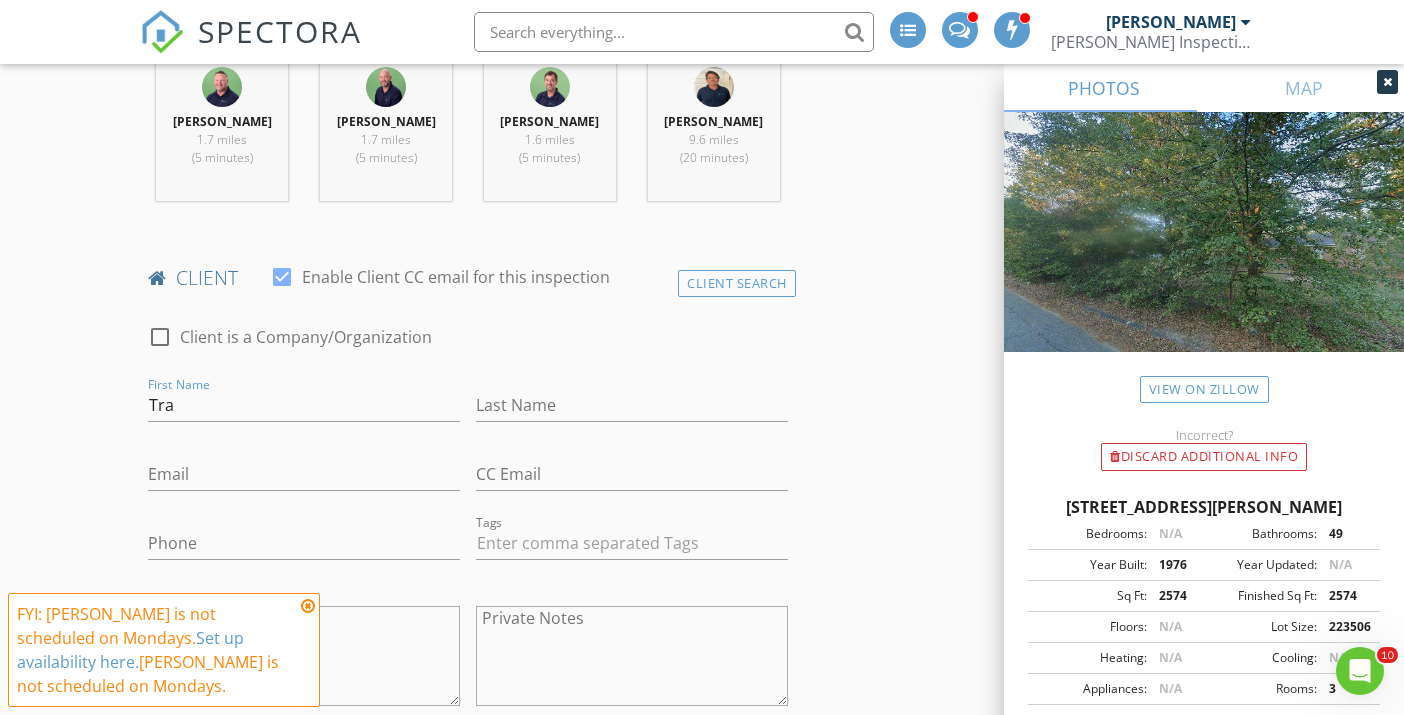click at bounding box center (160, 337) 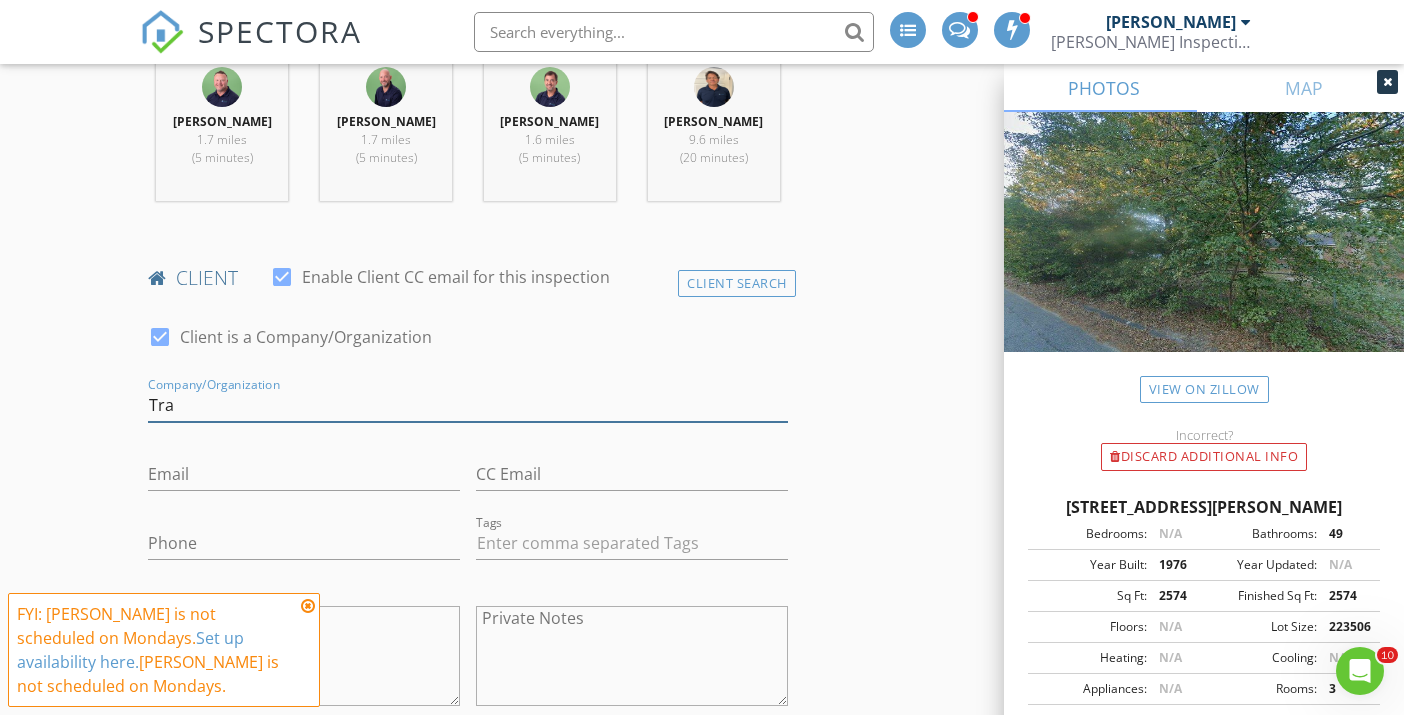 drag, startPoint x: 198, startPoint y: 358, endPoint x: 105, endPoint y: 358, distance: 93 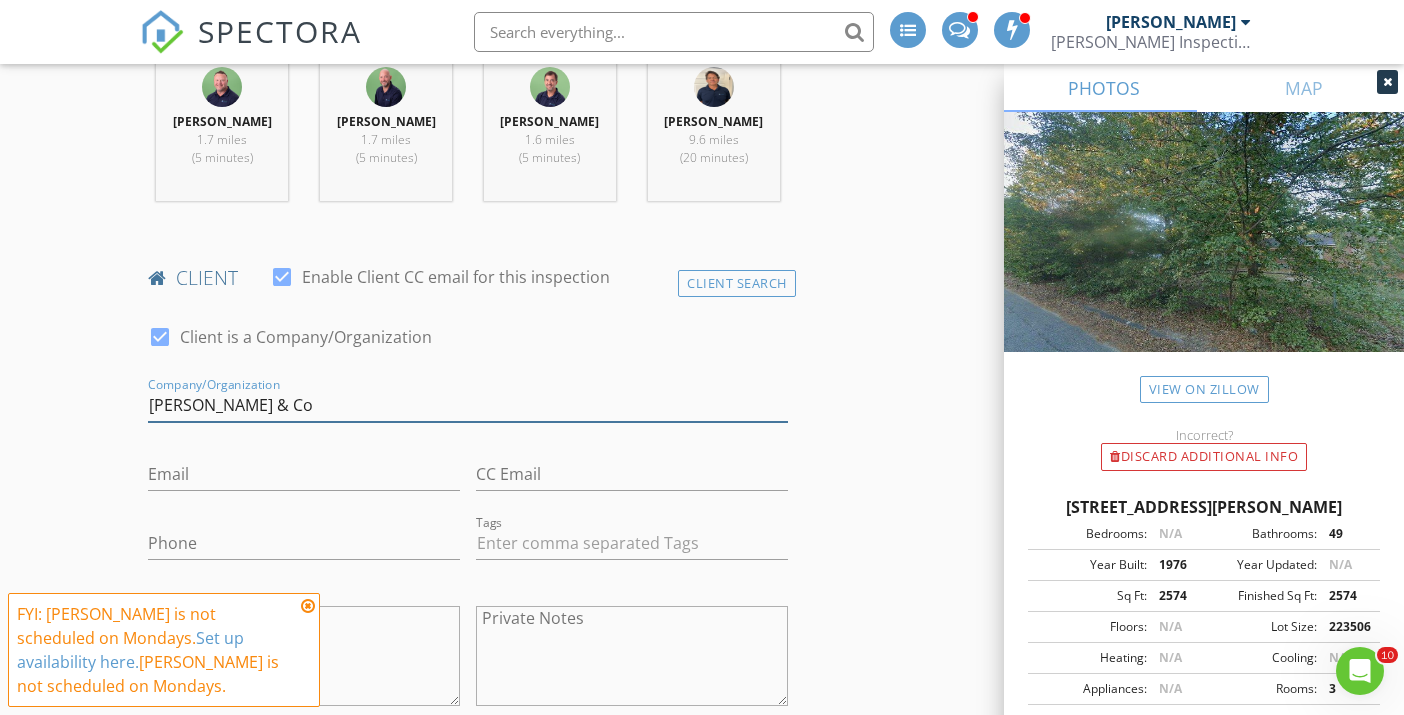 click on "Gamble & Co" at bounding box center (467, 405) 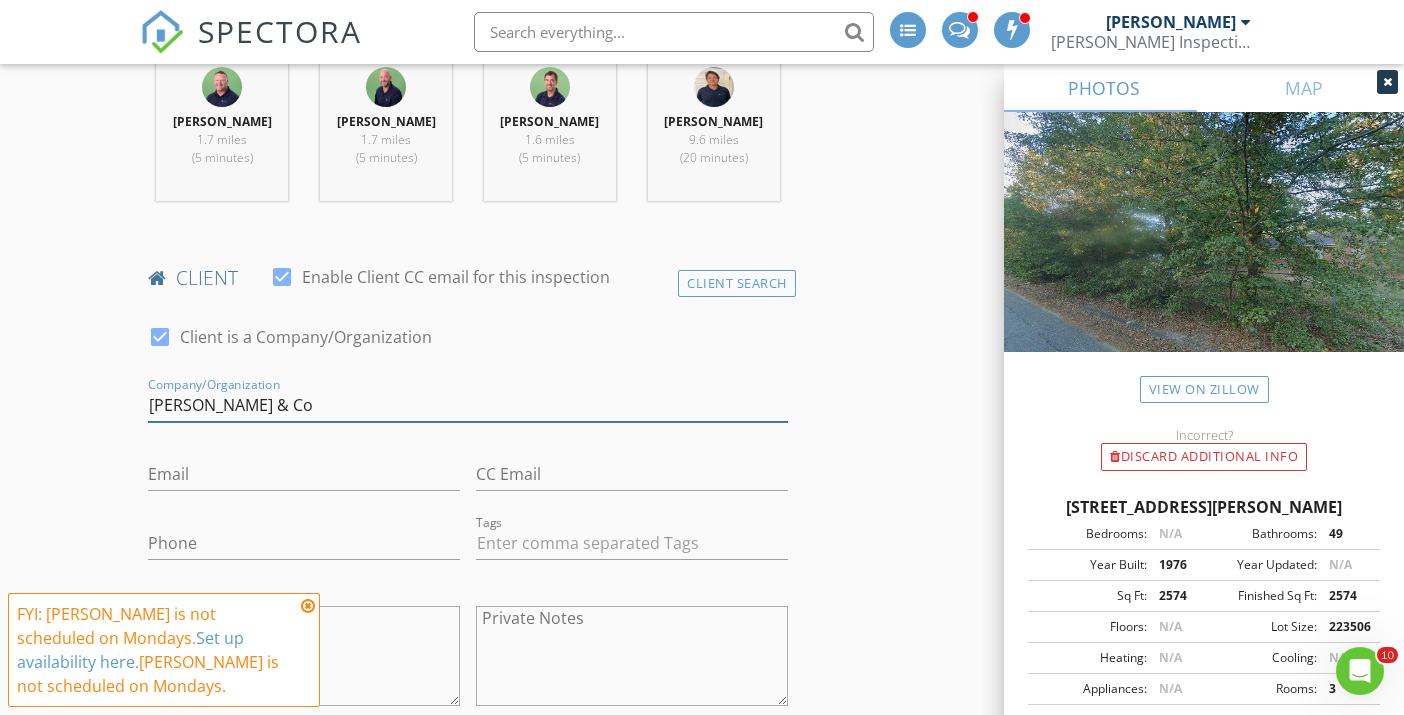 type on "Gamble & Co" 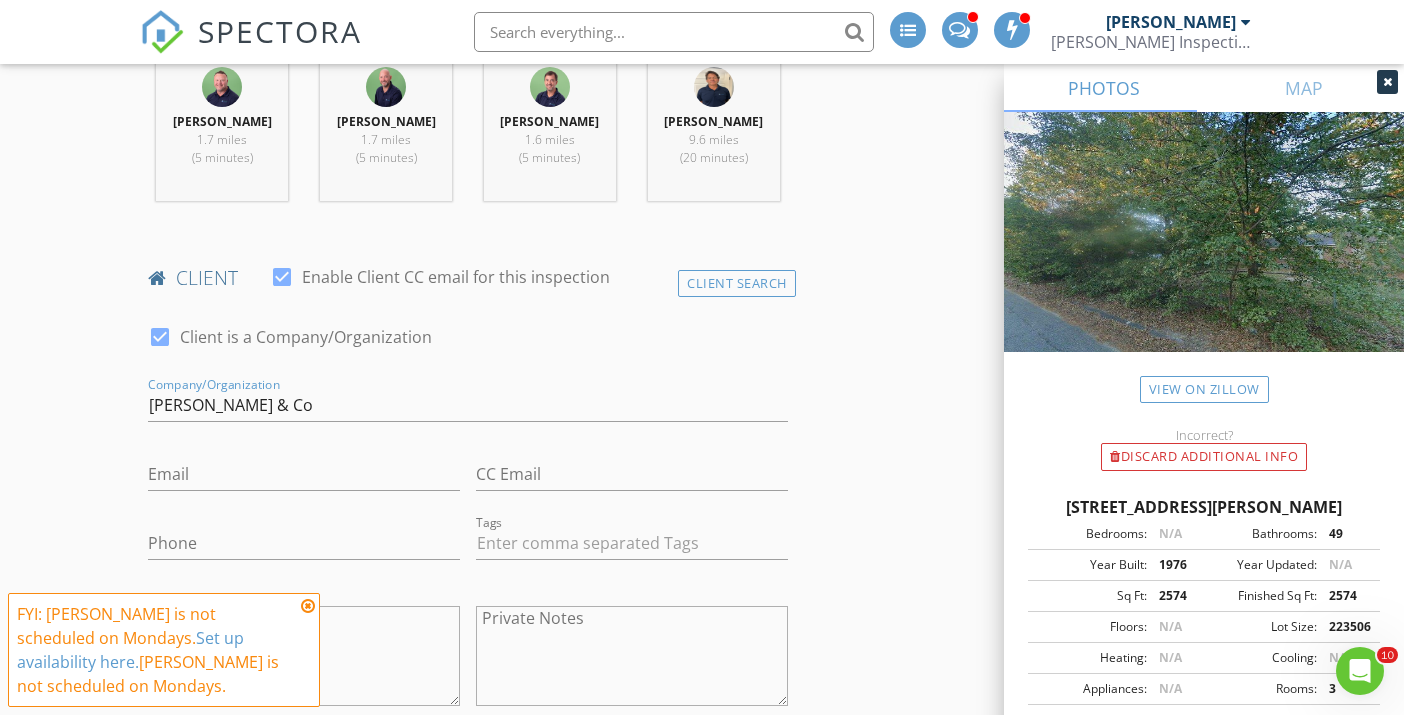 click on "check_box Client is a Company/Organization" at bounding box center [467, 347] 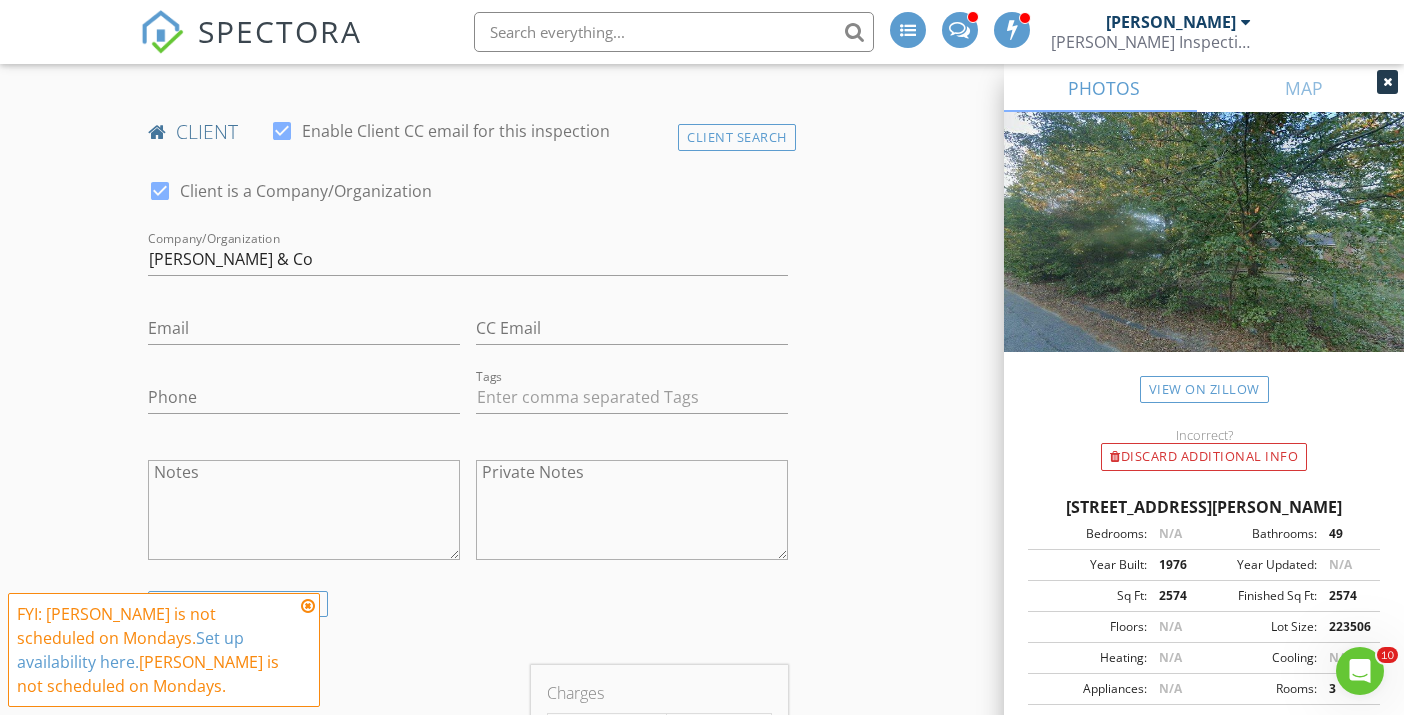 scroll, scrollTop: 1059, scrollLeft: 0, axis: vertical 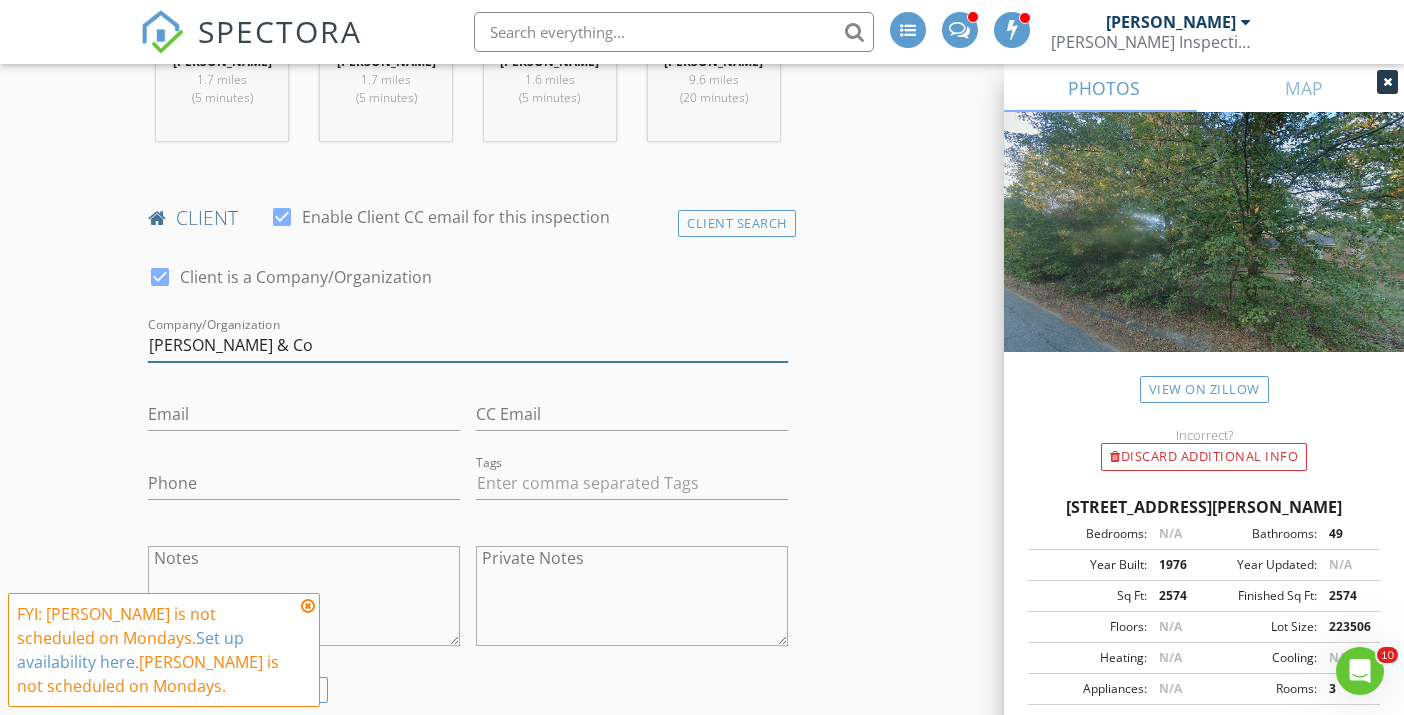 click on "Gamble & Co" at bounding box center (467, 345) 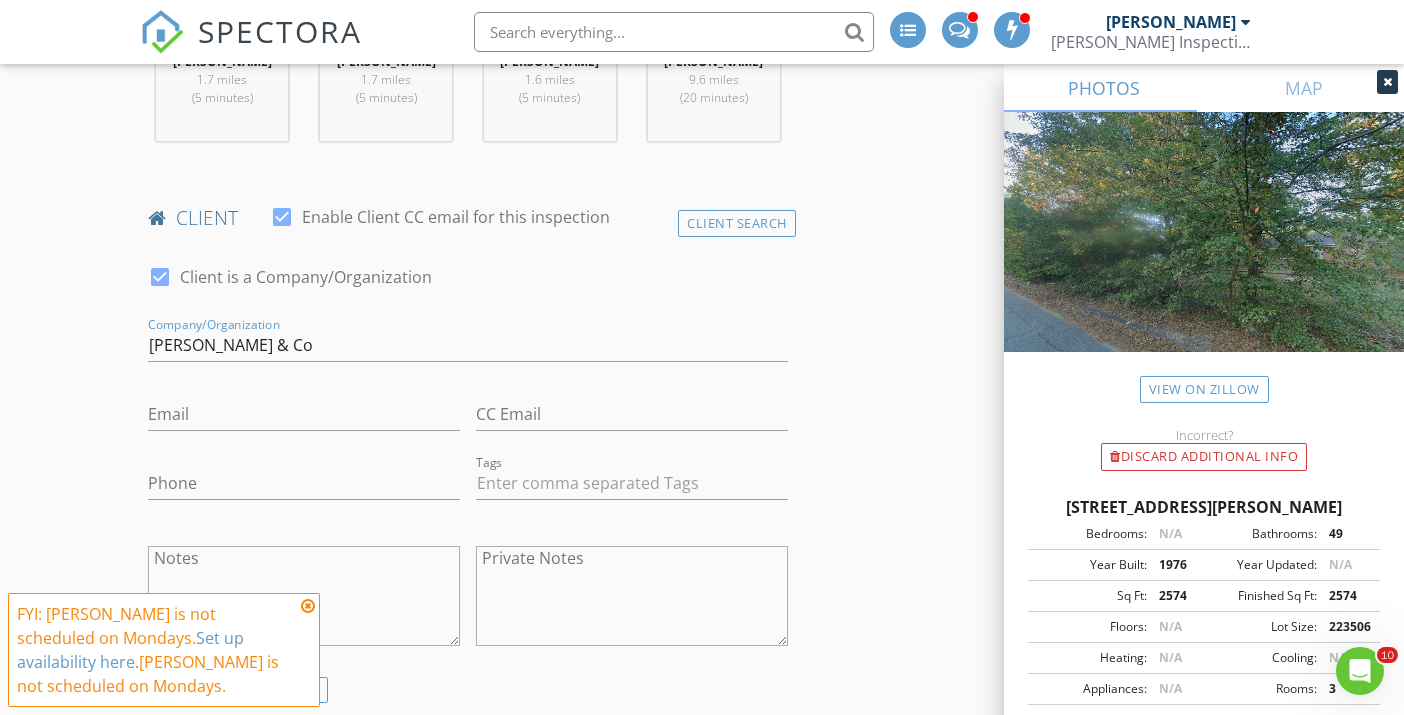 click at bounding box center [160, 277] 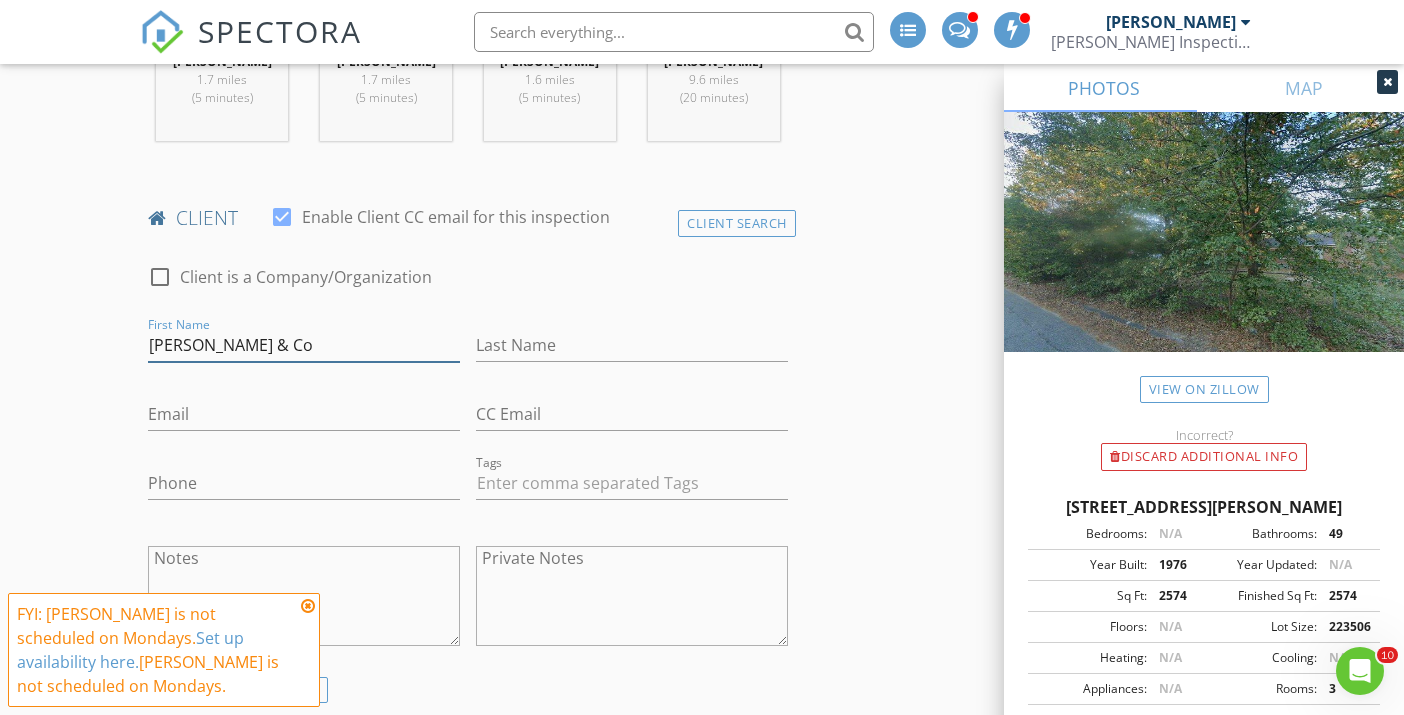 drag, startPoint x: 269, startPoint y: 293, endPoint x: 207, endPoint y: 292, distance: 62.008064 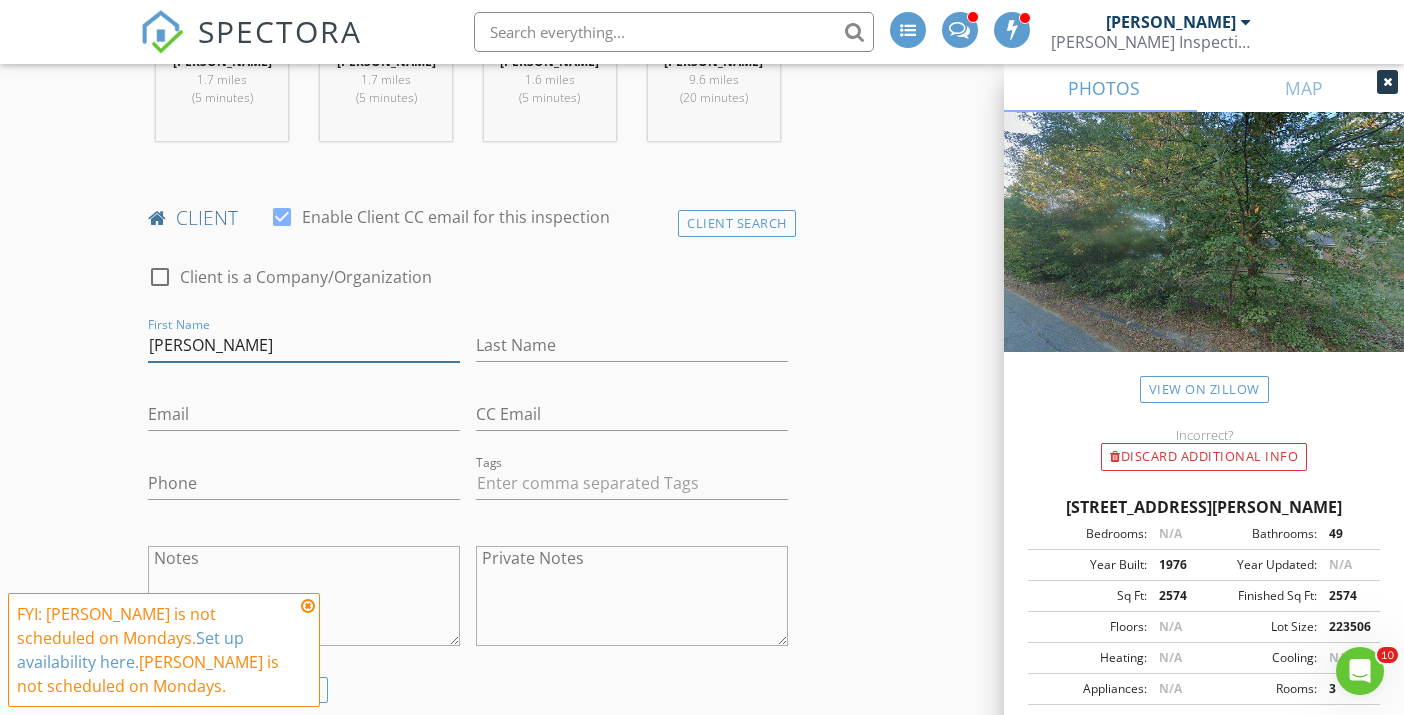 type on "[PERSON_NAME]" 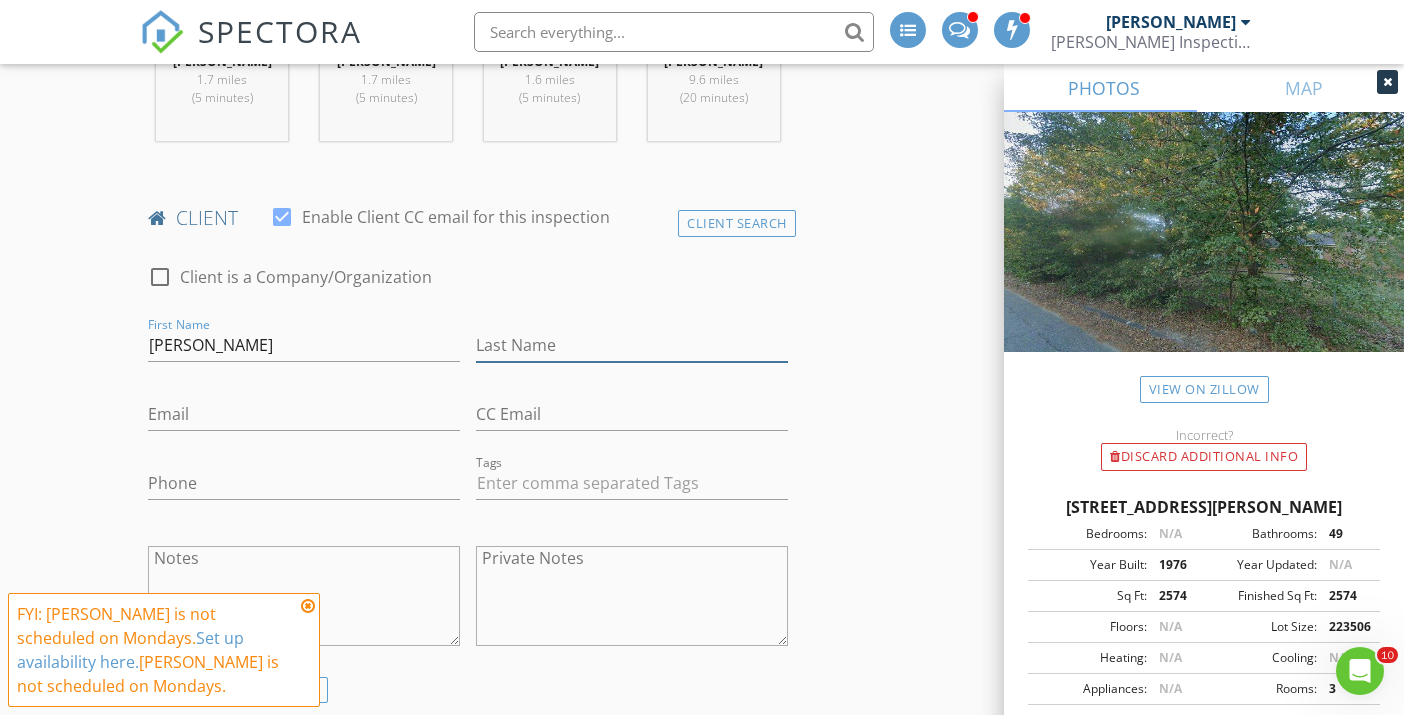 click on "Last Name" at bounding box center [632, 345] 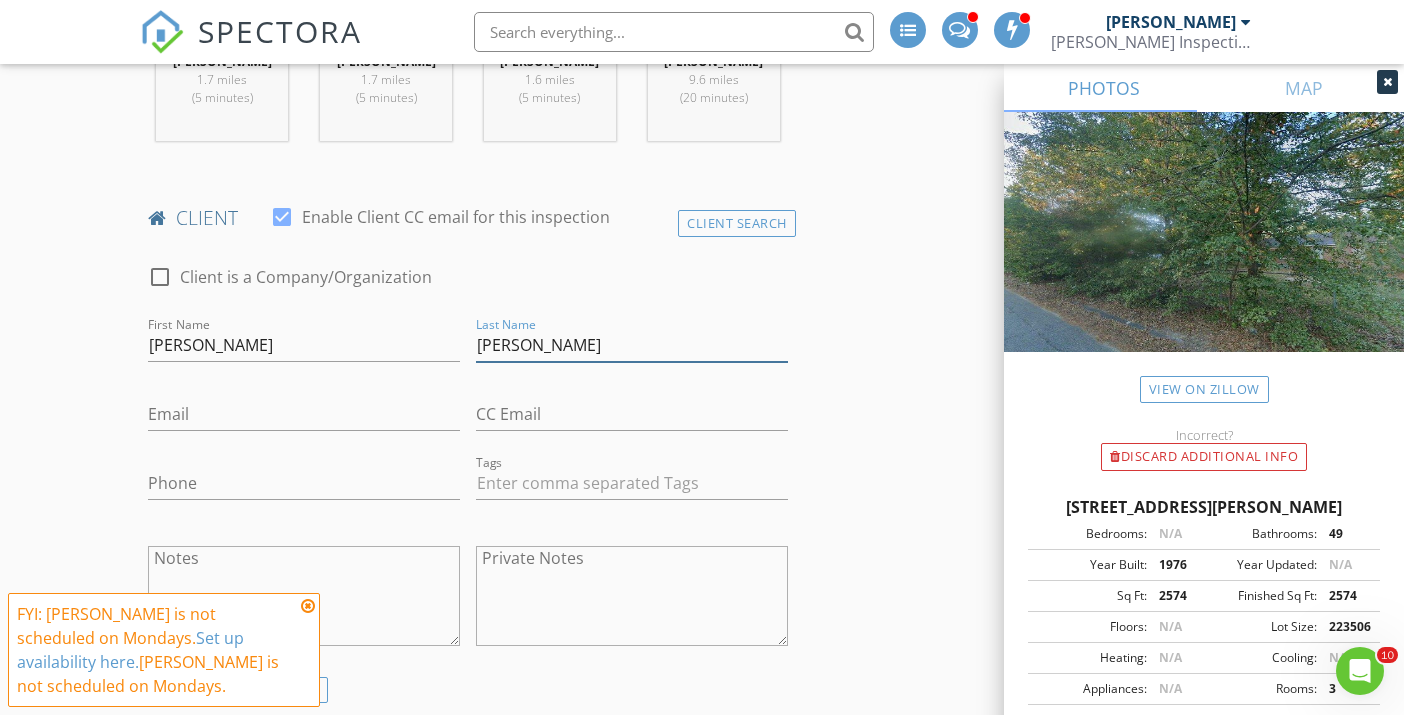 type on "[PERSON_NAME]" 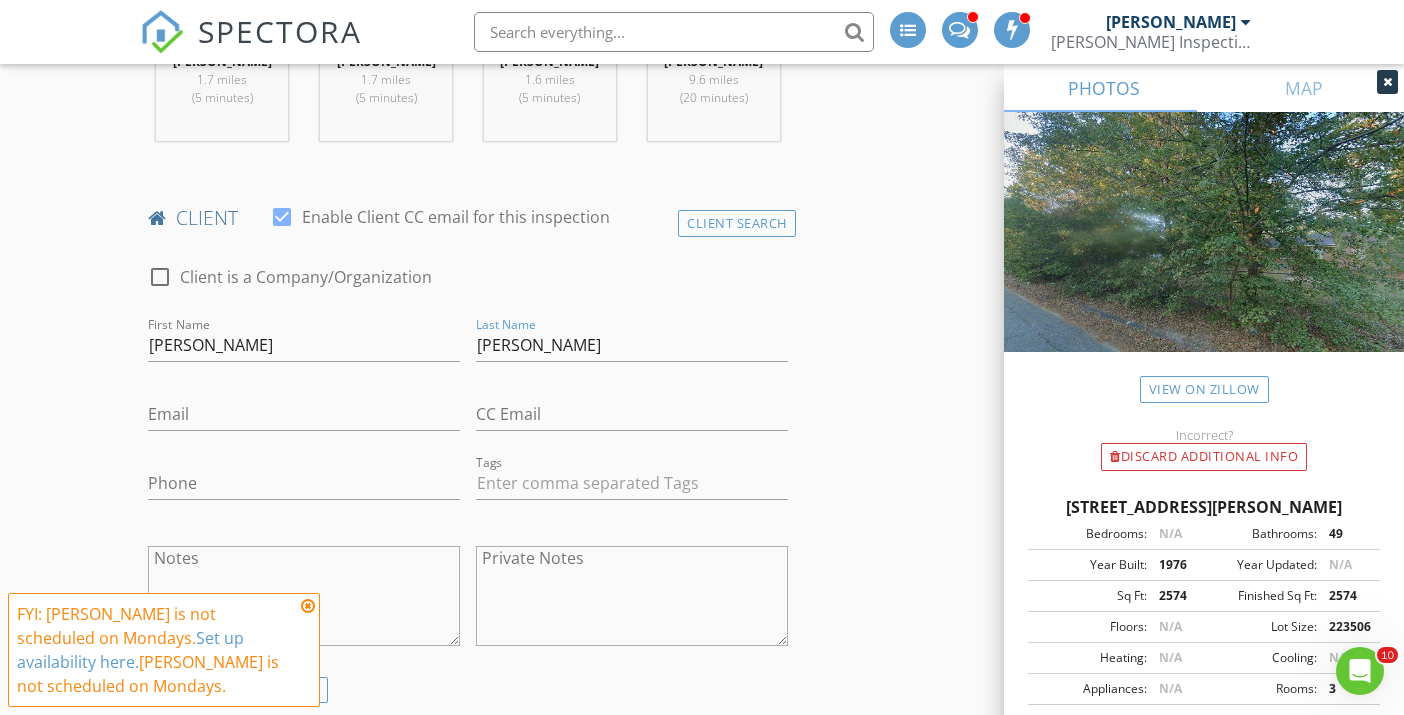 click at bounding box center (160, 277) 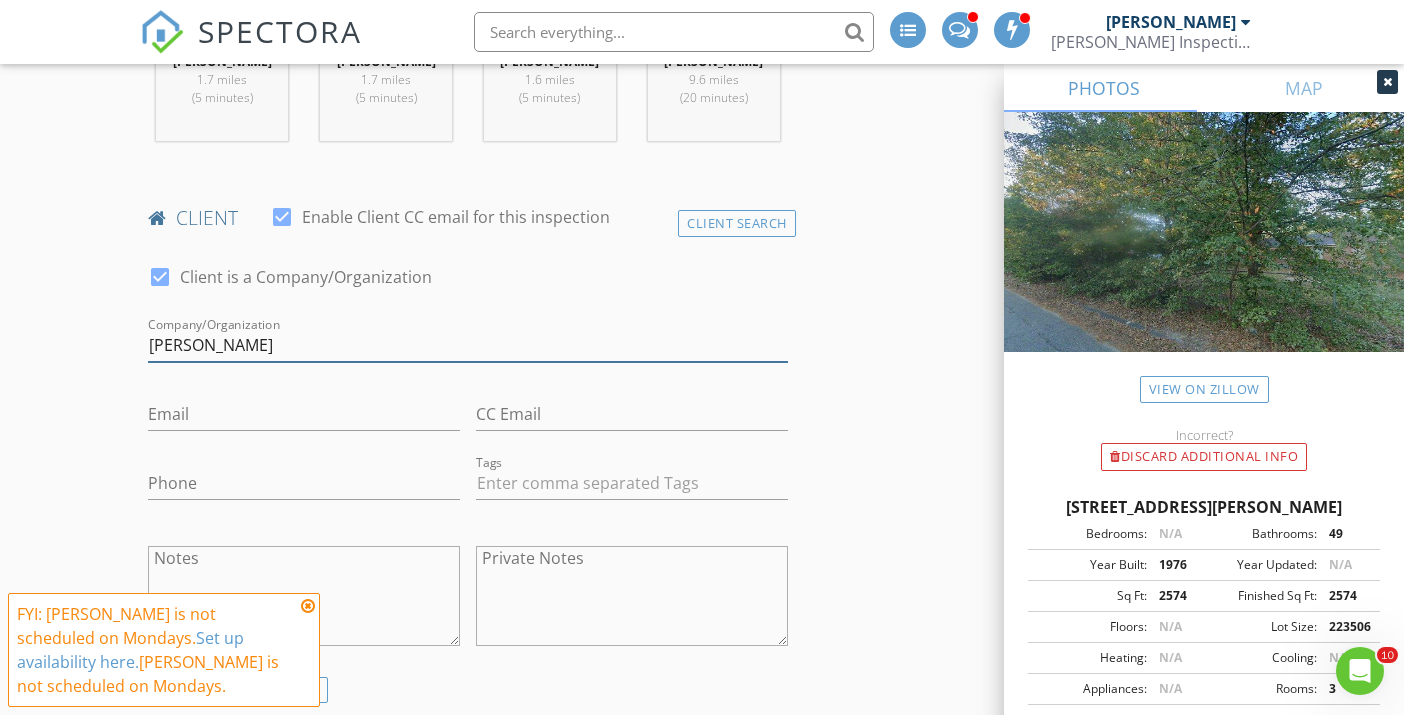 click on "[PERSON_NAME]" at bounding box center (467, 345) 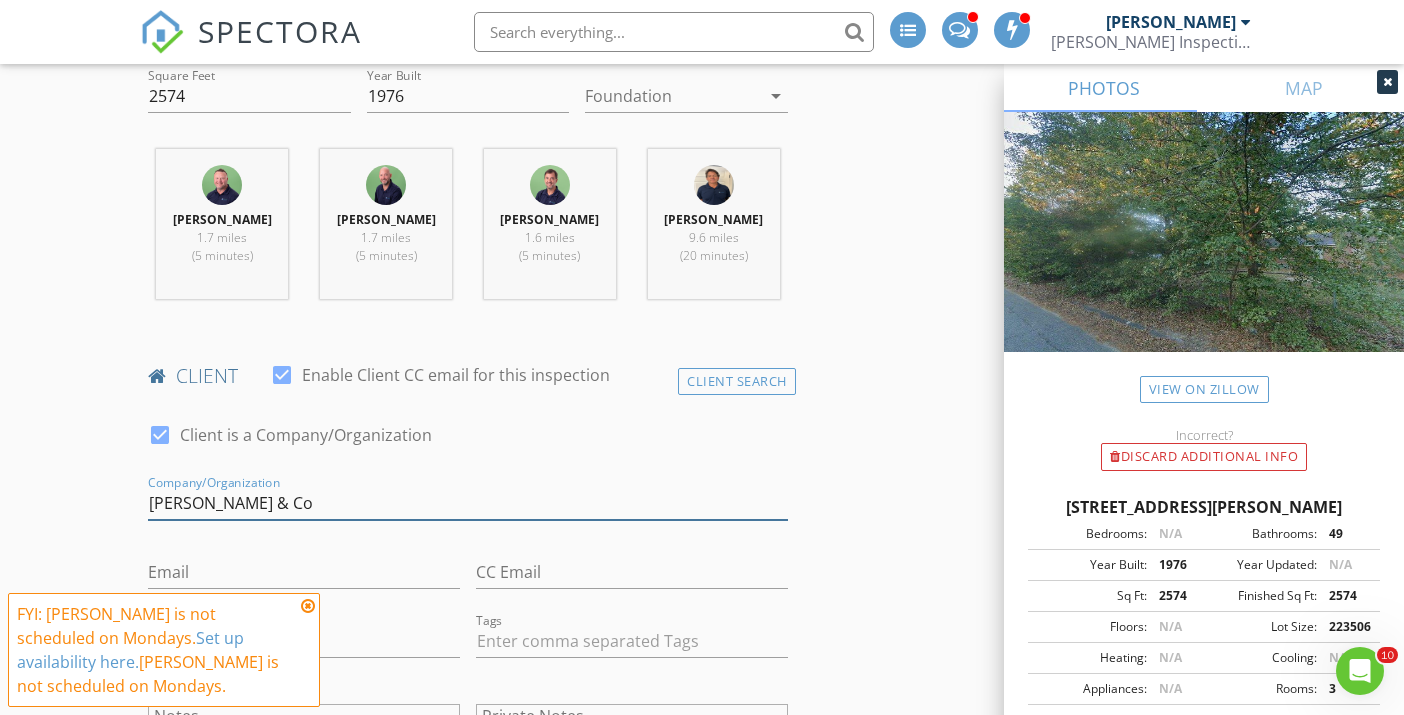 scroll, scrollTop: 901, scrollLeft: 0, axis: vertical 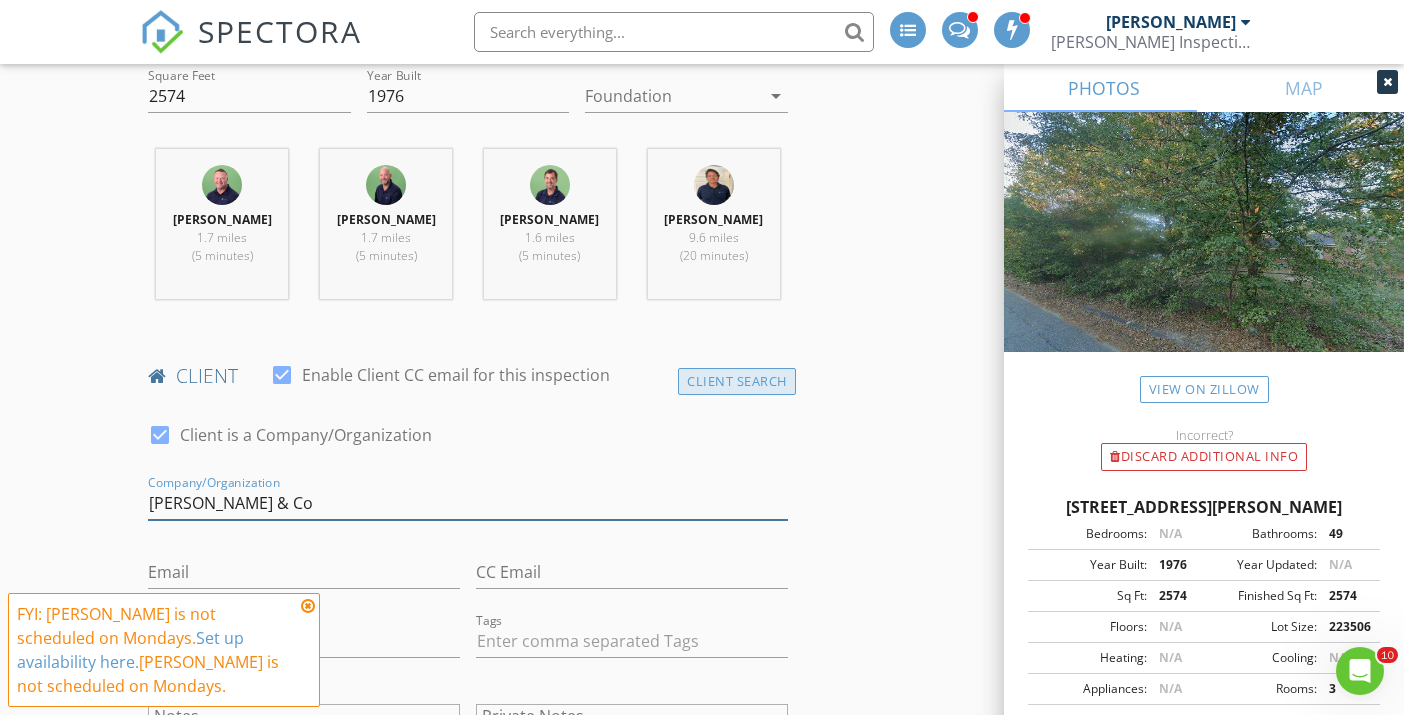 type on "Gamble & Co" 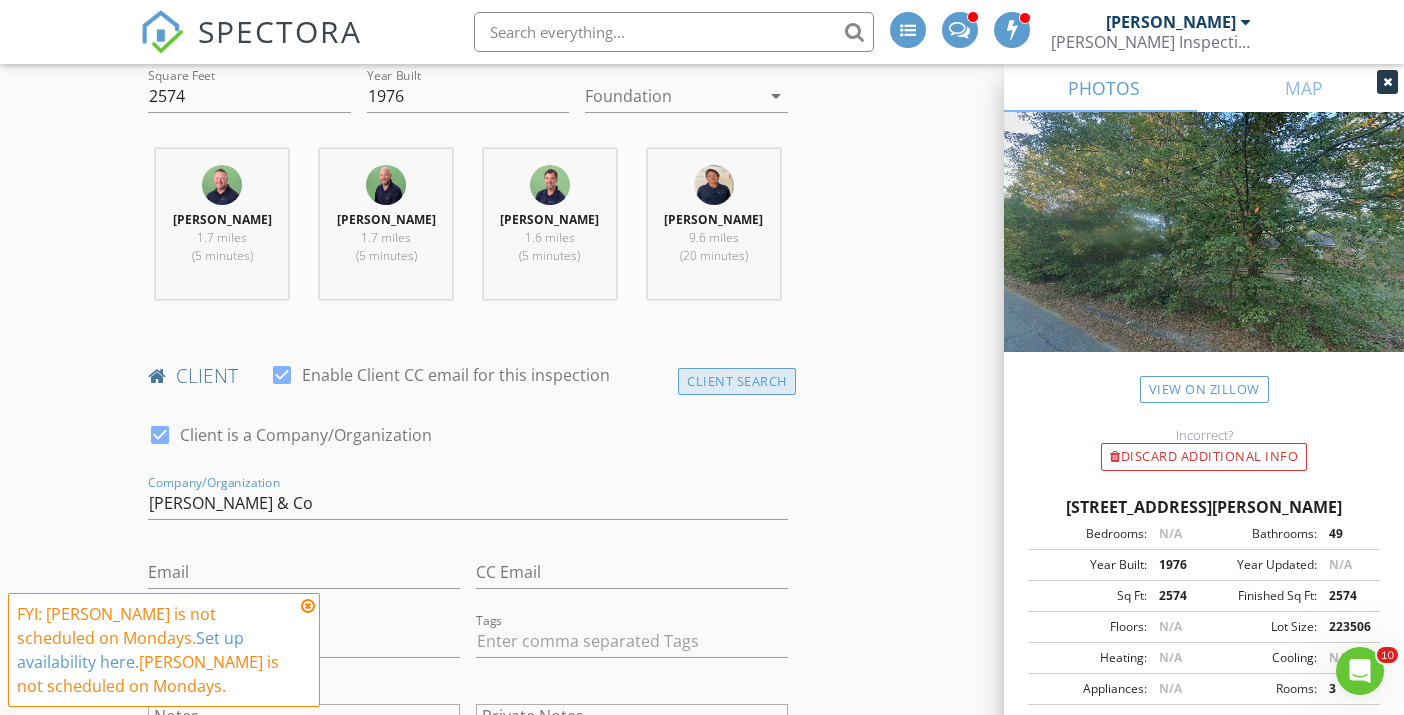 click on "Client Search" at bounding box center [737, 381] 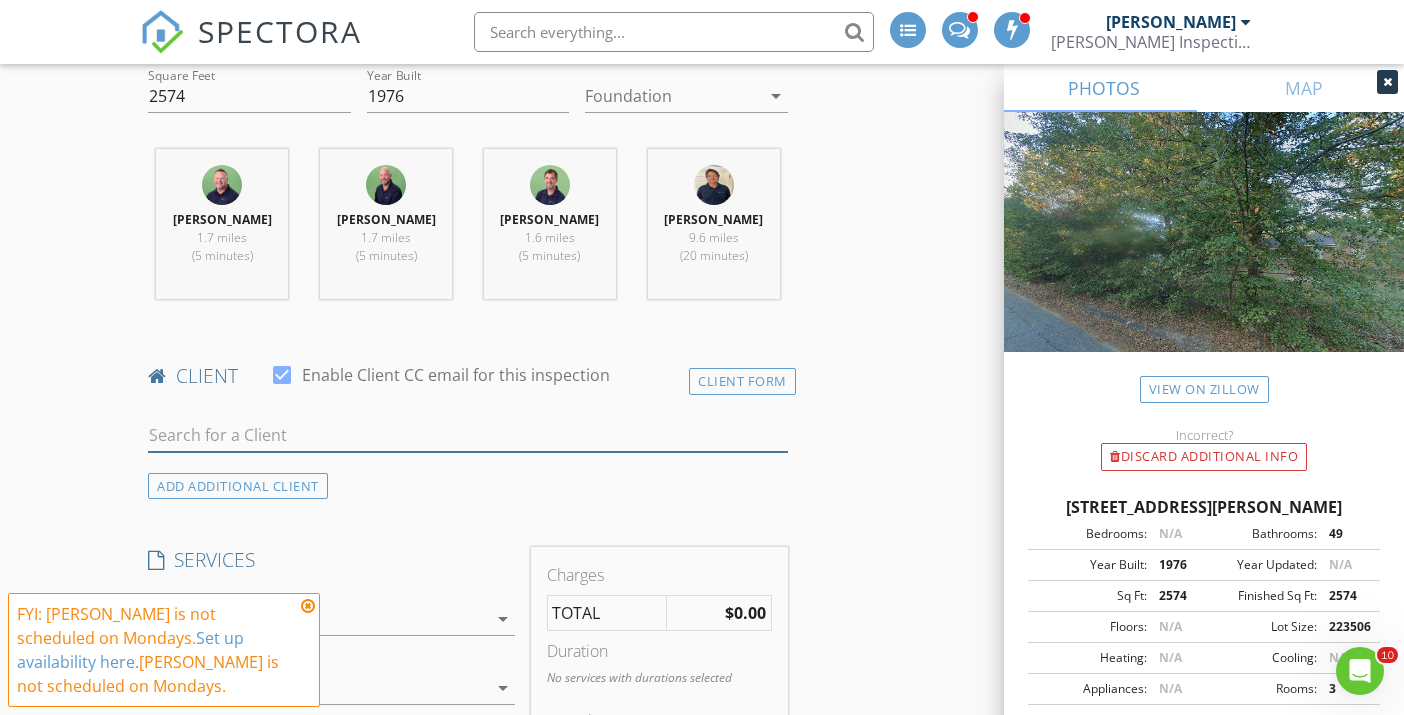 click at bounding box center (467, 435) 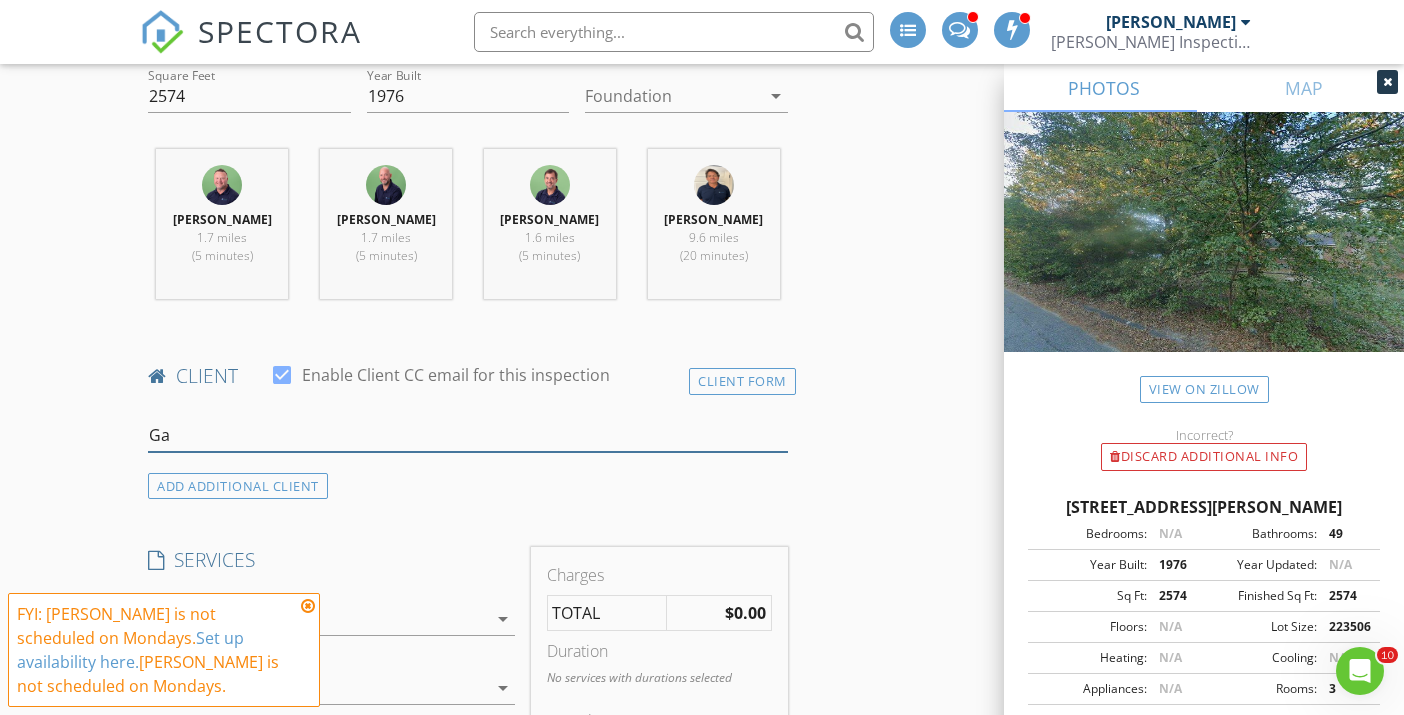 type on "G" 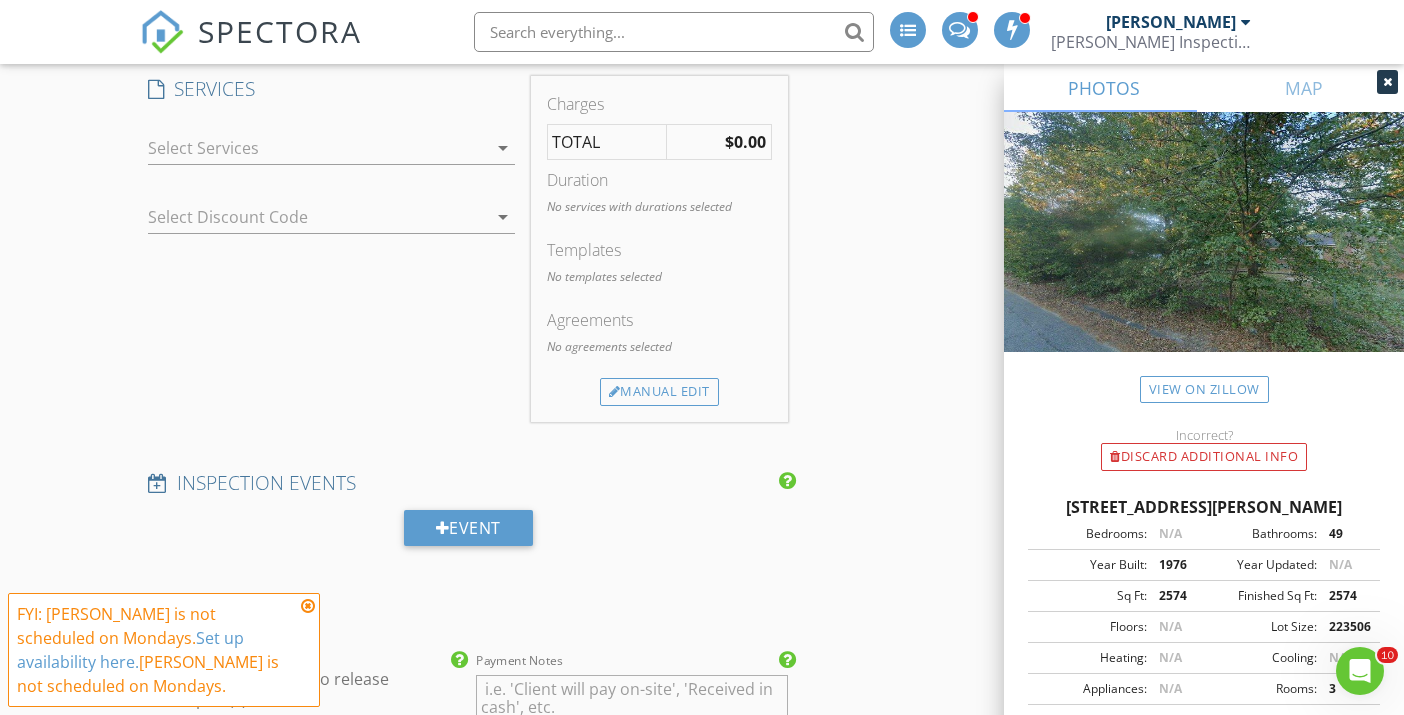 scroll, scrollTop: 1372, scrollLeft: 0, axis: vertical 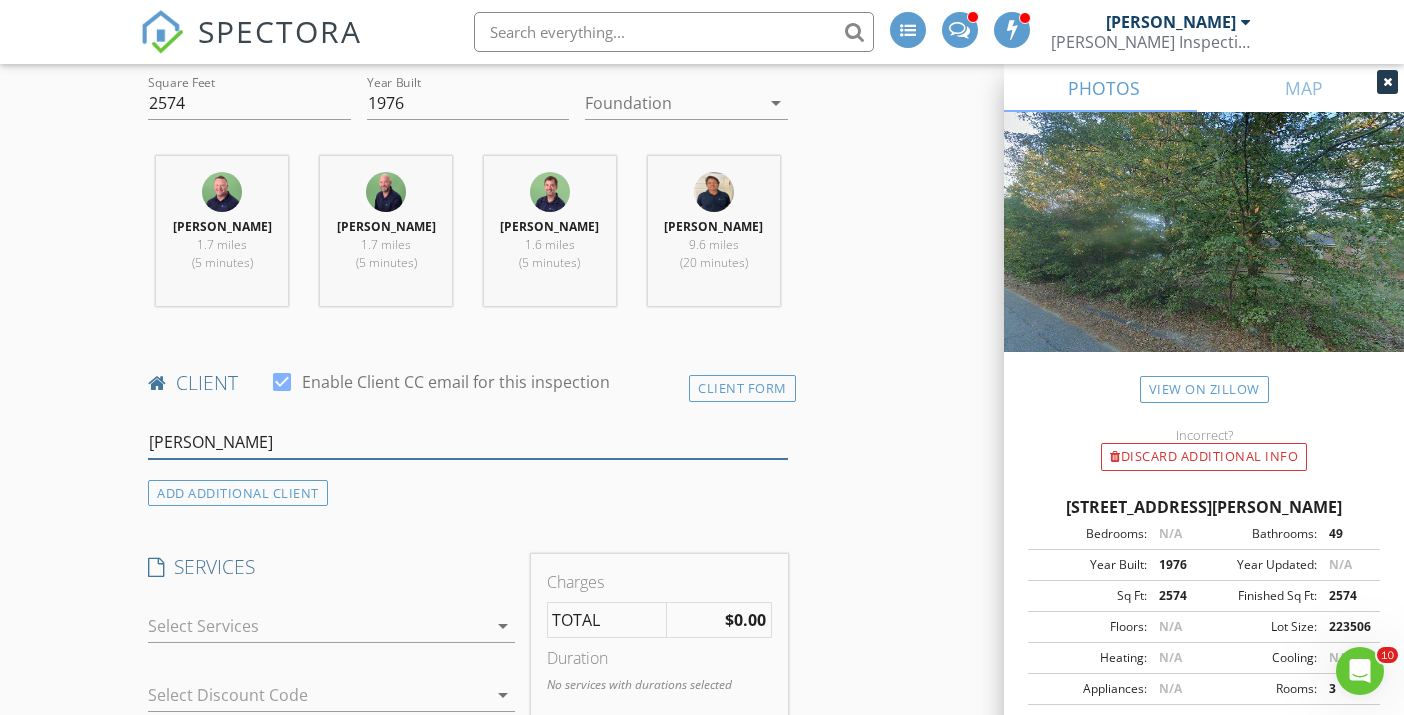 click on "Travis Gamble" at bounding box center (467, 442) 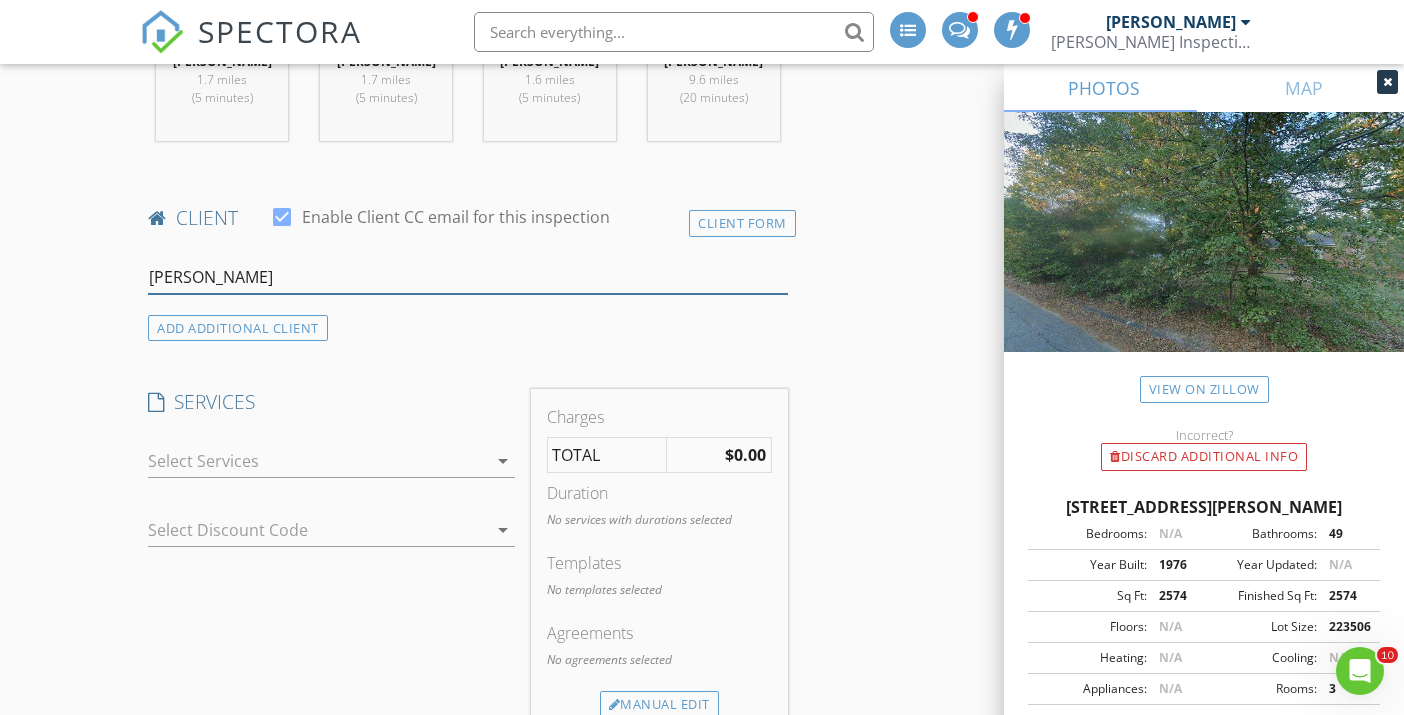 scroll, scrollTop: 1059, scrollLeft: 0, axis: vertical 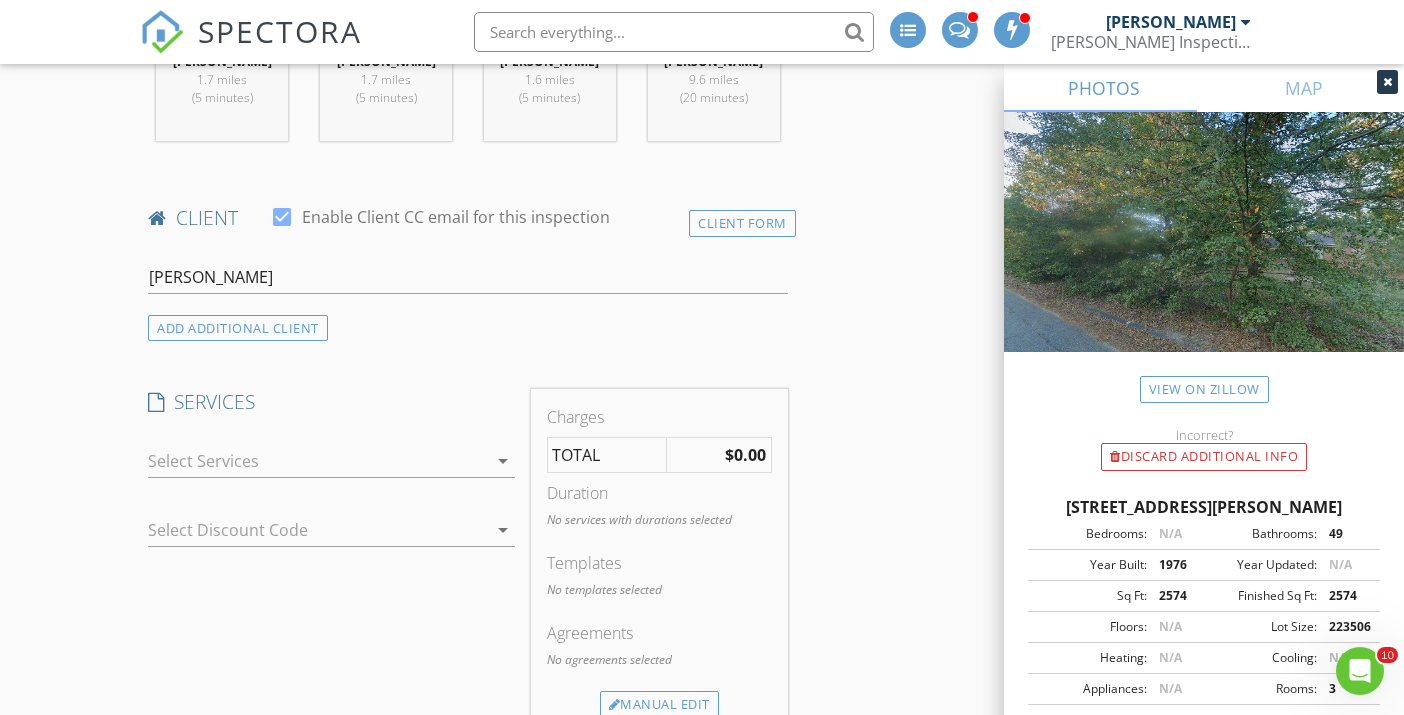 click at bounding box center [317, 461] 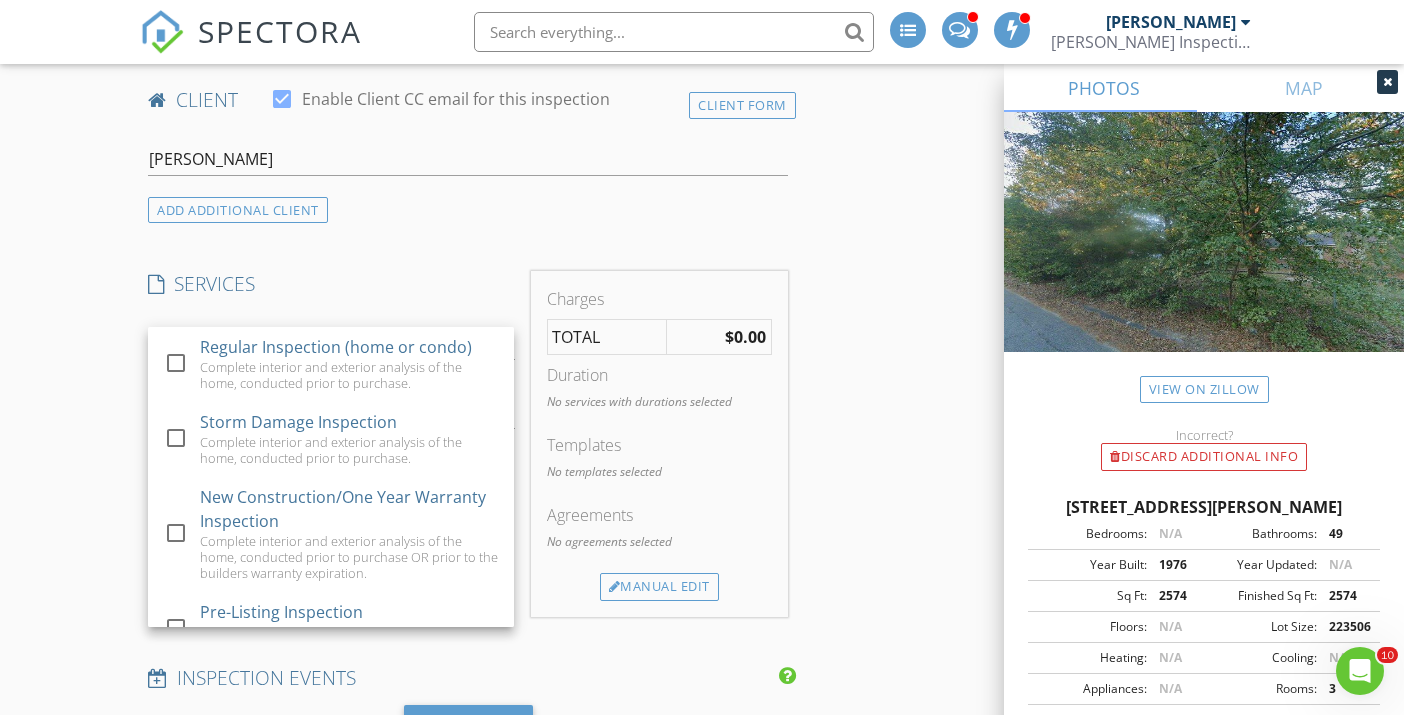 scroll, scrollTop: 1225, scrollLeft: 0, axis: vertical 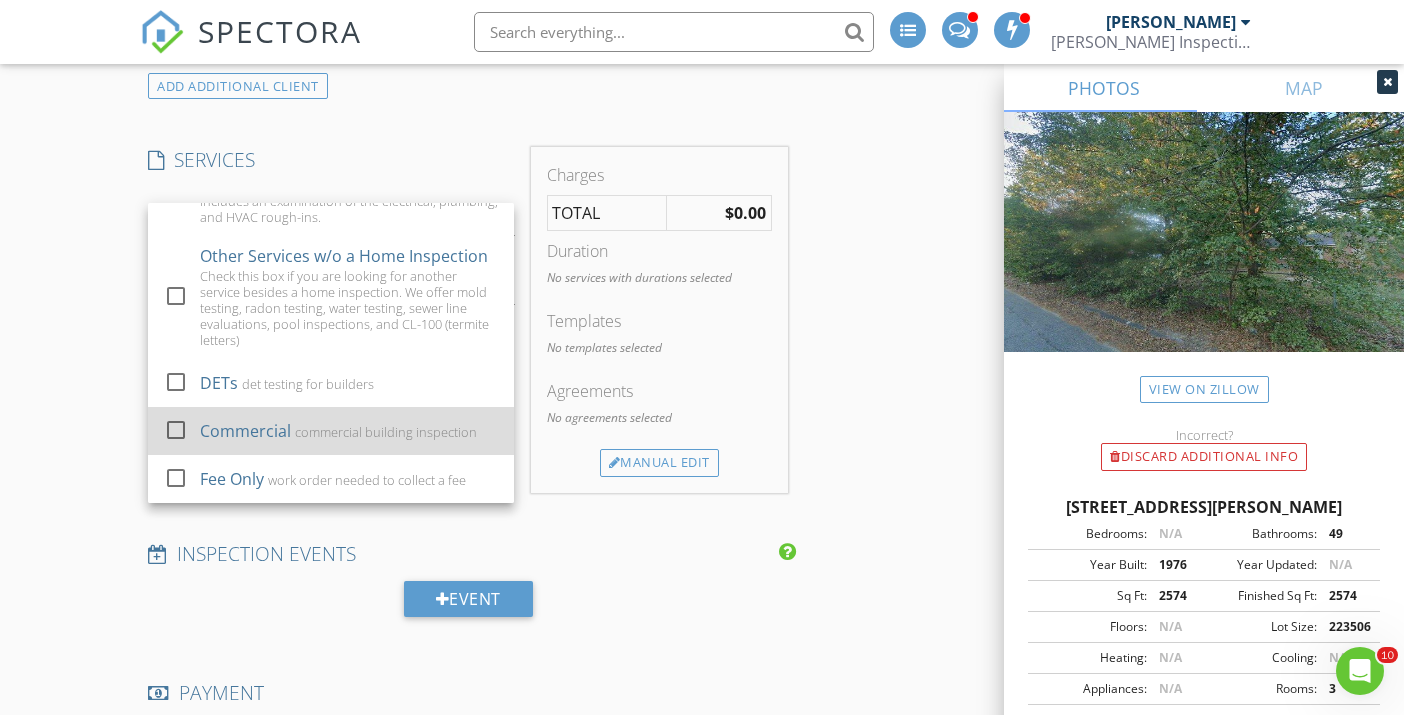 click at bounding box center [176, 430] 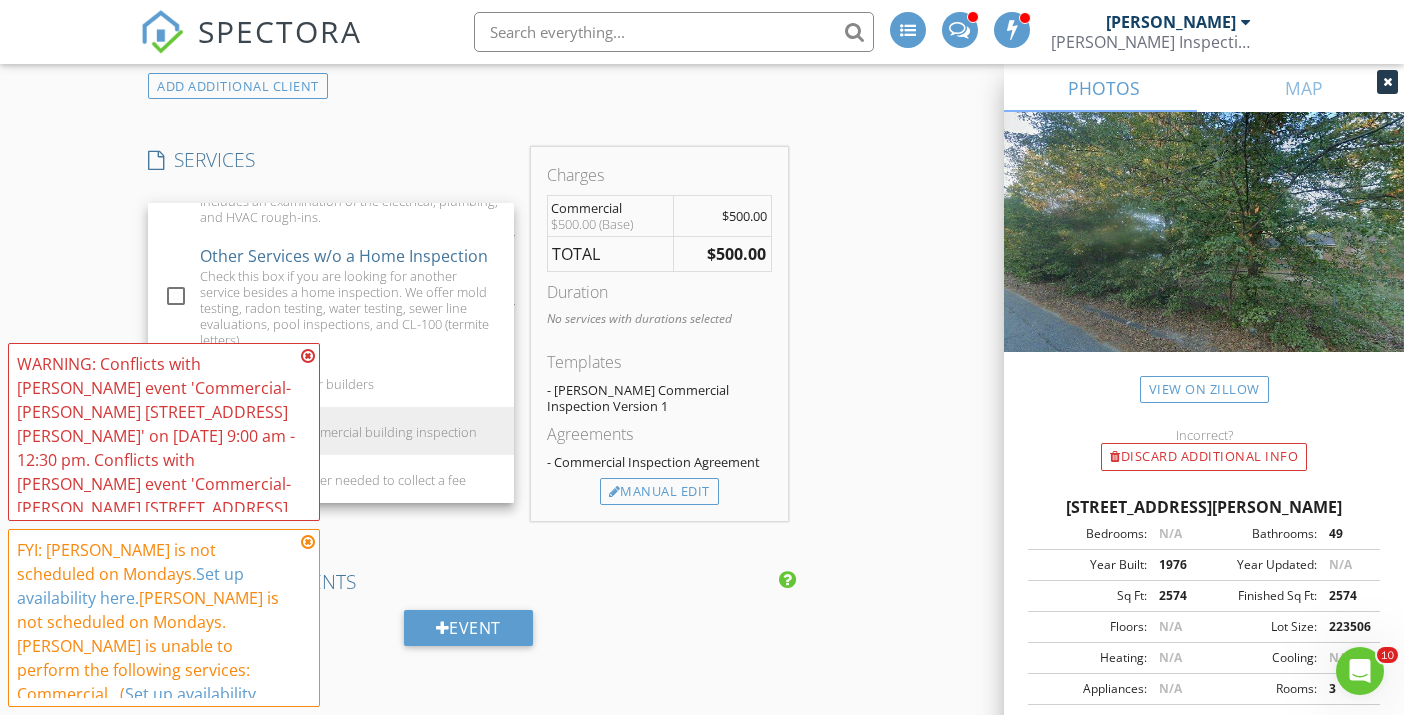 click at bounding box center [308, 356] 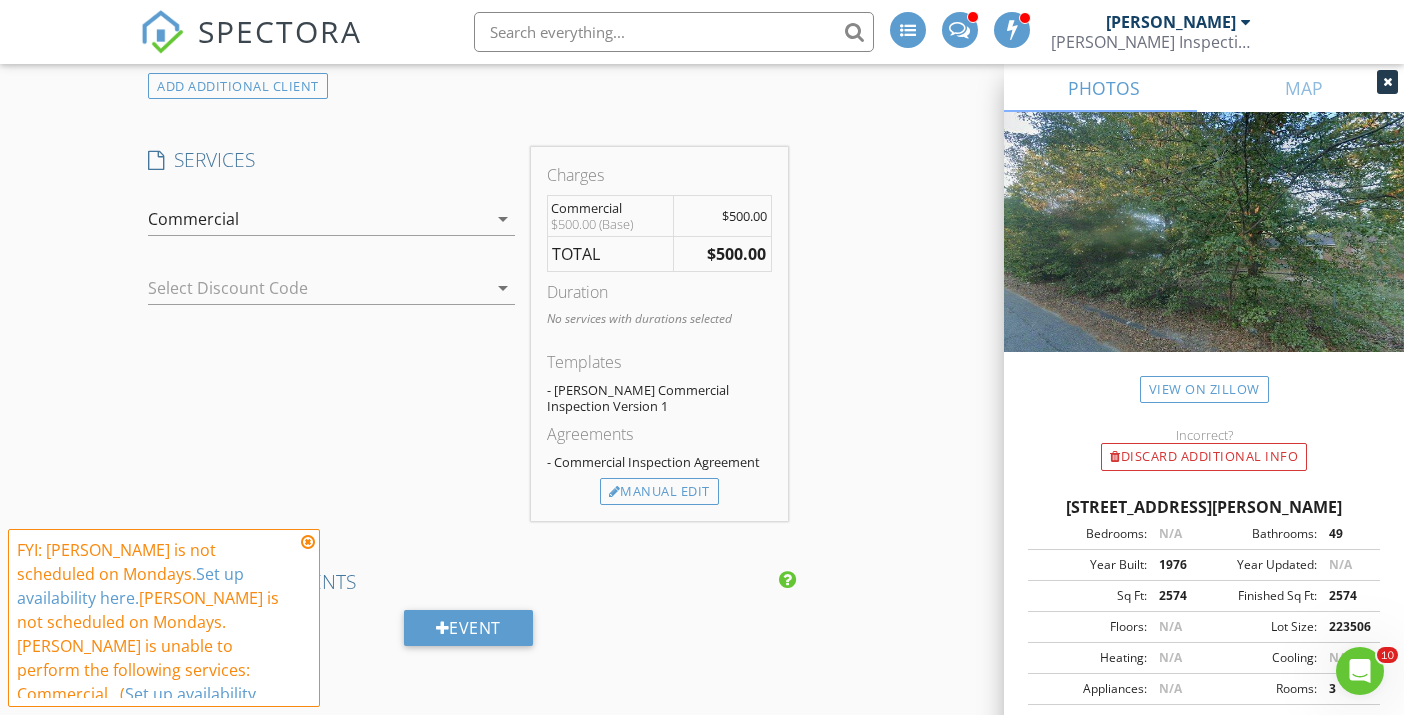 click at bounding box center [308, 542] 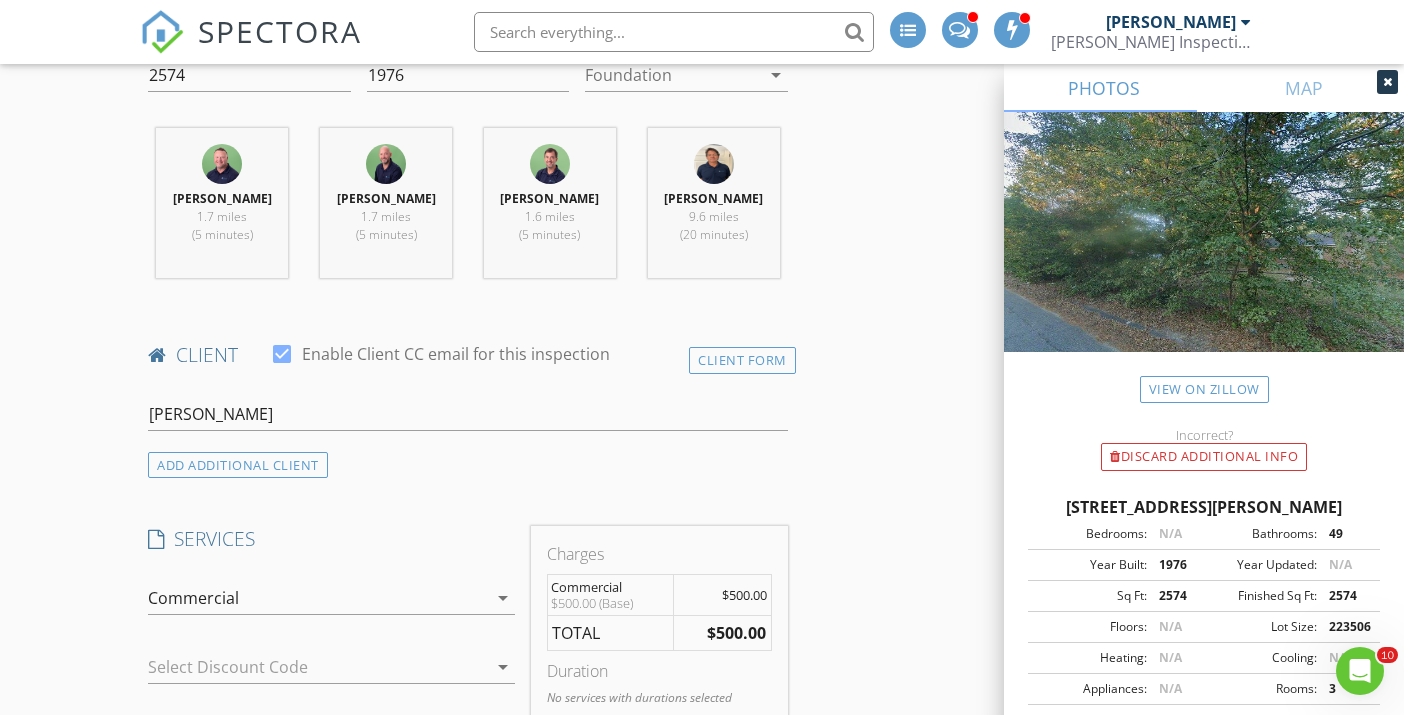 scroll, scrollTop: 910, scrollLeft: 0, axis: vertical 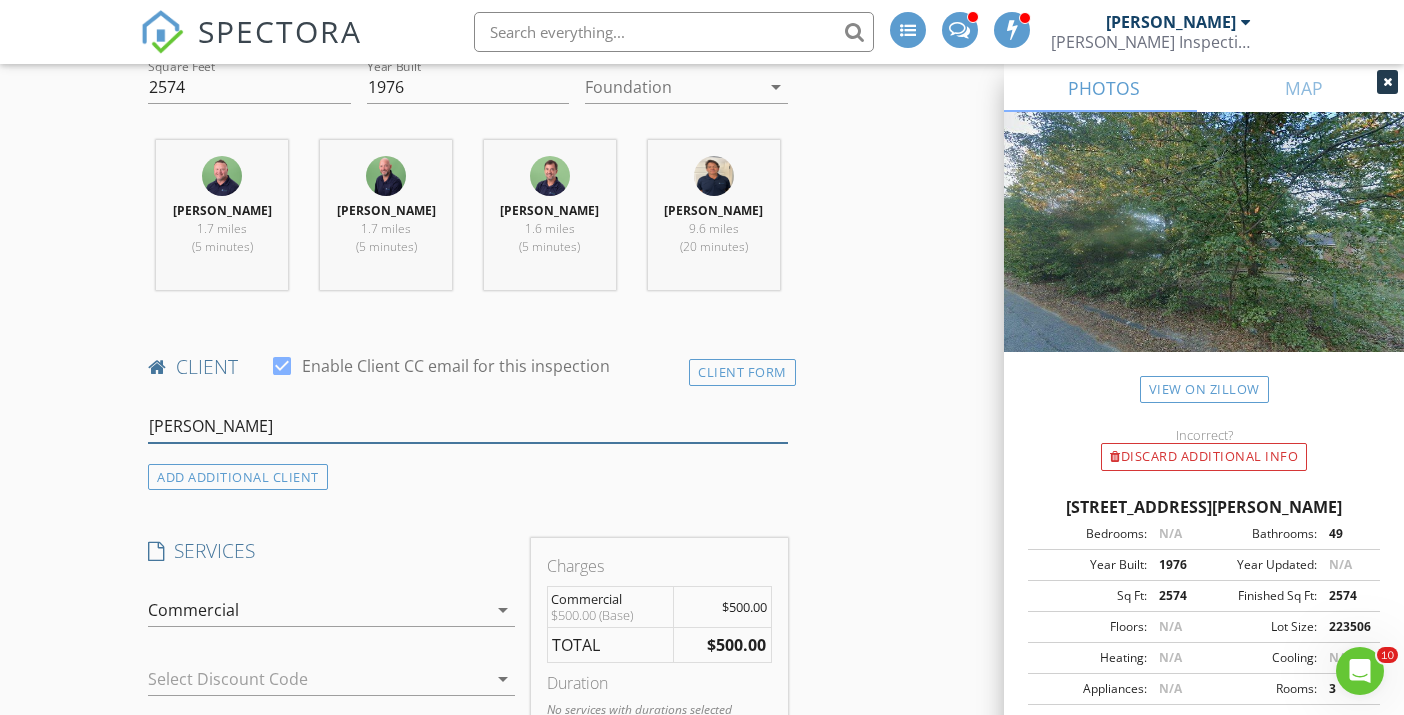 click on "Travis Gamble" at bounding box center (467, 426) 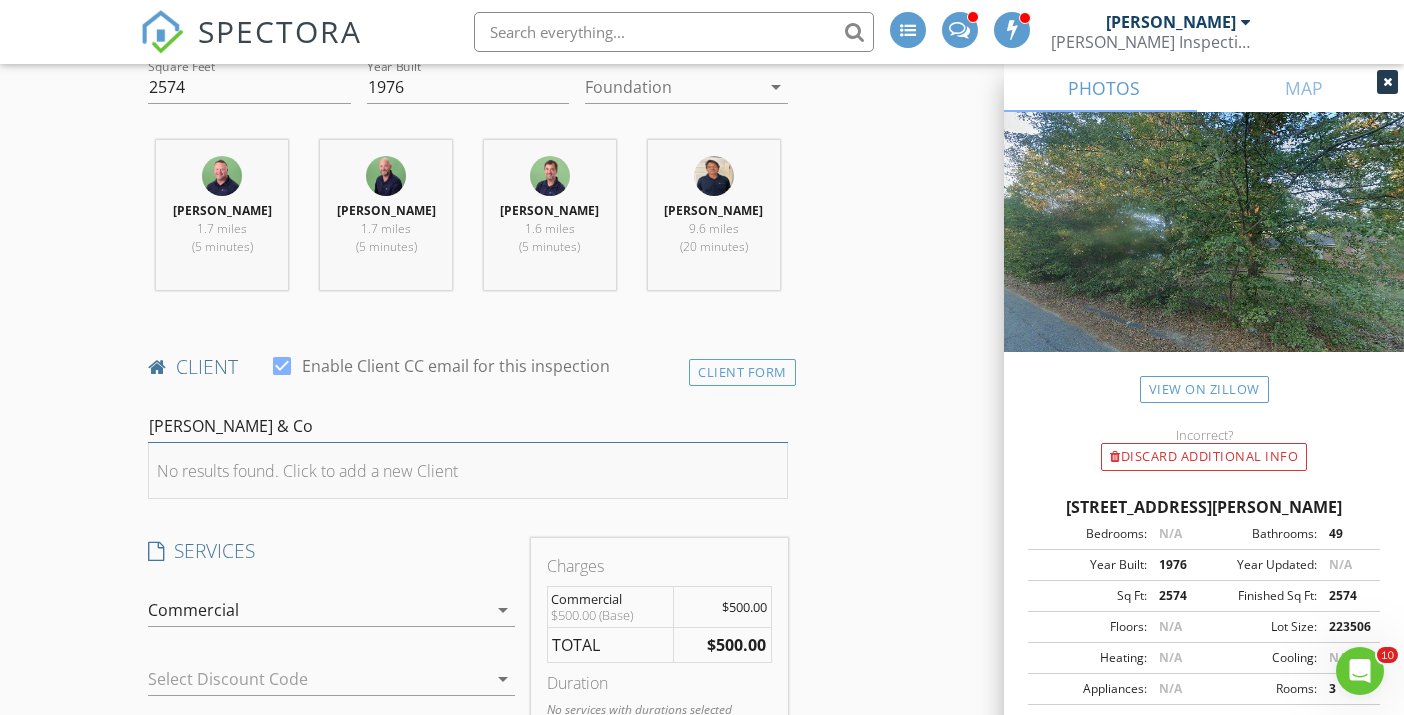 type on "[PERSON_NAME] & Co" 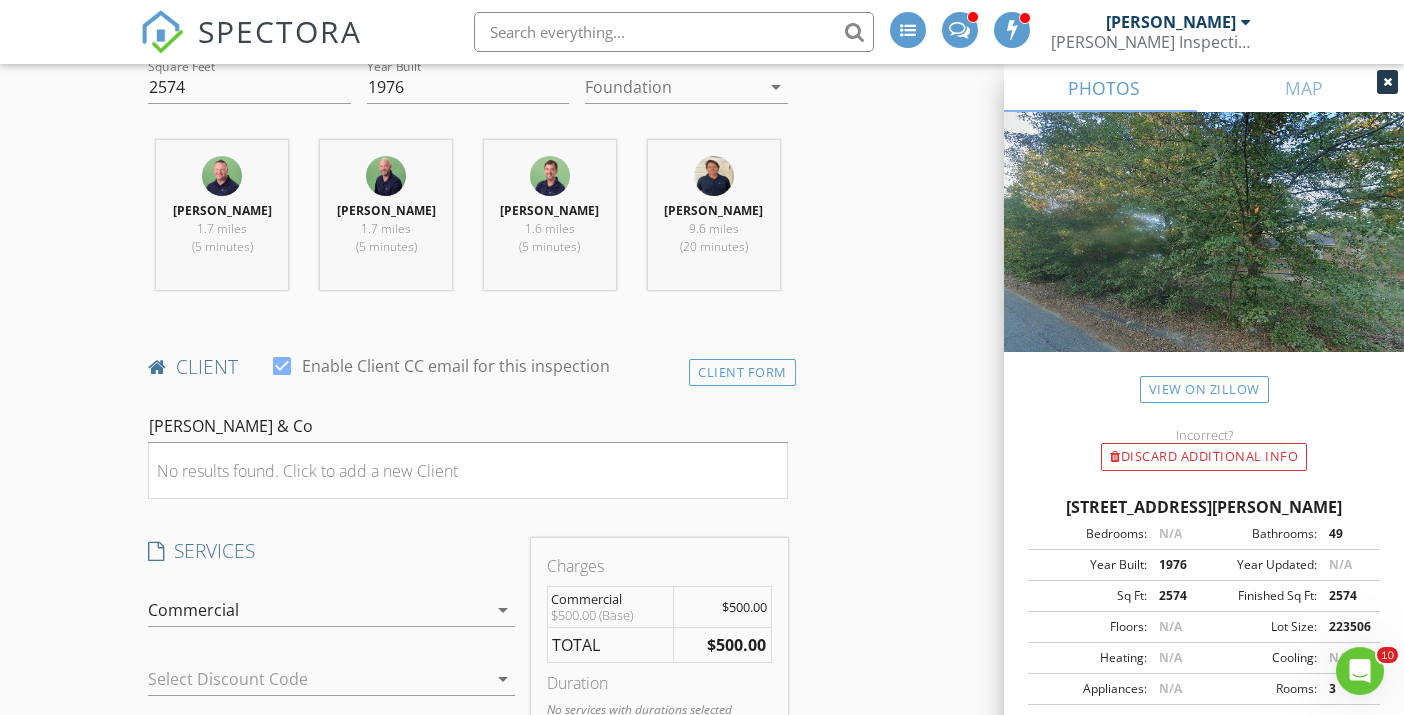 click on "No results found. Click to add a new
Client" at bounding box center (307, 471) 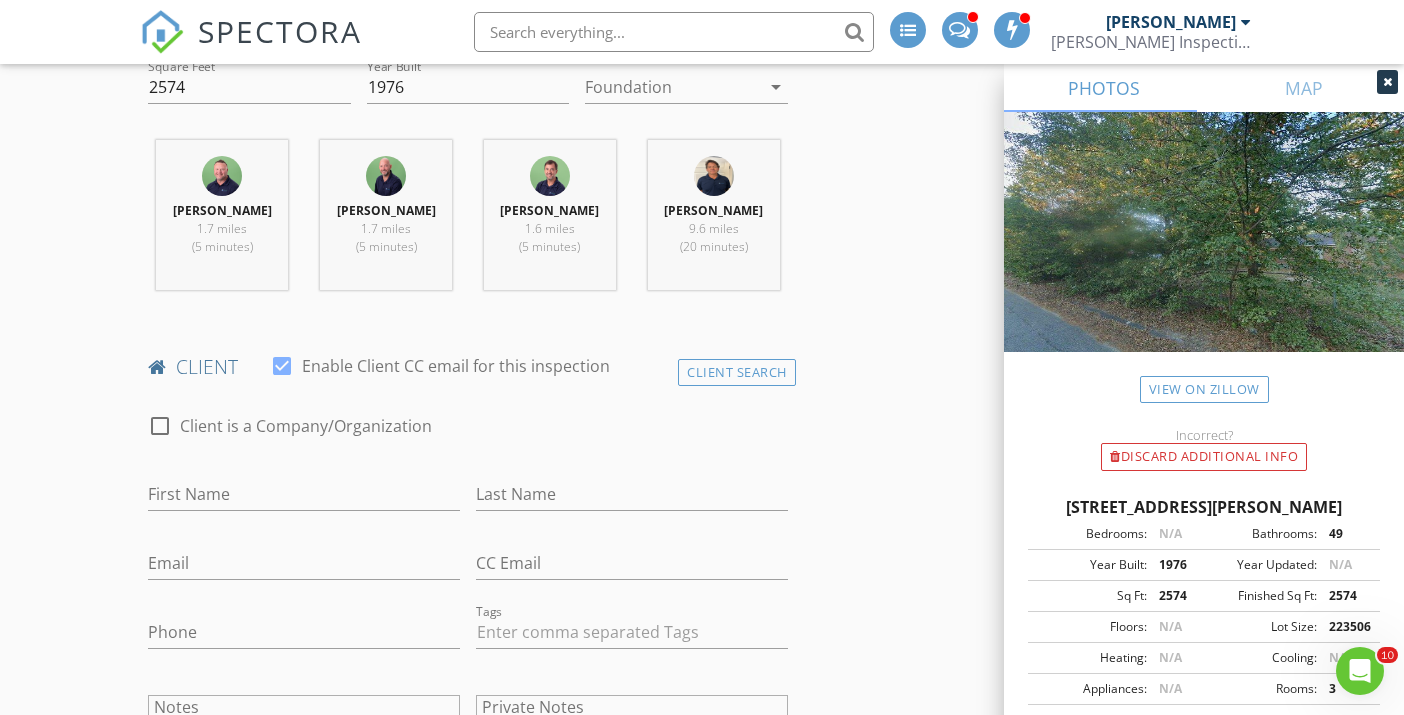 click at bounding box center (282, 366) 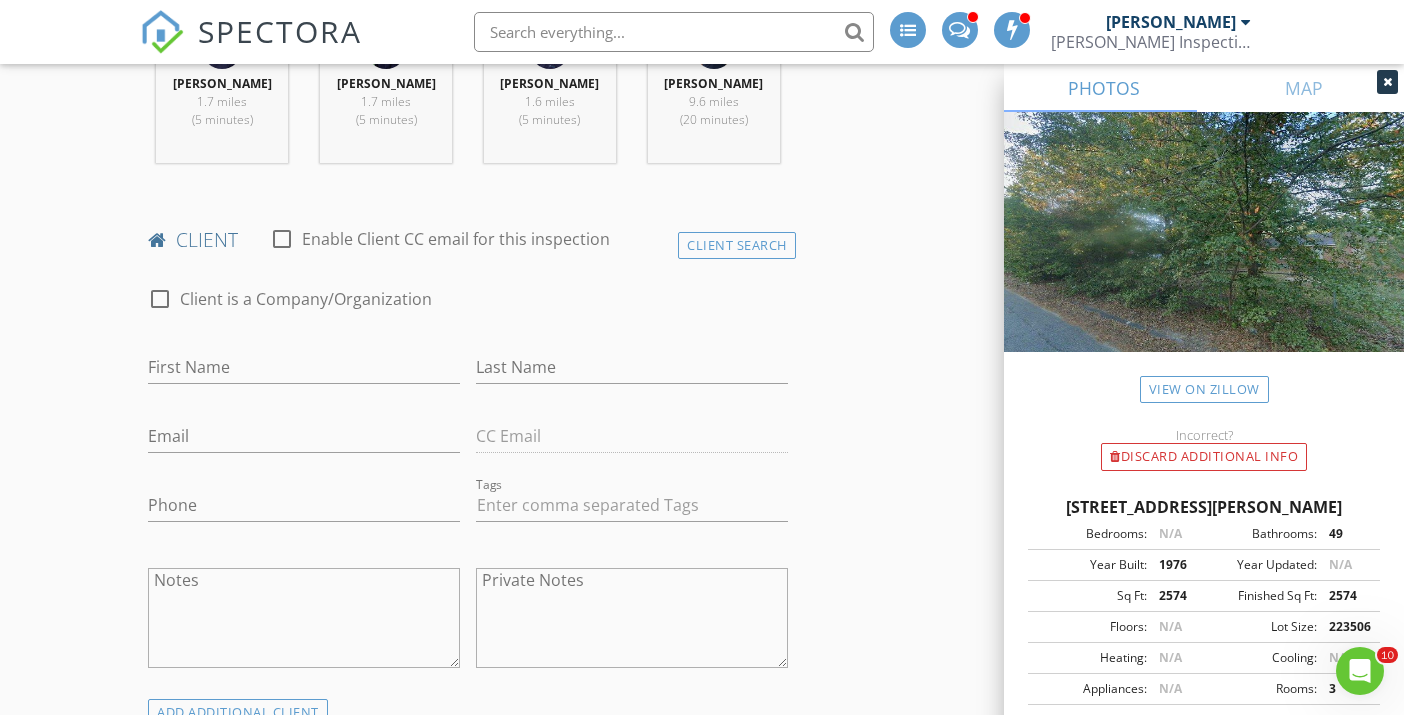 scroll, scrollTop: 1037, scrollLeft: 0, axis: vertical 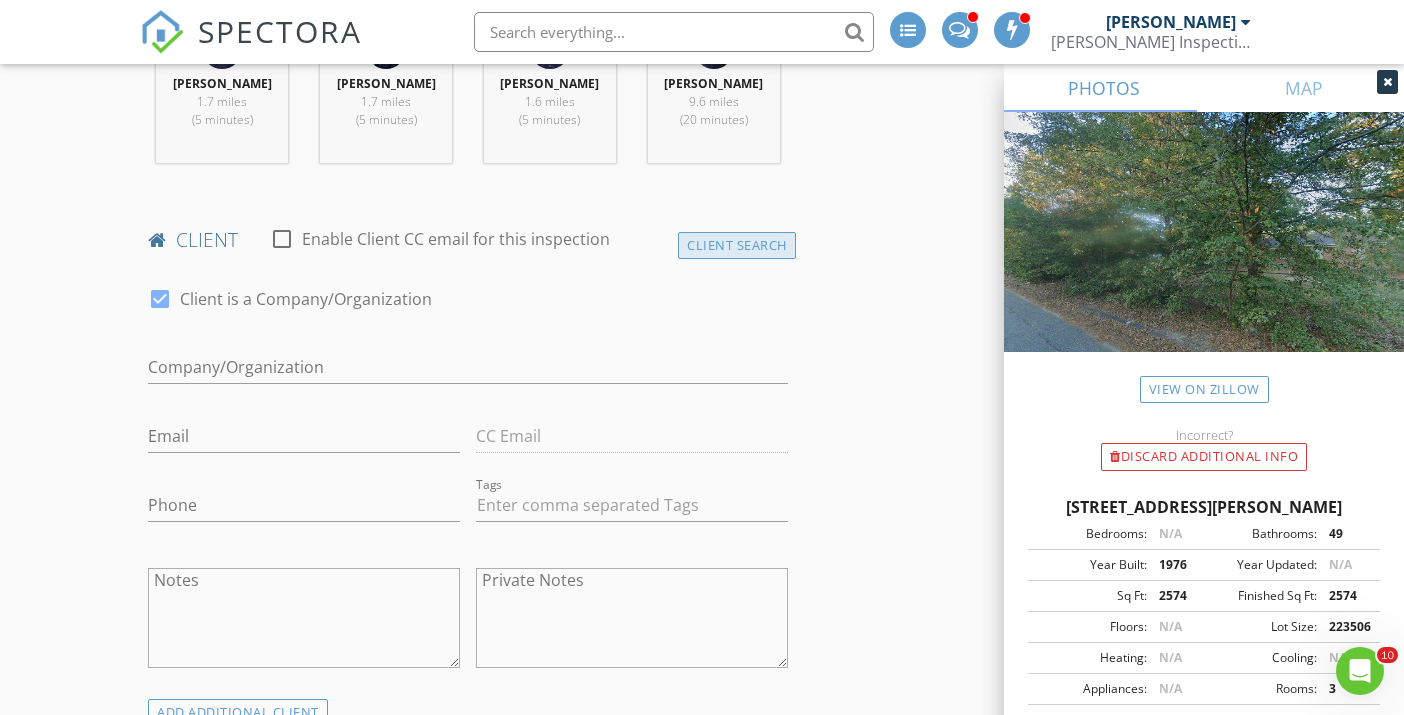 click on "Client Search" at bounding box center (737, 245) 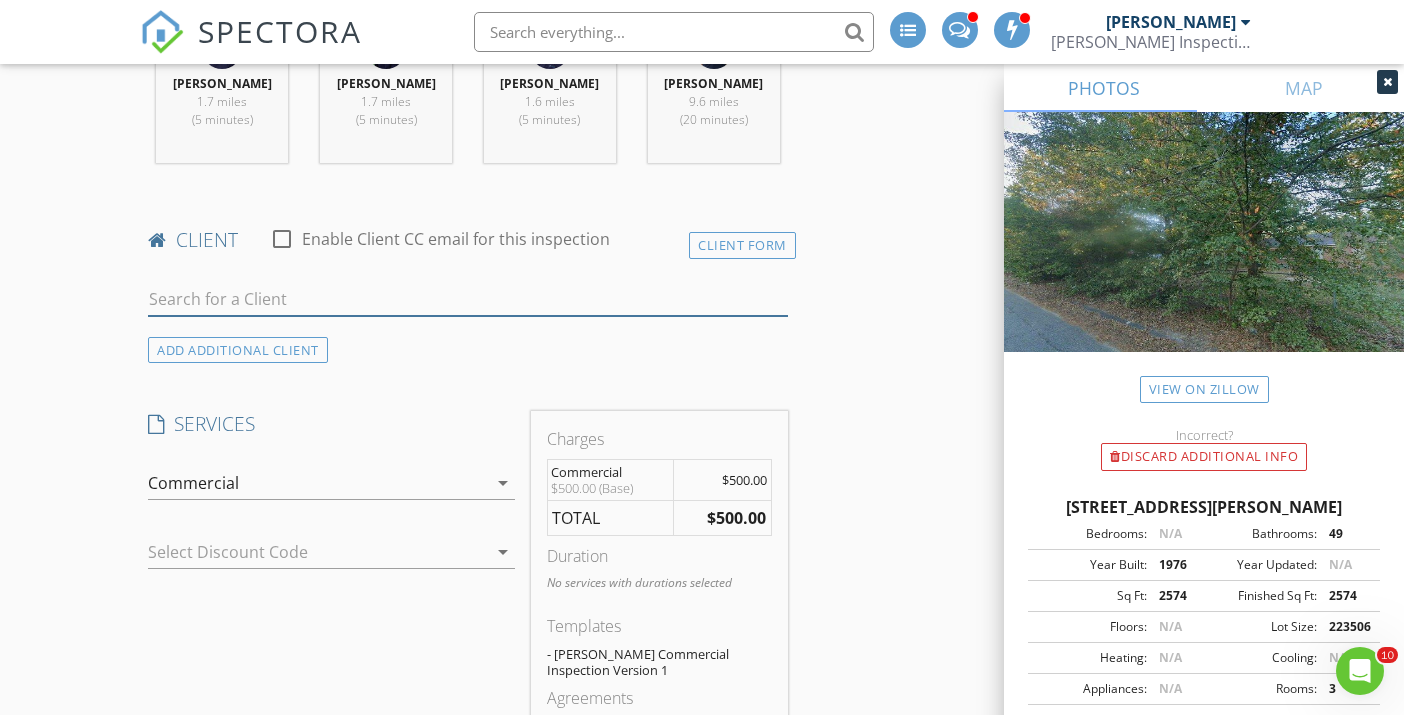 click at bounding box center [467, 299] 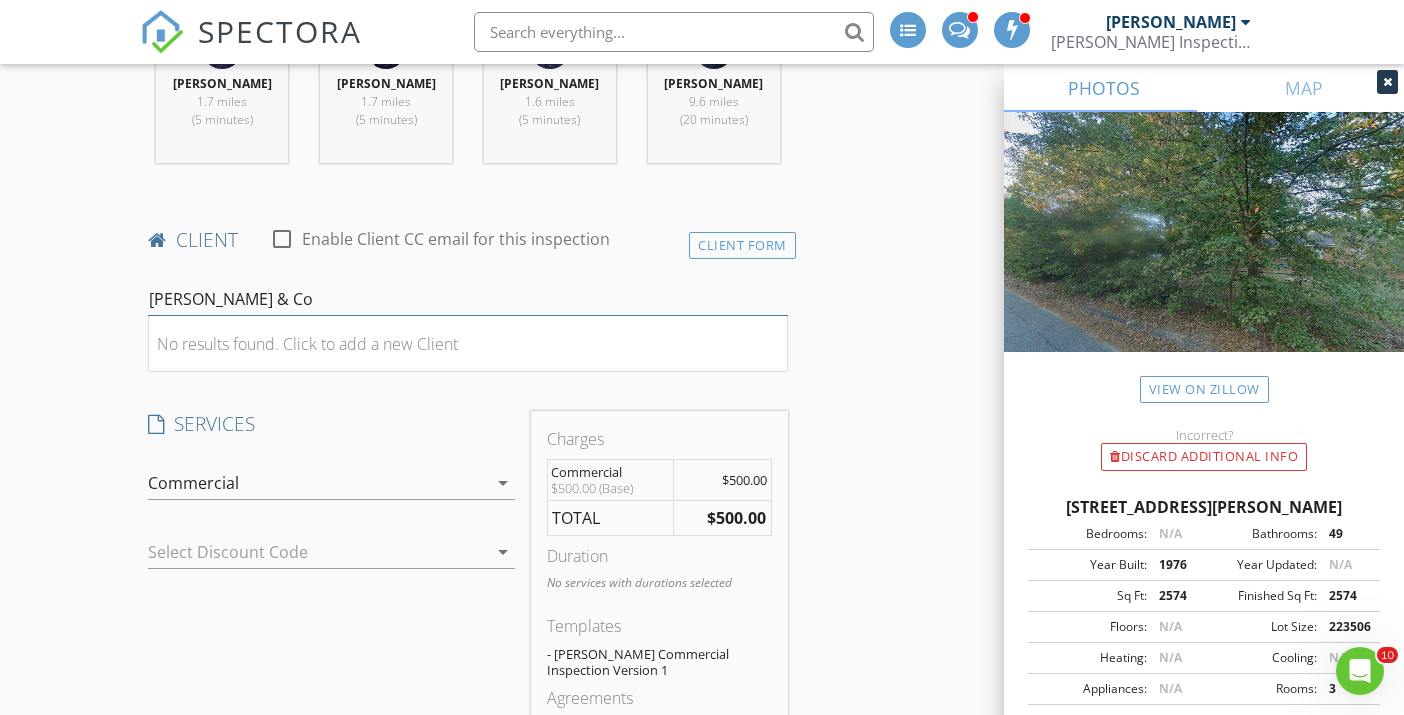 type on "Gamble & Co" 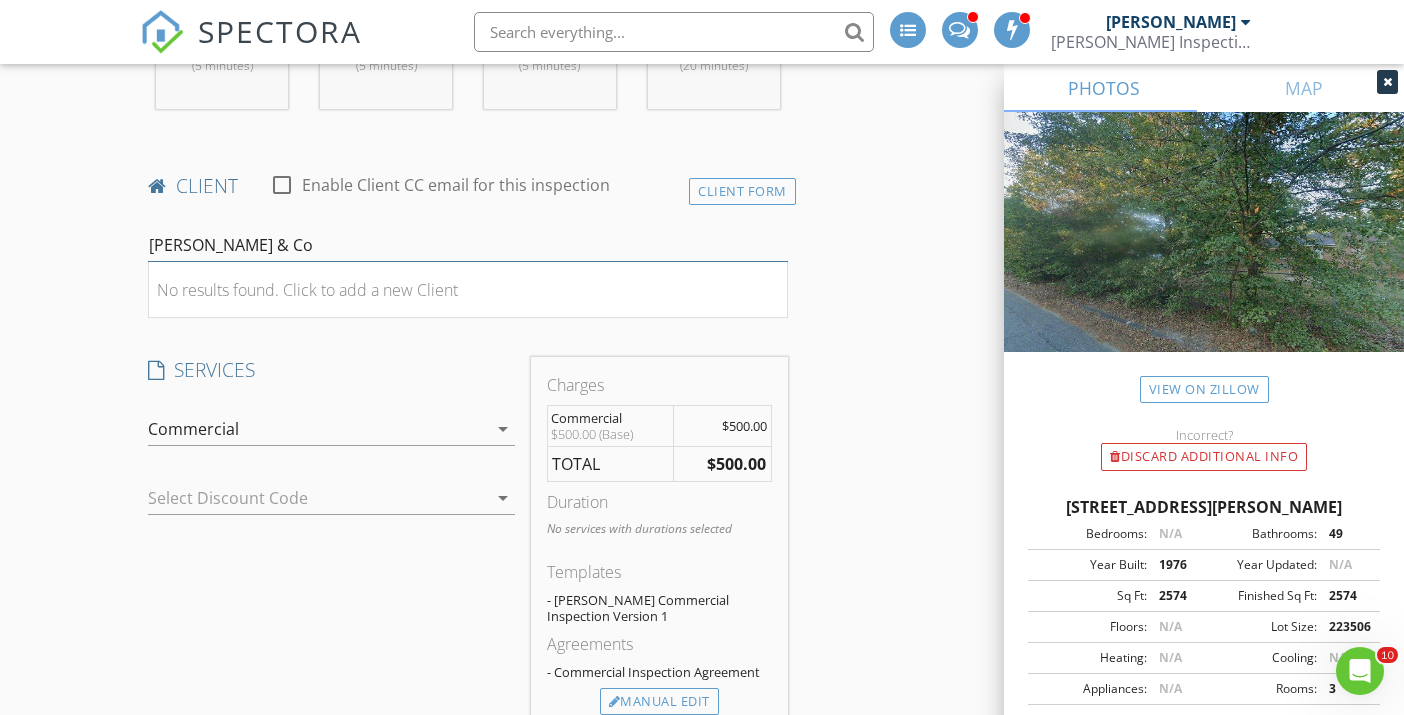 scroll, scrollTop: 1103, scrollLeft: 0, axis: vertical 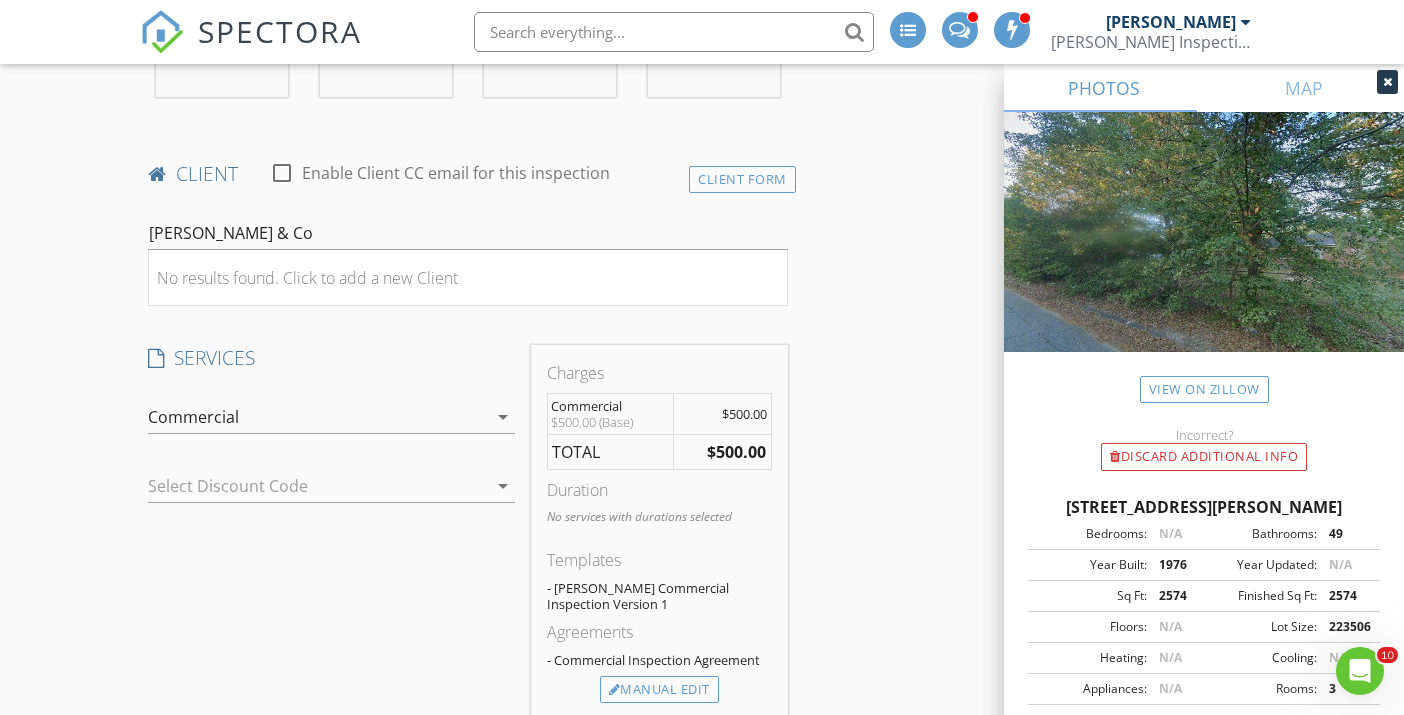 click on "INSPECTOR(S)
check_box_outline_blank   Hargrove Admin     check_box   John Boudreaux   PRIMARY   check_box_outline_blank   Sanford Campbell     check_box_outline_blank   Rita Blue     check_box_outline_blank   Jamie Ayers     check_box   Chip Cason     check_box   Terry Fredell     check_box_outline_blank   Patrick Brown     check_box_outline_blank   Andrew Pyle     check_box_outline_blank   Ethan Pine     check_box   Alex Higgins     check_box_outline_blank   Tripp Simons     John Boudreaux,  Chip Cason,  Terry Fredell,  Alex Higgins arrow_drop_down   check_box_outline_blank John Boudreaux specifically requested check_box_outline_blank Chip Cason specifically requested check_box_outline_blank Terry Fredell specifically requested check_box_outline_blank Alex Higgins specifically requested
Date/Time
07/14/2025 9:00 AM
Location
Address Search       Address 119 Davis Rd   Unit   City Augusta   State GA" at bounding box center [701, 1025] 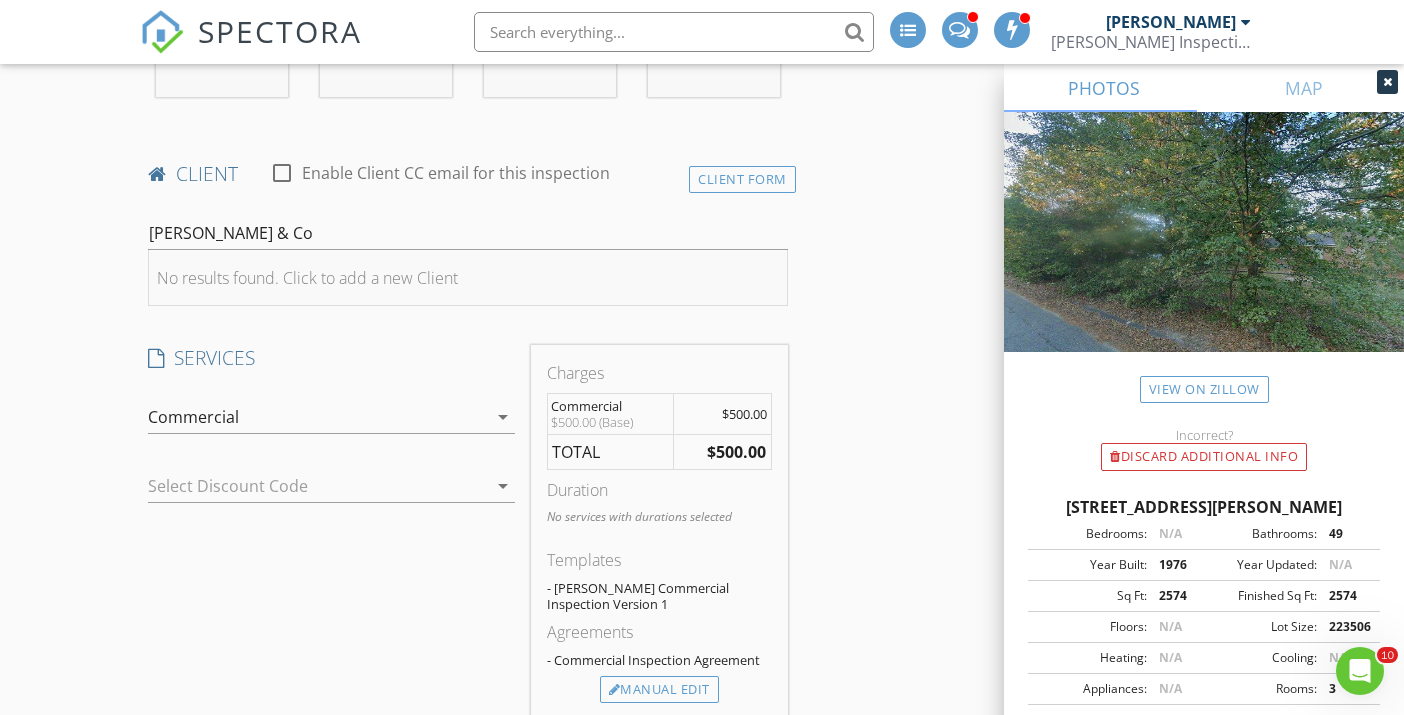 click on "No results found. Click to add a new
Client" at bounding box center (467, 278) 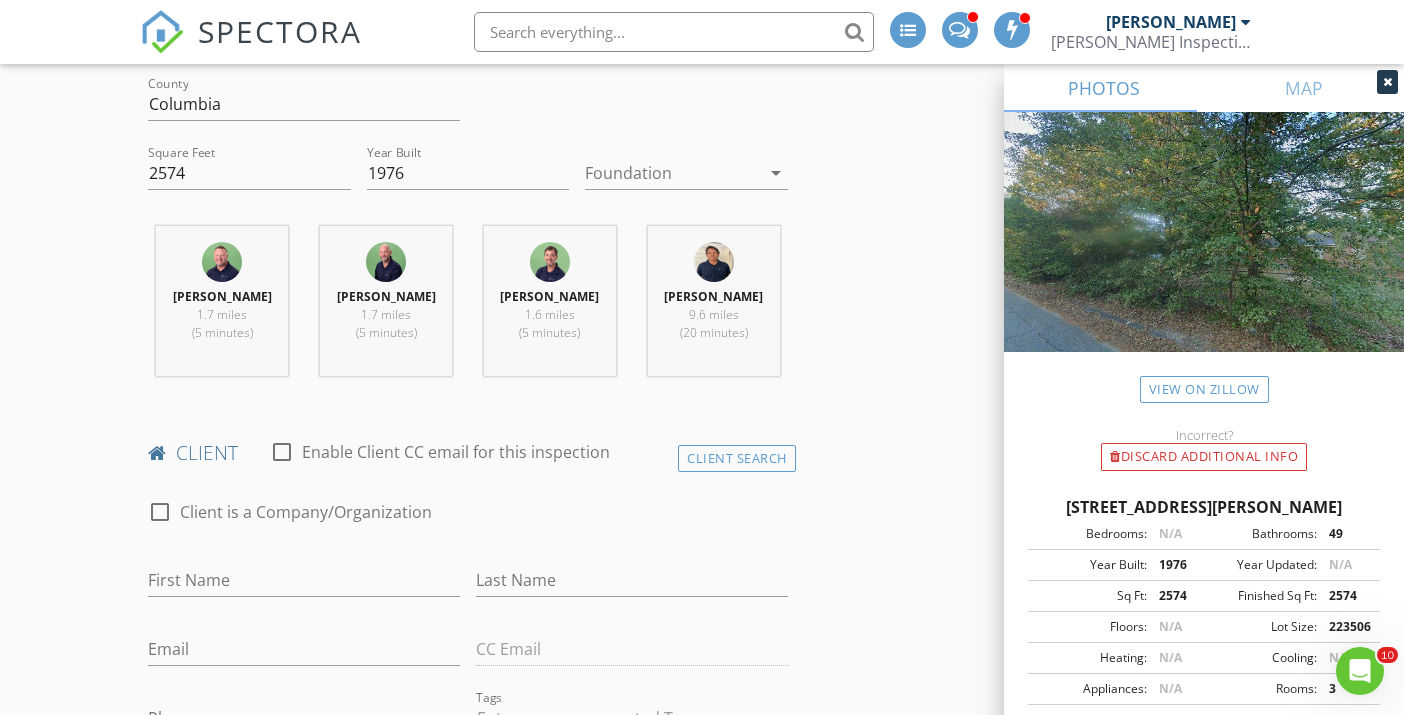 scroll, scrollTop: 824, scrollLeft: 0, axis: vertical 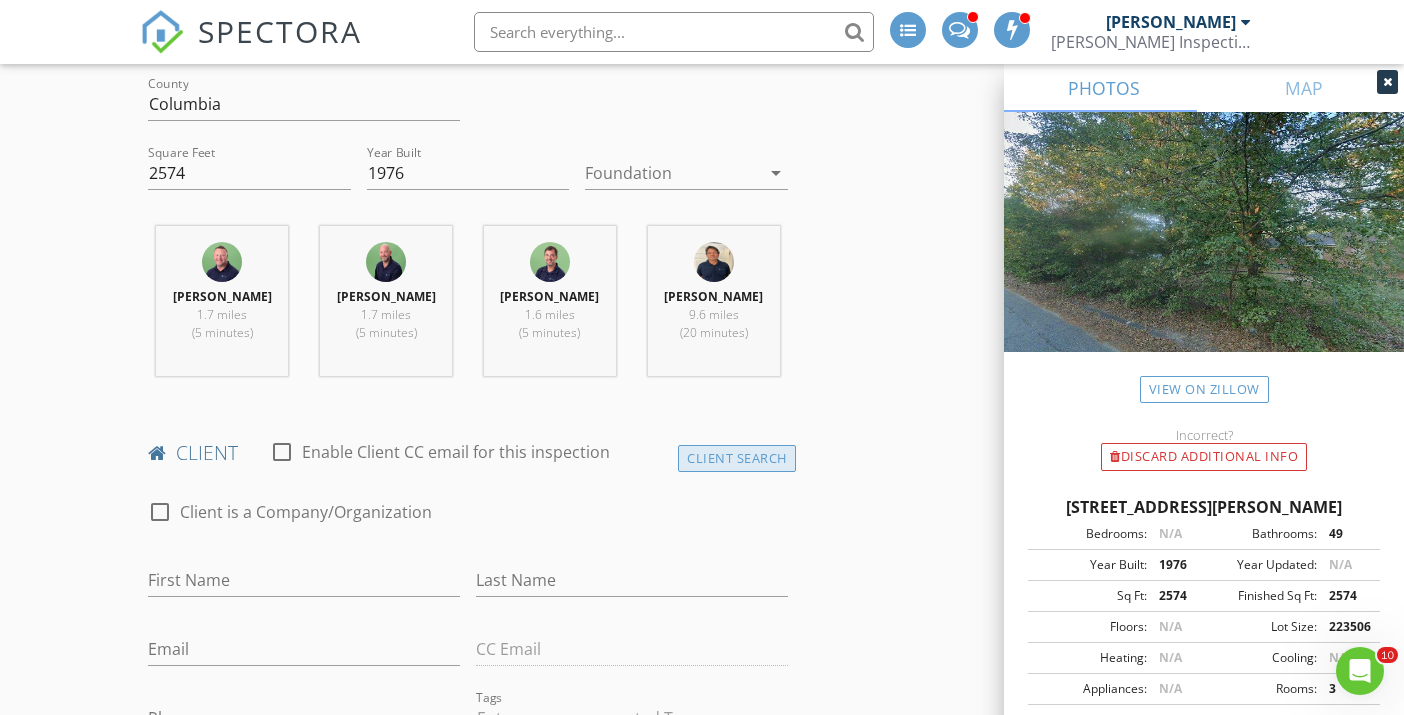 click on "Client Search" at bounding box center [737, 458] 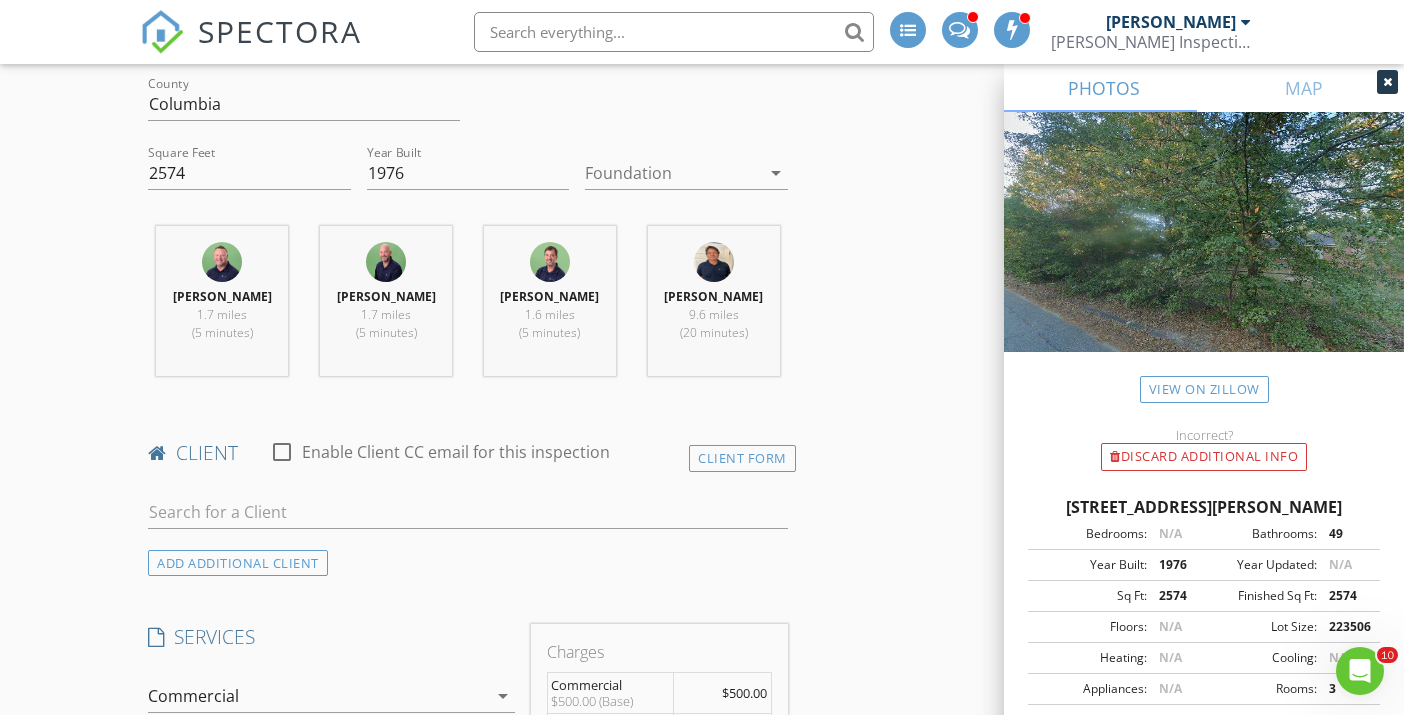 click at bounding box center [467, 516] 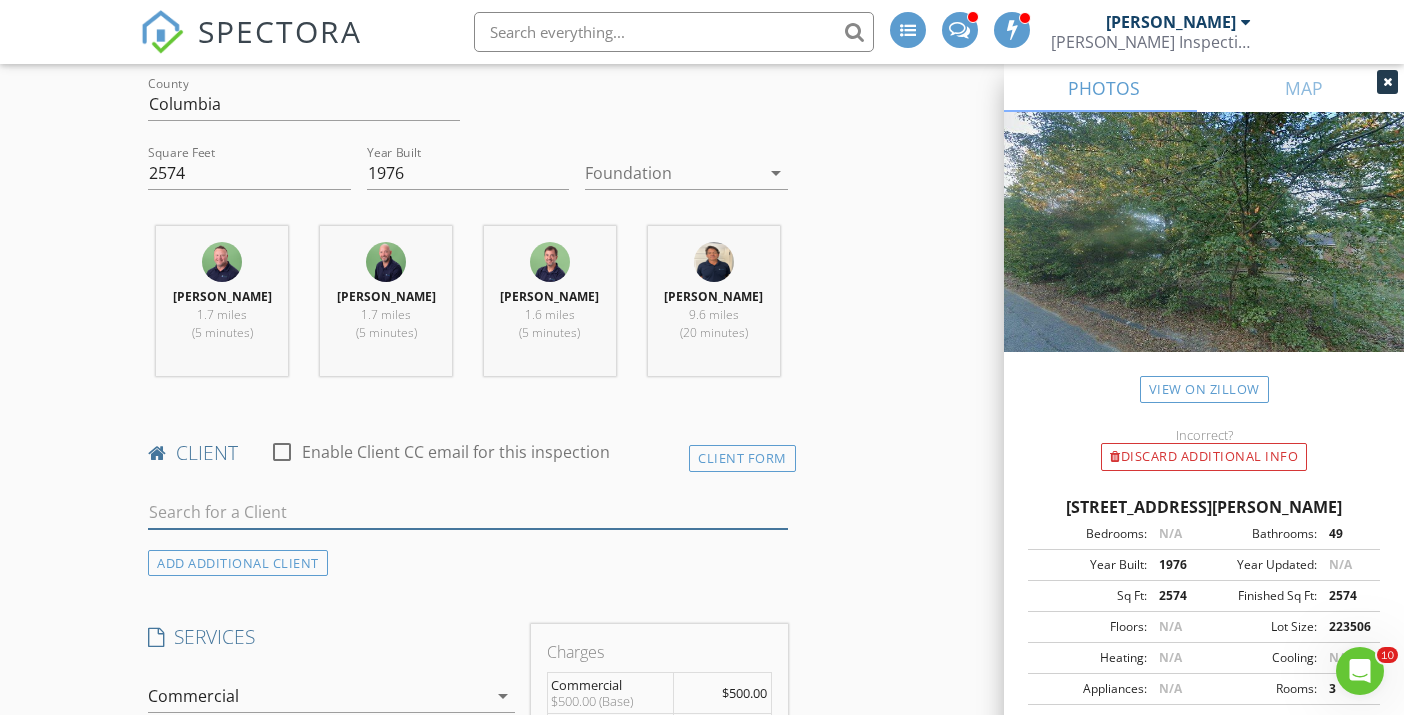 click at bounding box center [467, 512] 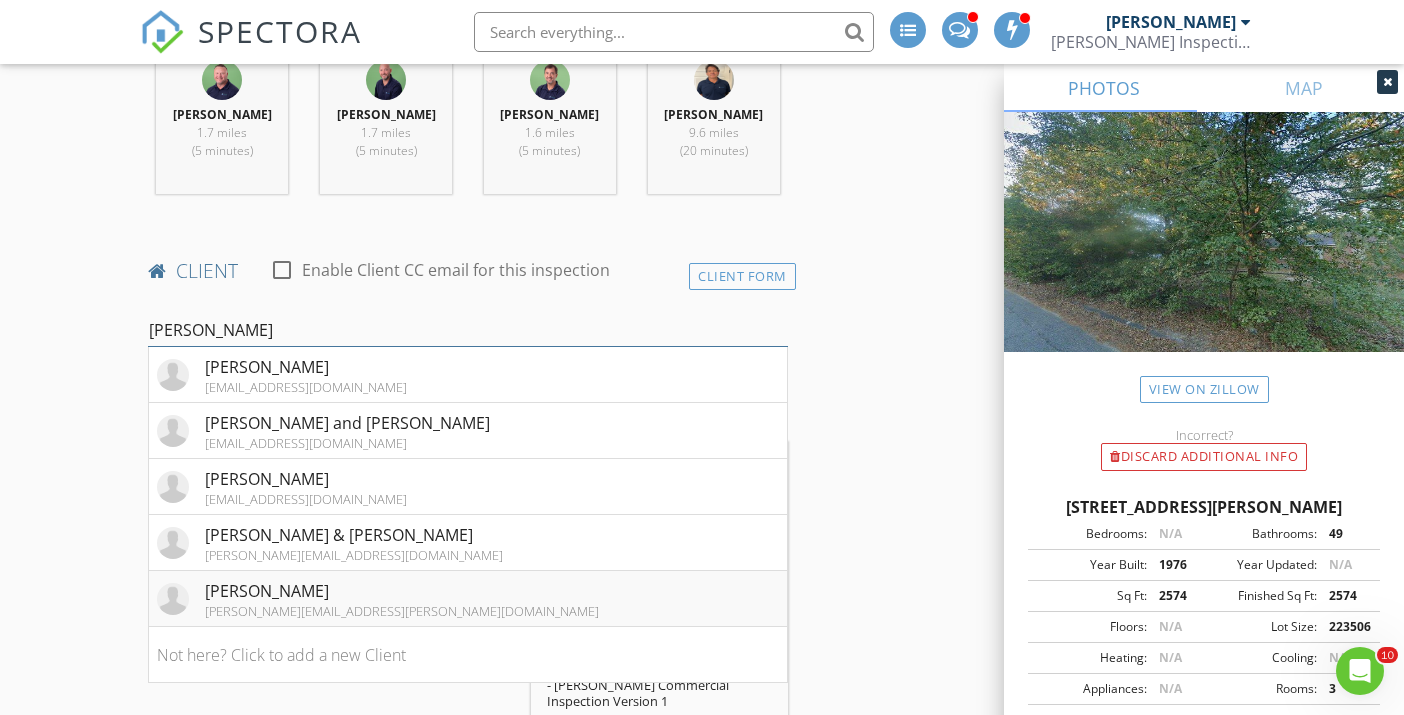 scroll, scrollTop: 1051, scrollLeft: 0, axis: vertical 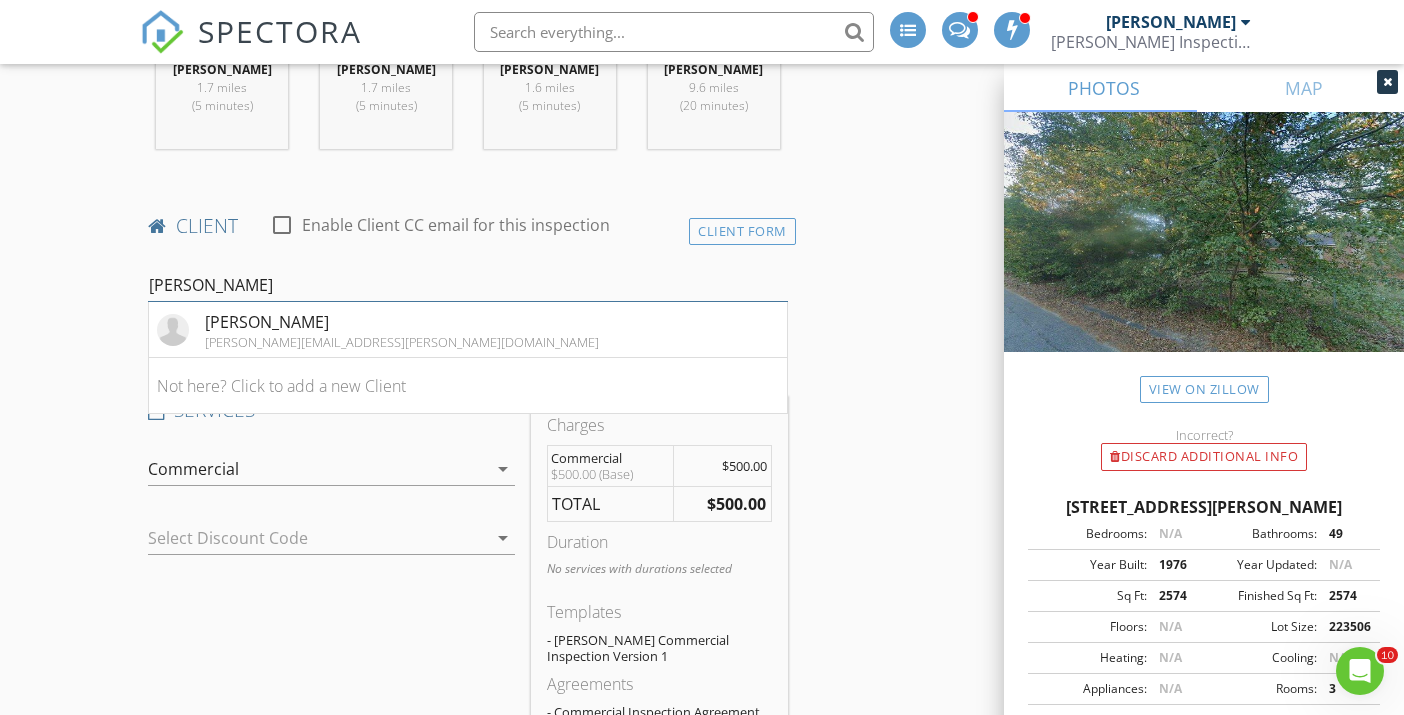 drag, startPoint x: 286, startPoint y: 228, endPoint x: 36, endPoint y: 215, distance: 250.33777 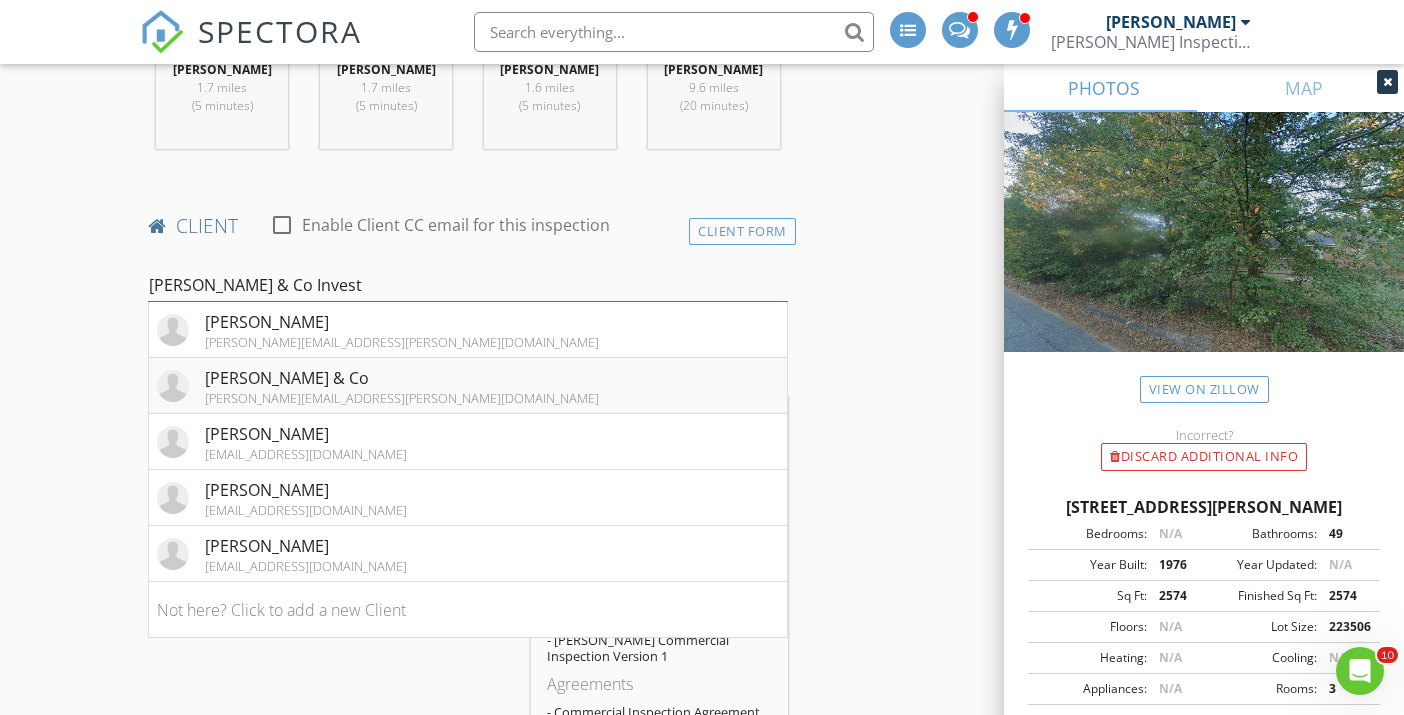 type on "Gamble & Co Invest" 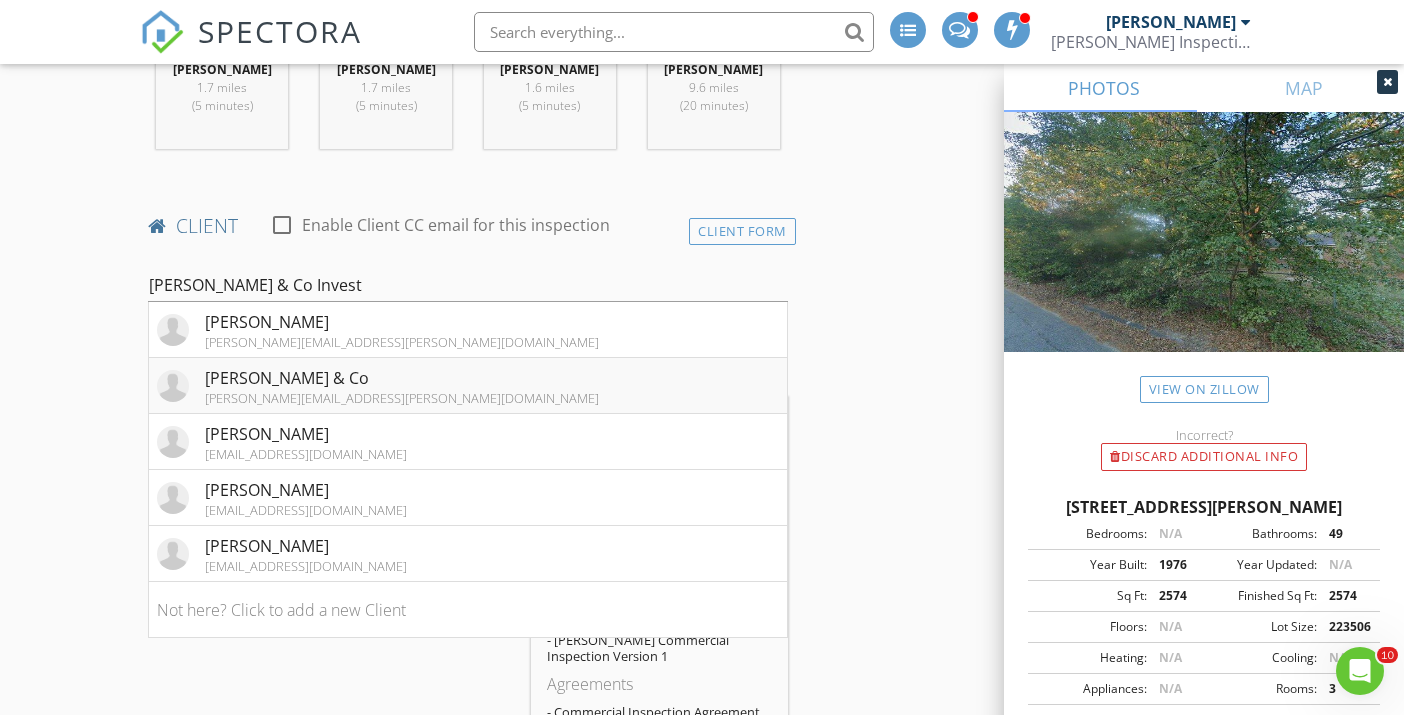 click on "Gamble & Co" at bounding box center [402, 378] 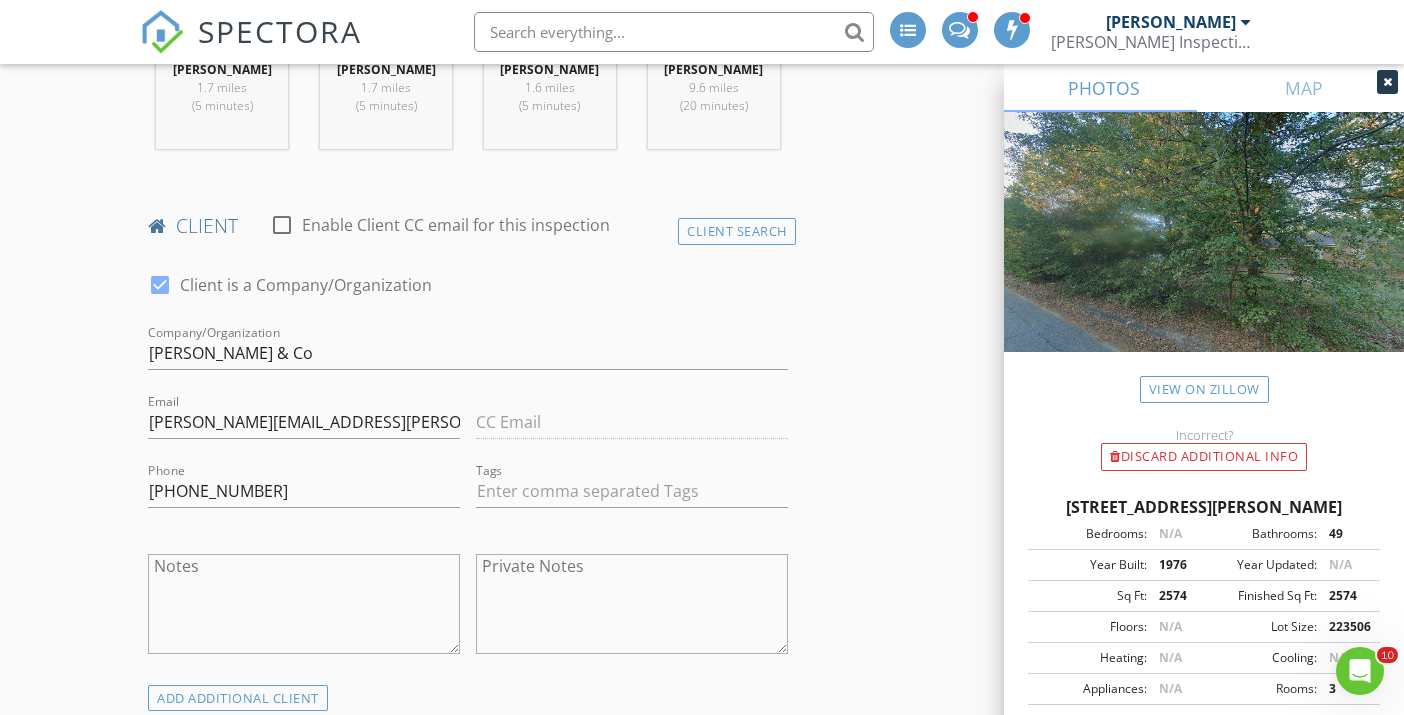 click on "CC Email" at bounding box center (632, 424) 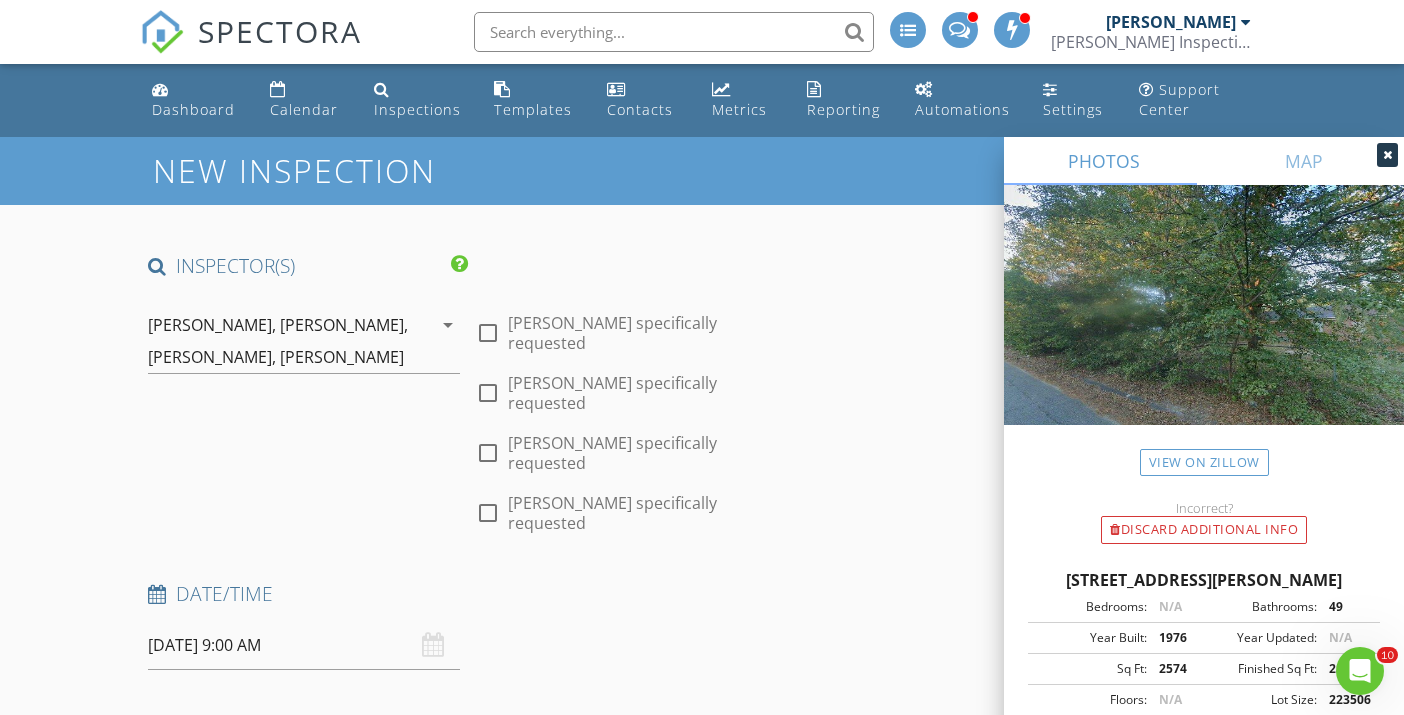 scroll, scrollTop: 0, scrollLeft: 0, axis: both 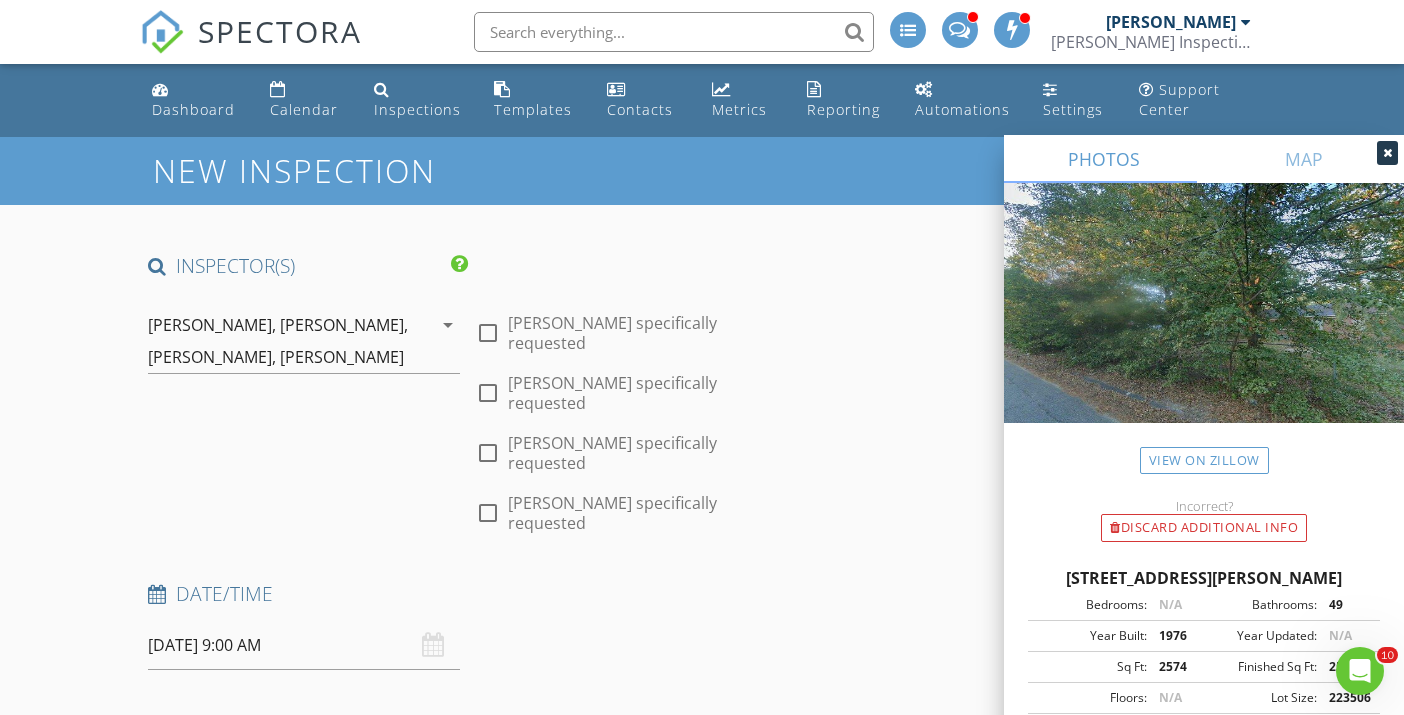 click at bounding box center (1387, 153) 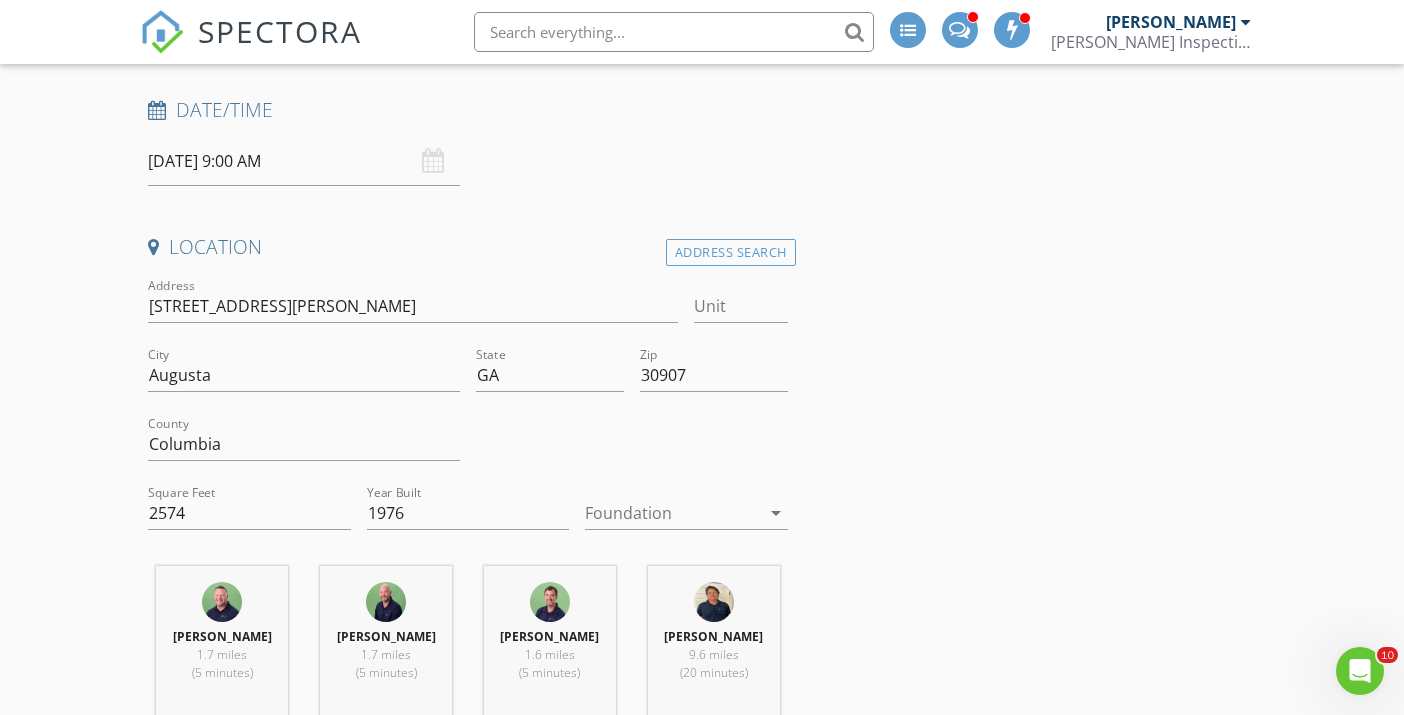 scroll, scrollTop: 490, scrollLeft: 0, axis: vertical 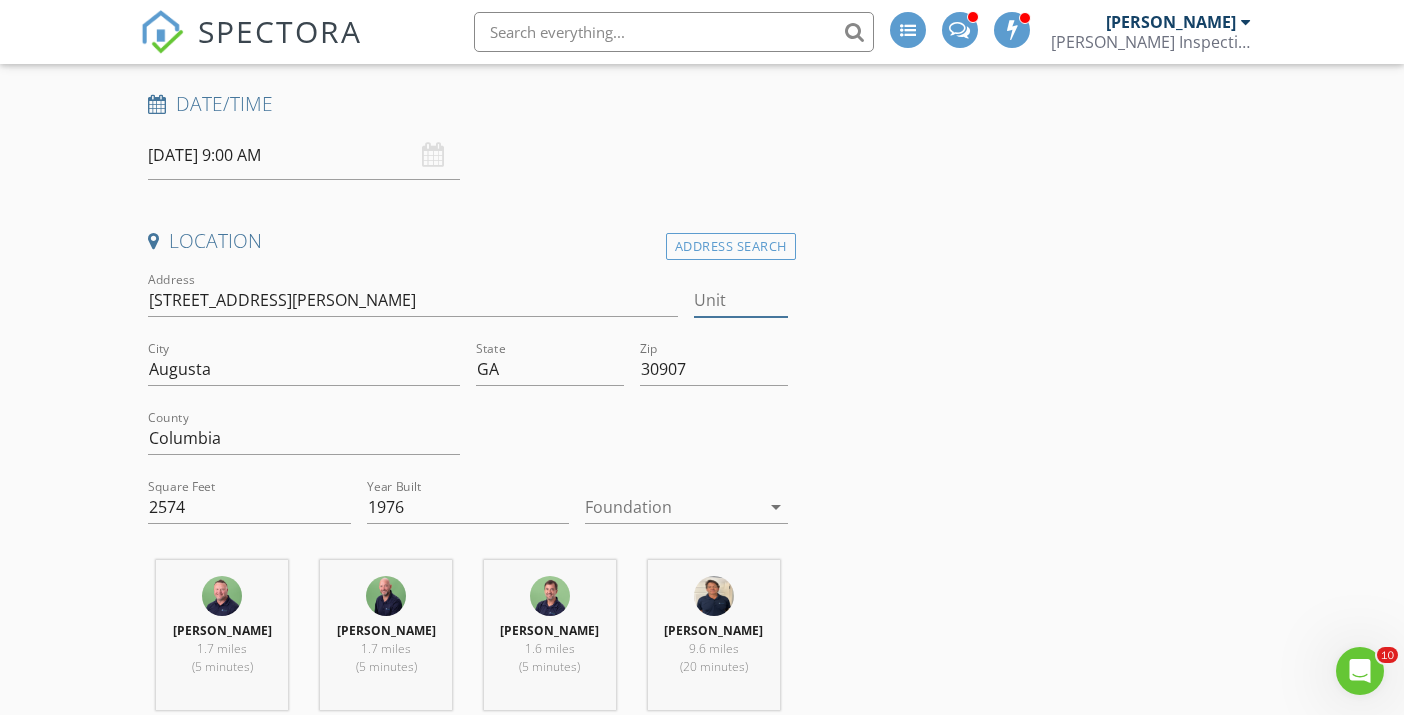 click on "Unit" at bounding box center (740, 300) 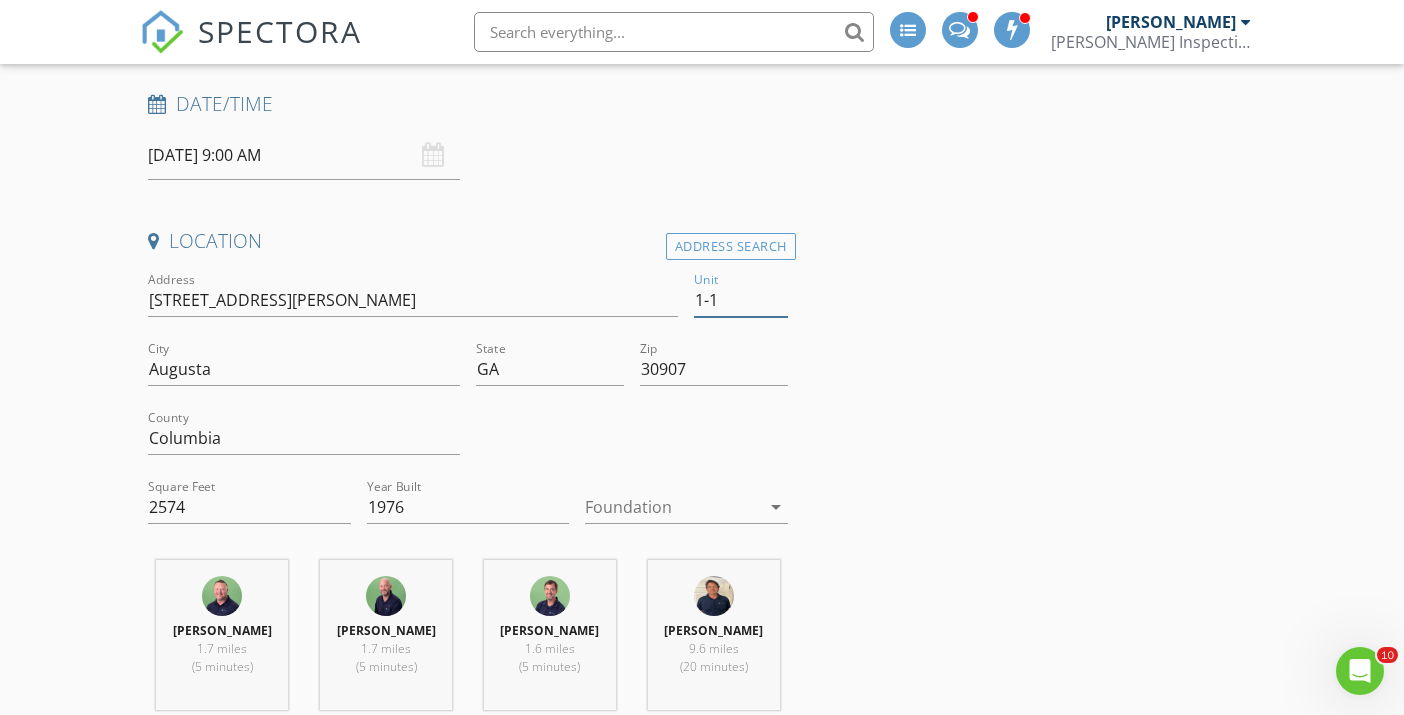 type on "1-11" 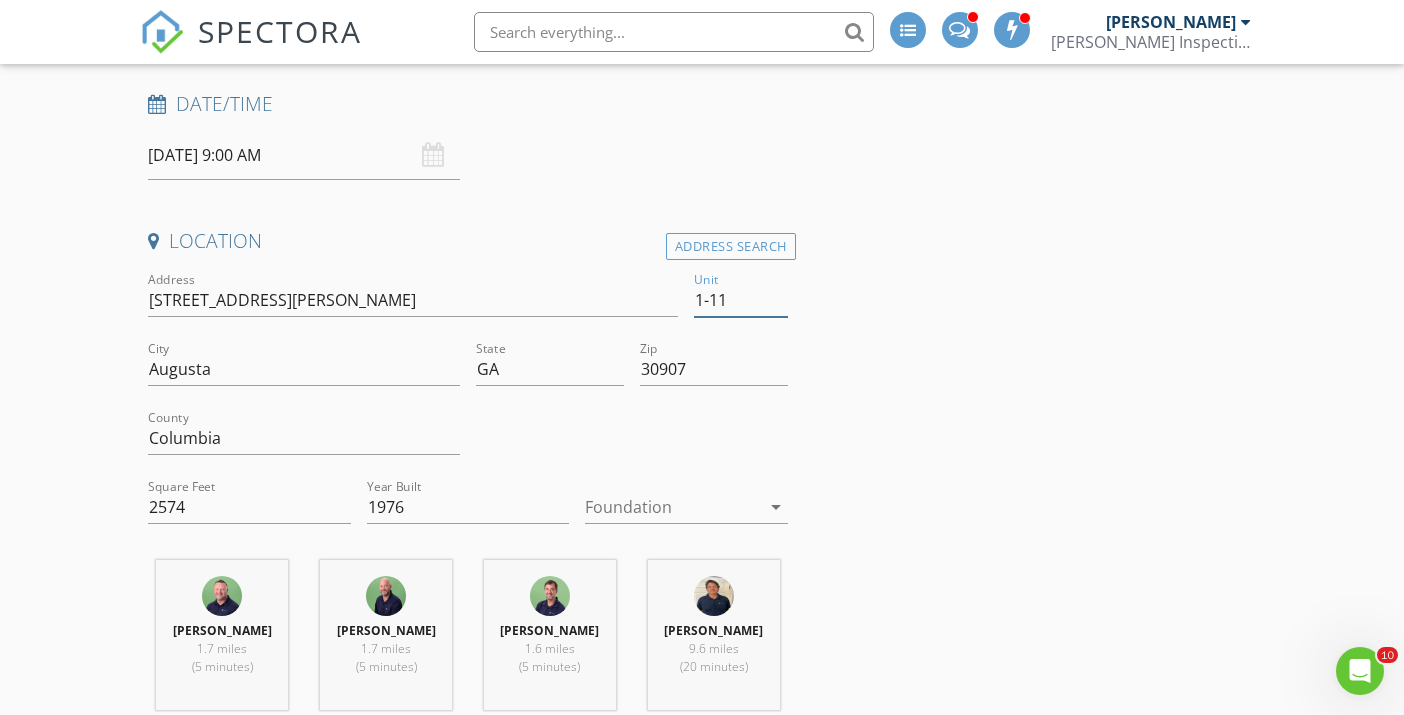 type 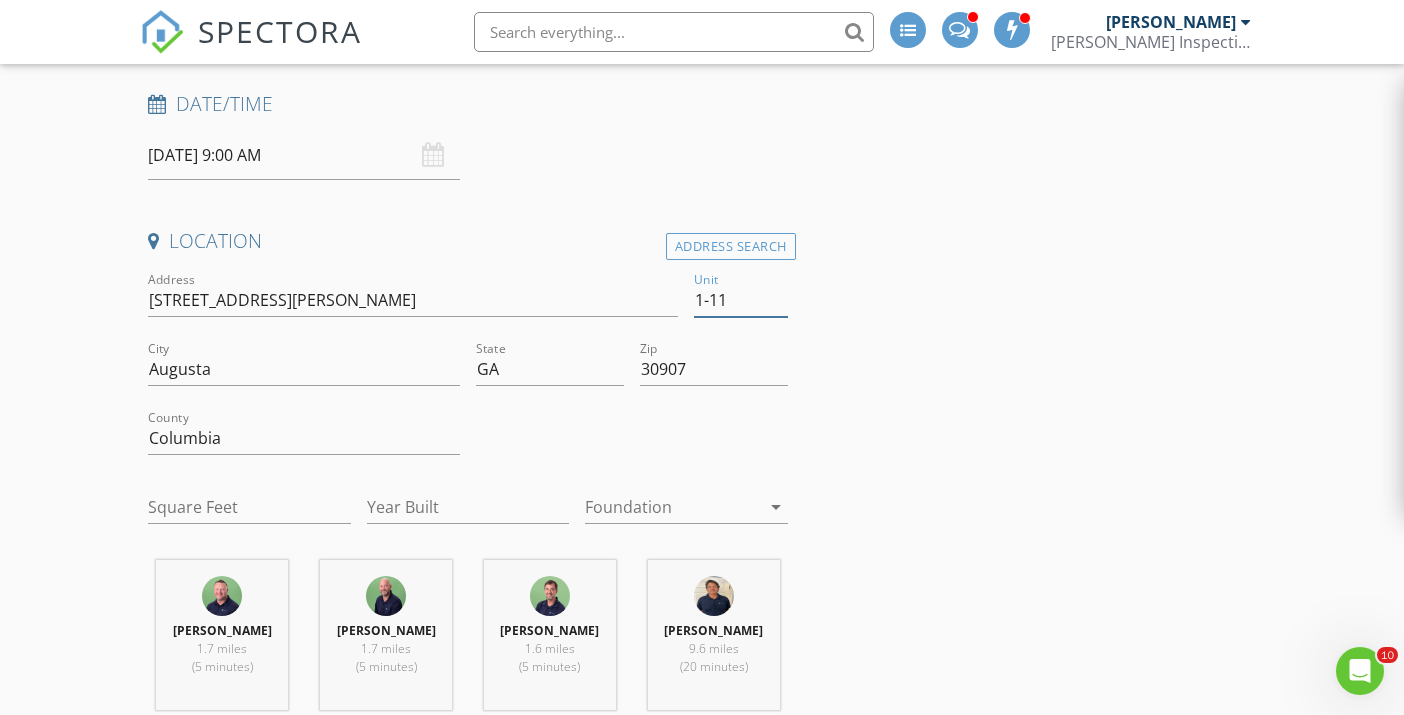 type on "2574" 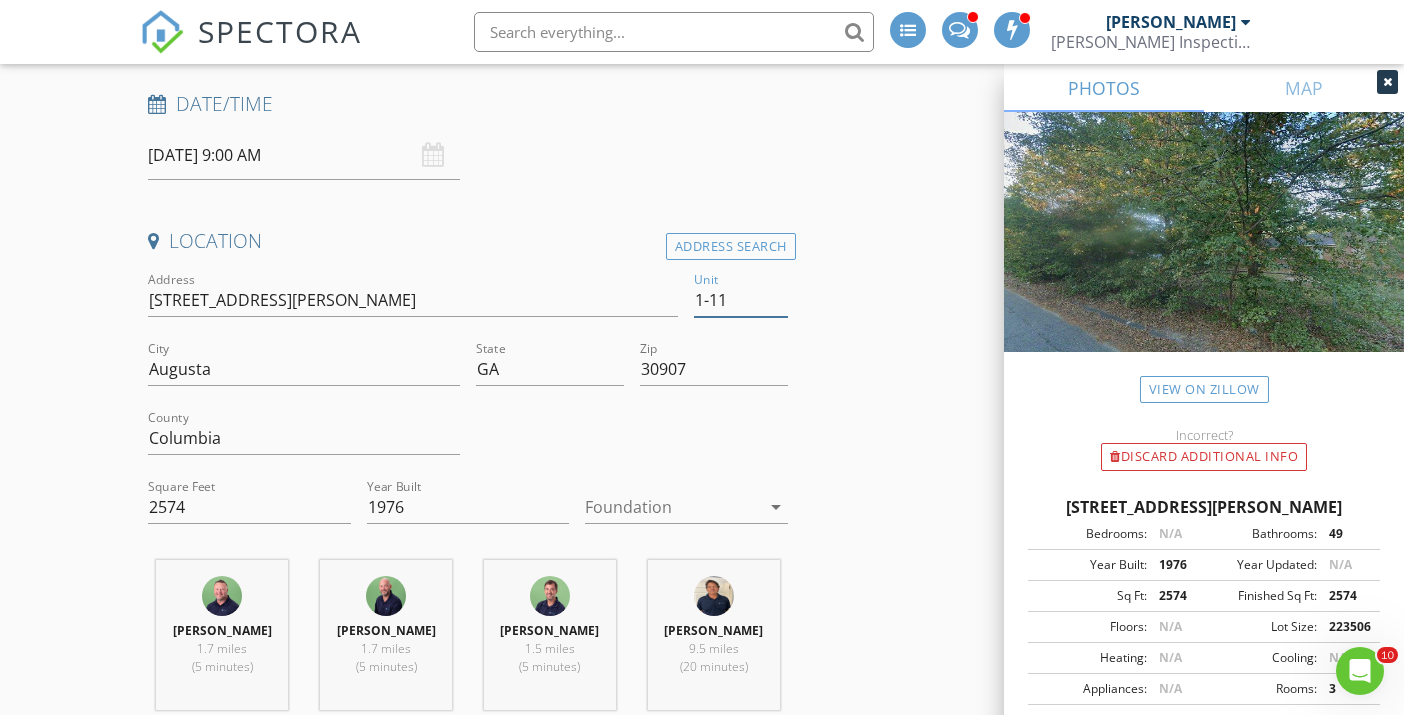 type on "1-11" 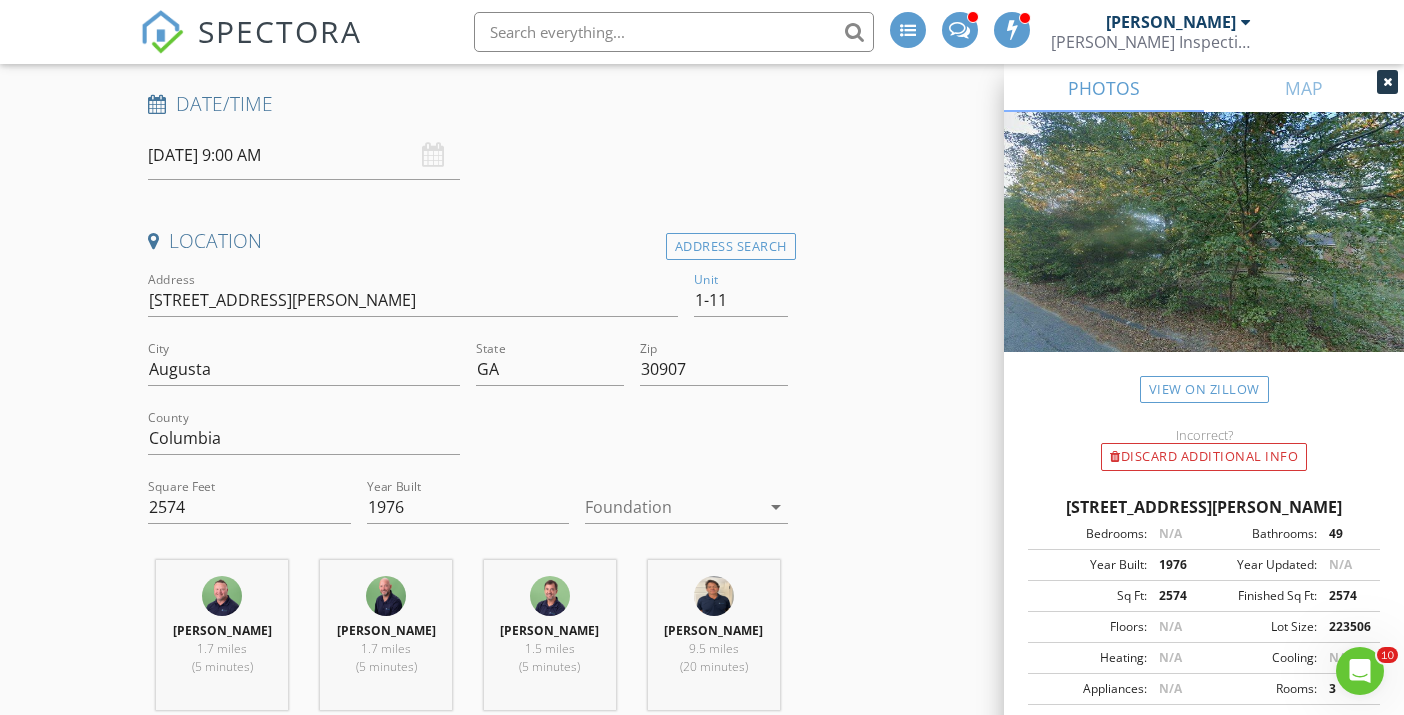 click at bounding box center [1387, 82] 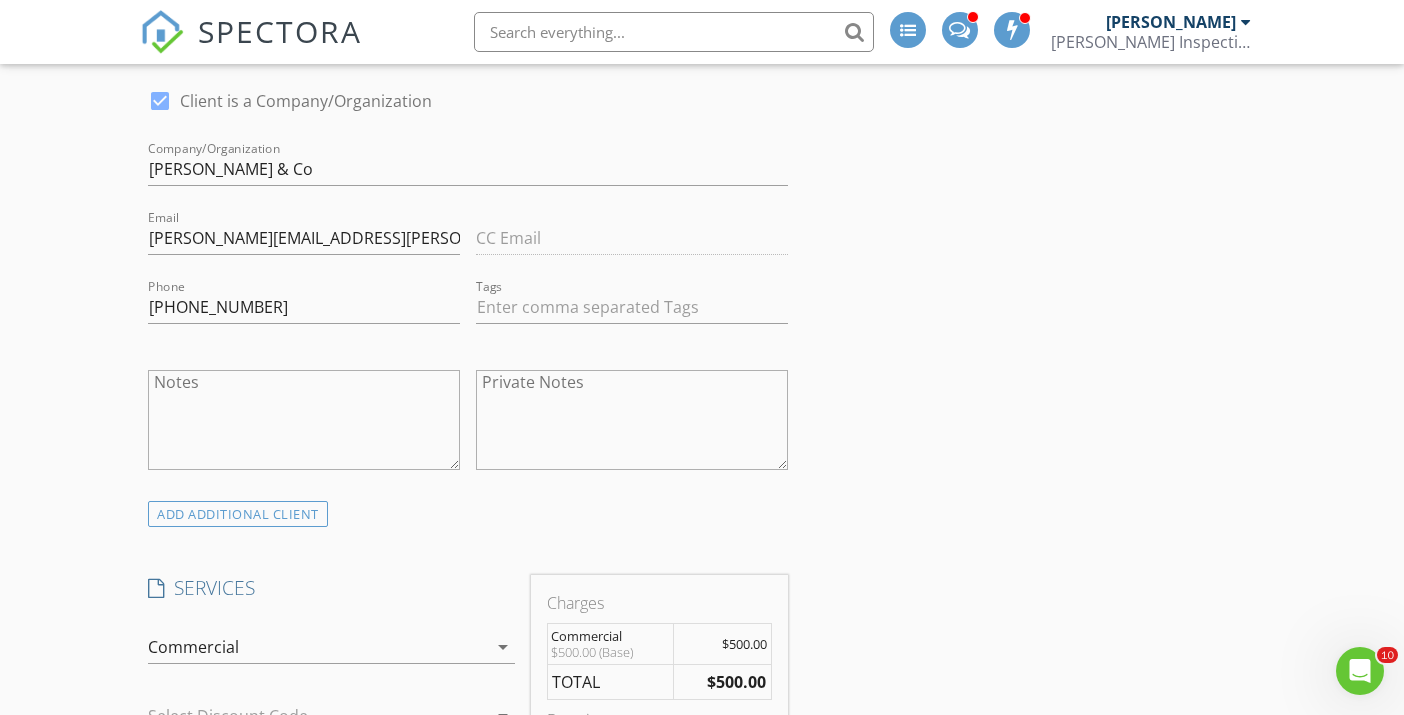 scroll, scrollTop: 1225, scrollLeft: 0, axis: vertical 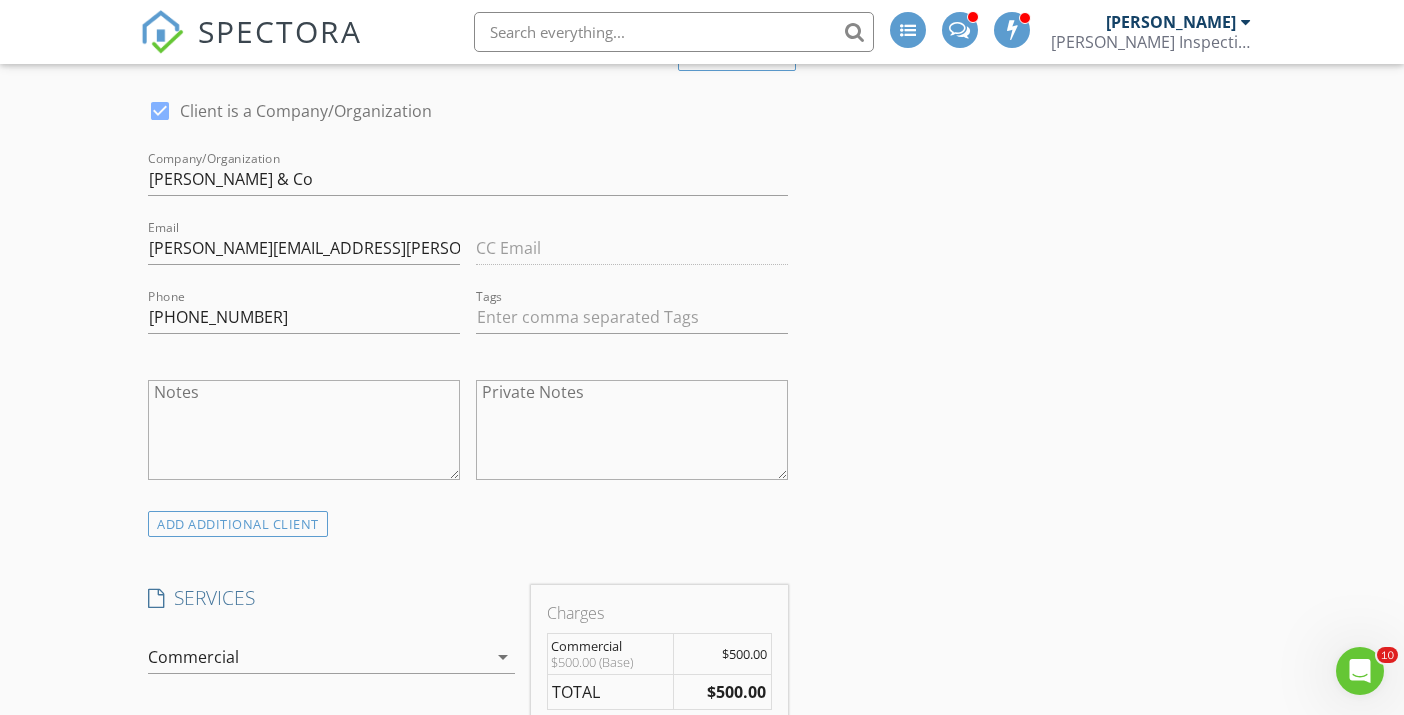 click on "Notes" at bounding box center (304, 430) 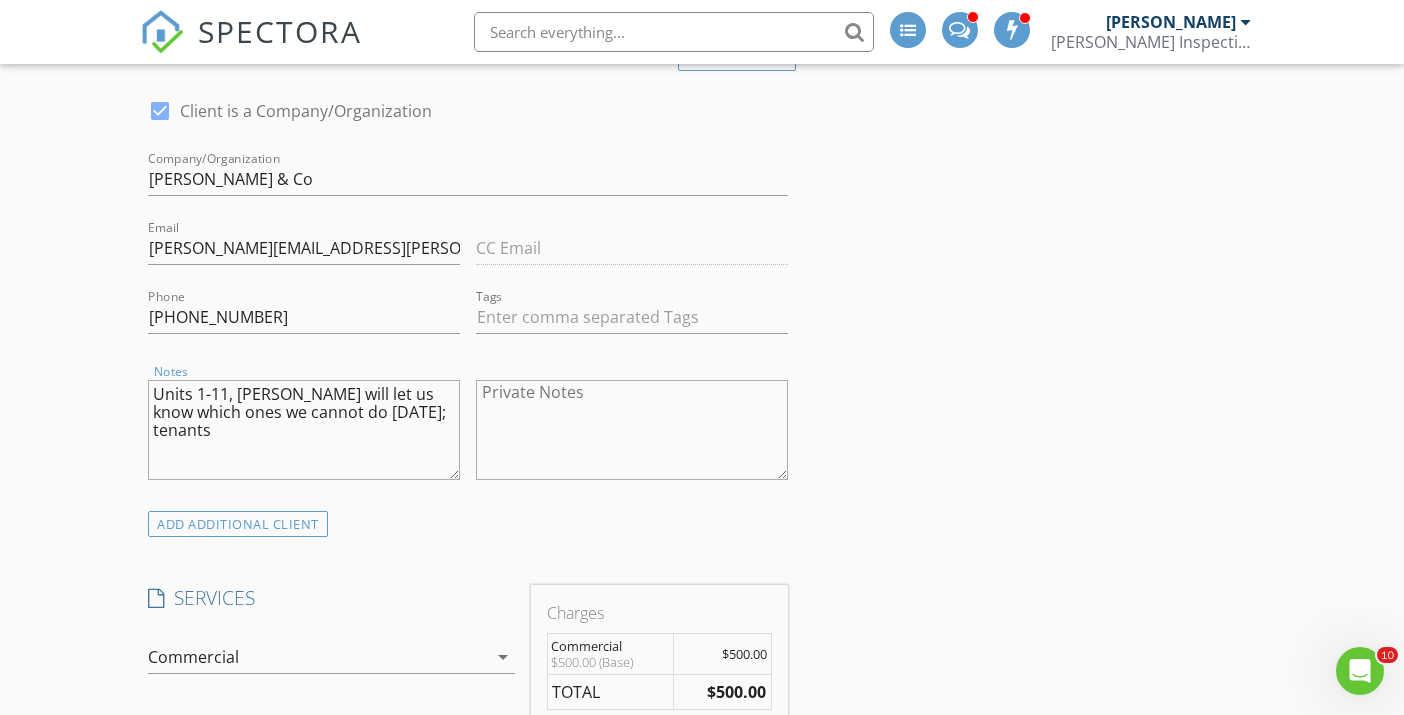 click on "Units 1-11, Derrick will let us know which ones we cannot do on Monday; tenants" at bounding box center [304, 430] 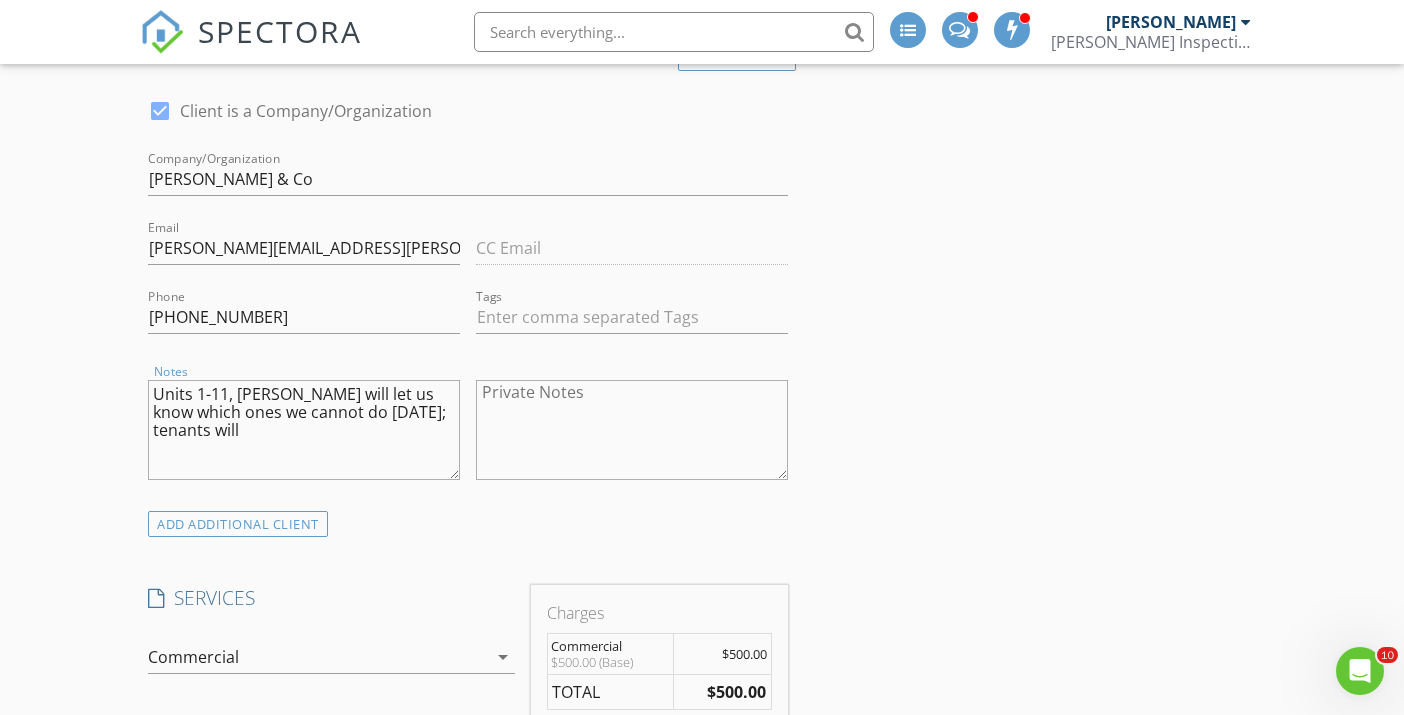 click on "Units 1-11, Derrick will let us know which ones we cannot do on Monday; tenants will" at bounding box center (304, 430) 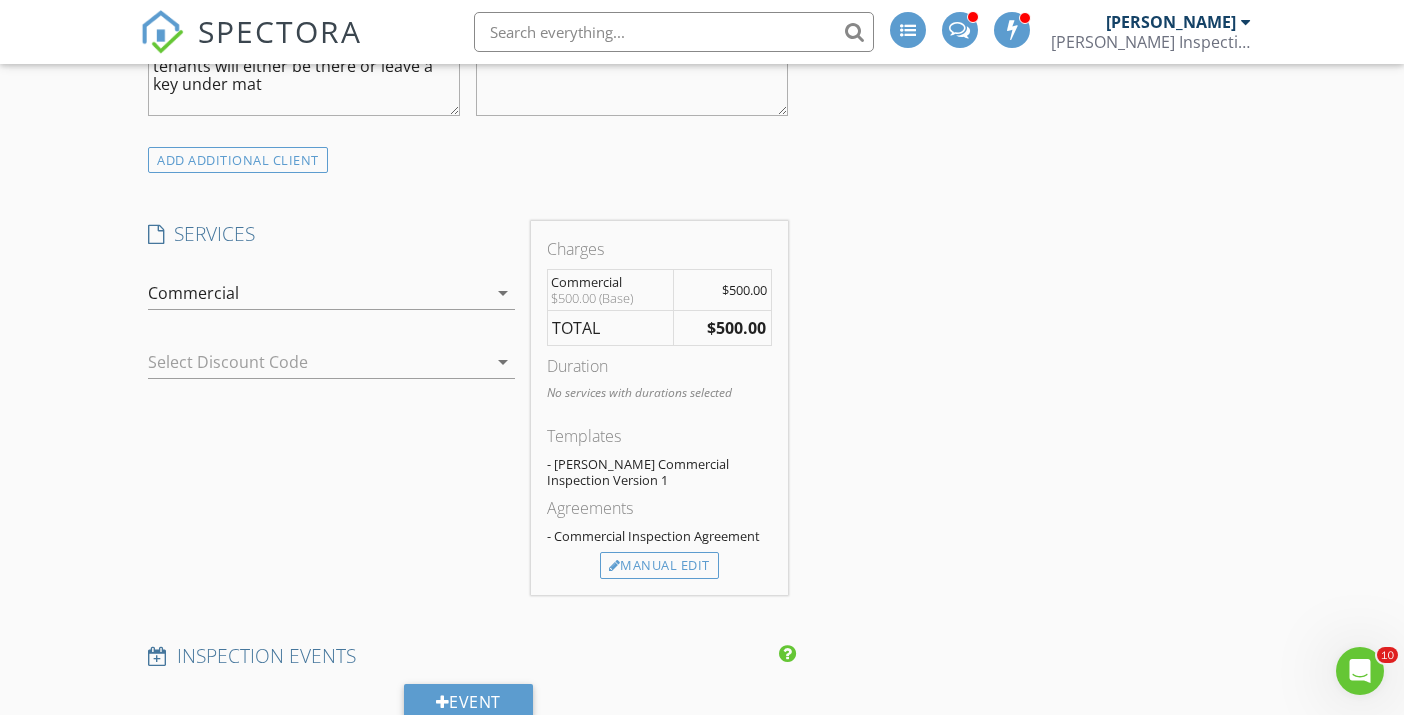 scroll, scrollTop: 1589, scrollLeft: 0, axis: vertical 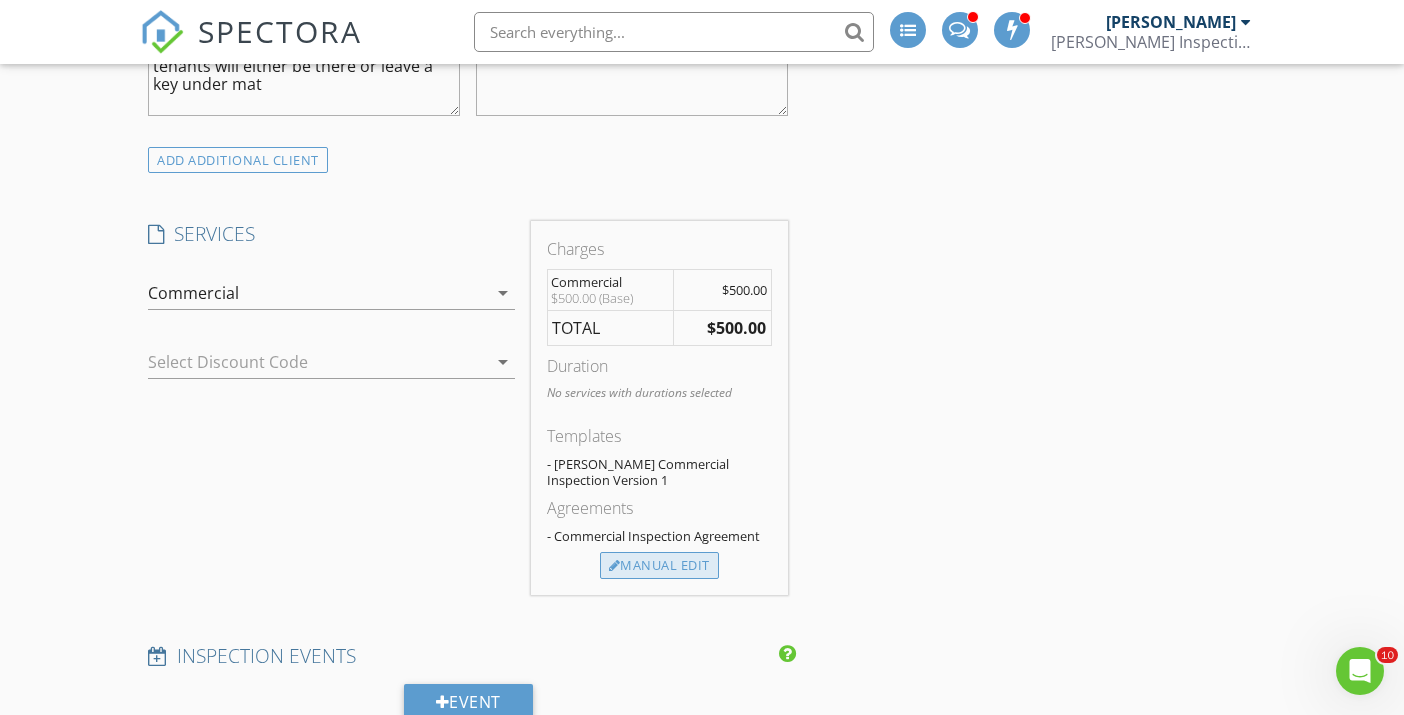 click on "Manual Edit" at bounding box center (659, 566) 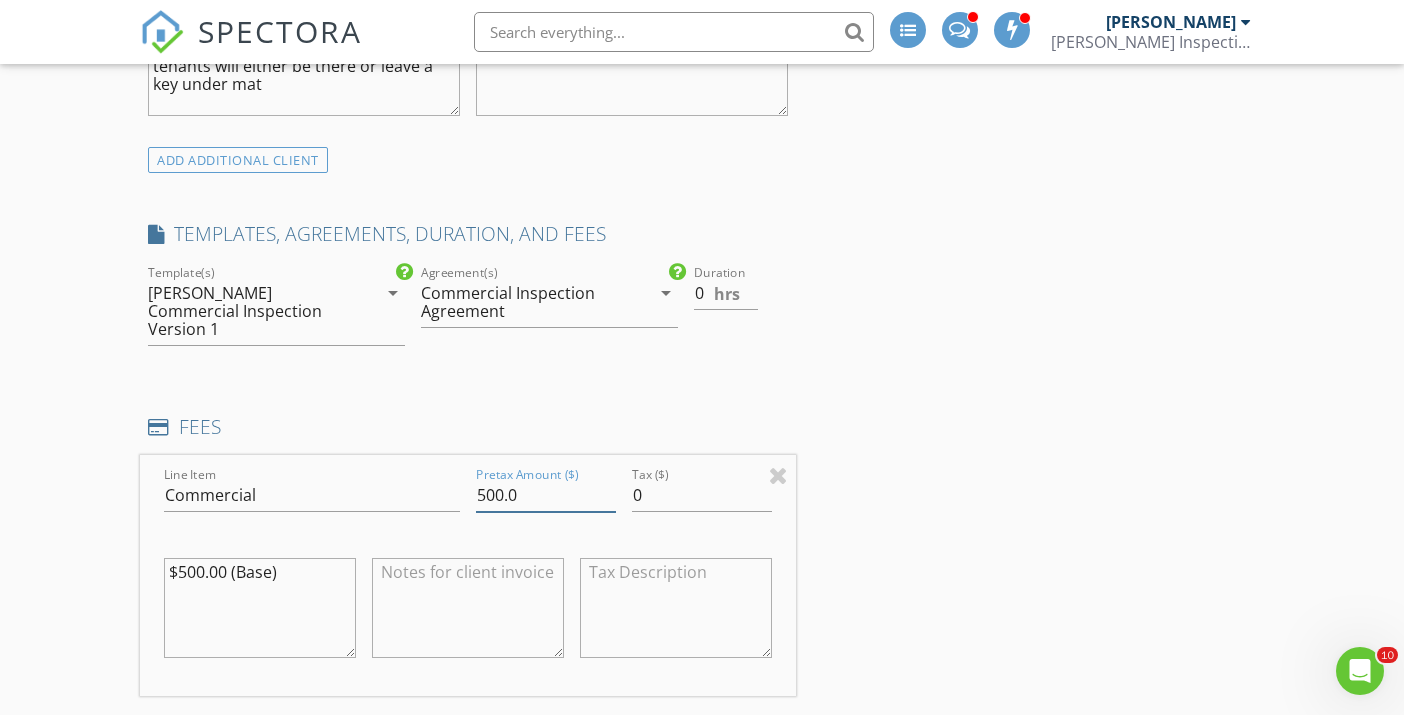 drag, startPoint x: 519, startPoint y: 419, endPoint x: 405, endPoint y: 417, distance: 114.01754 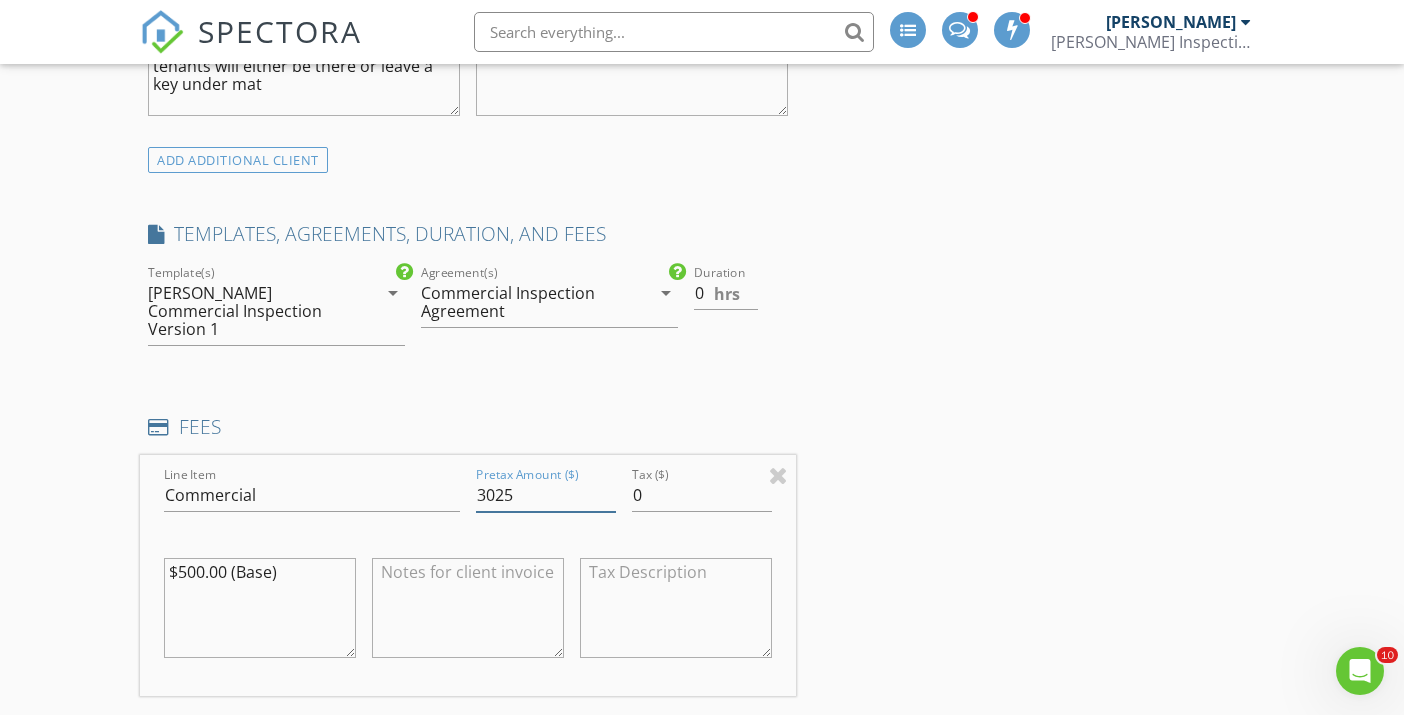 type on "3025" 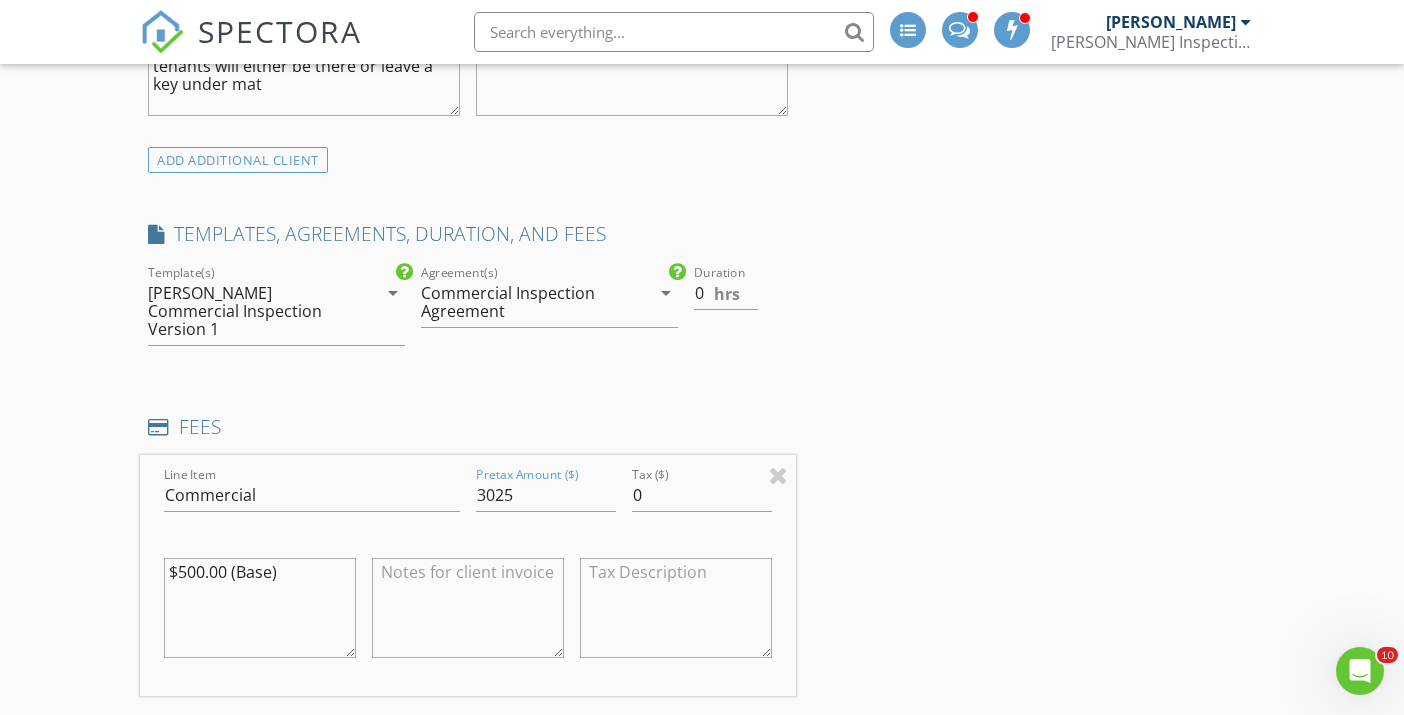 click at bounding box center (468, 608) 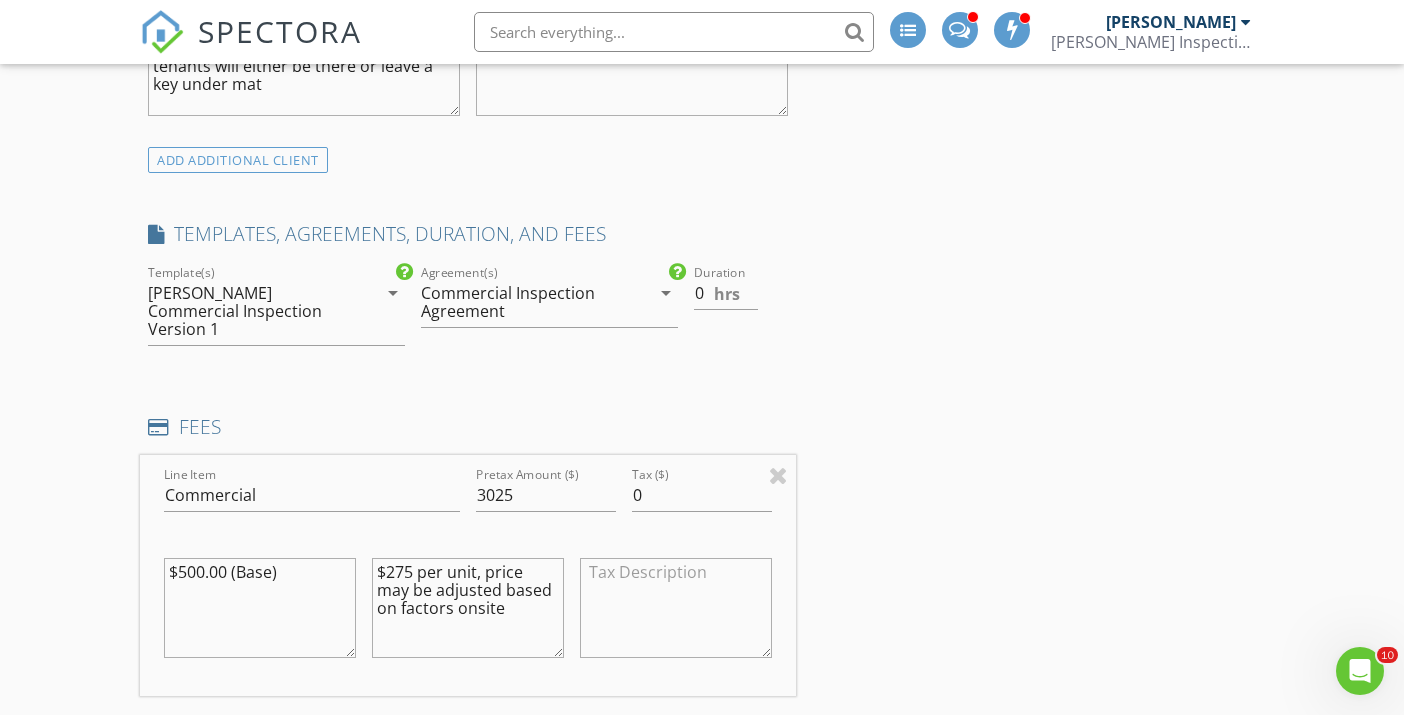 type on "$275 per unit, price may be adjusted based on factors onsite" 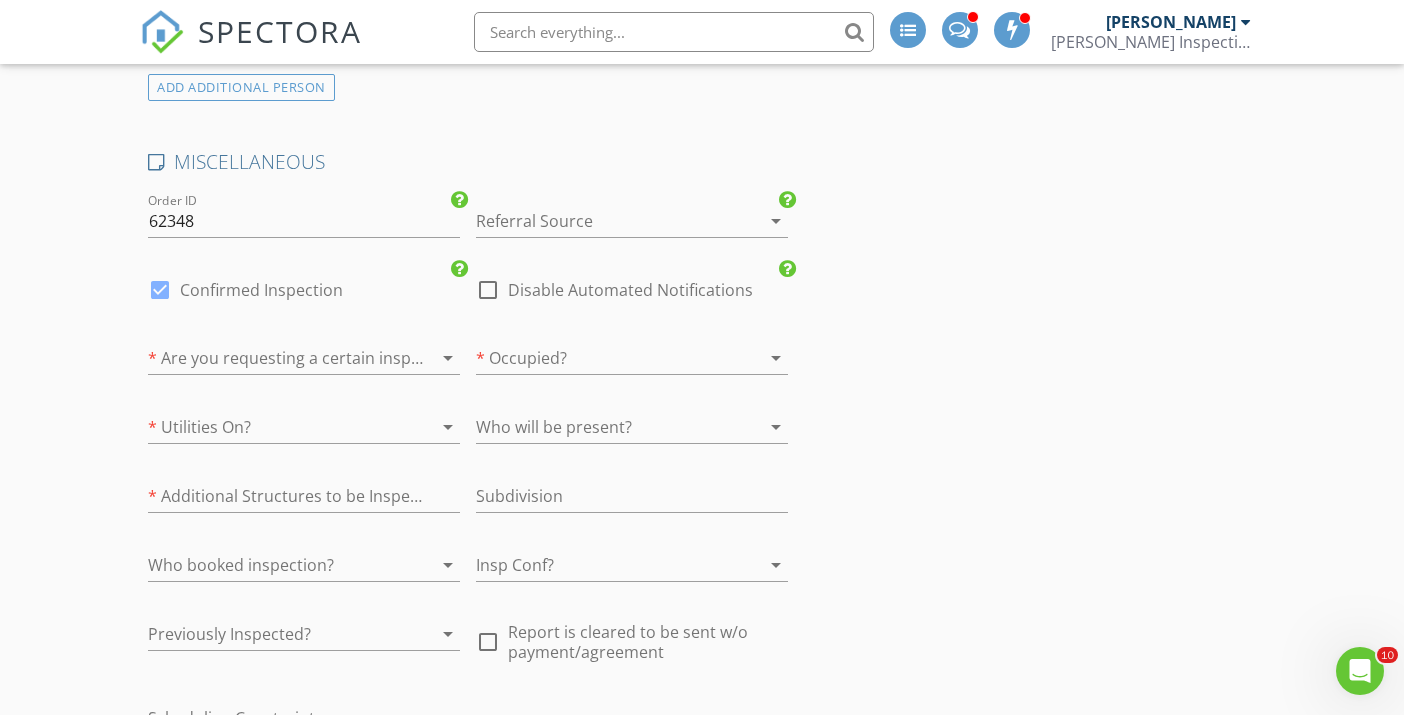 scroll, scrollTop: 3256, scrollLeft: 0, axis: vertical 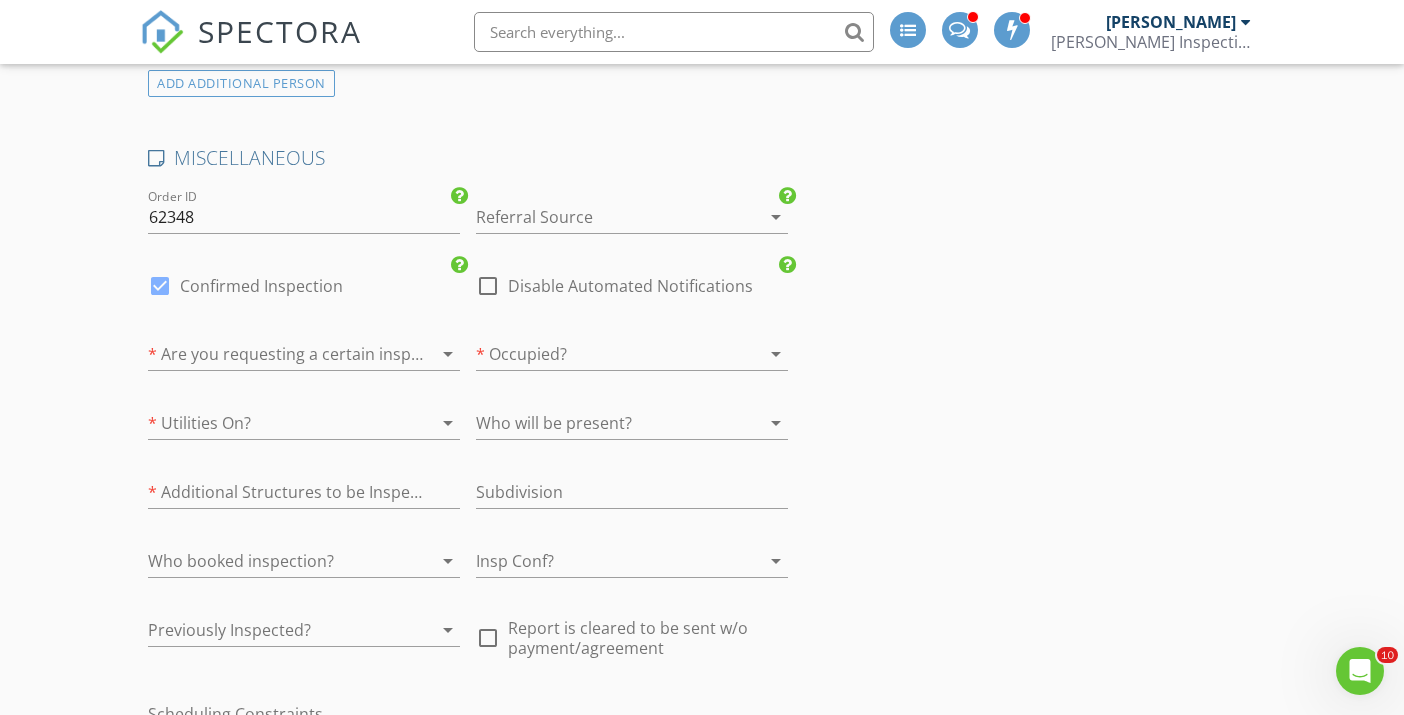 type 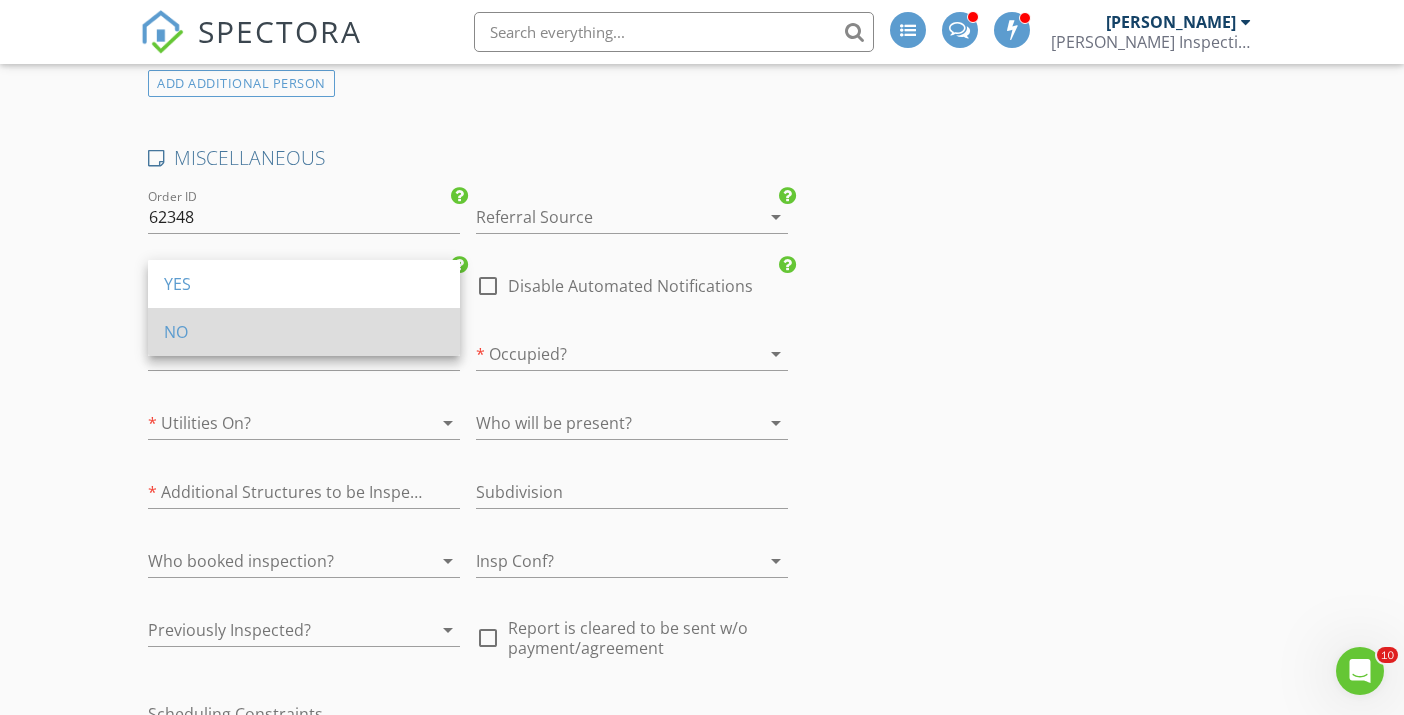 click on "NO" at bounding box center (304, 332) 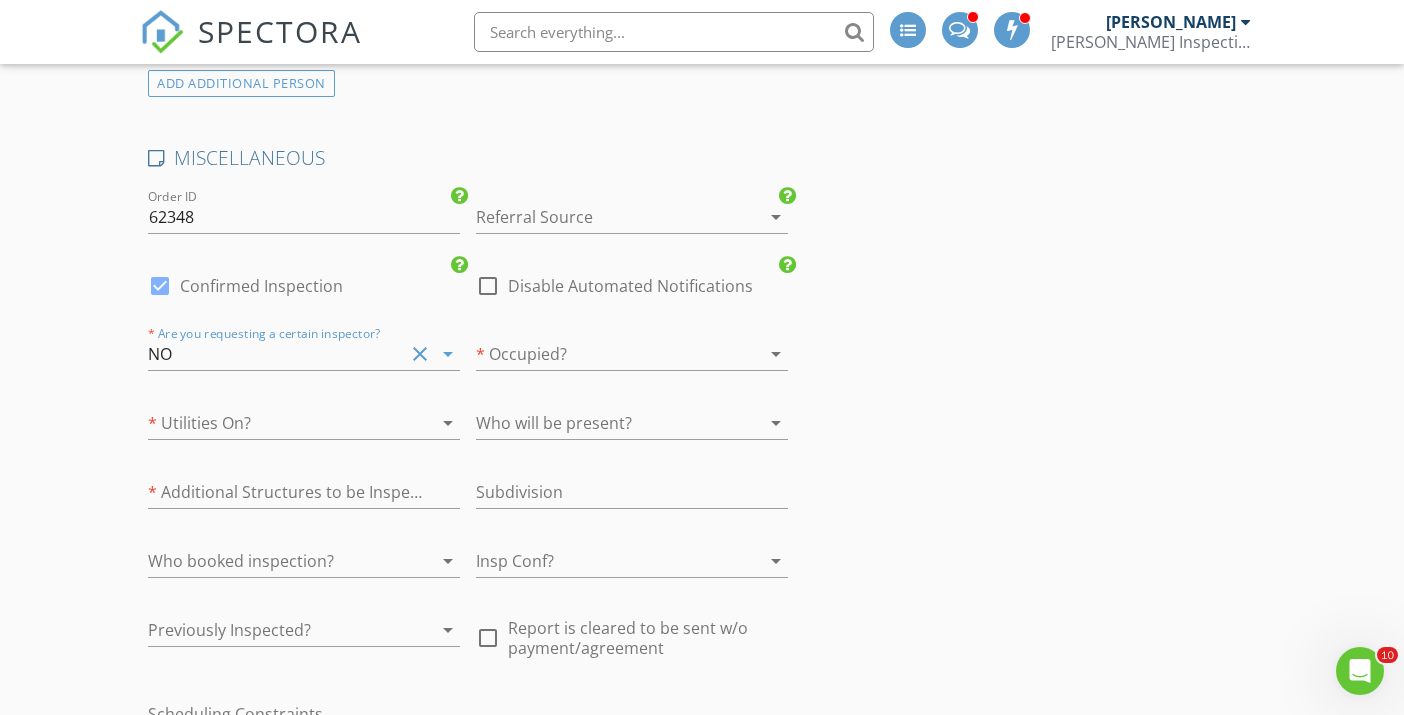 click on "arrow_drop_down" at bounding box center [776, 354] 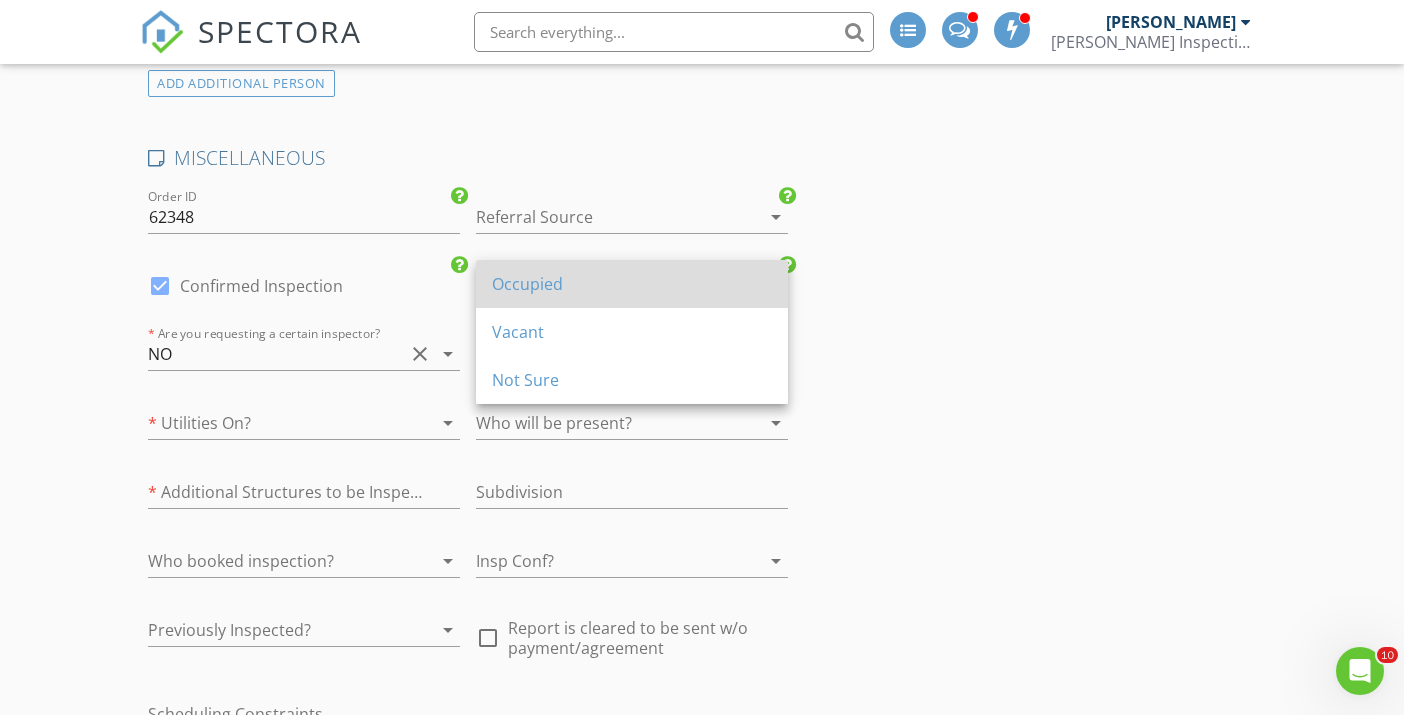 click on "Occupied" at bounding box center (632, 284) 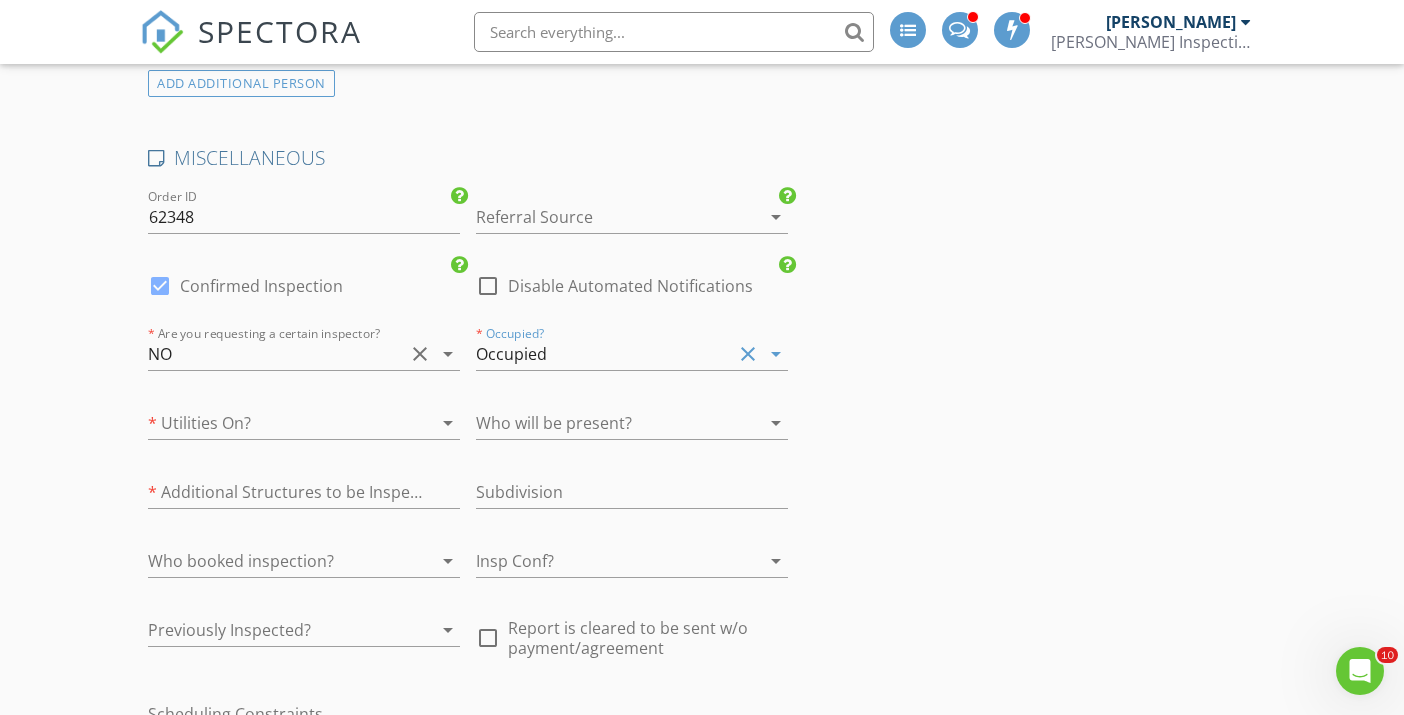 click on "arrow_drop_down" at bounding box center (448, 423) 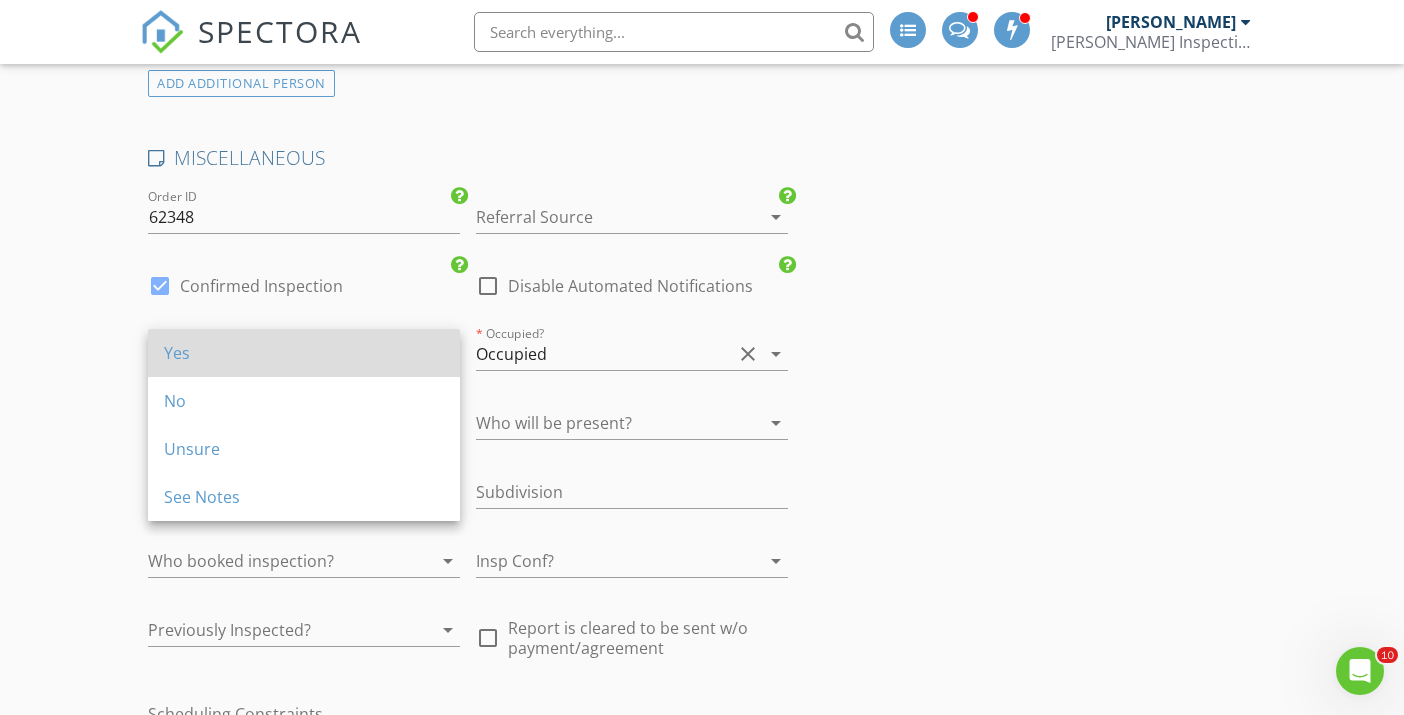 click on "Yes" at bounding box center [304, 353] 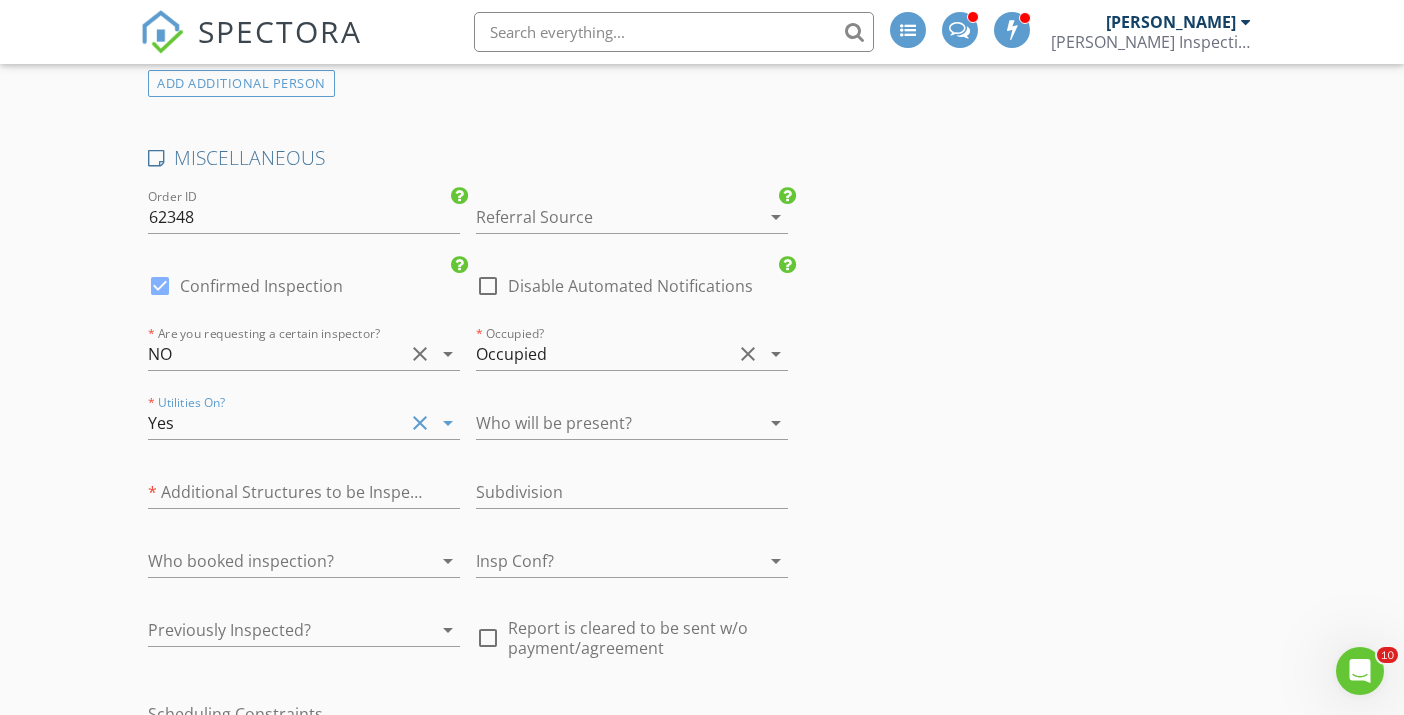 click on "arrow_drop_down" at bounding box center (776, 423) 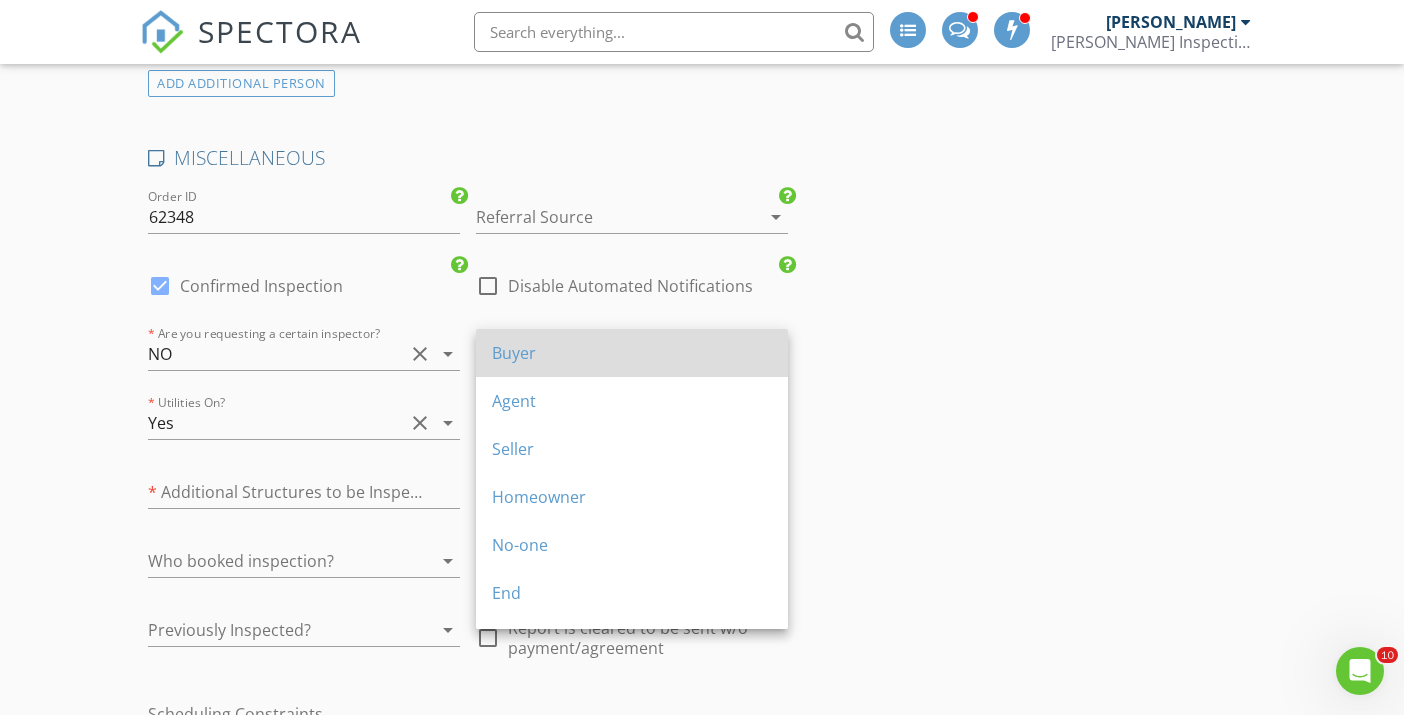 click on "Buyer" at bounding box center (632, 353) 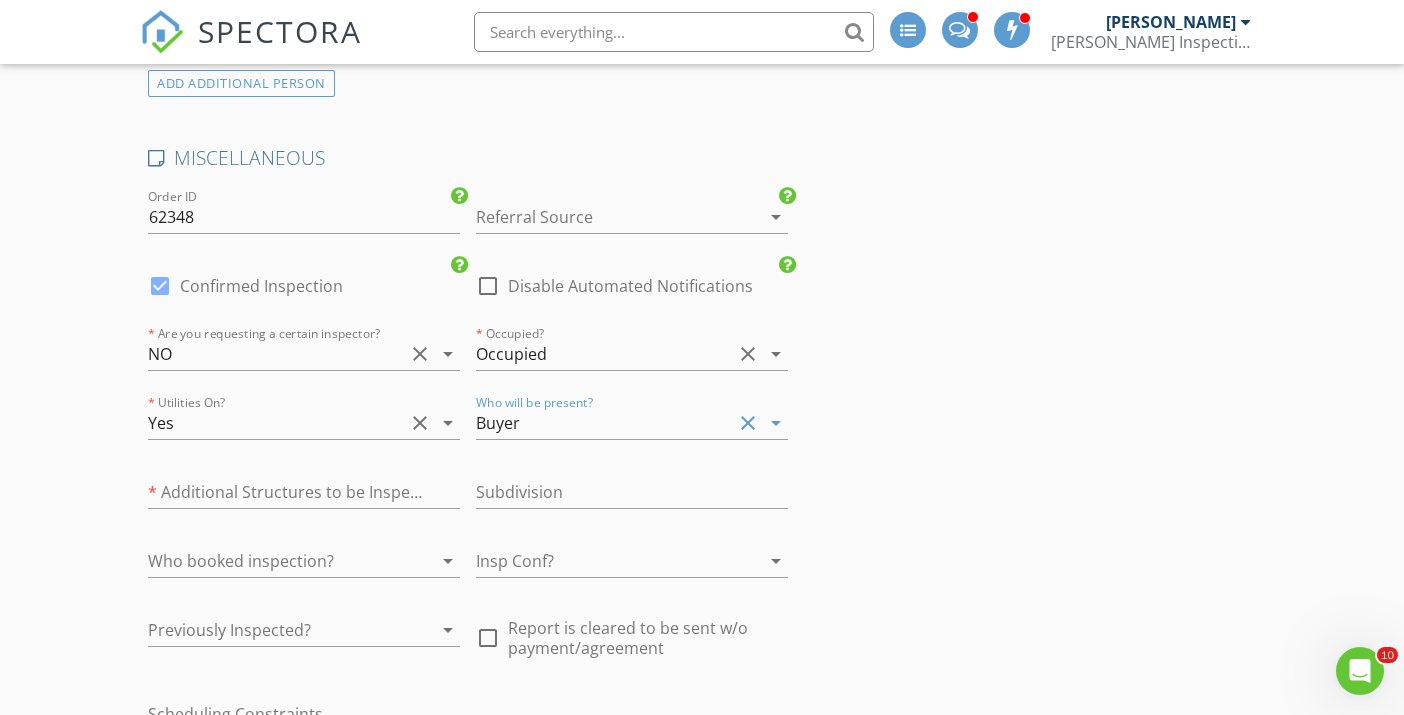 click on "arrow_drop_down" at bounding box center [448, 561] 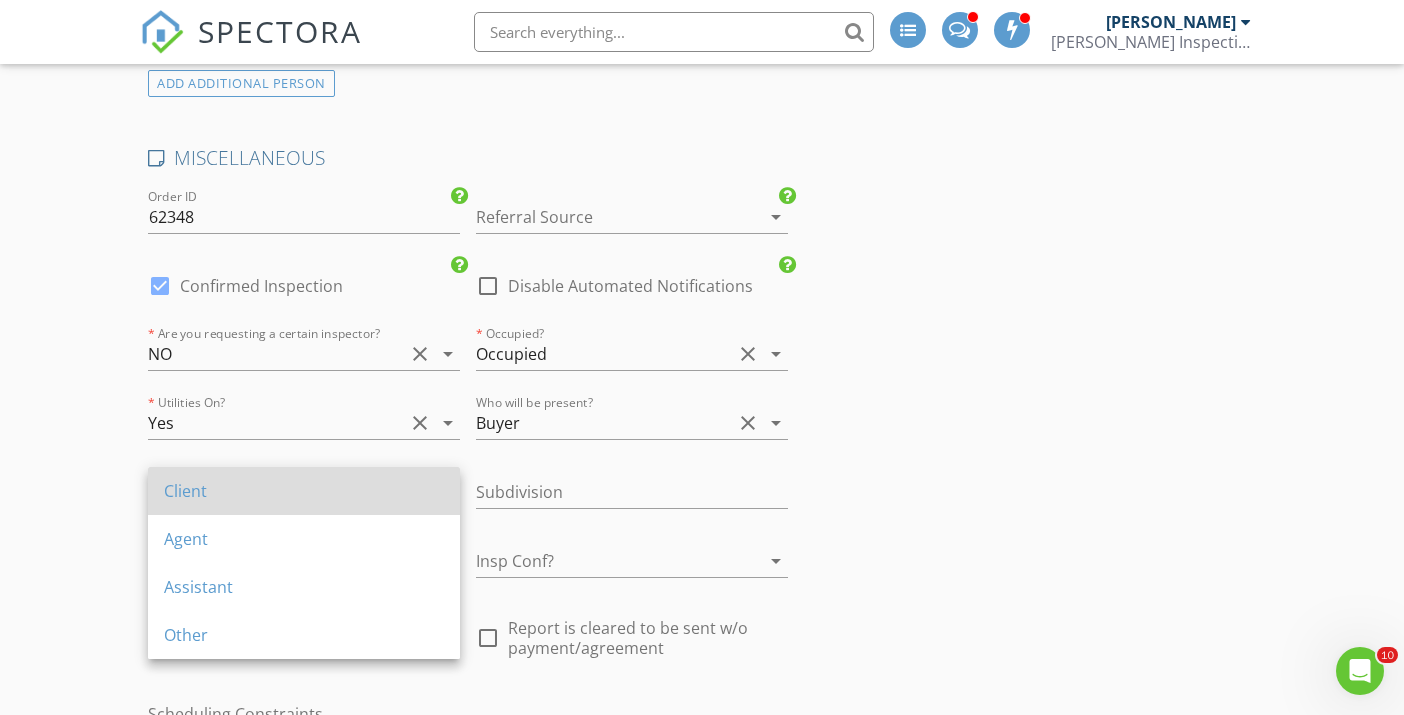 click on "Client" at bounding box center [304, 491] 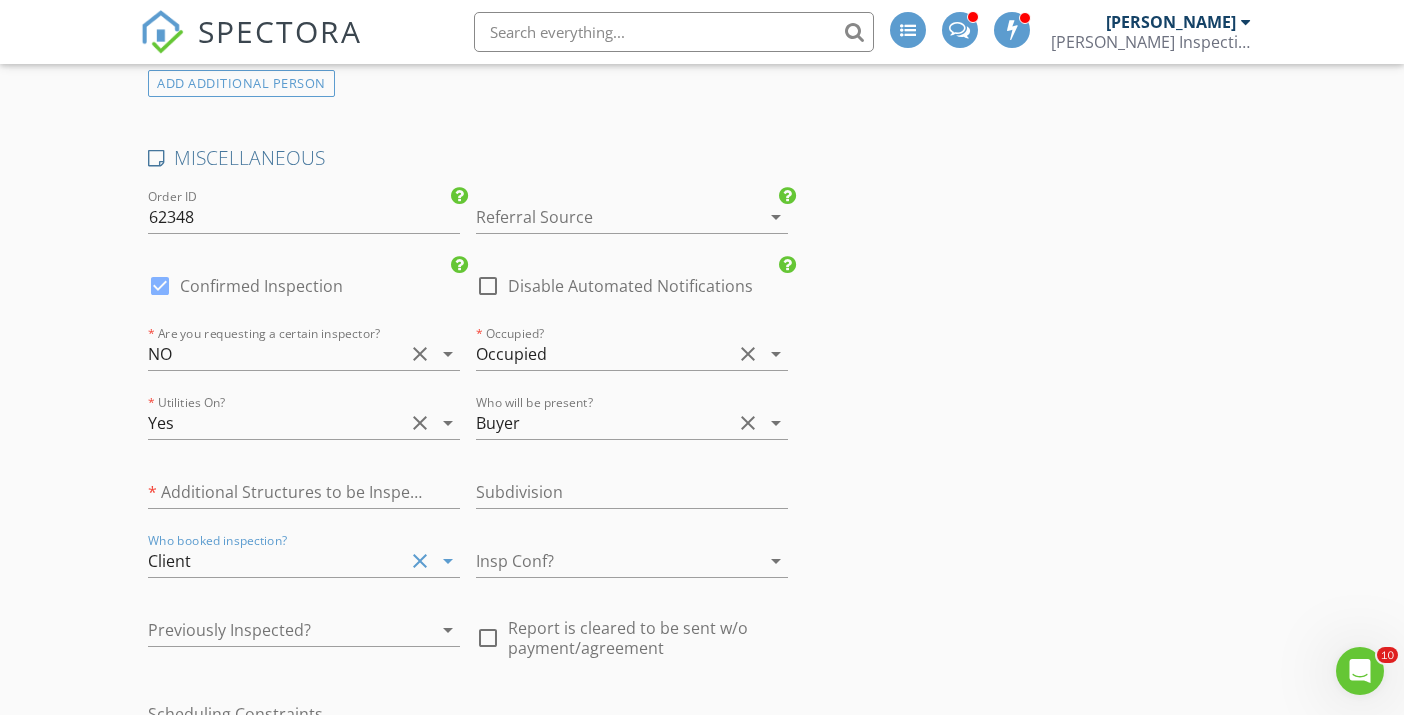 click on "arrow_drop_down" at bounding box center (776, 561) 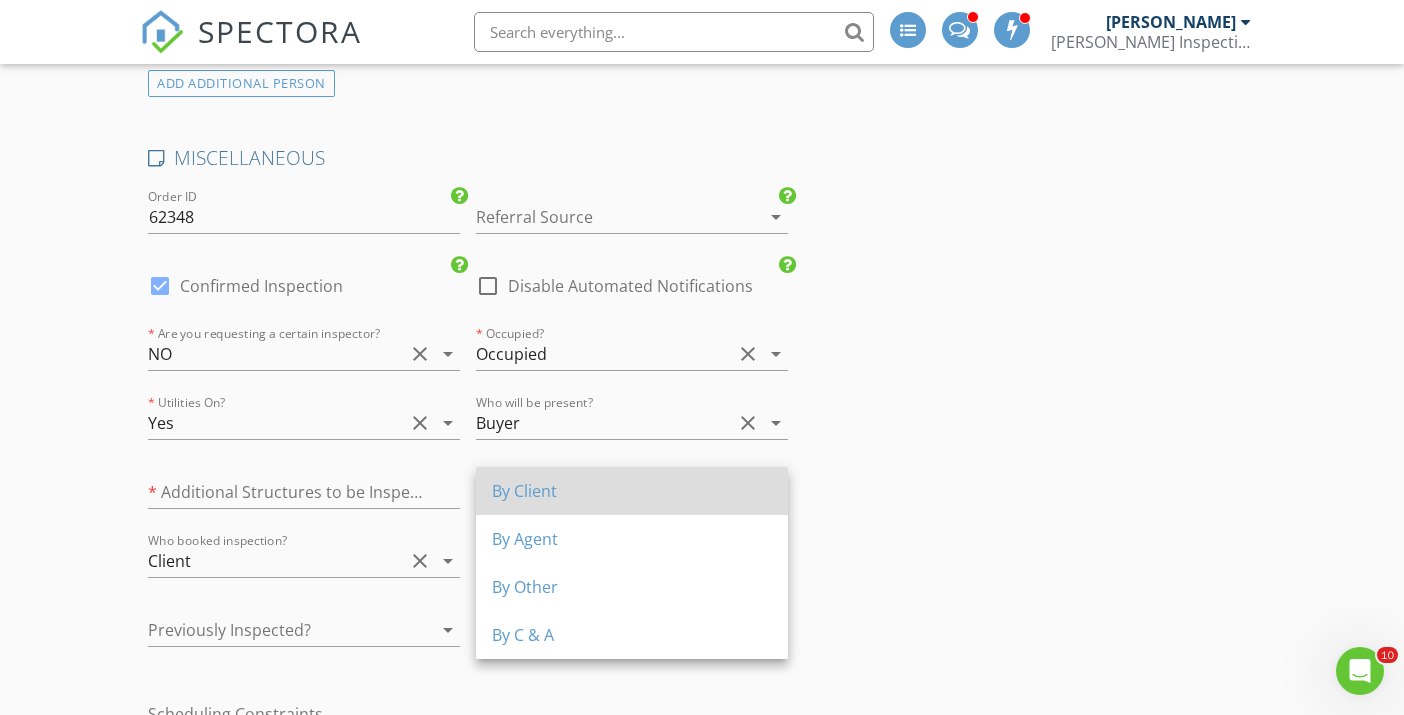 click on "By Client" at bounding box center (632, 491) 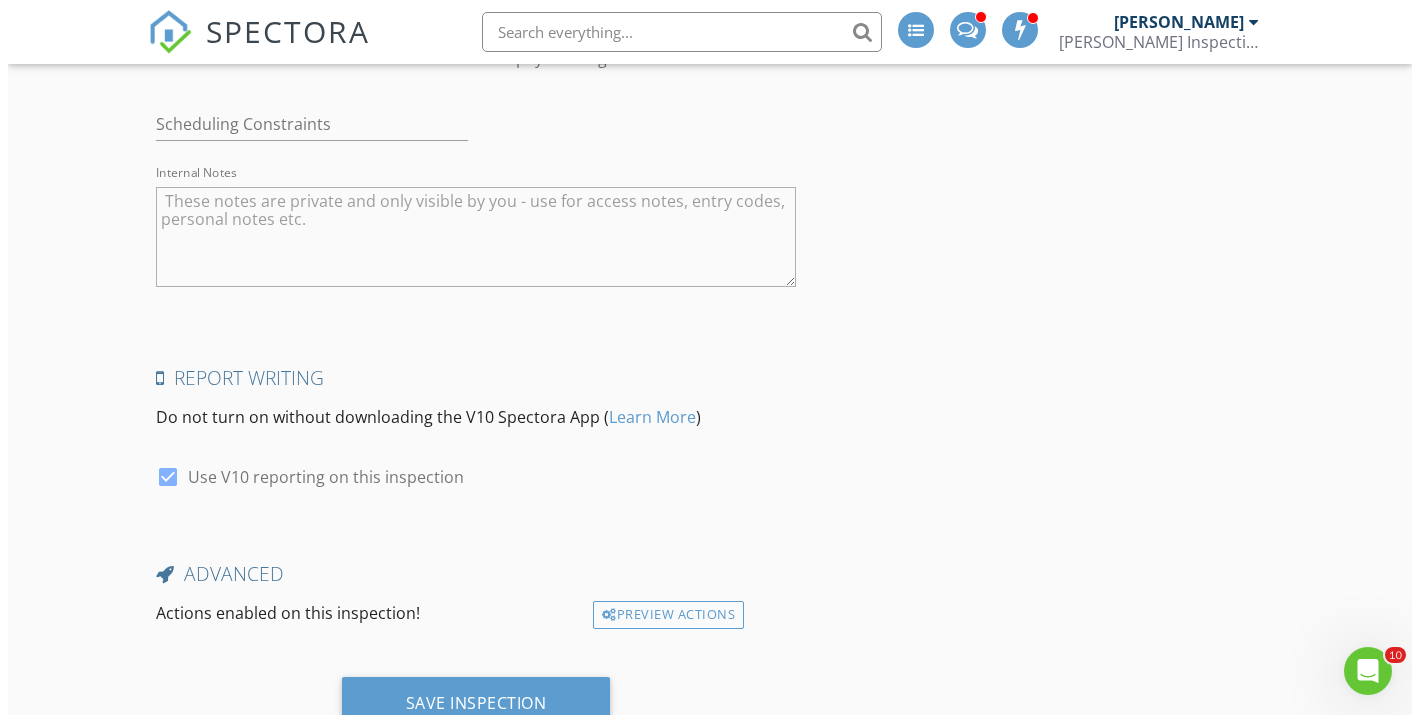 scroll, scrollTop: 3845, scrollLeft: 0, axis: vertical 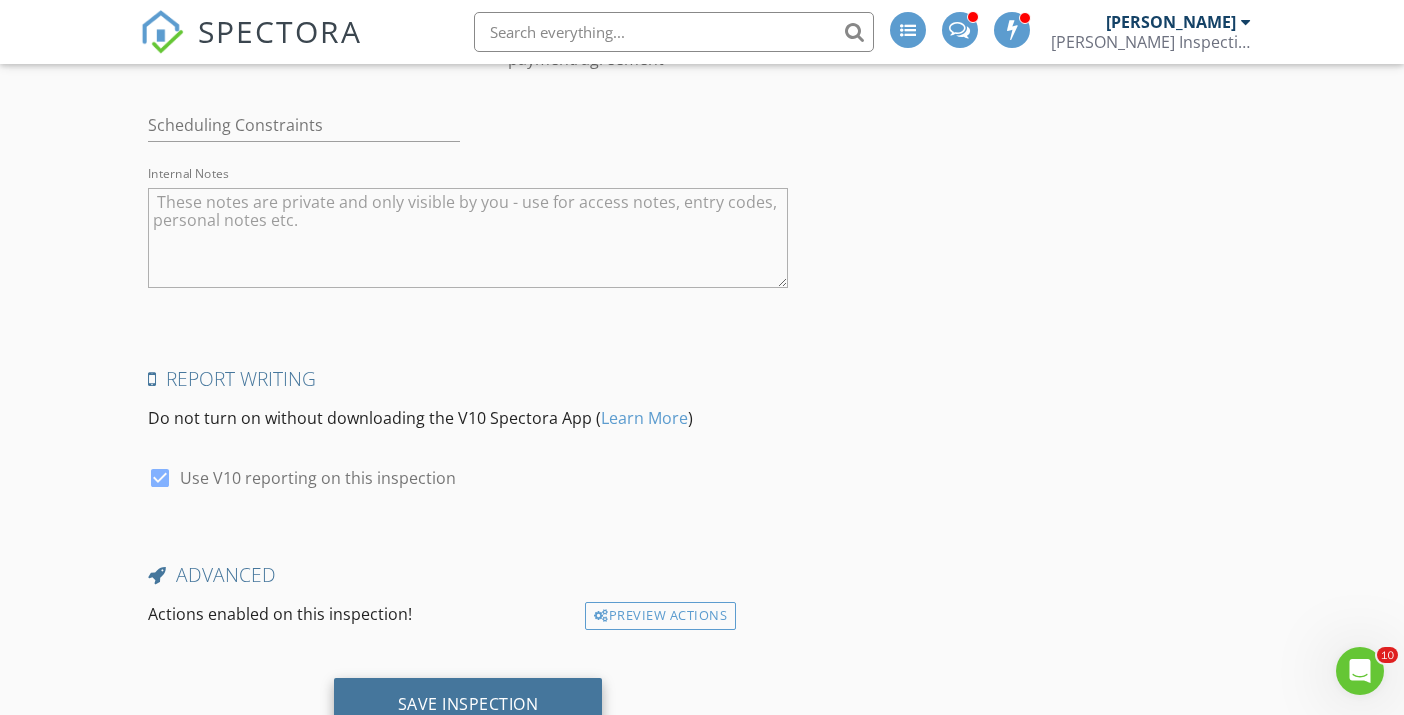 click on "Save Inspection" at bounding box center [468, 704] 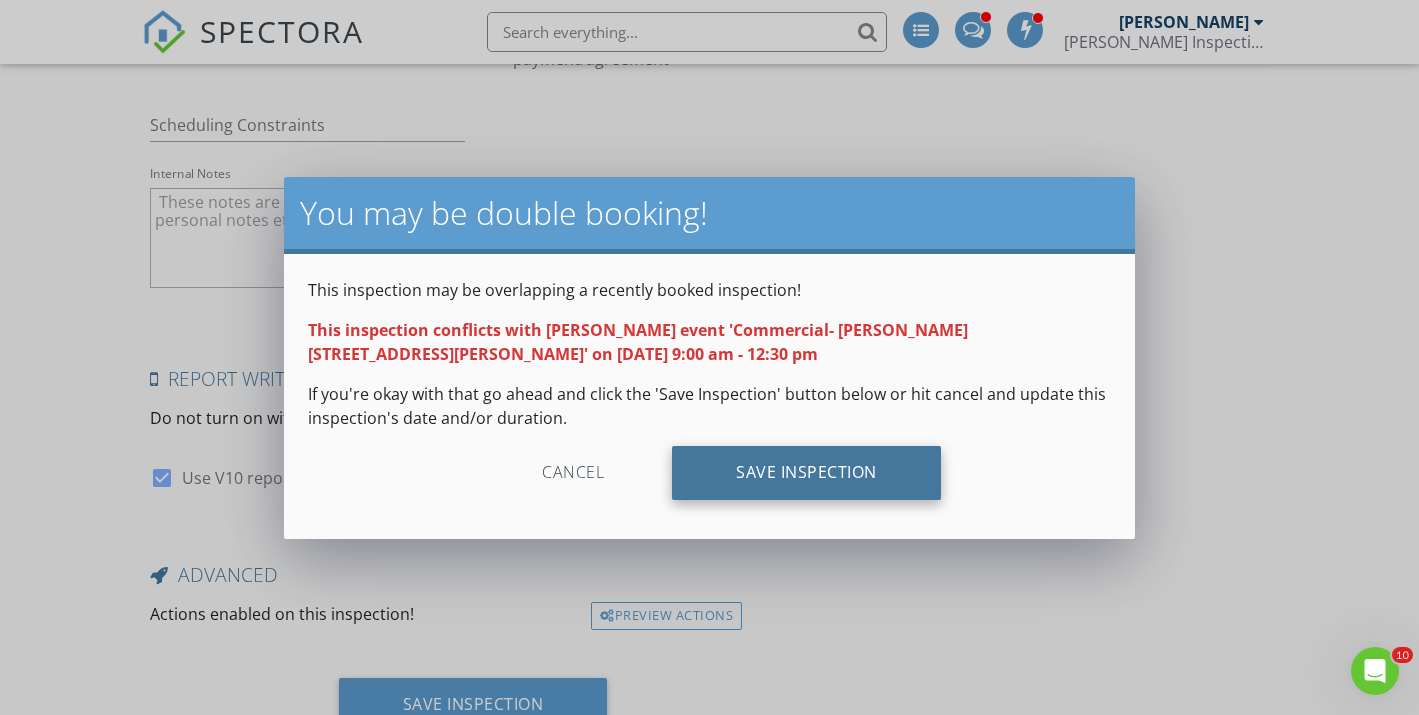click on "Save Inspection" at bounding box center (806, 473) 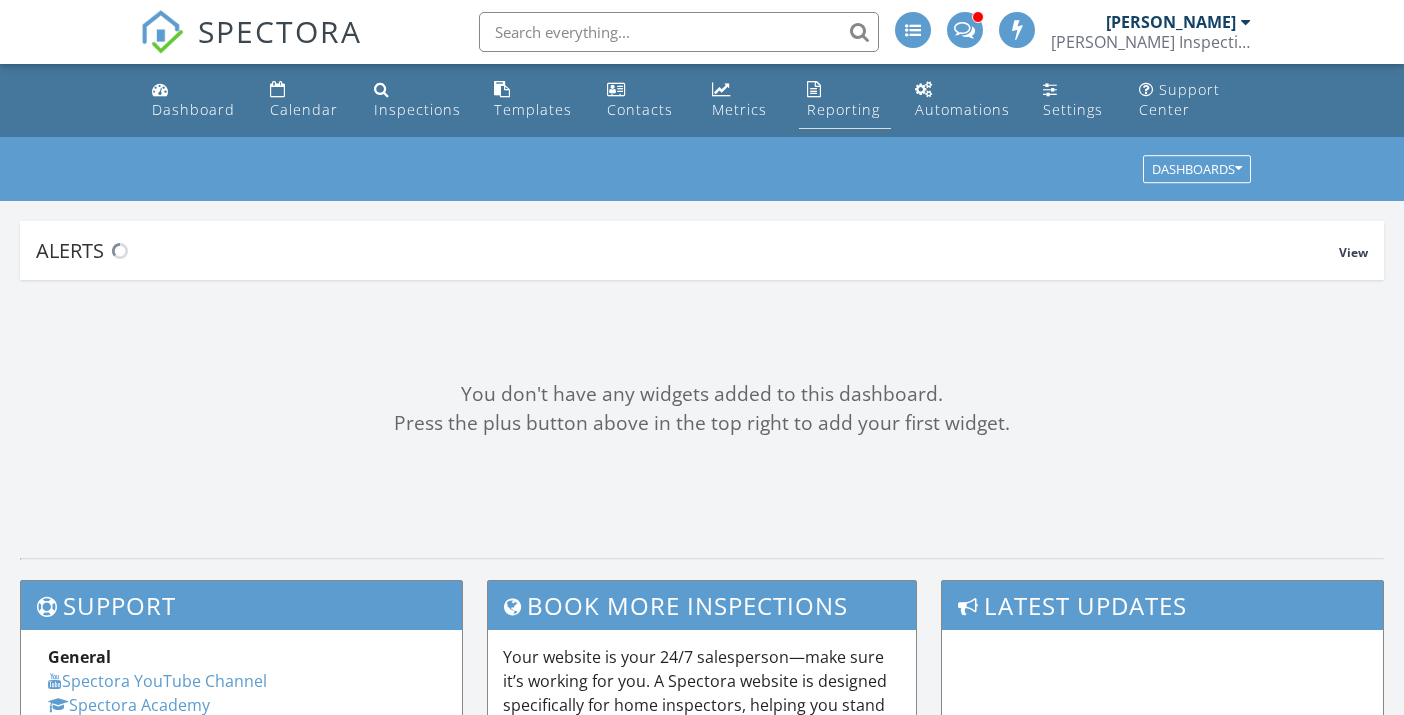 scroll, scrollTop: 0, scrollLeft: 0, axis: both 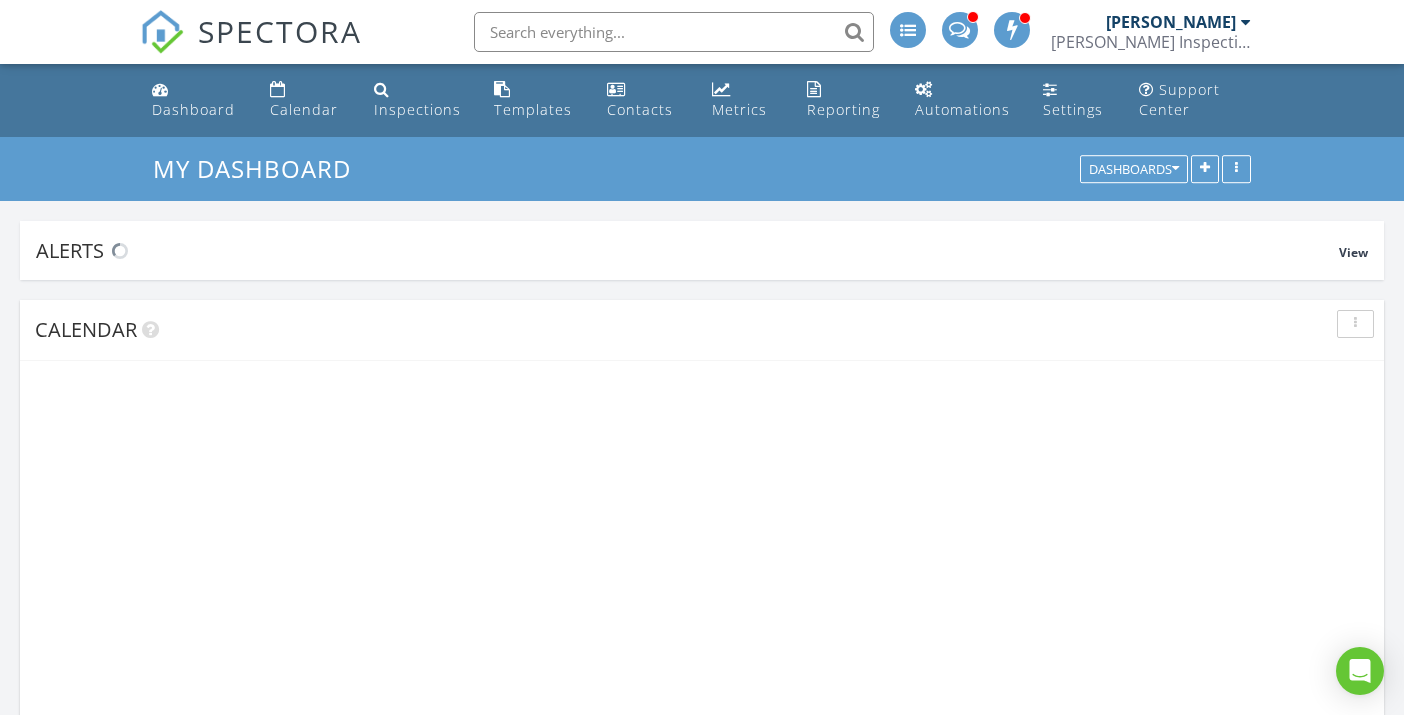 click at bounding box center (674, 32) 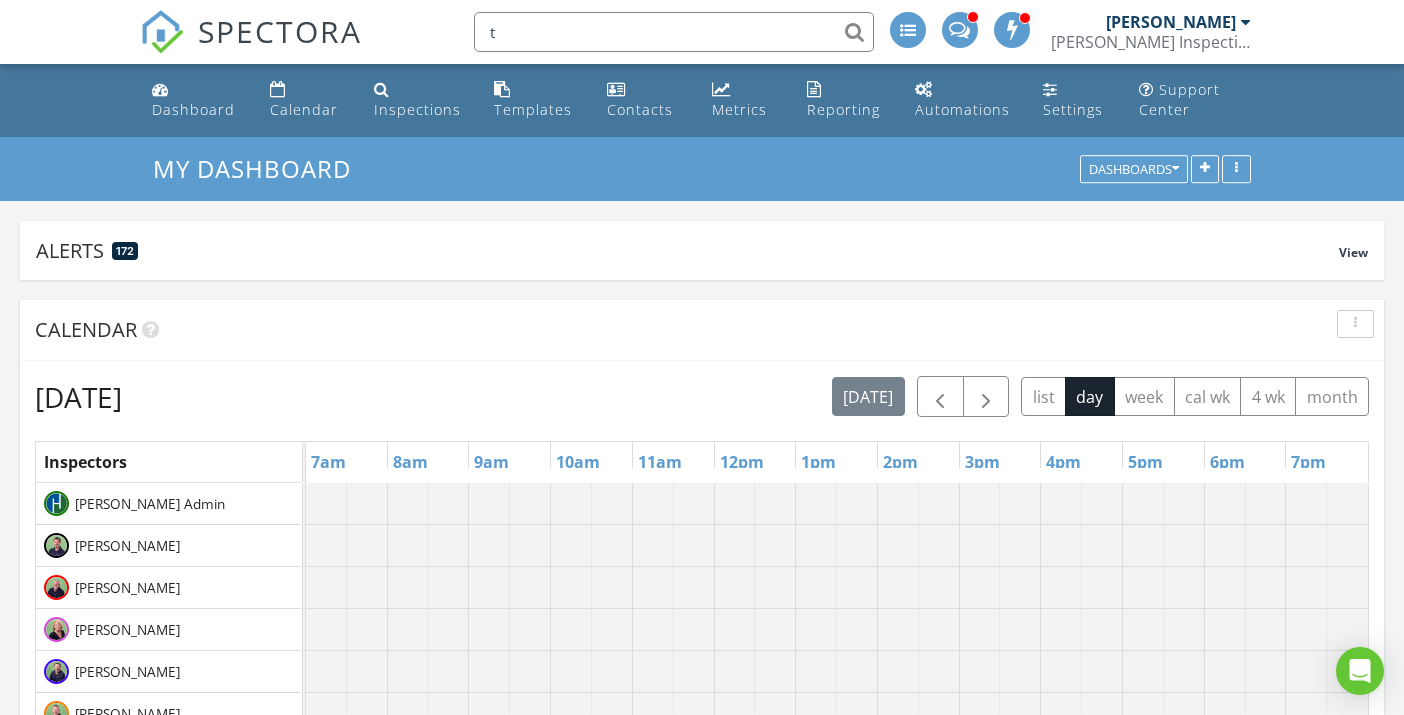 scroll, scrollTop: 10, scrollLeft: 10, axis: both 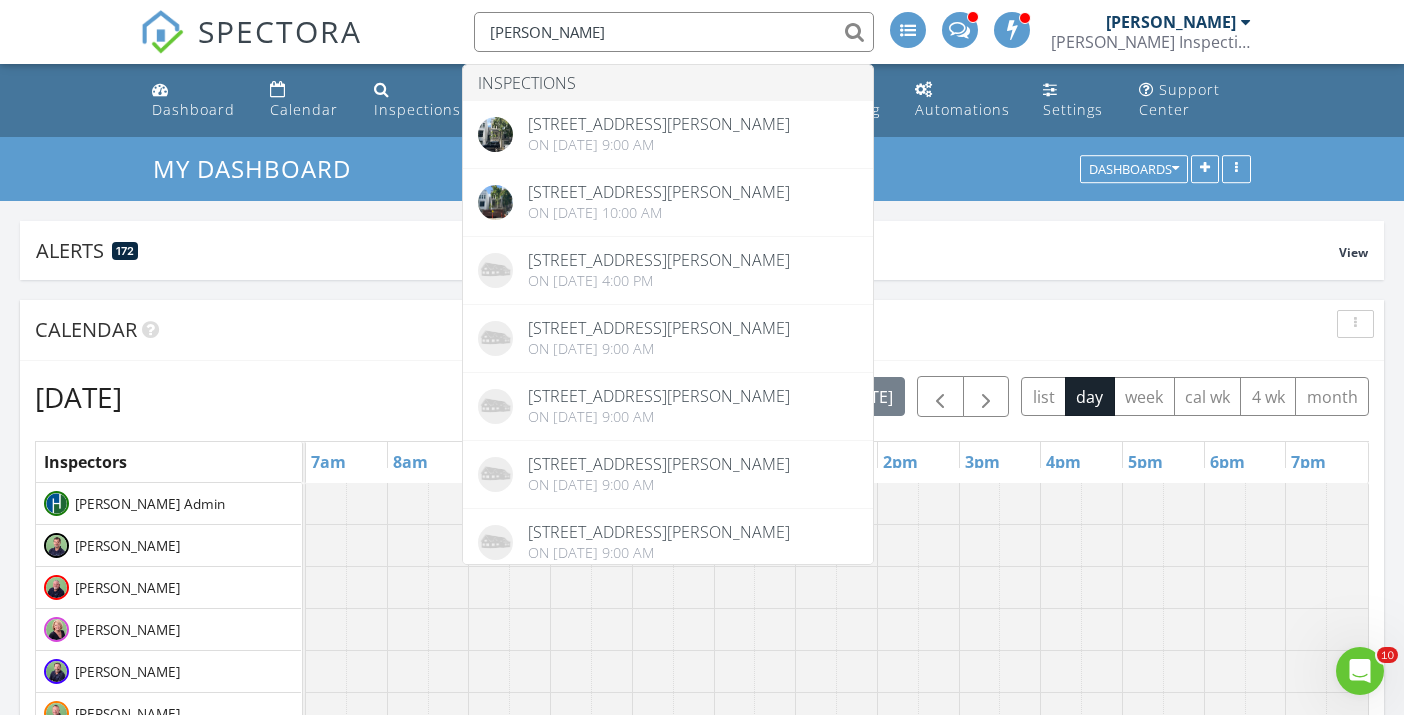 drag, startPoint x: 671, startPoint y: 22, endPoint x: 533, endPoint y: 32, distance: 138.36185 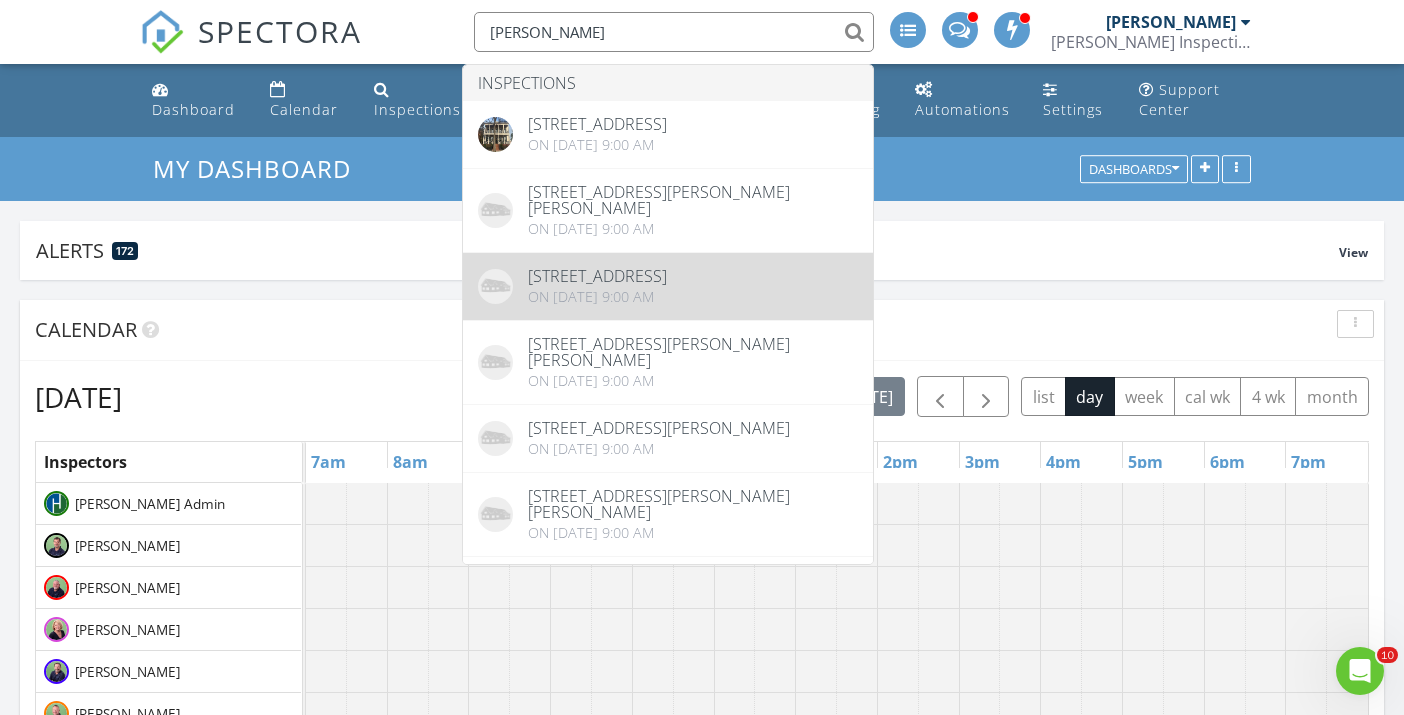 type on "[PERSON_NAME]" 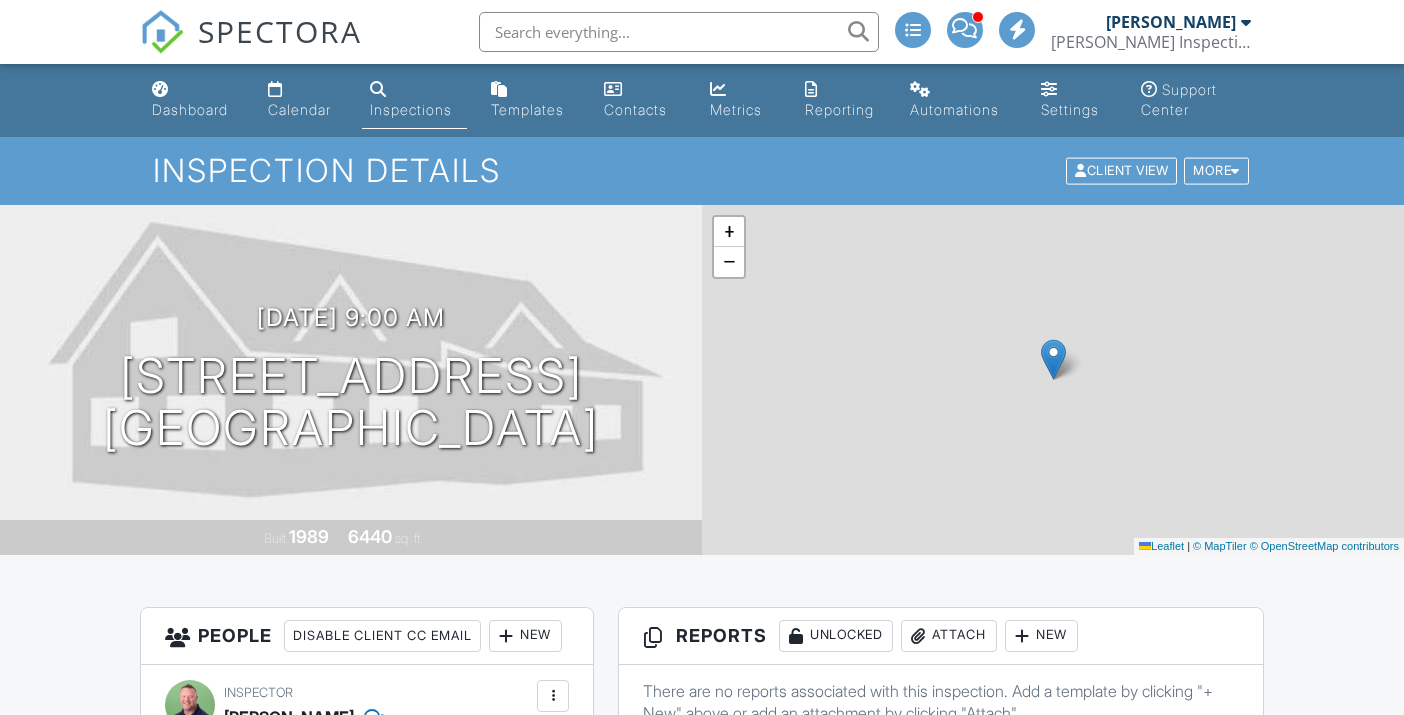 scroll, scrollTop: 0, scrollLeft: 0, axis: both 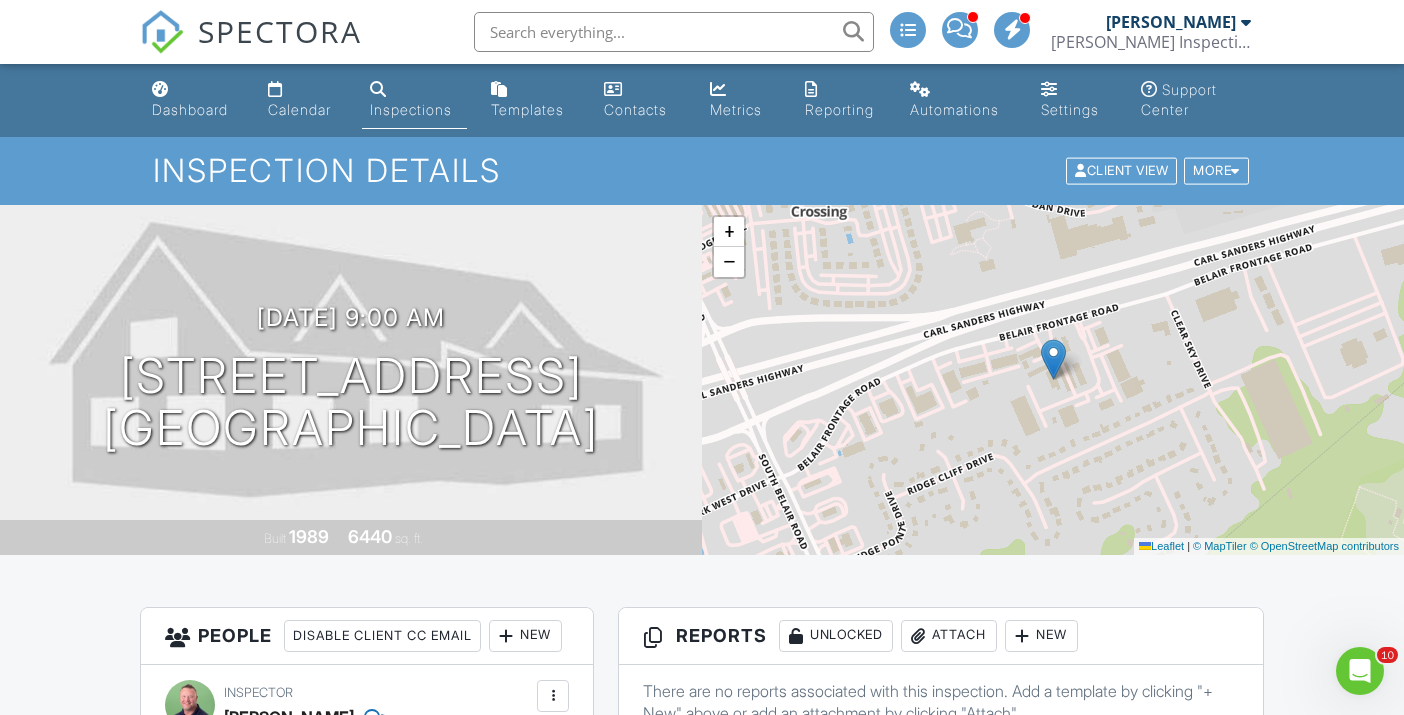 click at bounding box center [674, 32] 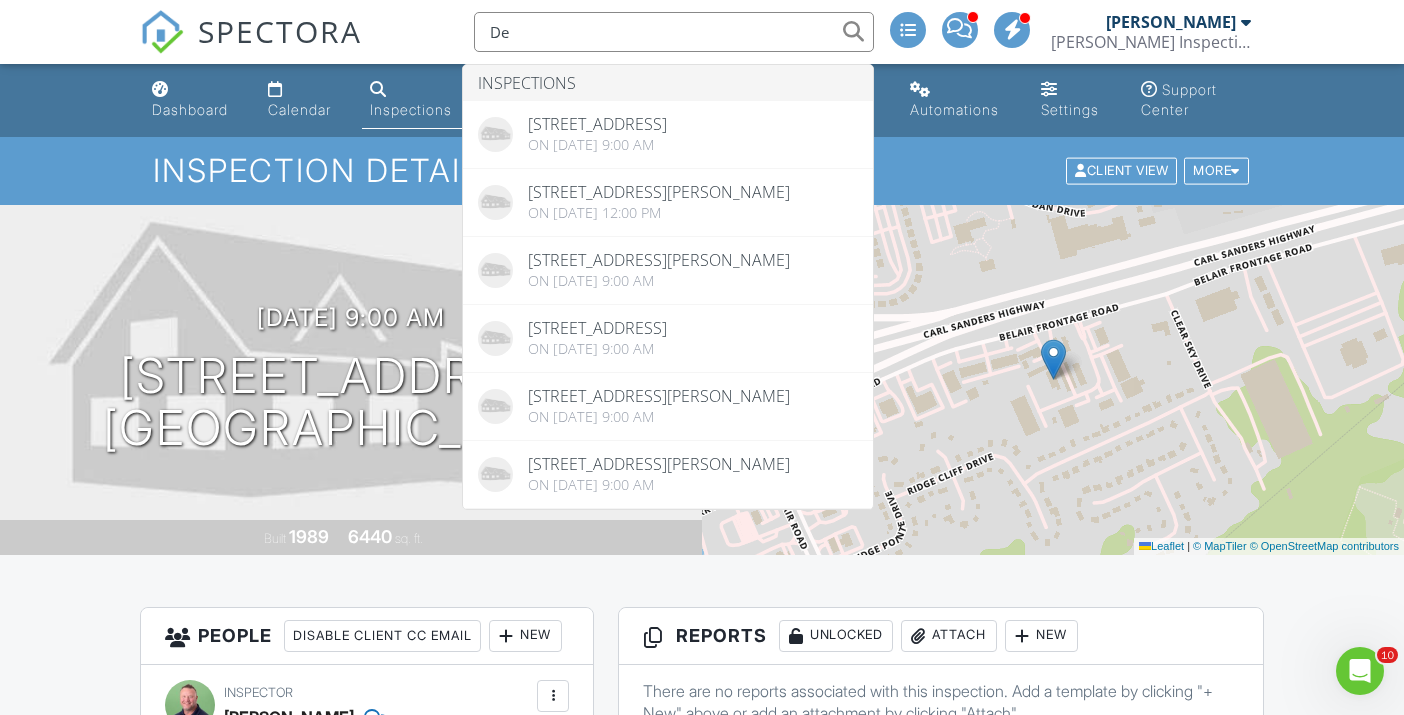 type on "D" 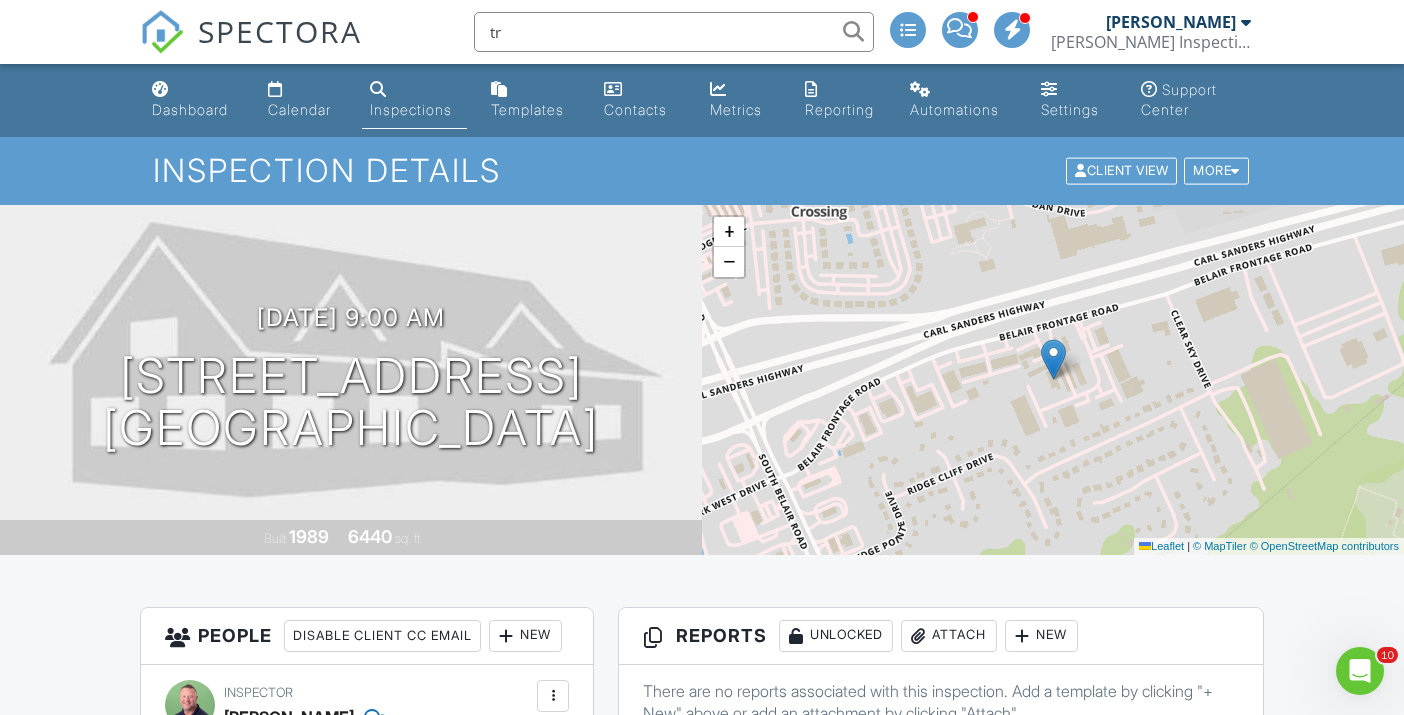 type on "t" 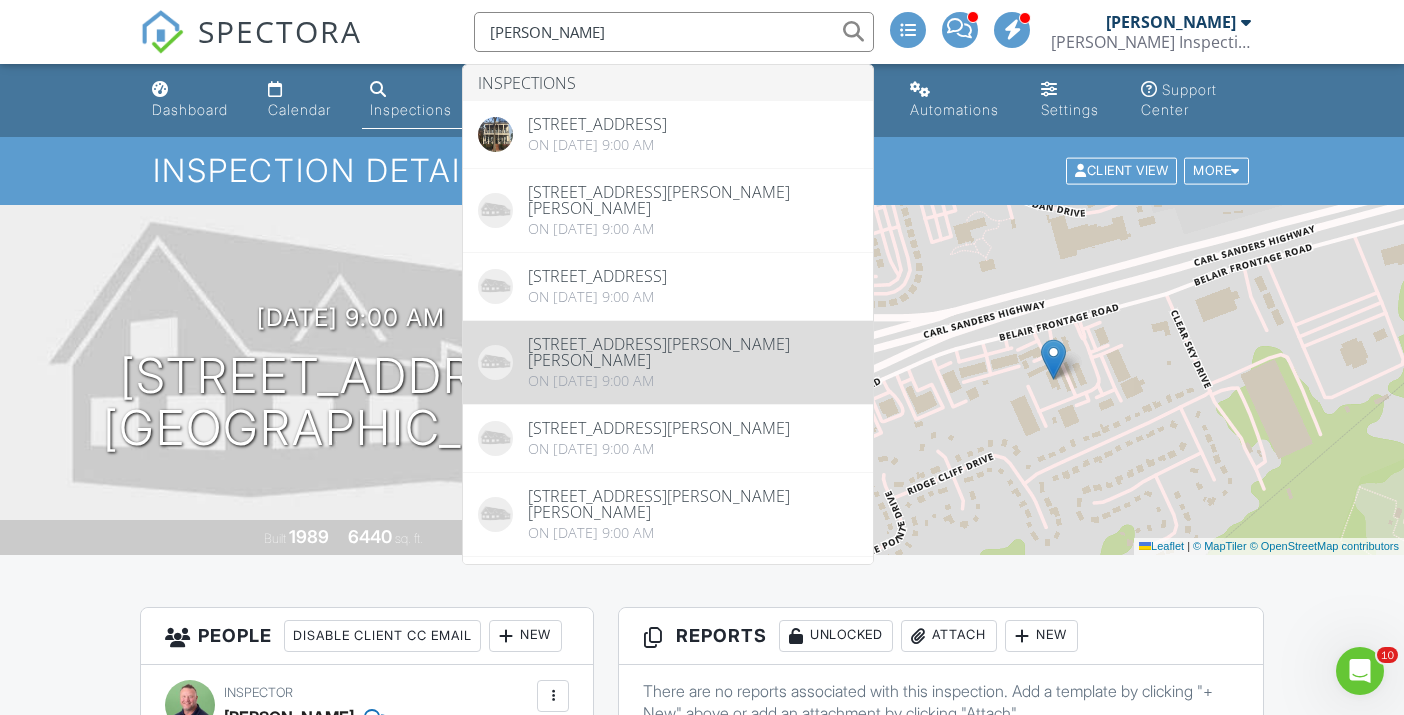 type on "[PERSON_NAME]" 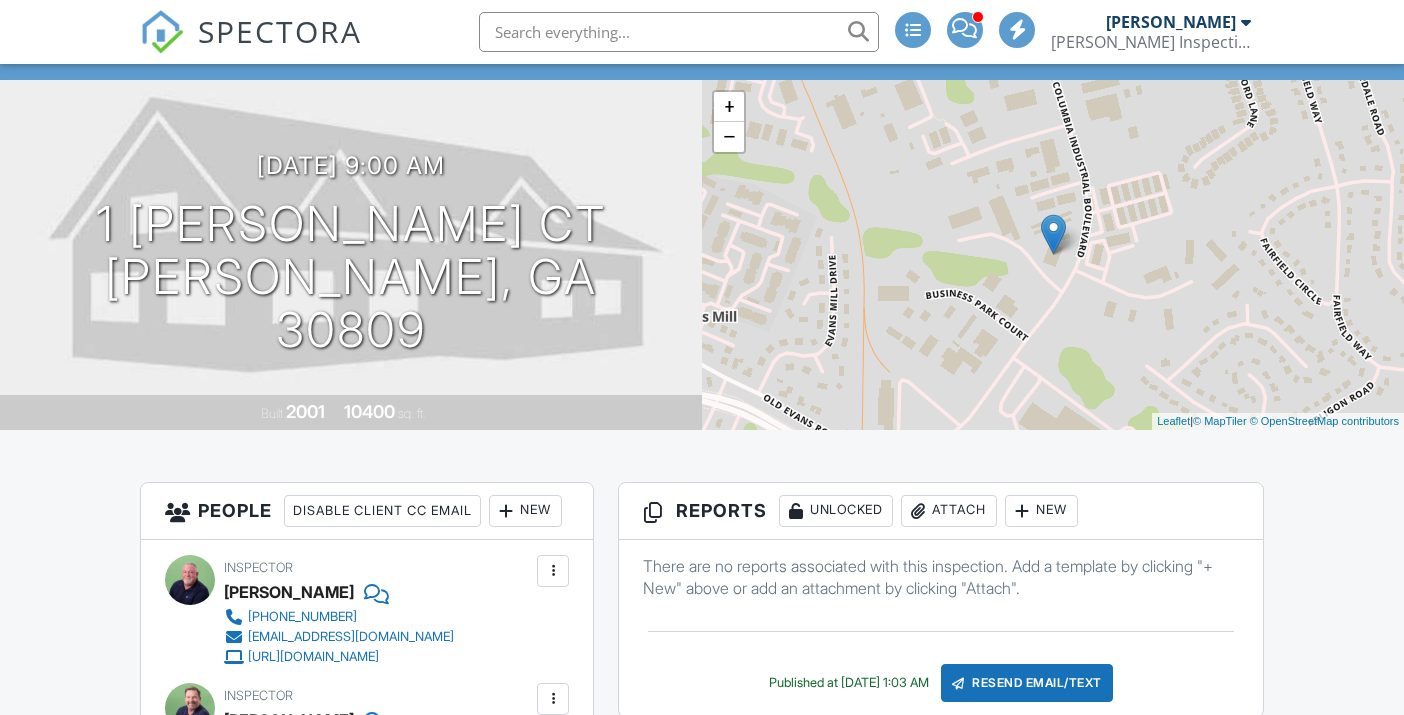 scroll, scrollTop: 260, scrollLeft: 0, axis: vertical 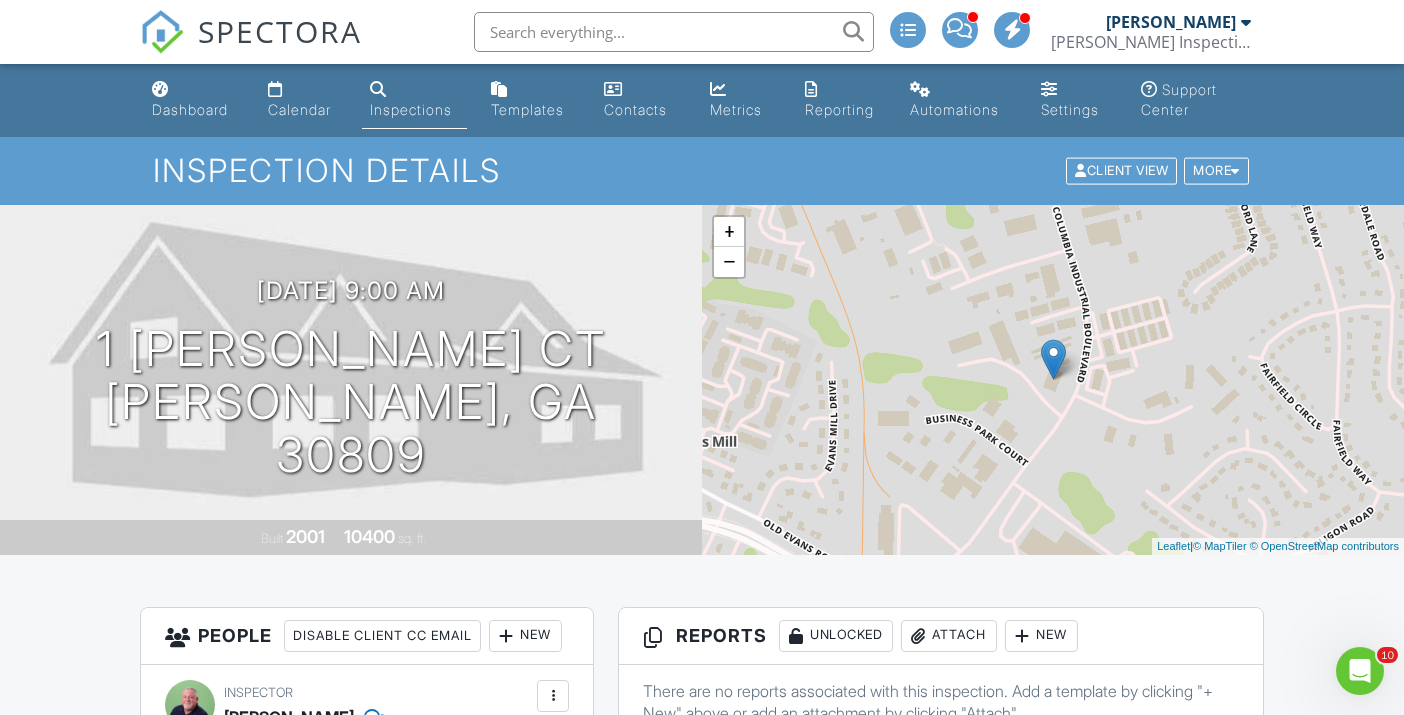 click at bounding box center [674, 32] 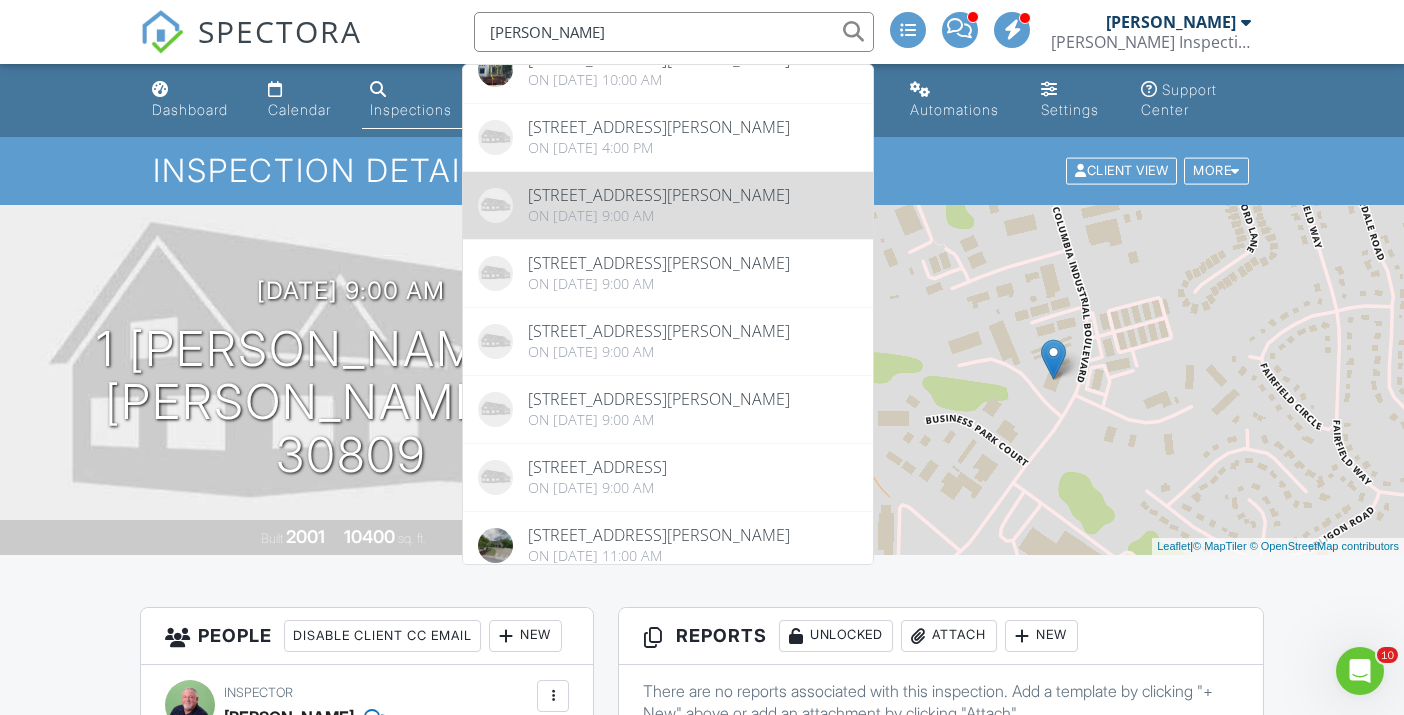 scroll, scrollTop: 156, scrollLeft: 0, axis: vertical 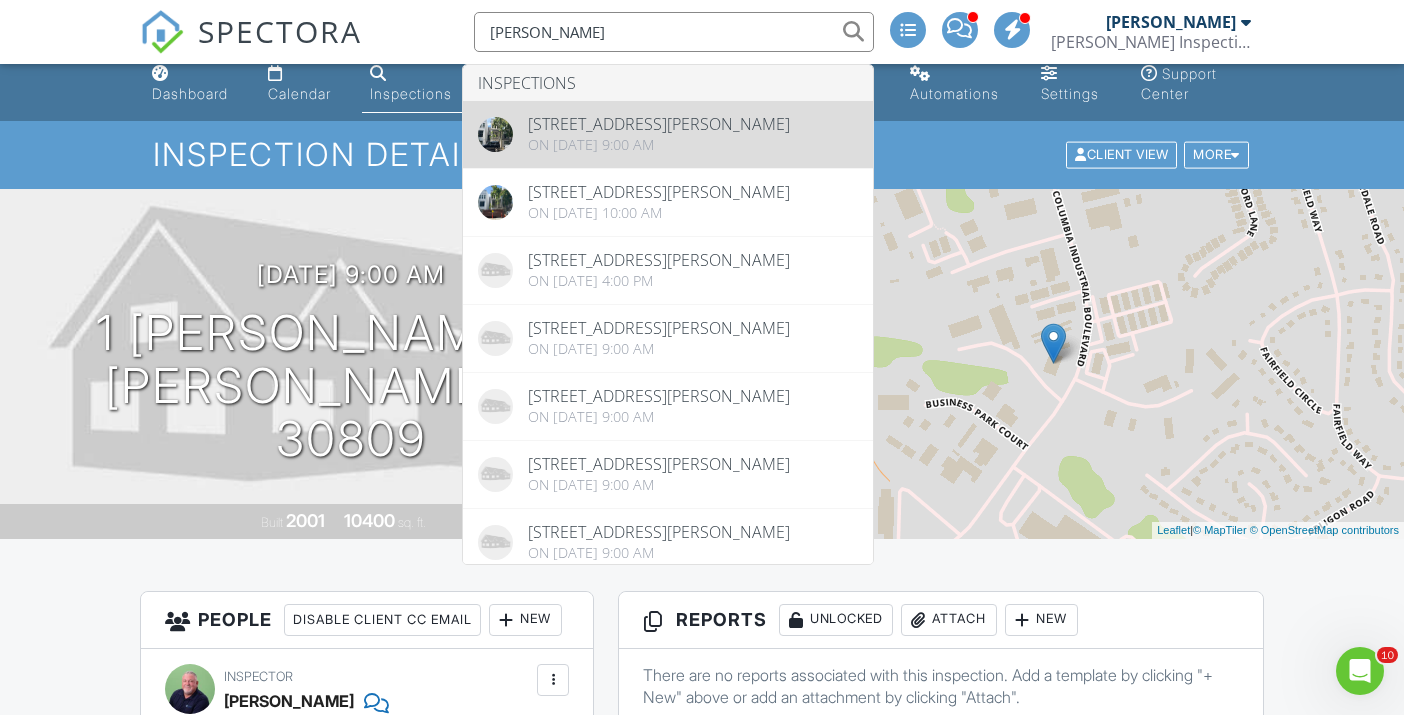 type on "[PERSON_NAME]" 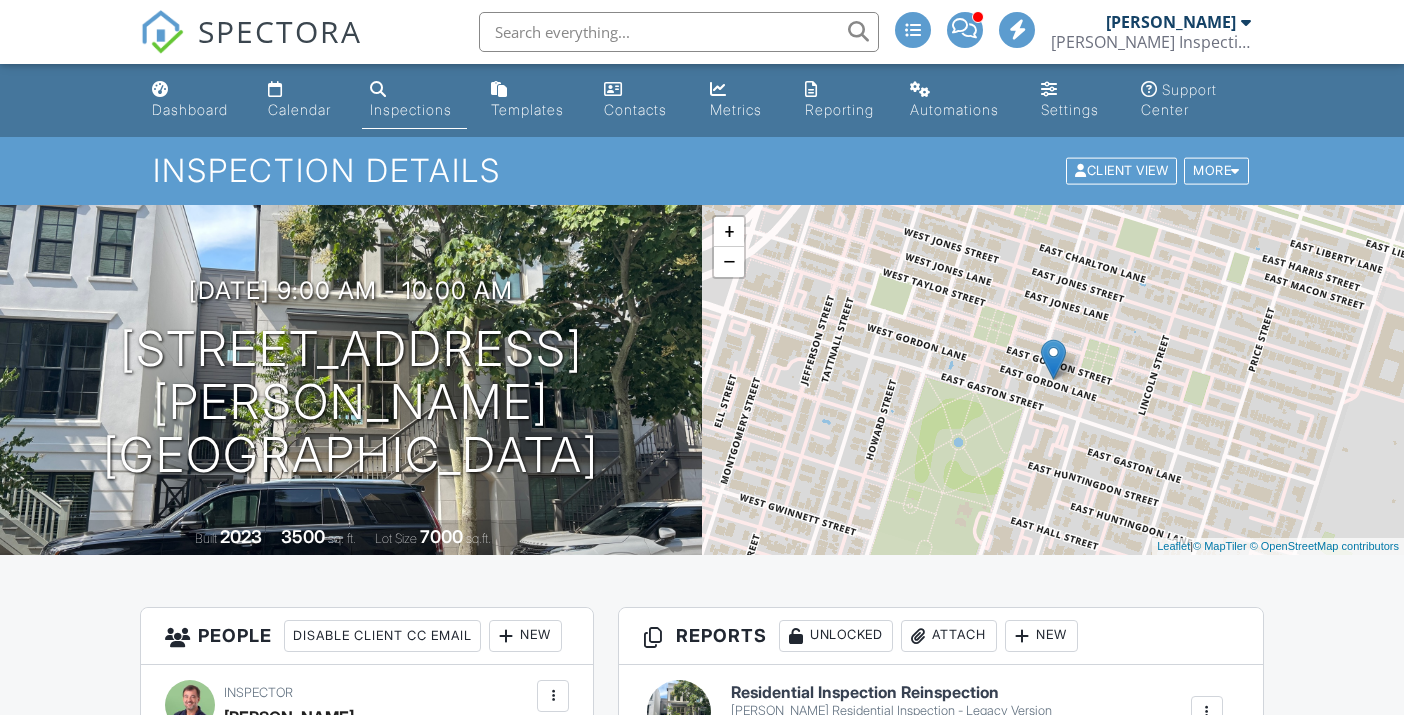 scroll, scrollTop: 376, scrollLeft: 0, axis: vertical 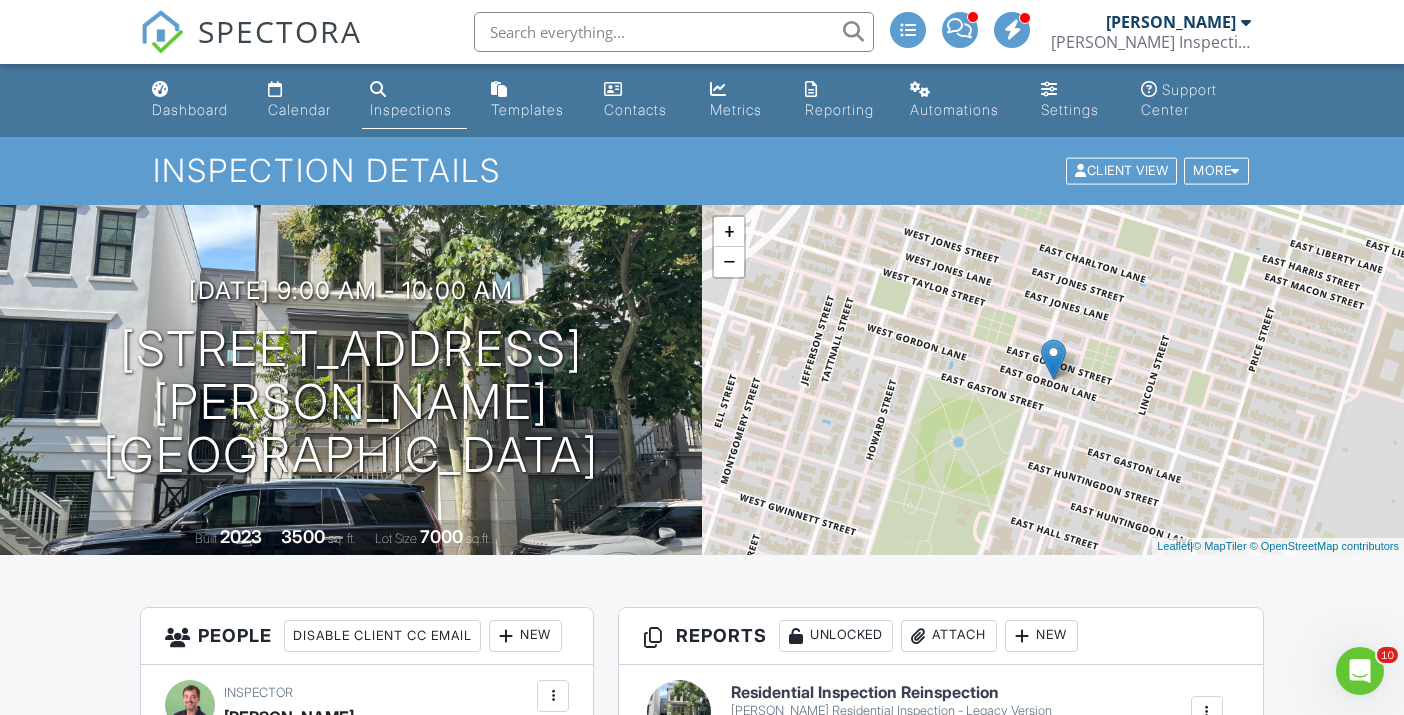 click at bounding box center [674, 32] 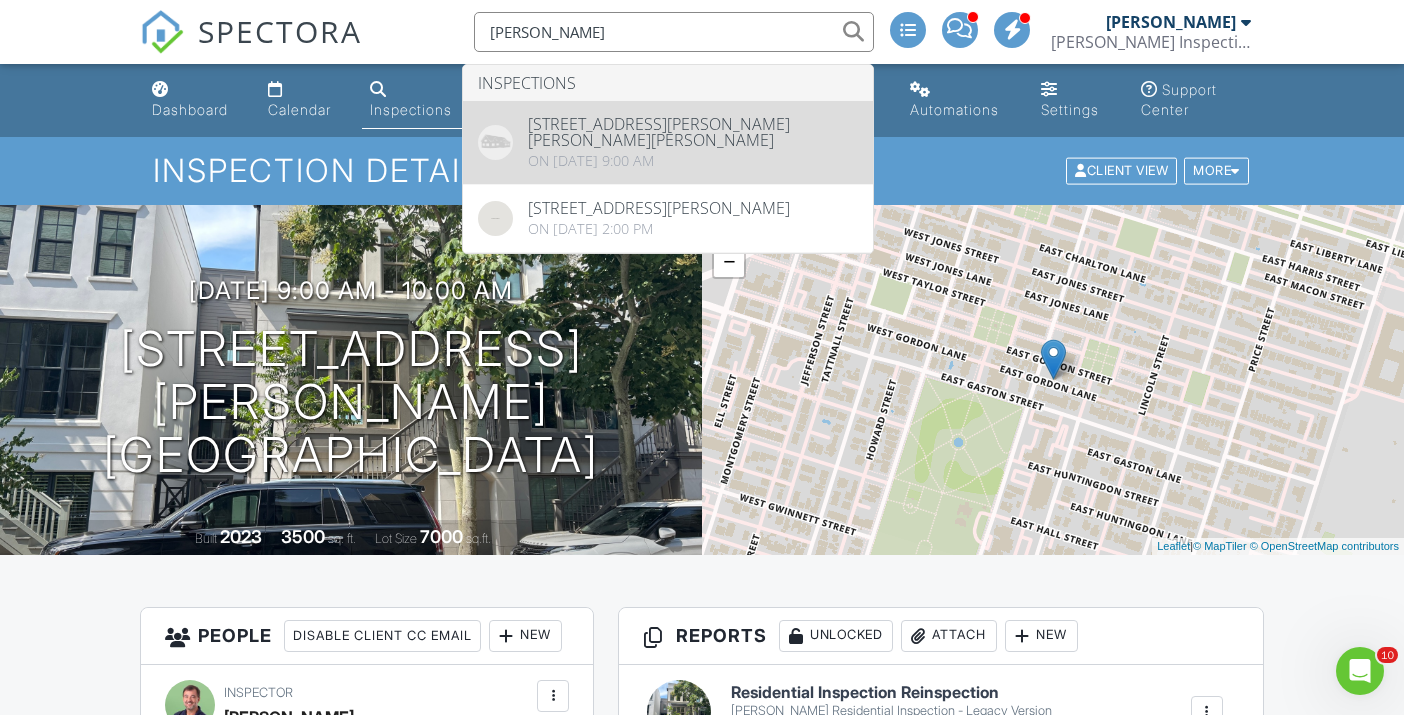 type on "[PERSON_NAME]" 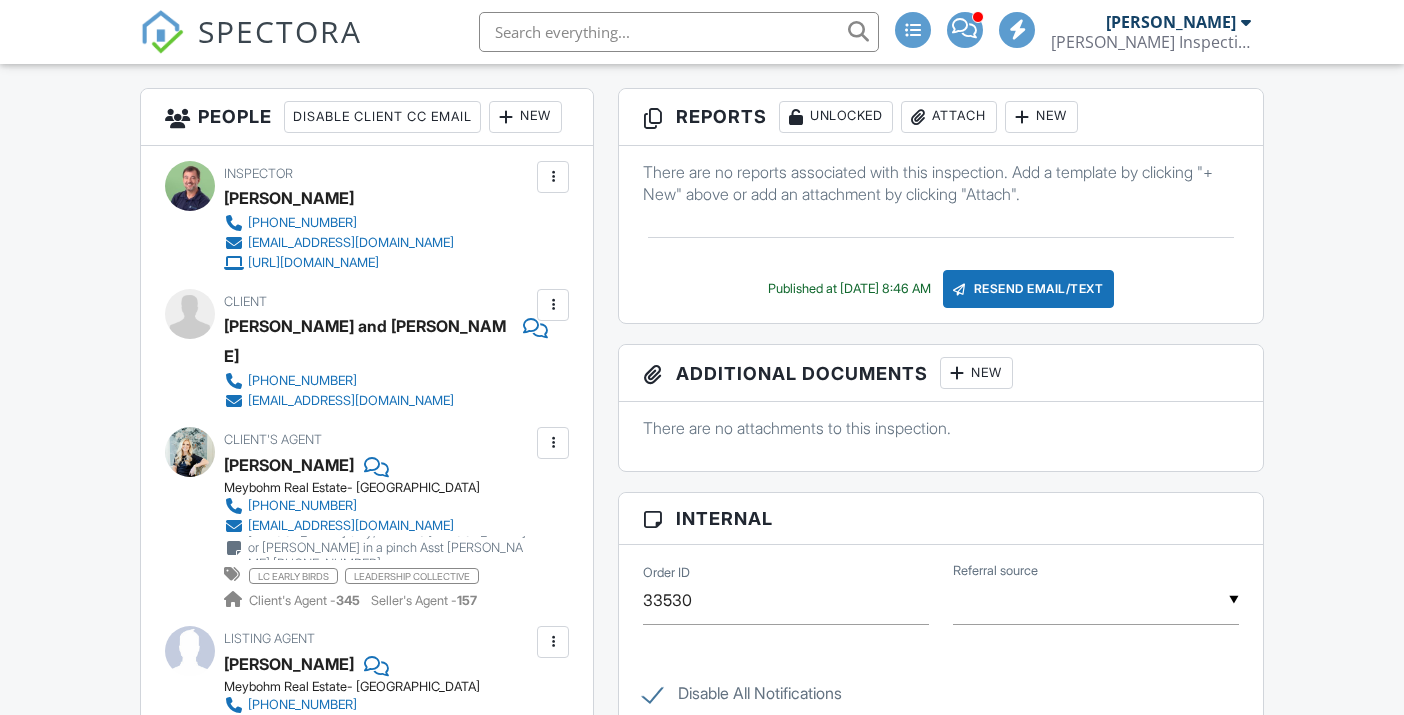 scroll, scrollTop: 550, scrollLeft: 0, axis: vertical 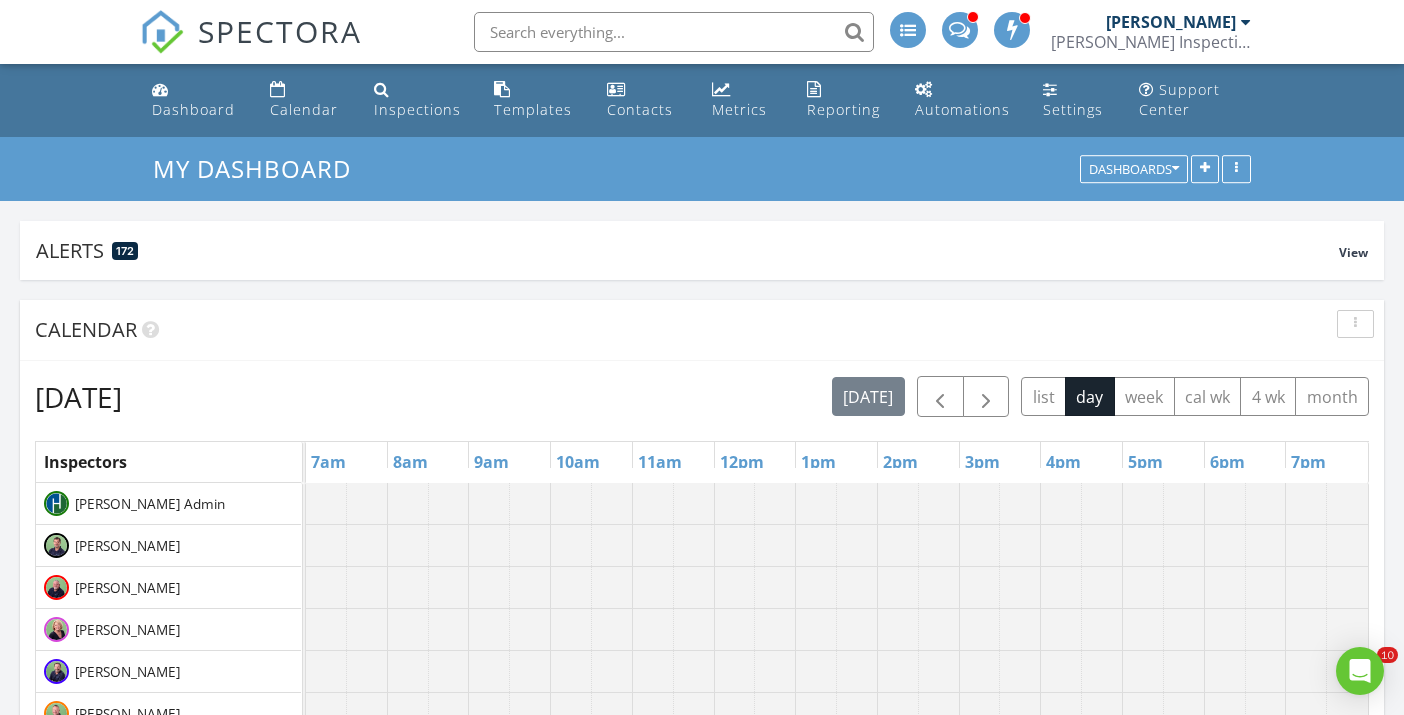 click at bounding box center (674, 32) 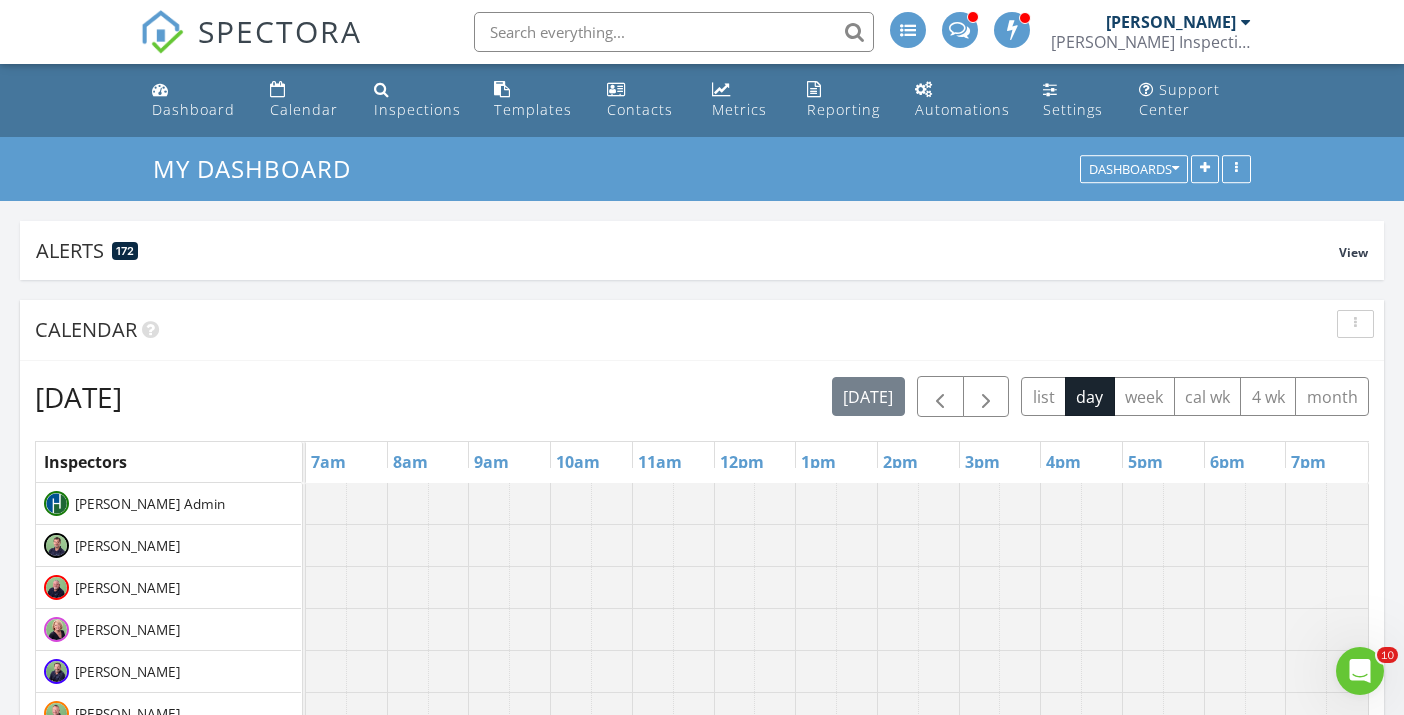 scroll, scrollTop: 0, scrollLeft: 0, axis: both 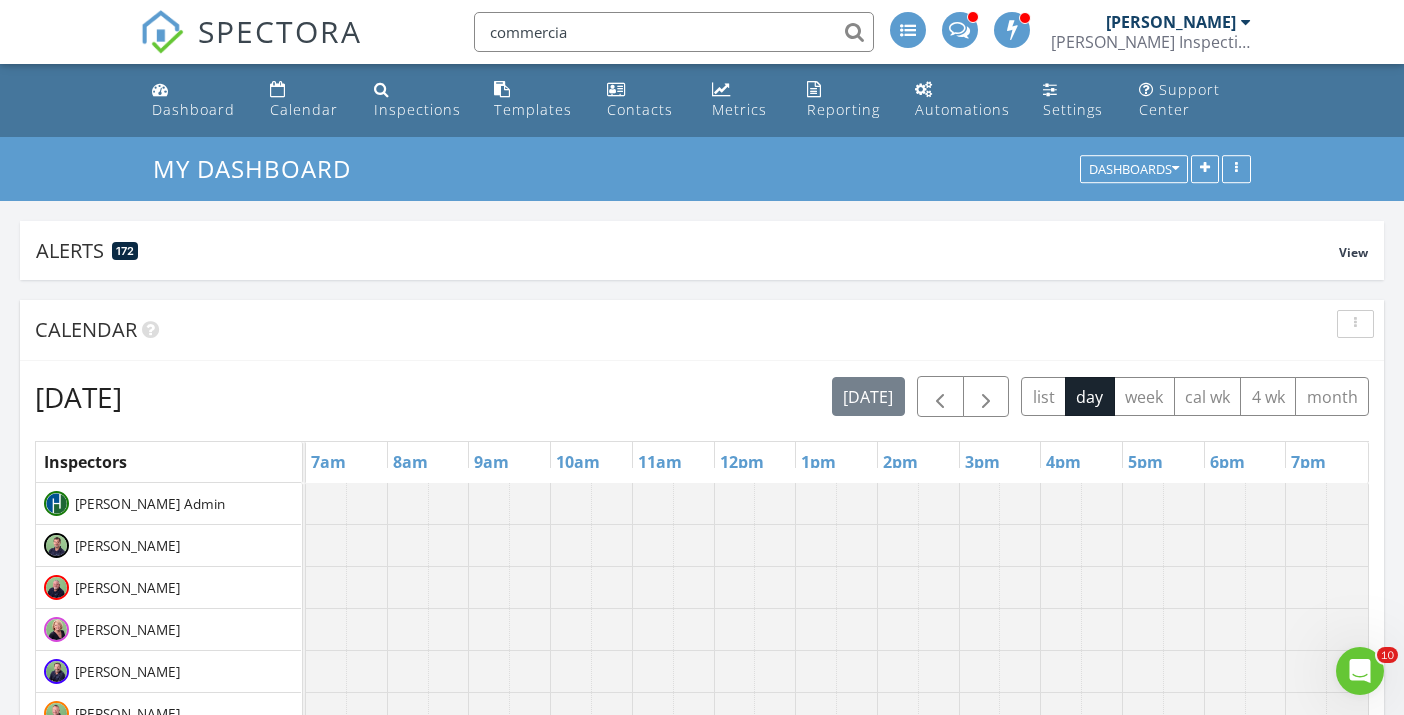 type on "commercial" 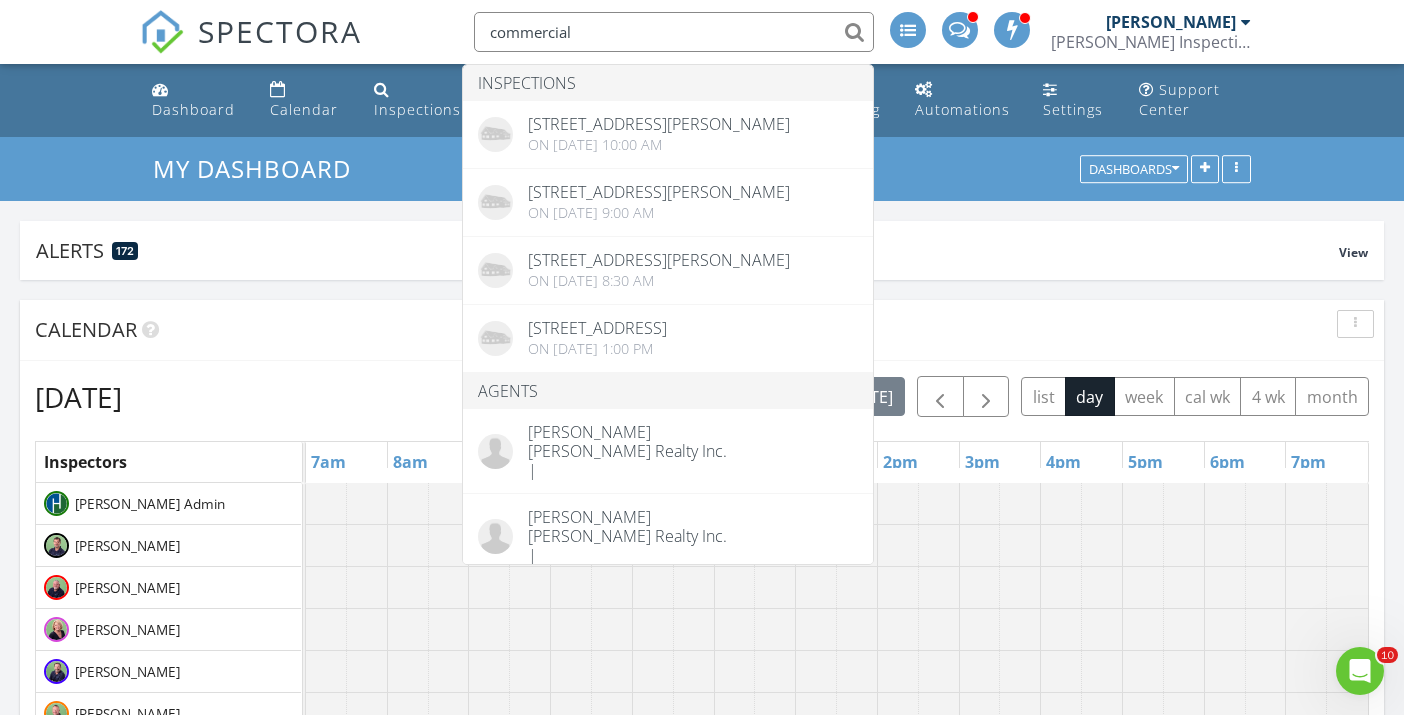 drag, startPoint x: 583, startPoint y: 30, endPoint x: 439, endPoint y: 23, distance: 144.17004 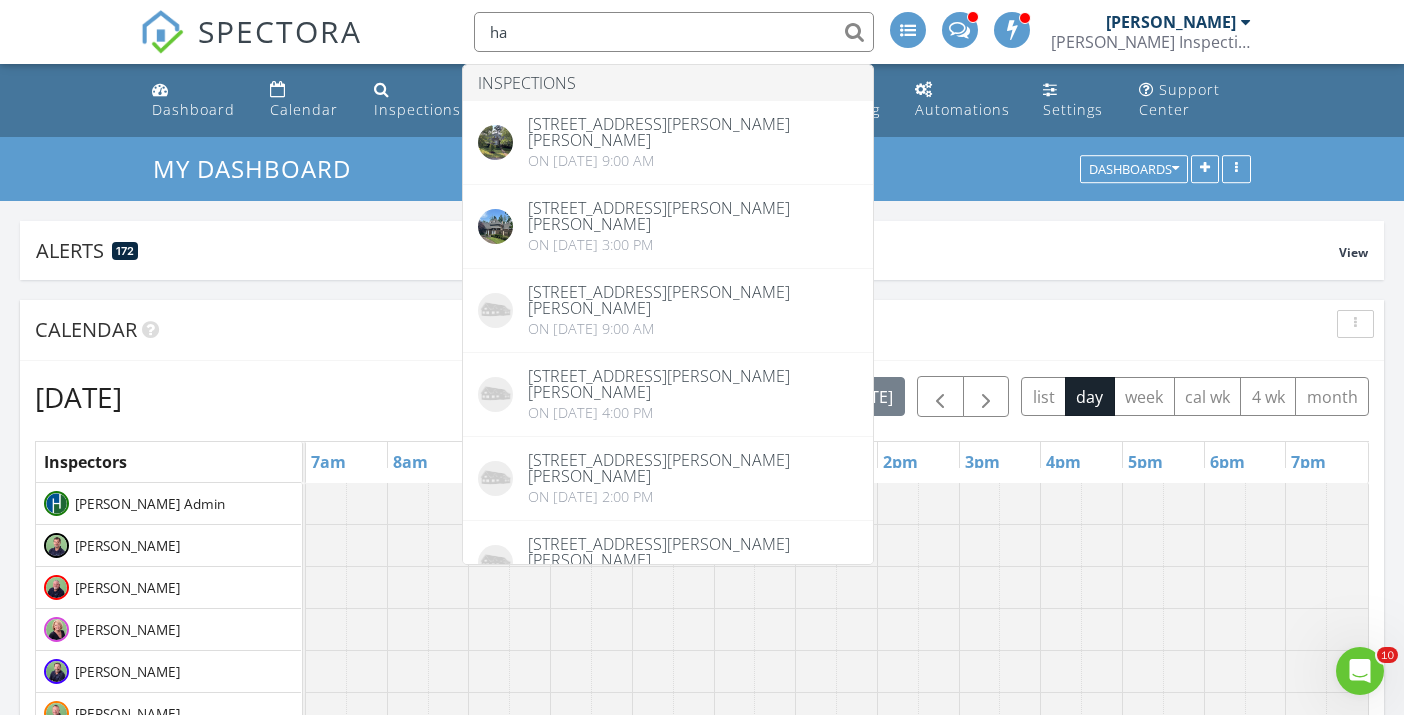 type on "h" 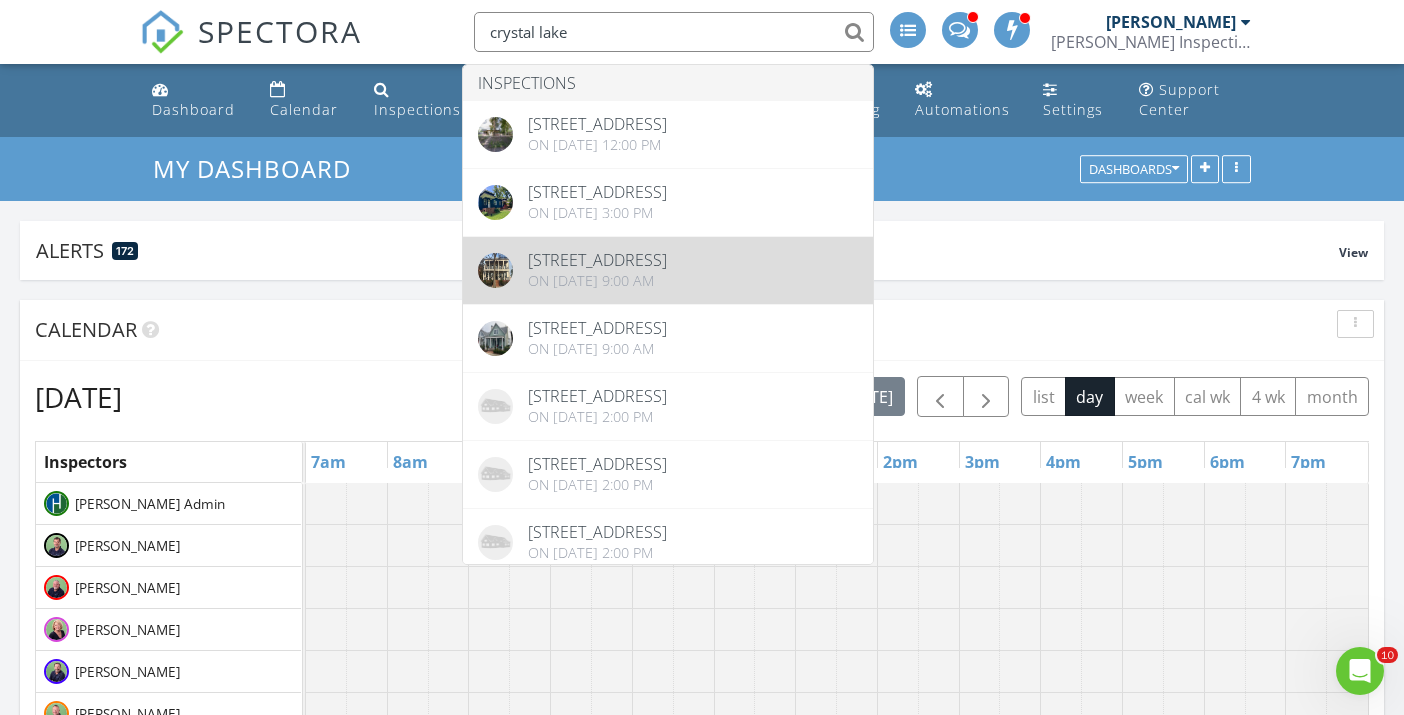 type on "crystal lake" 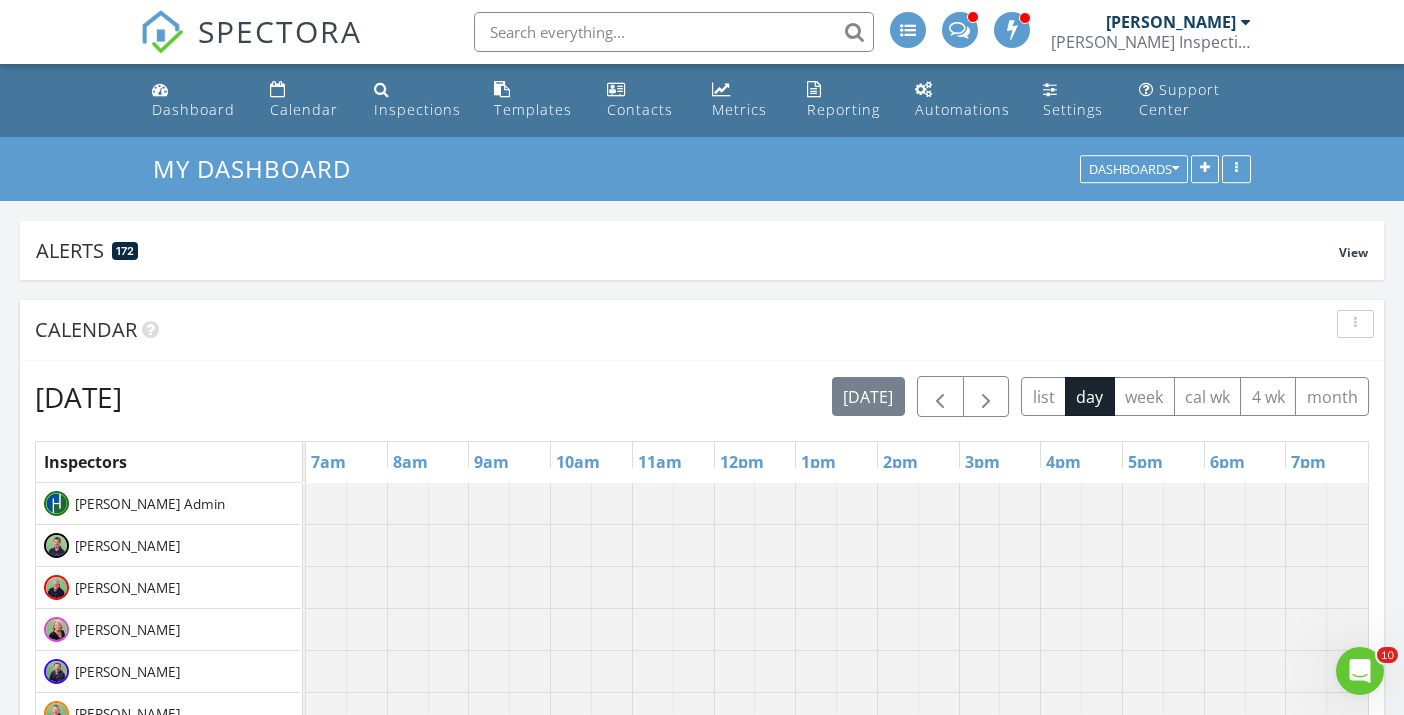 click at bounding box center (674, 32) 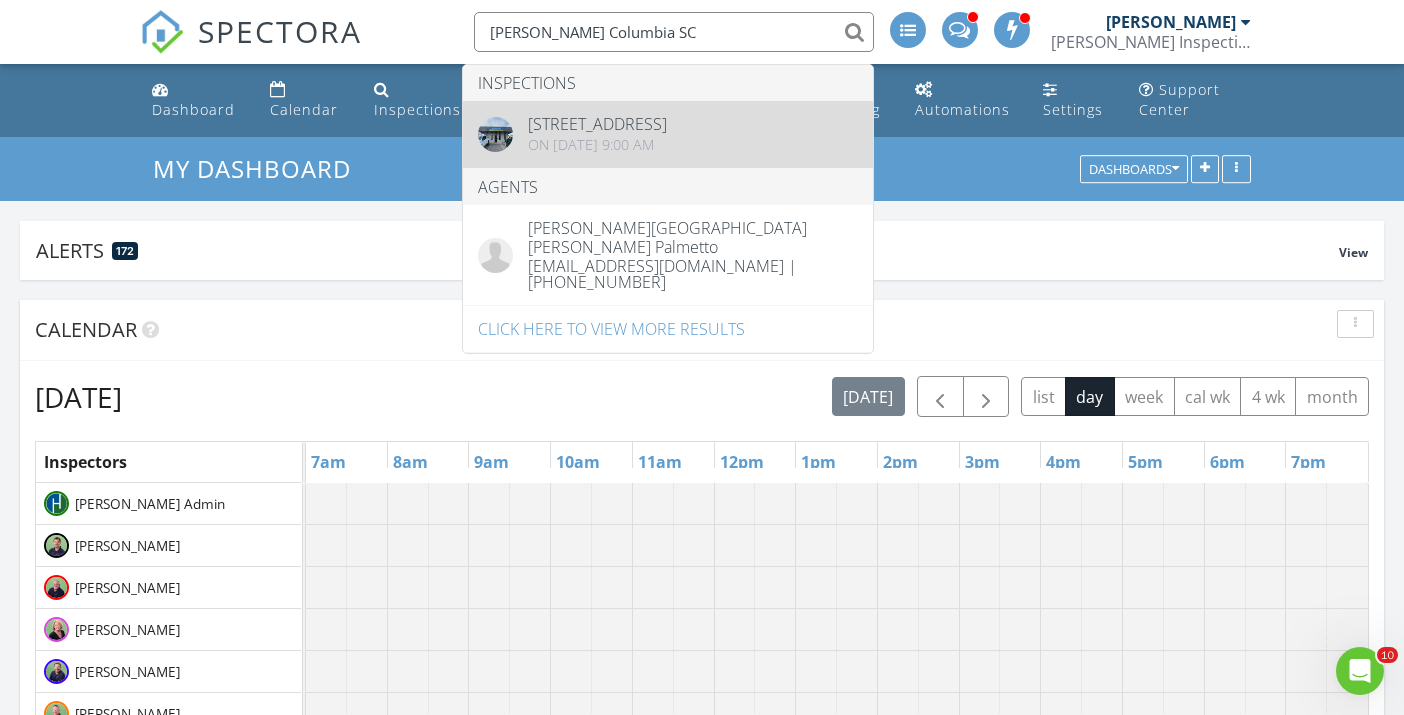 type on "gamble Columbia SC" 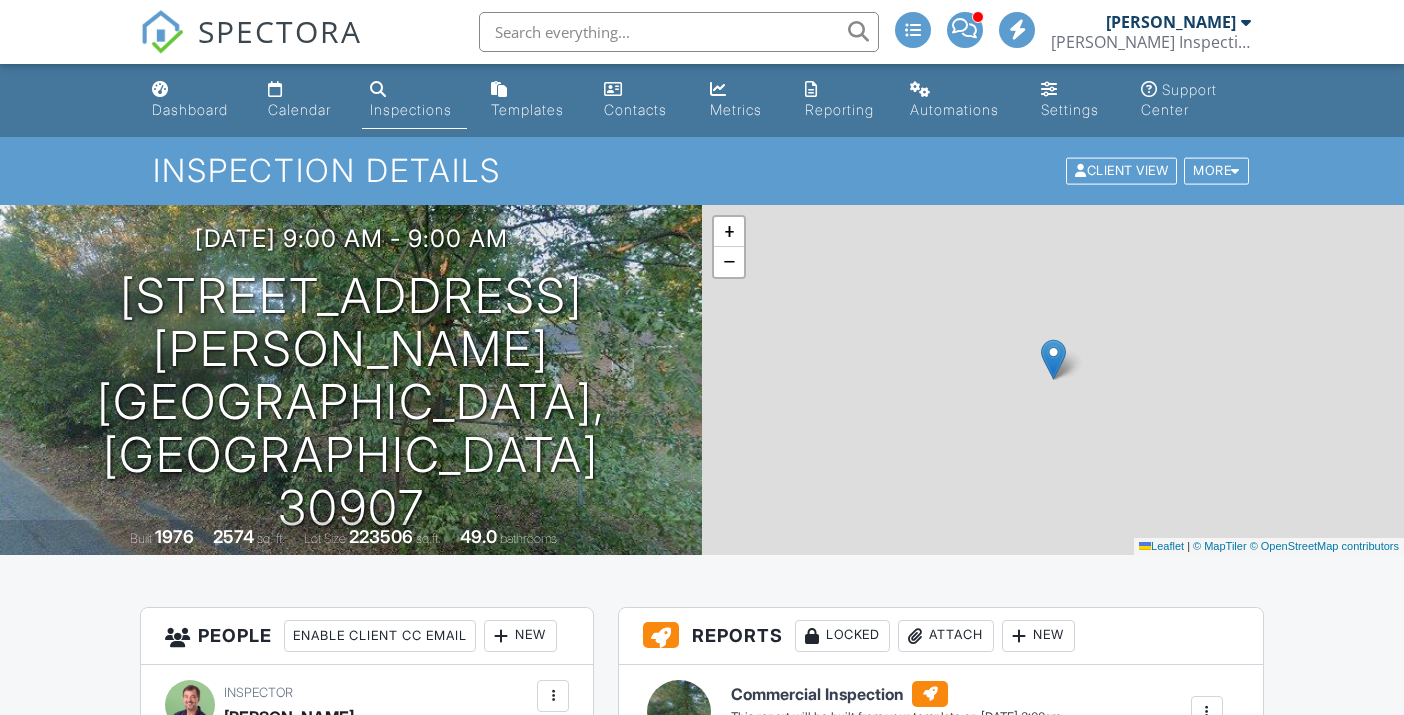 scroll, scrollTop: 360, scrollLeft: 0, axis: vertical 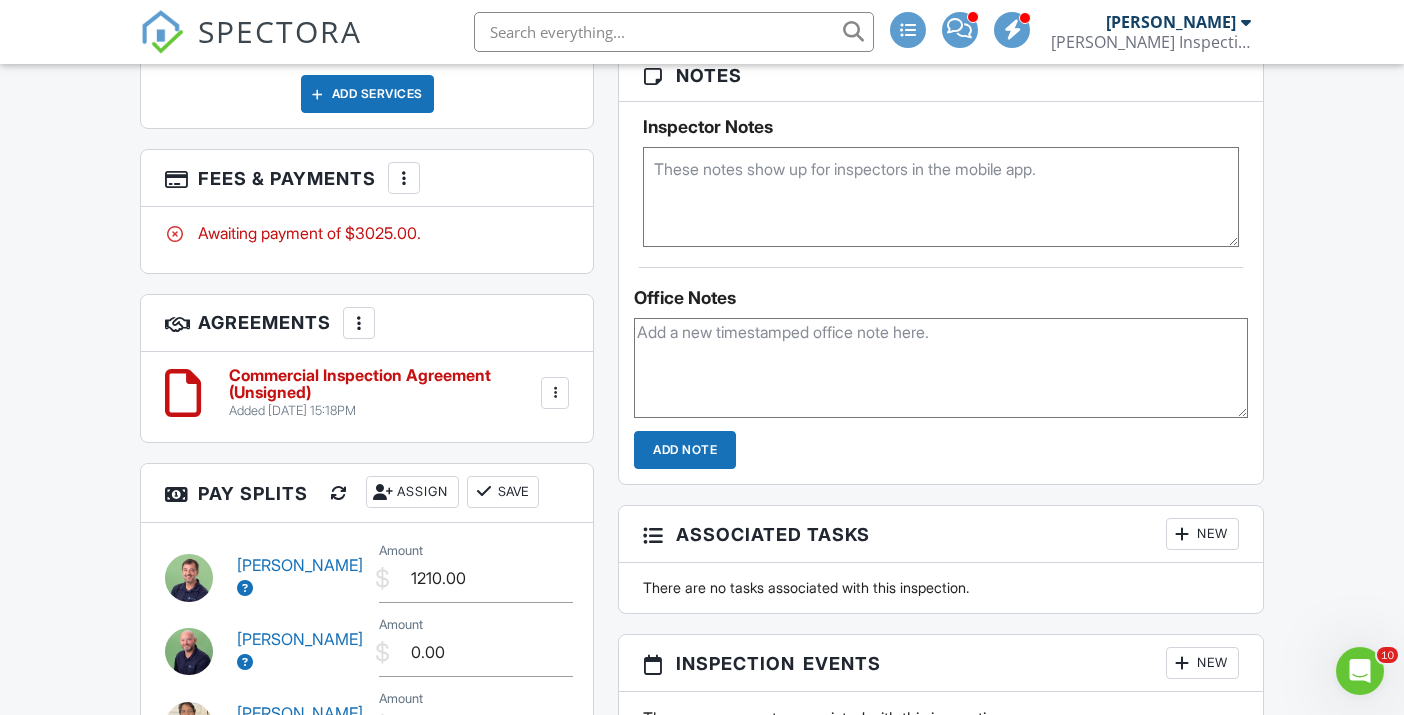 click at bounding box center (940, 197) 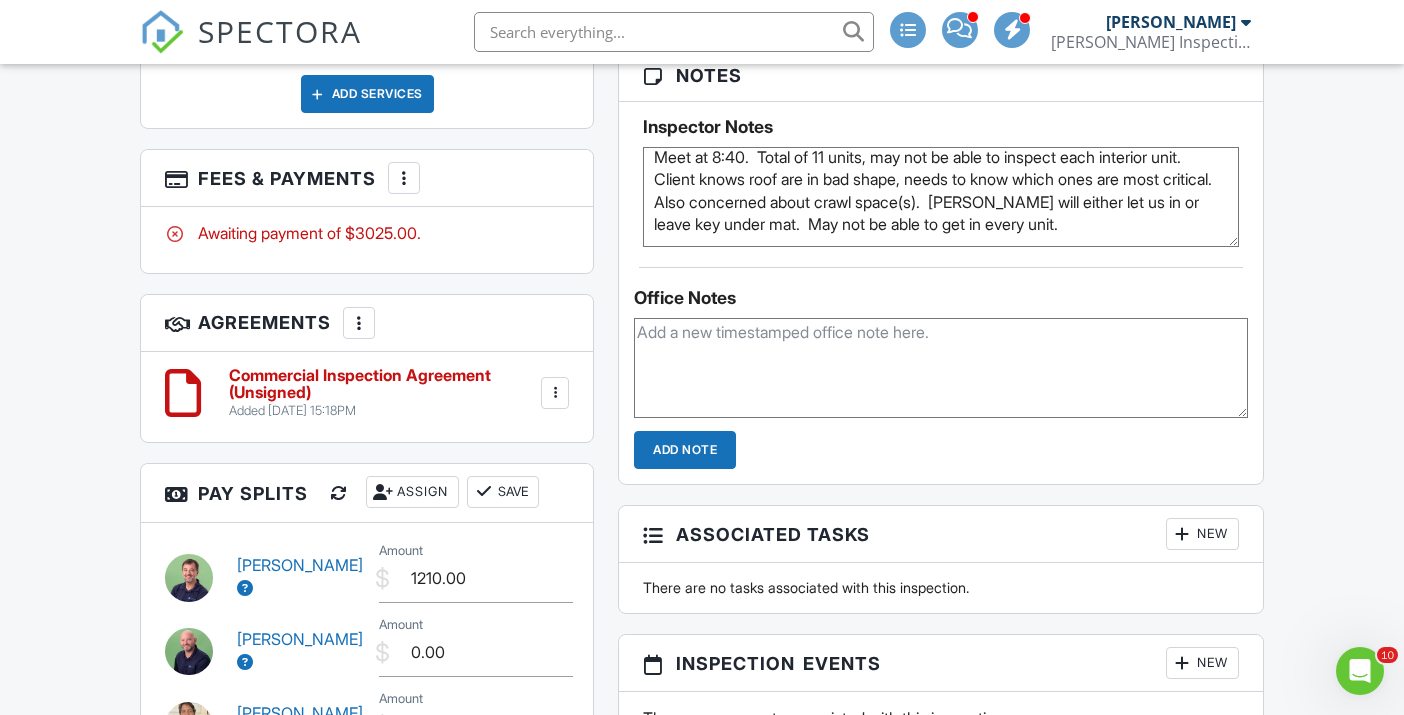 scroll, scrollTop: 10, scrollLeft: 0, axis: vertical 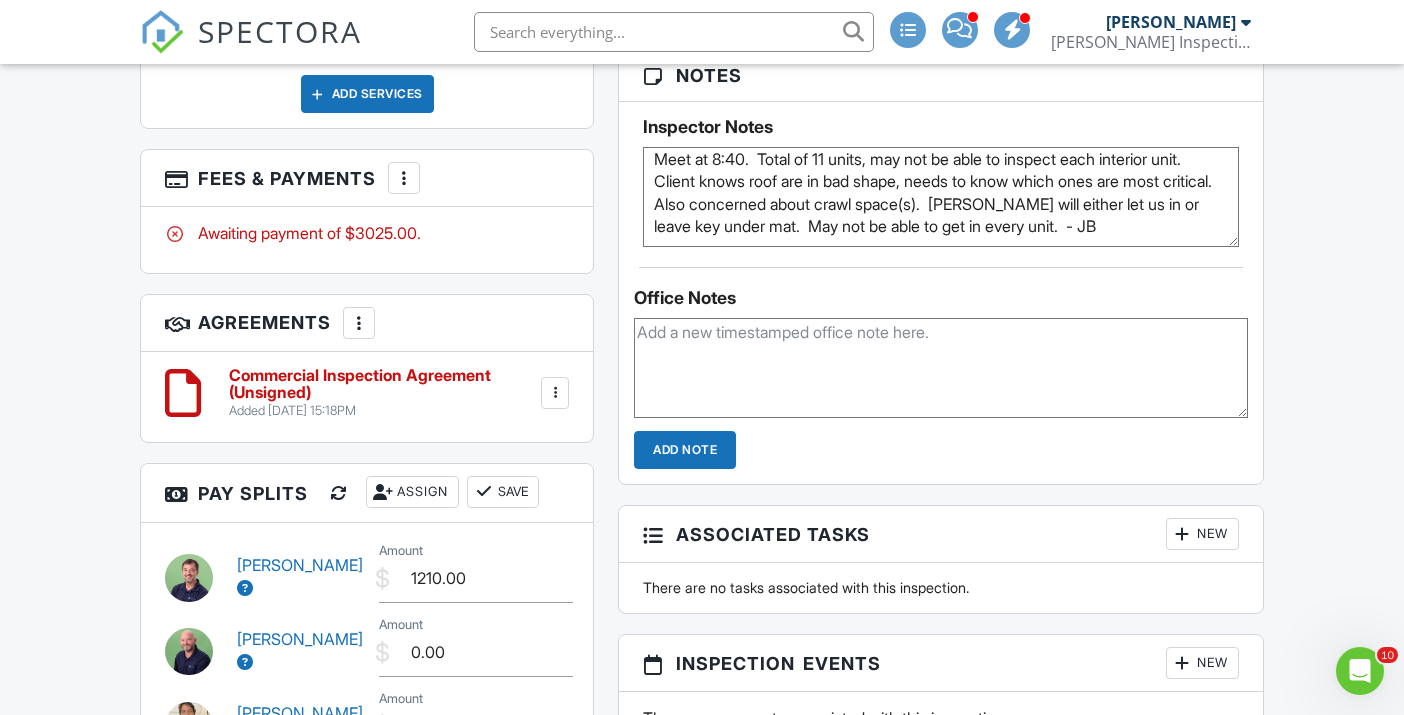 type on "Meet at 8:40.  Total of 11 units, may not be able to inspect each interior unit.  Client knows roof are in bad shape, needs to know which ones are most critical.  Also concerned about crawl space(s).  Tennant will either let us in or leave key under mat.  May not be able to get in every unit.  - JB" 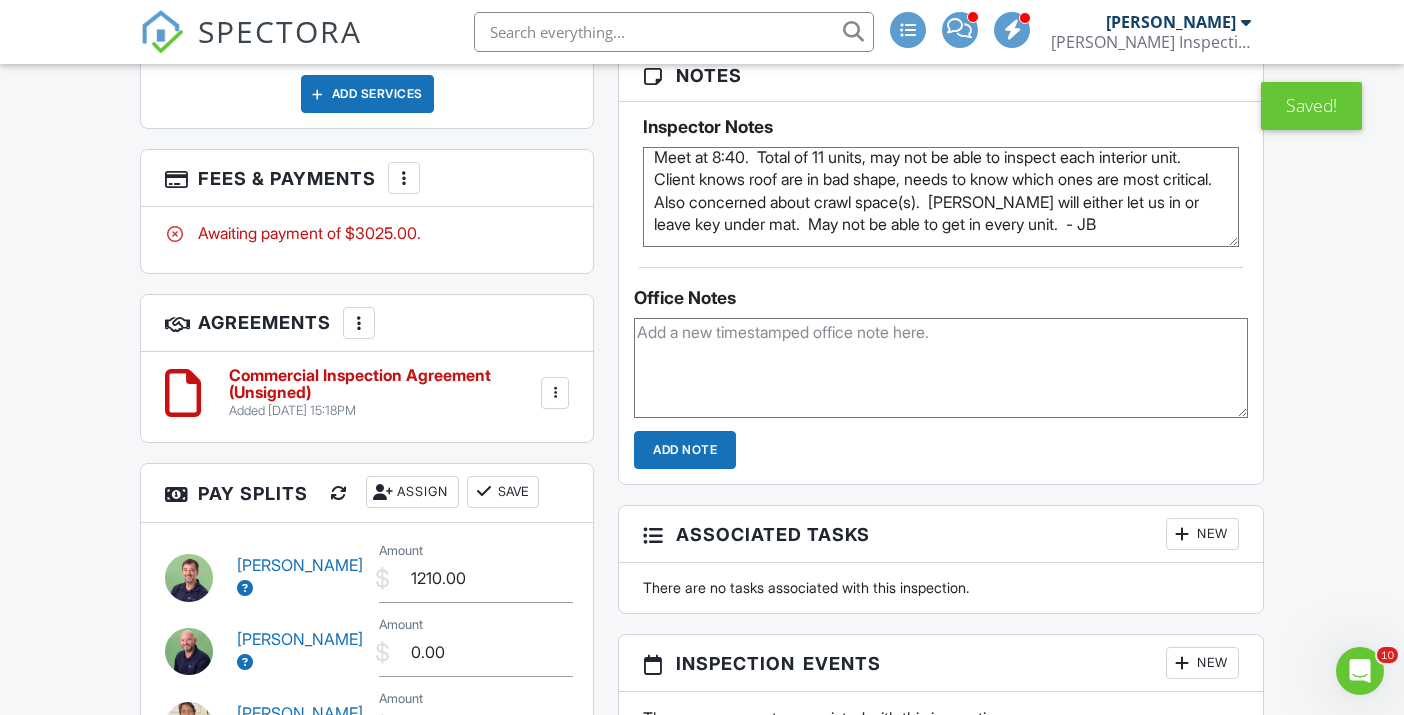scroll, scrollTop: 10, scrollLeft: 0, axis: vertical 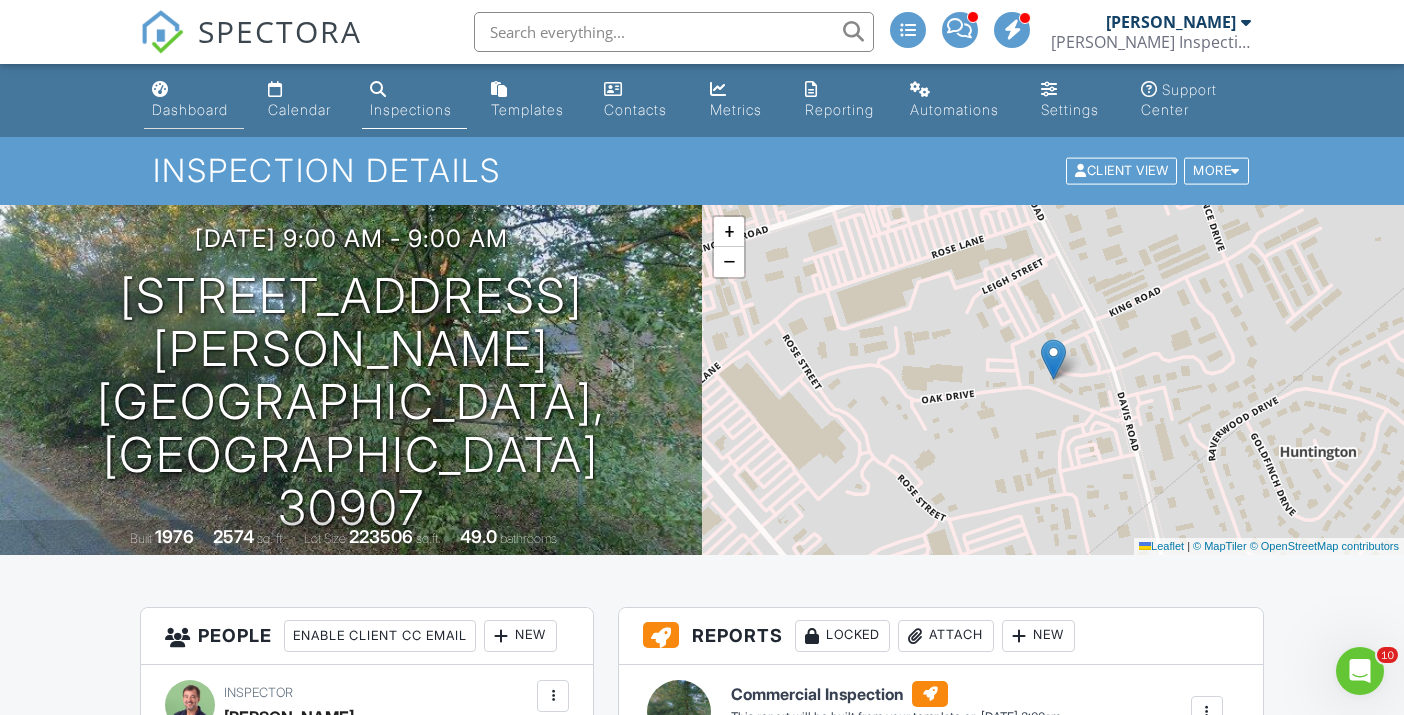 click on "Dashboard" at bounding box center [190, 109] 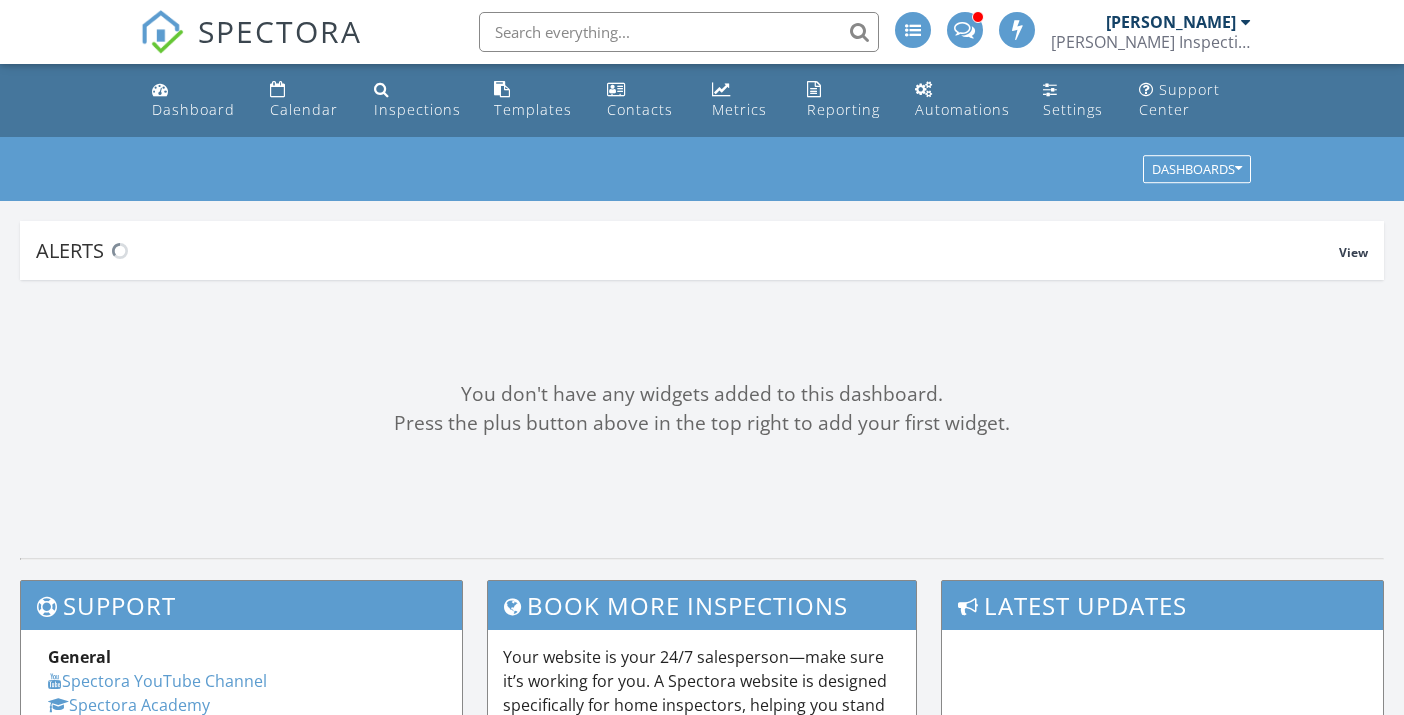 scroll, scrollTop: 0, scrollLeft: 0, axis: both 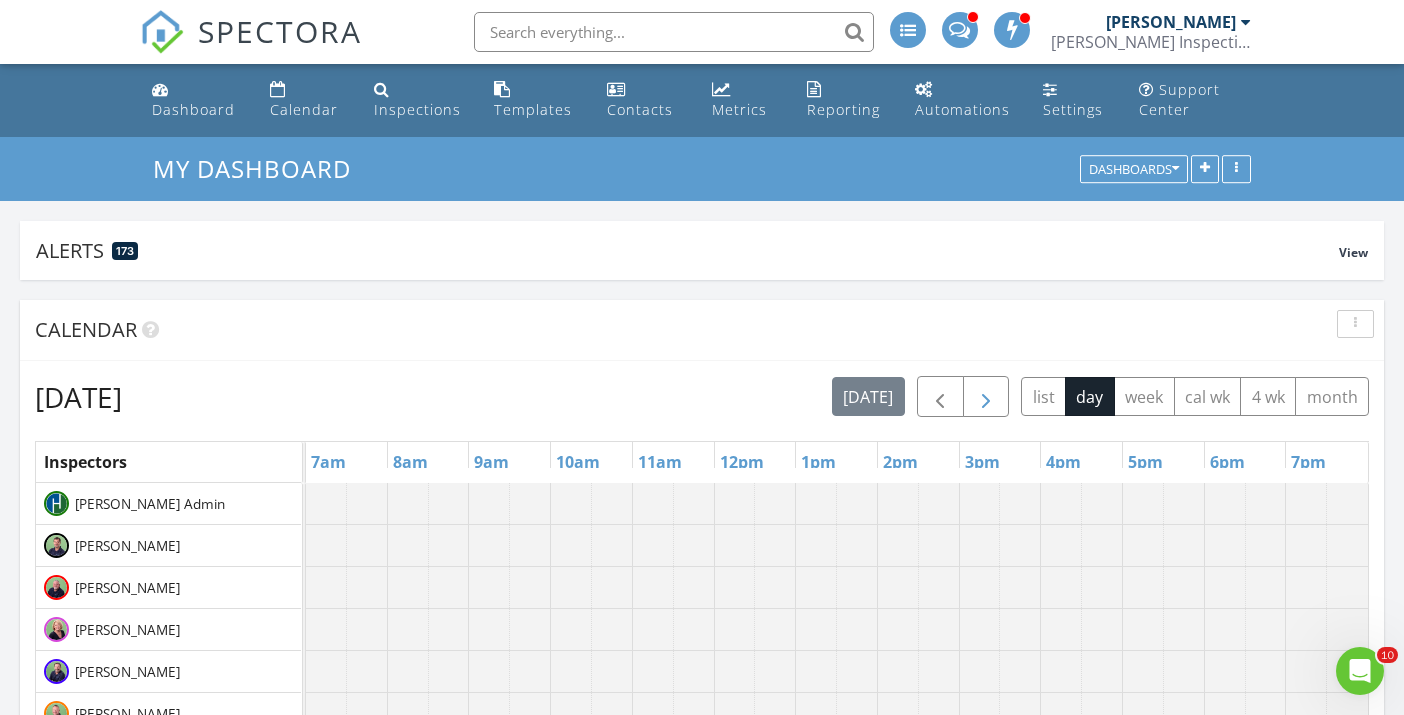 click at bounding box center [986, 397] 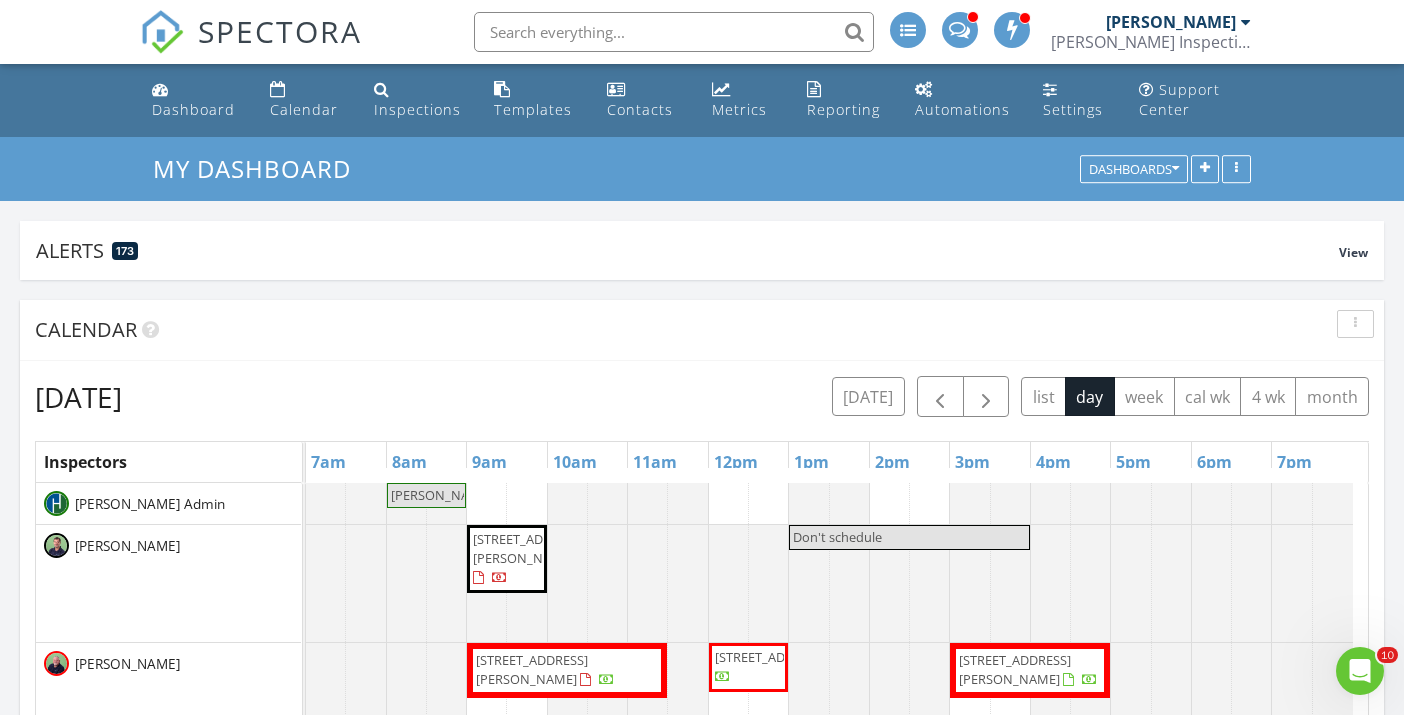 scroll, scrollTop: 135, scrollLeft: 0, axis: vertical 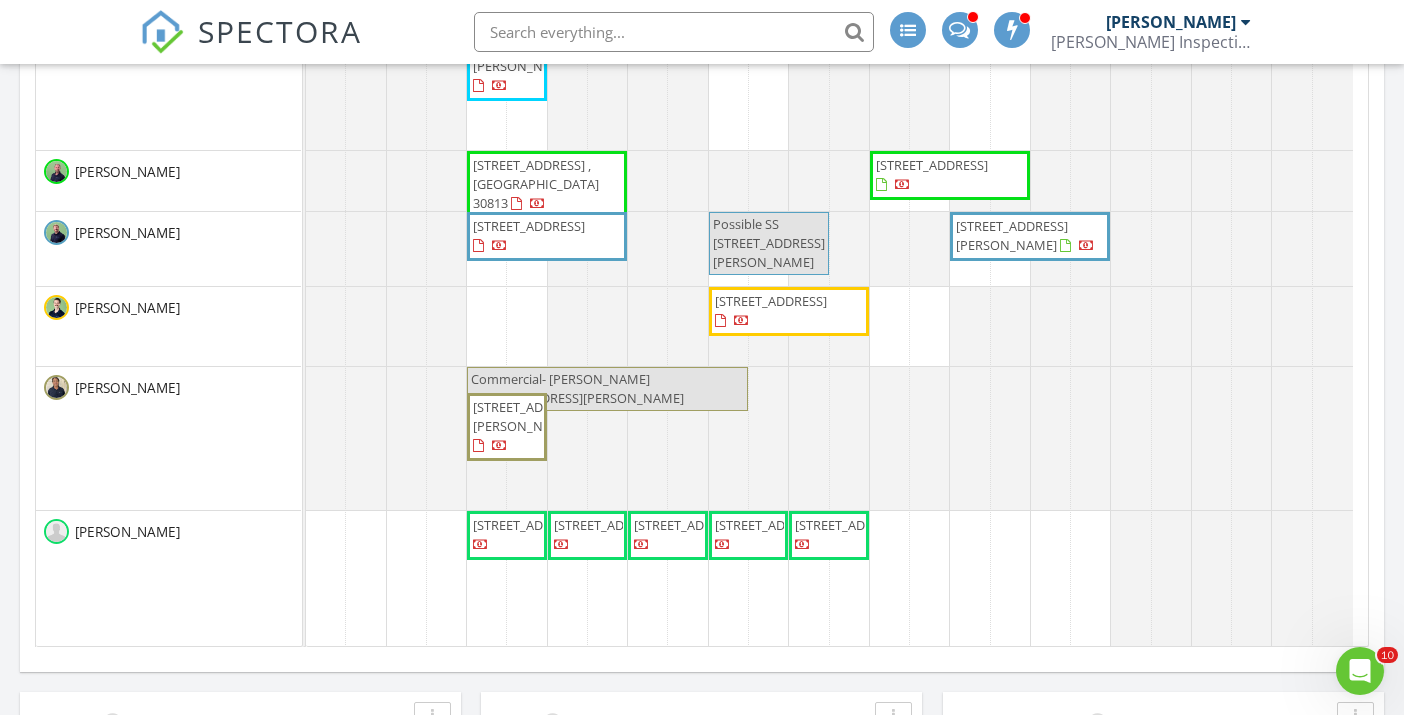 click on "Commercial- [PERSON_NAME] [STREET_ADDRESS][PERSON_NAME]" at bounding box center [577, 388] 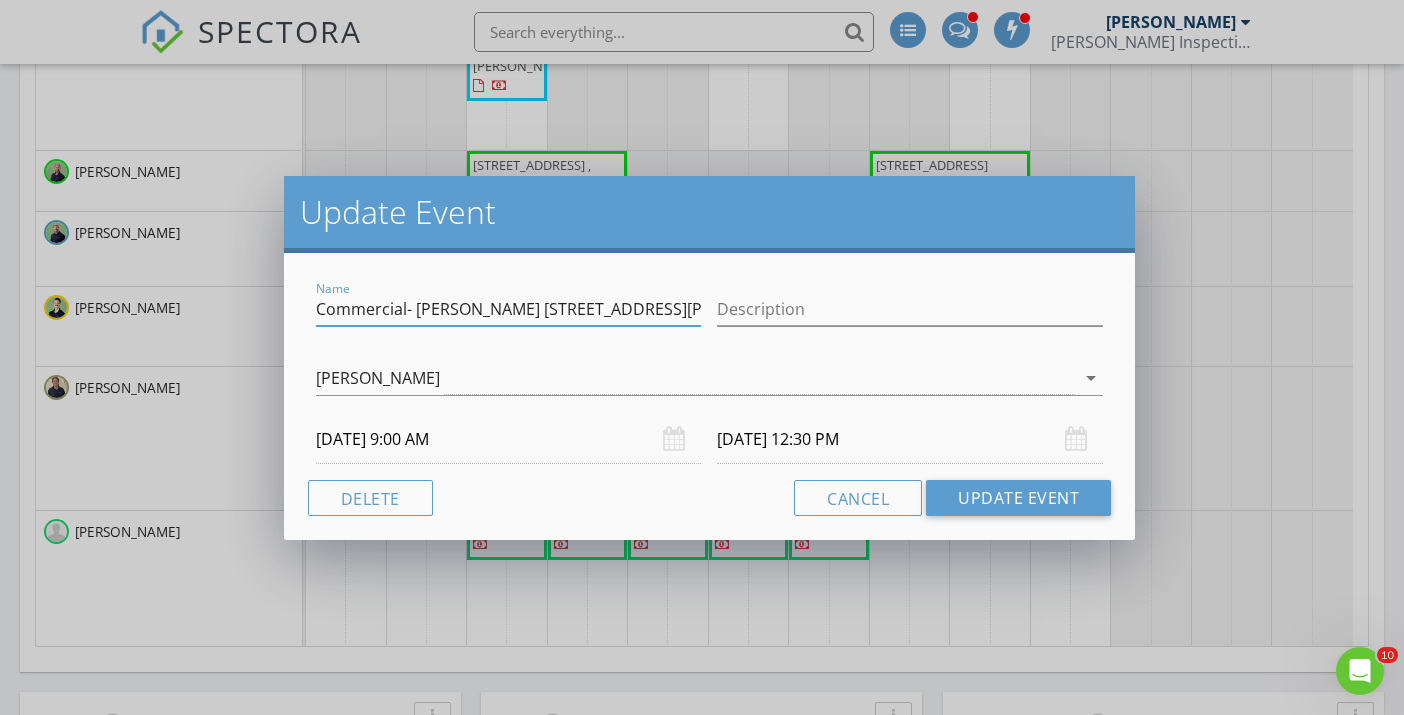 drag, startPoint x: 615, startPoint y: 305, endPoint x: 51, endPoint y: 298, distance: 564.04346 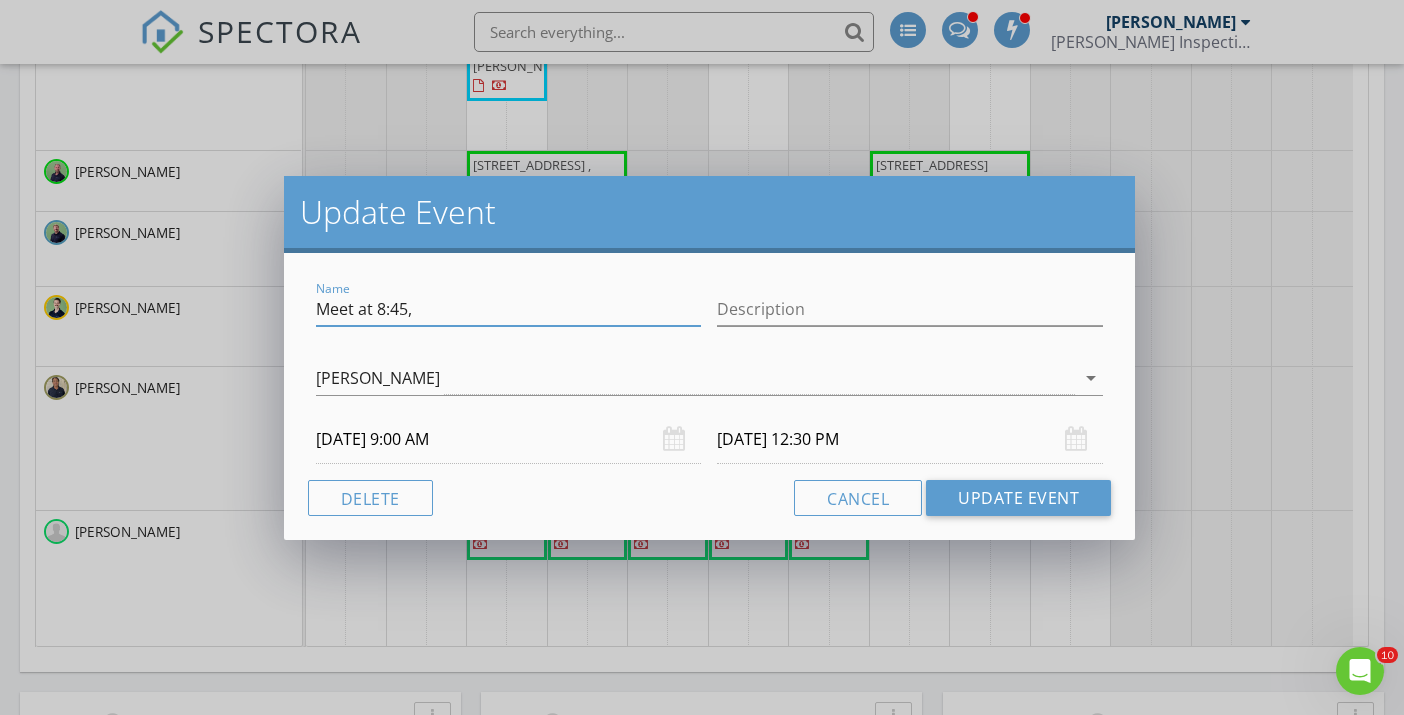 type on "Meet at 8:45," 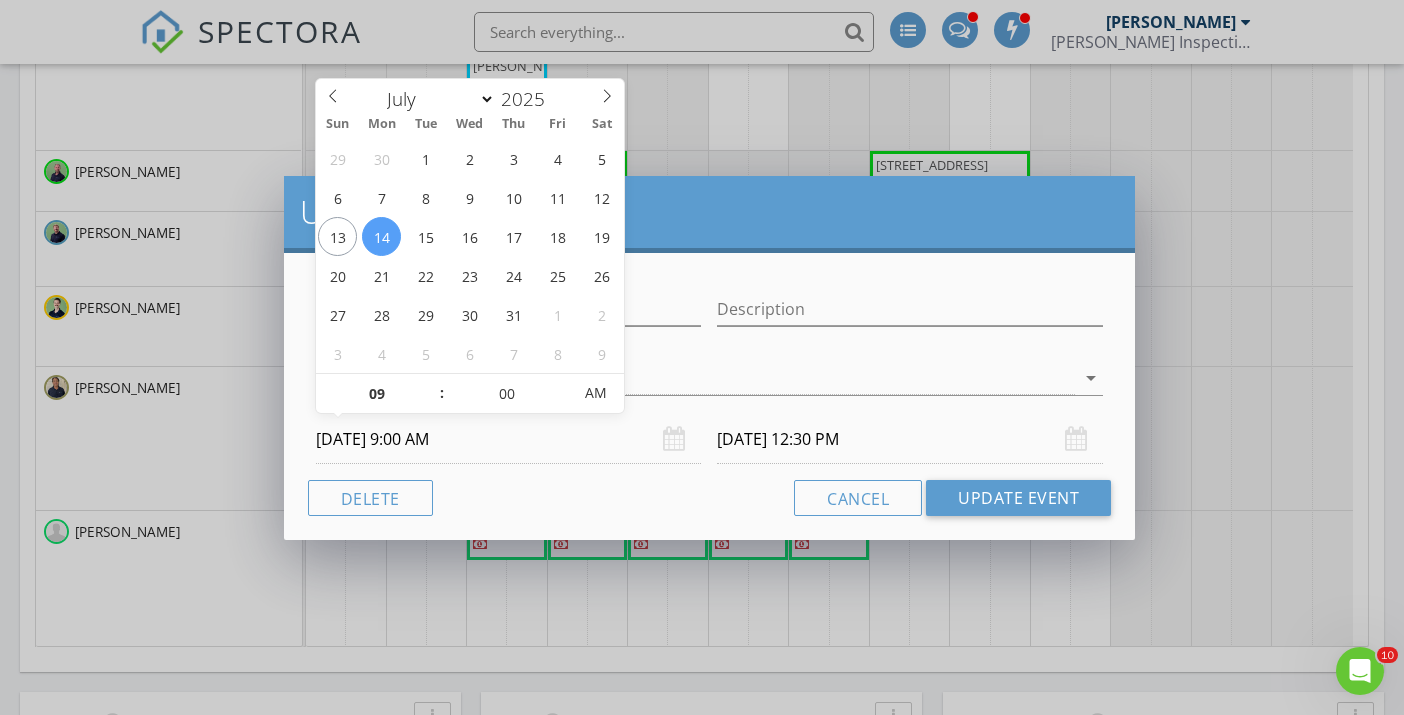click on "[DATE] 9:00 AM" at bounding box center [509, 439] 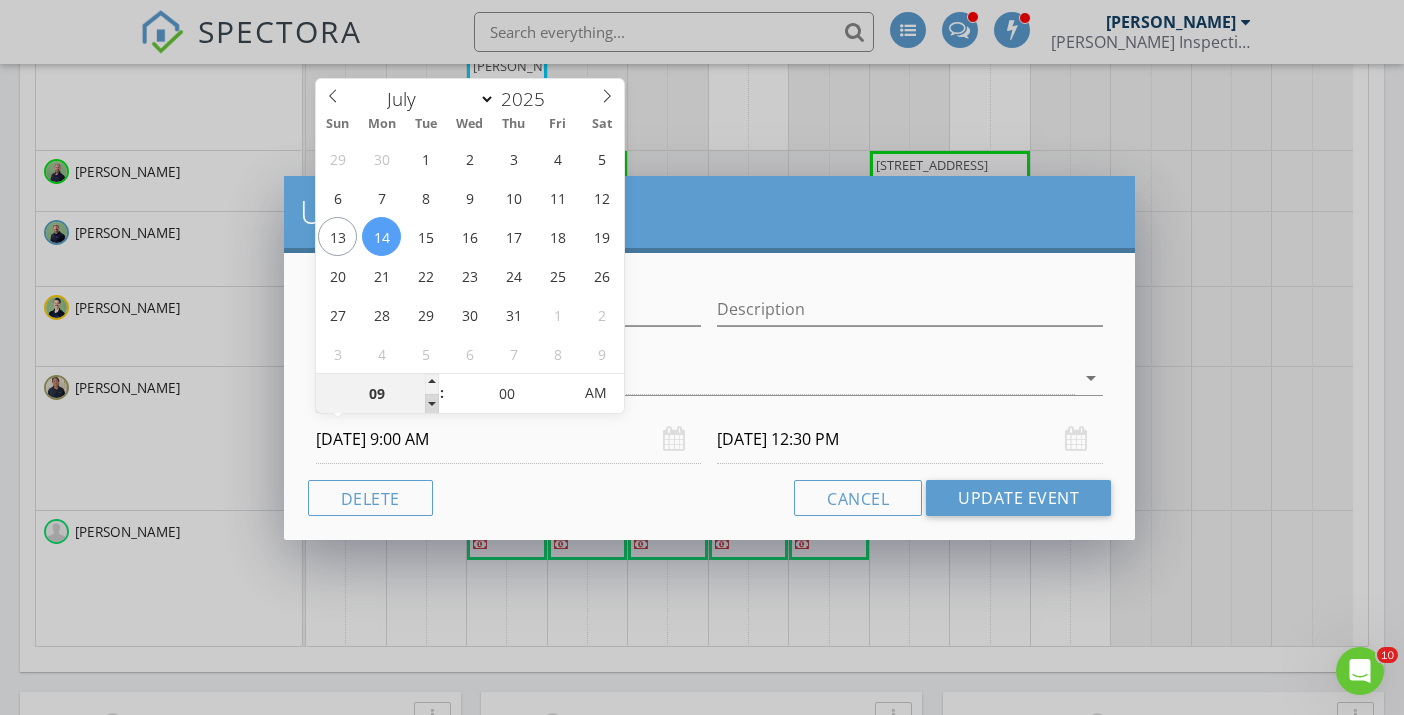 type on "08" 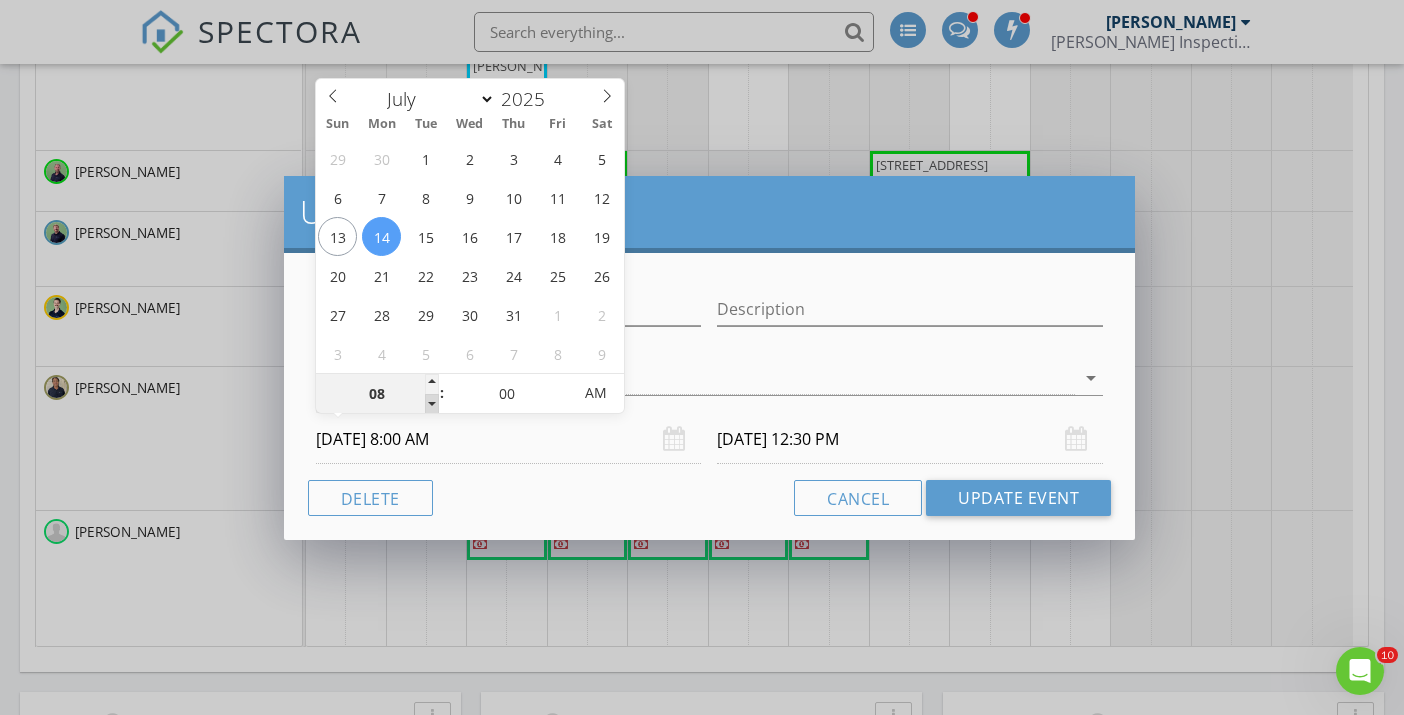 click at bounding box center [432, 404] 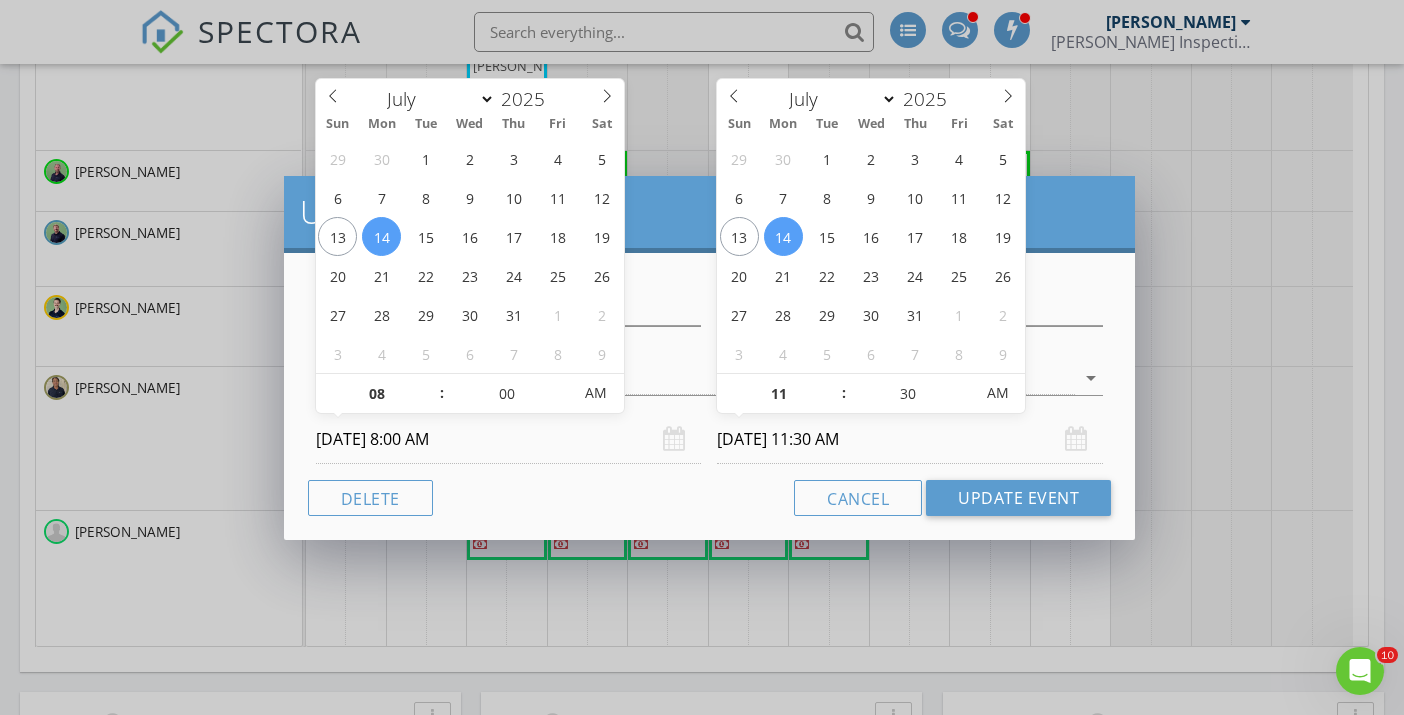 click on "07/14/2025 11:30 AM" at bounding box center (910, 439) 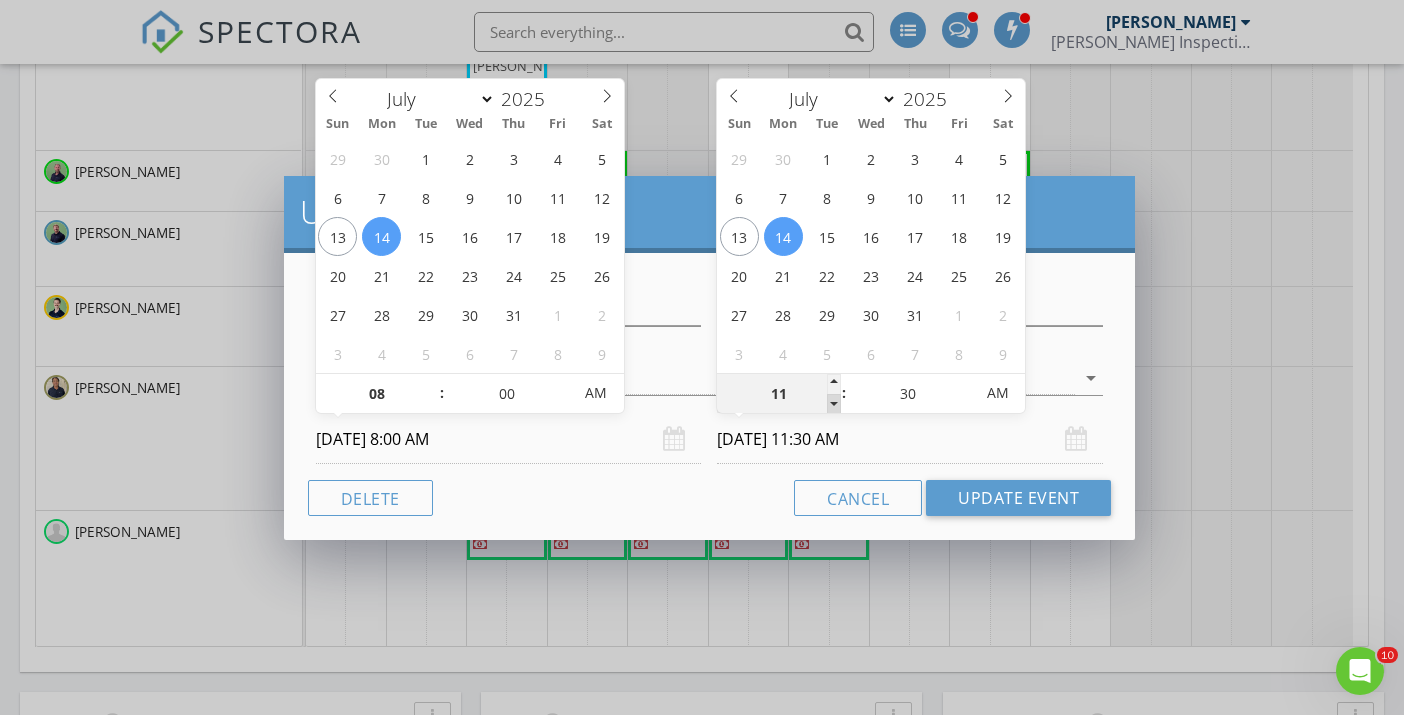 type on "10" 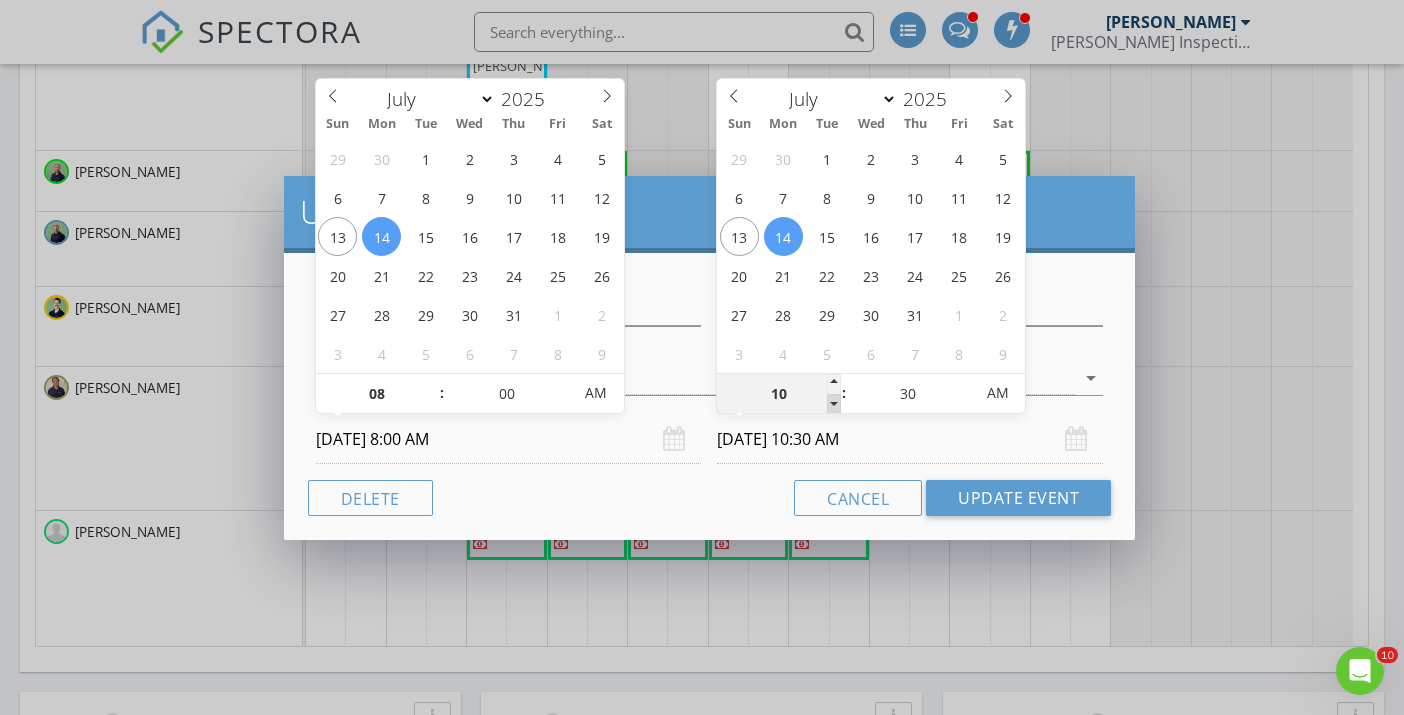 click at bounding box center (834, 404) 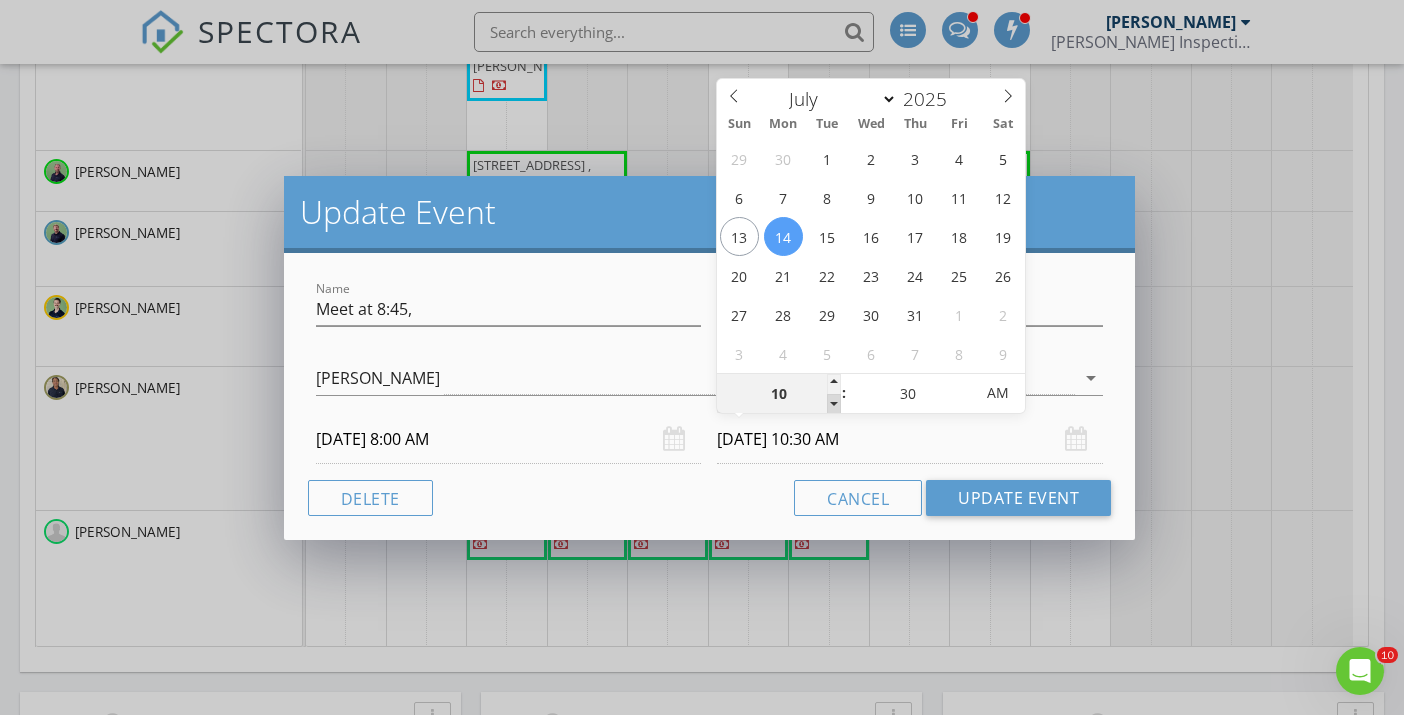 type on "09" 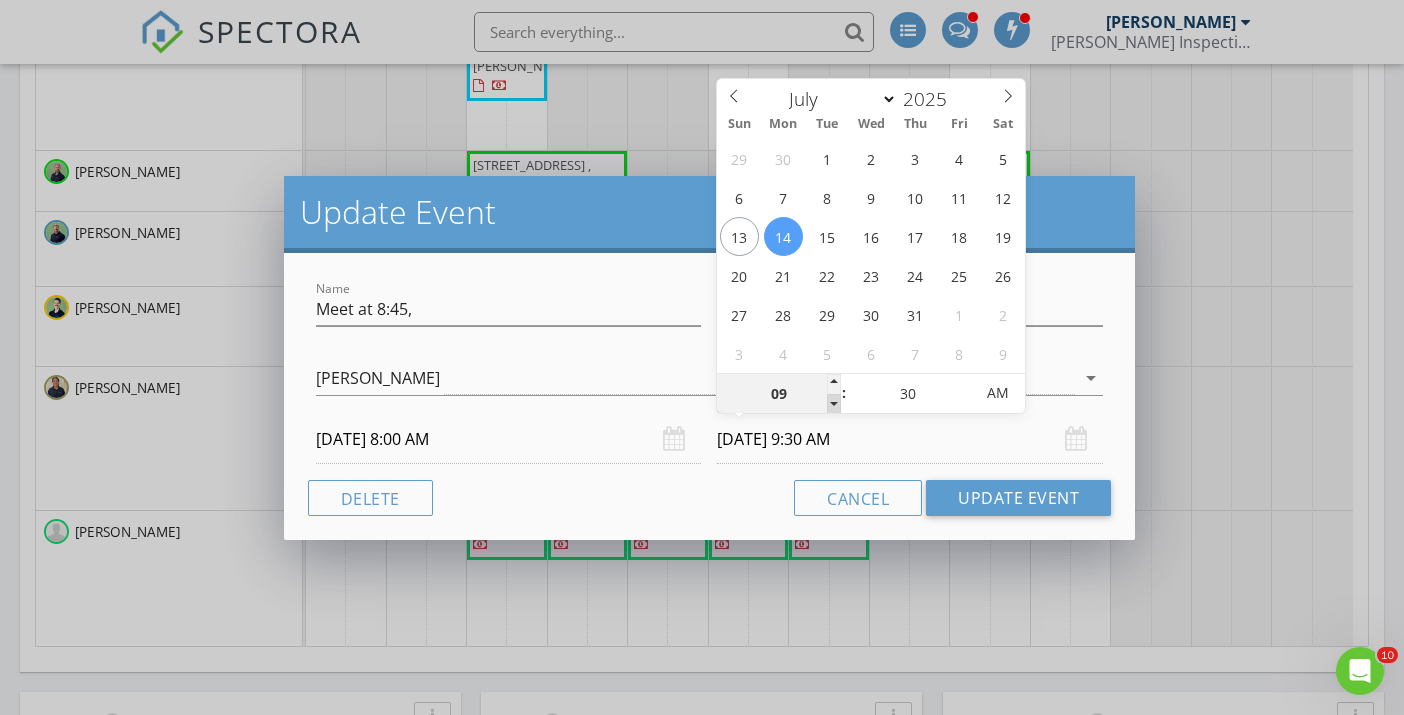 click at bounding box center (834, 404) 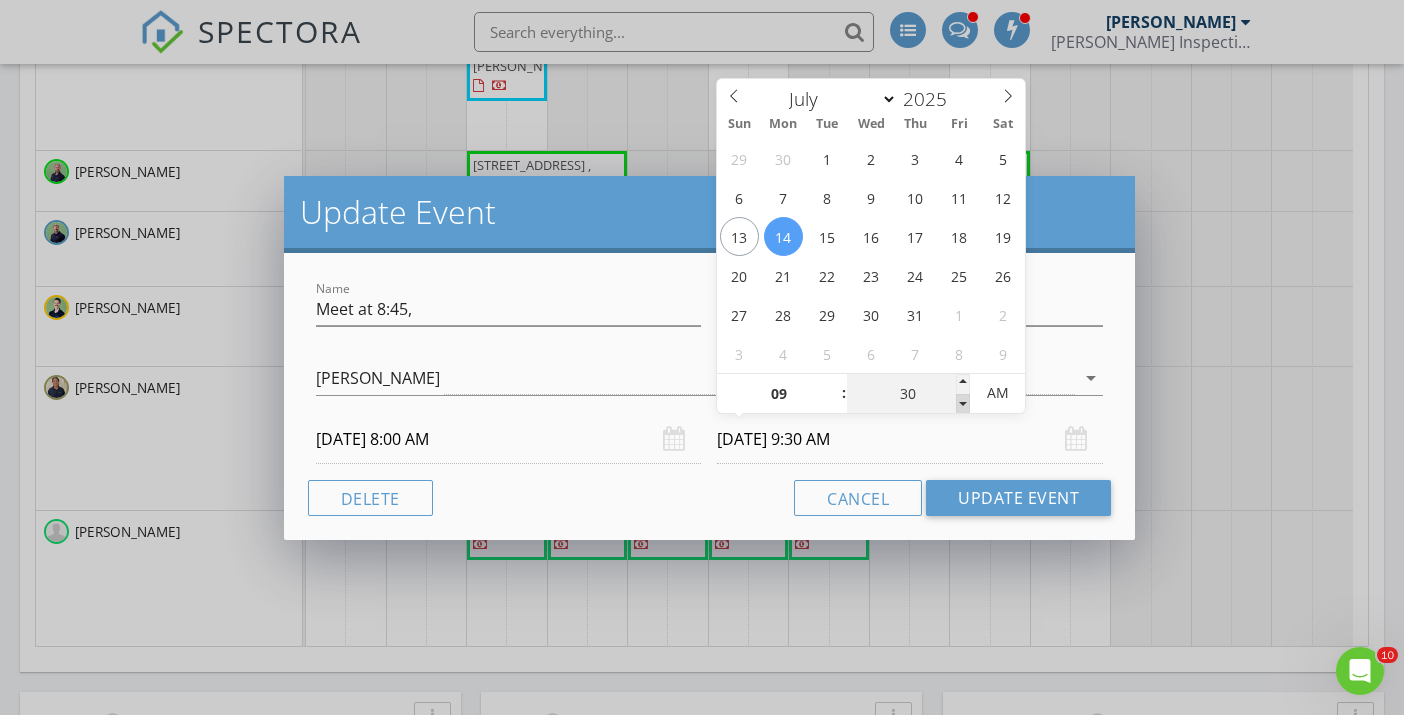 type on "25" 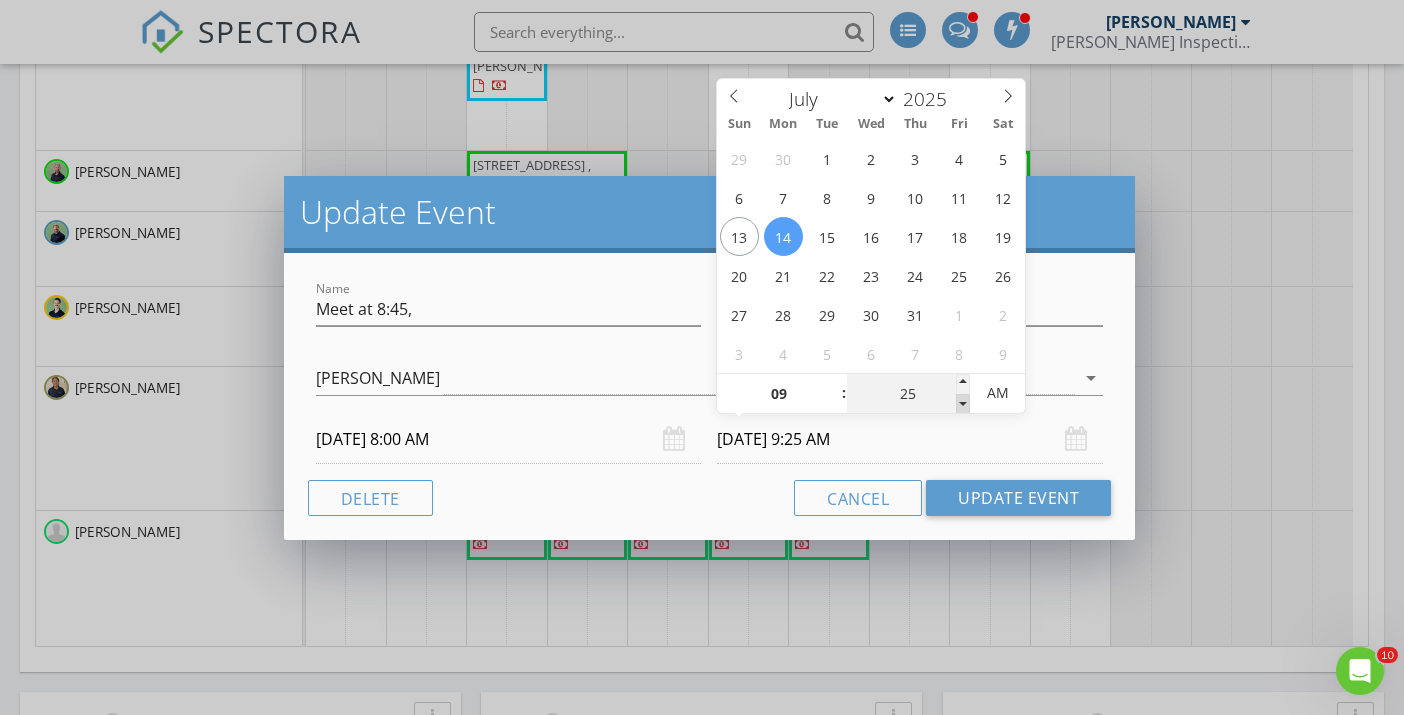 click at bounding box center (963, 404) 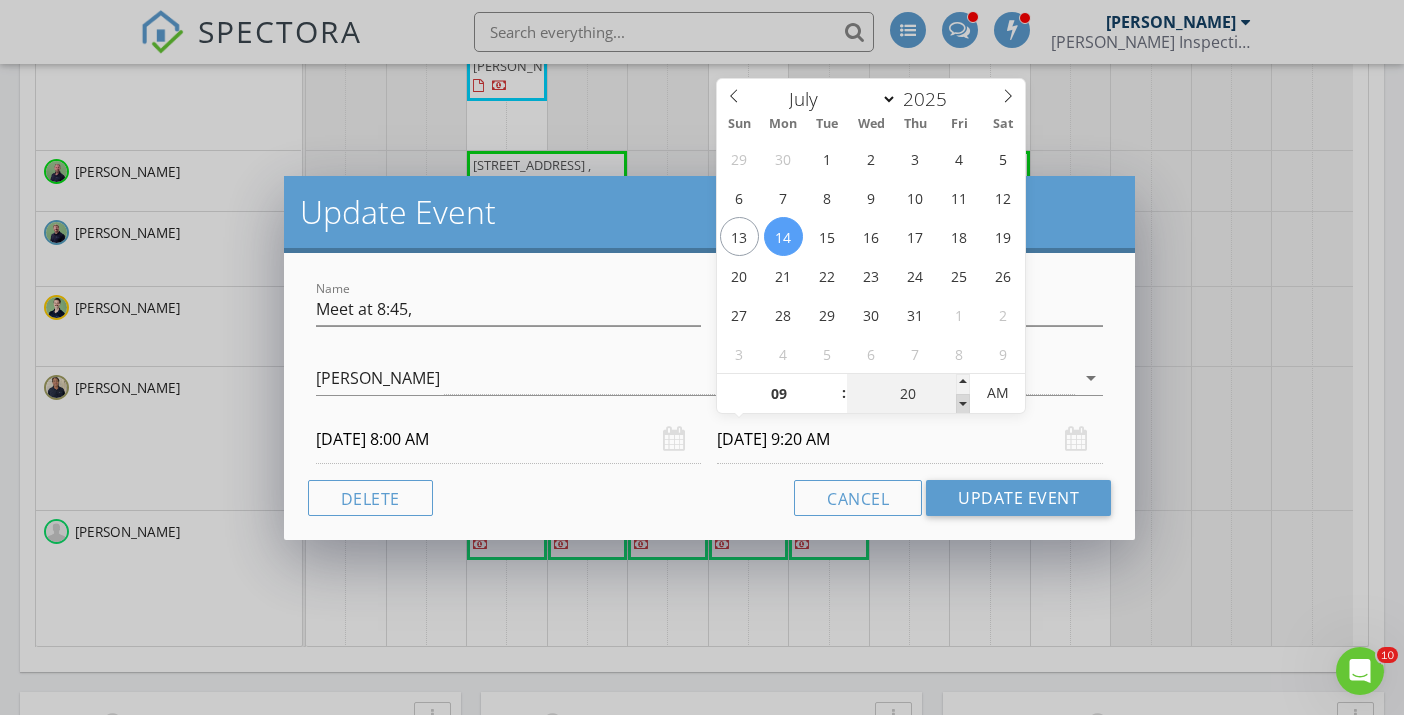 click at bounding box center [963, 404] 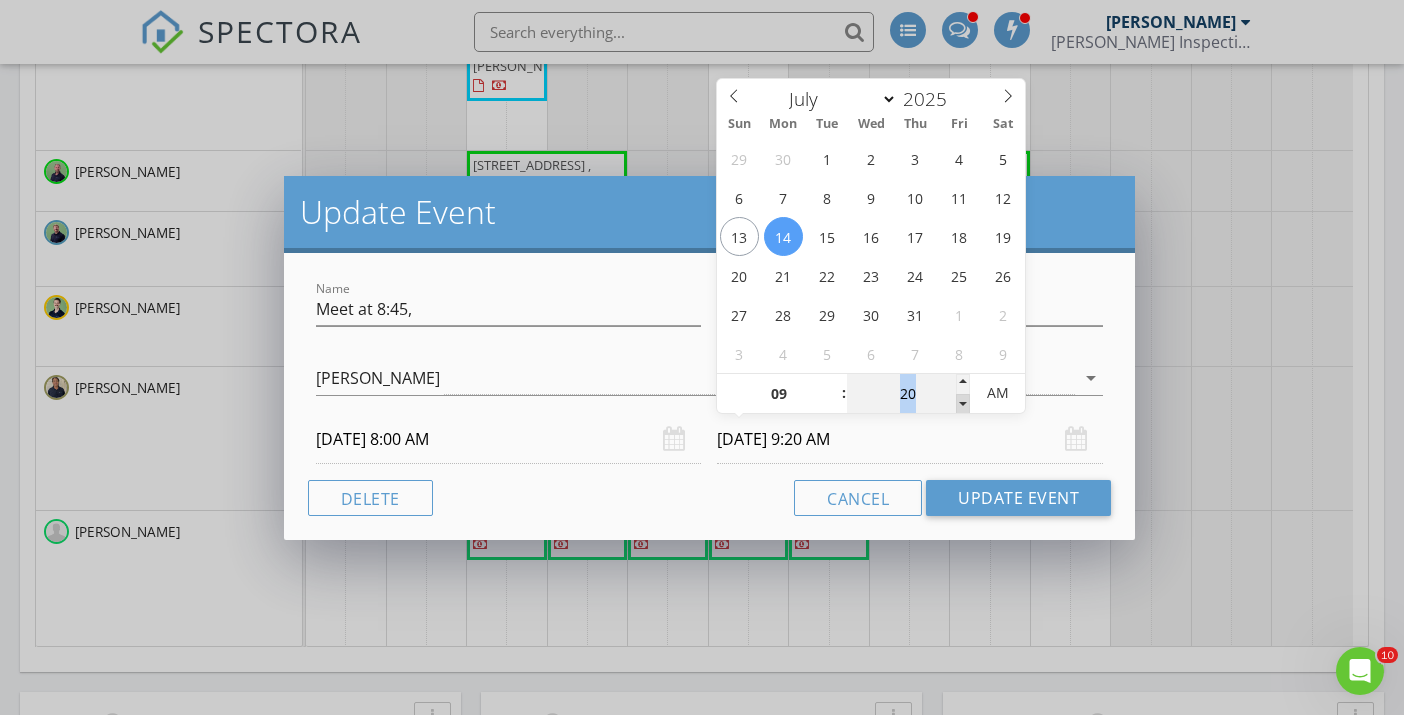 type on "15" 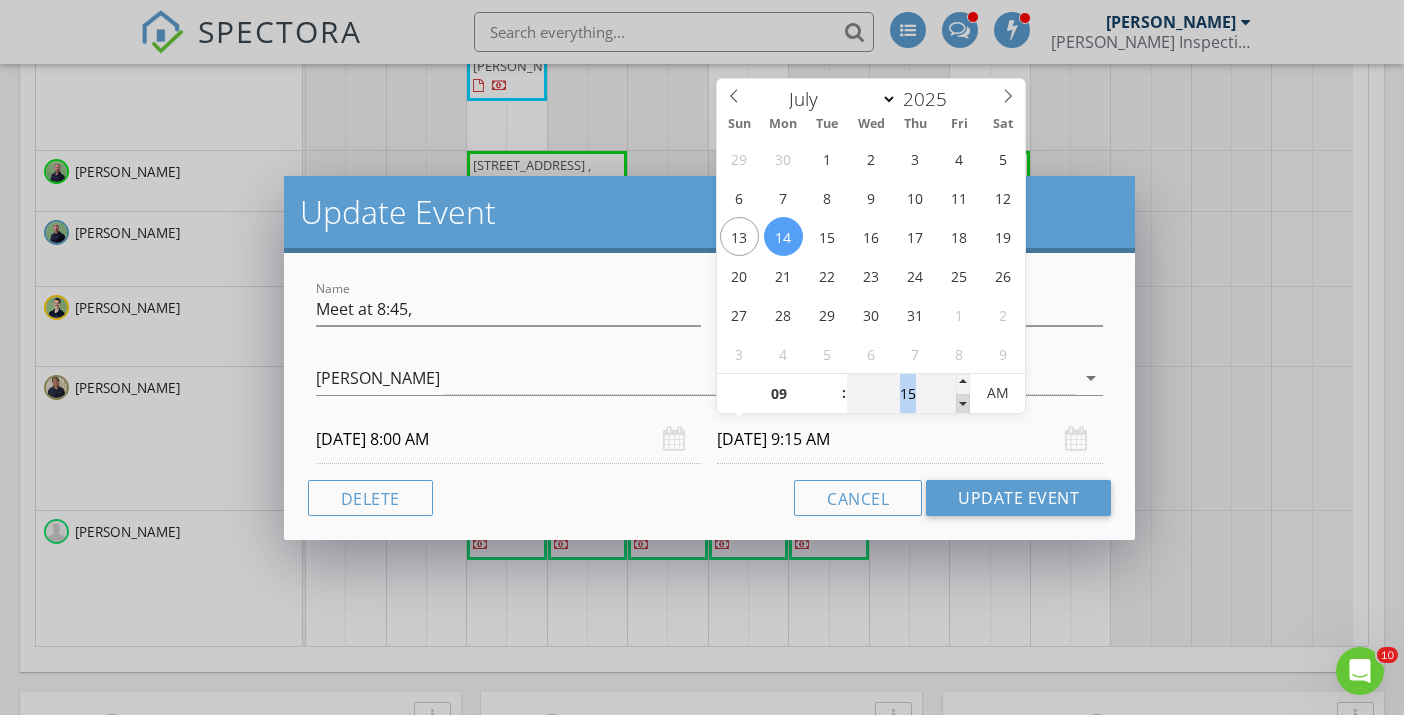 click at bounding box center [963, 404] 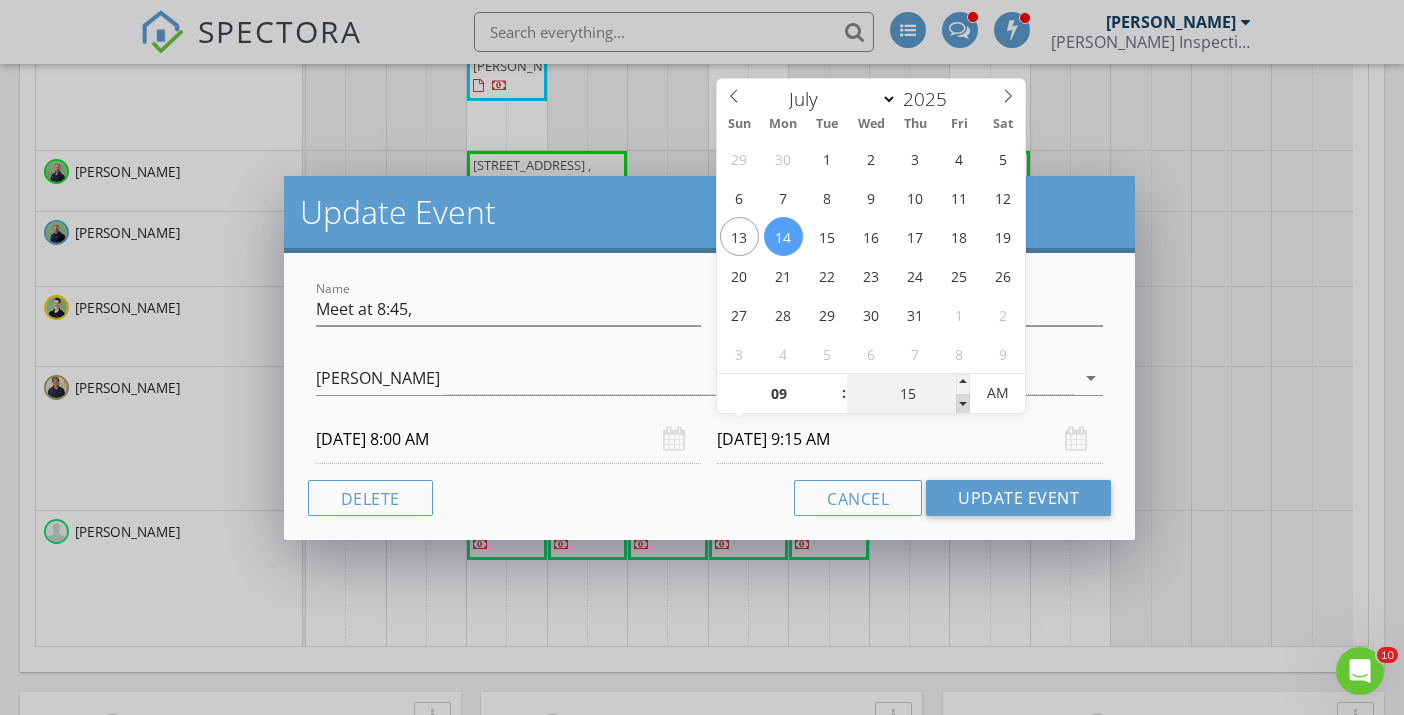 type on "10" 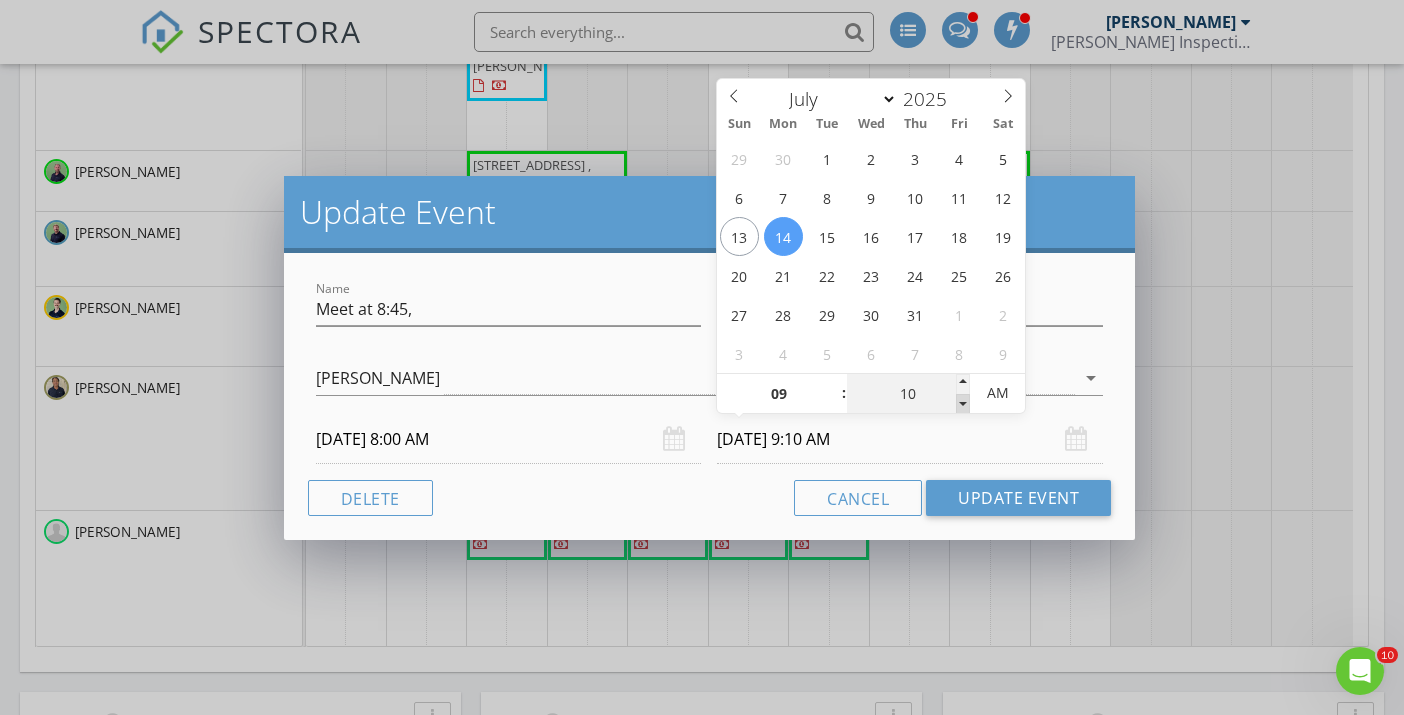 click at bounding box center (963, 404) 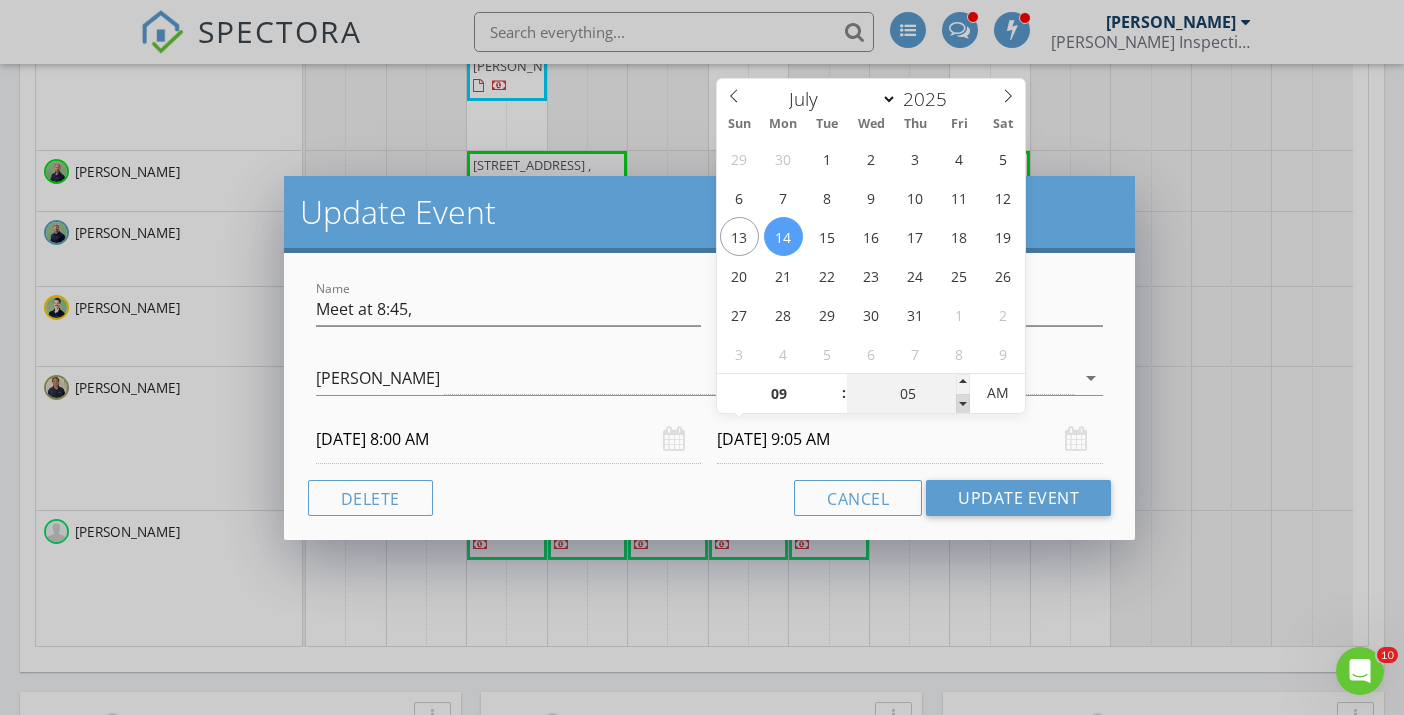 click at bounding box center [963, 404] 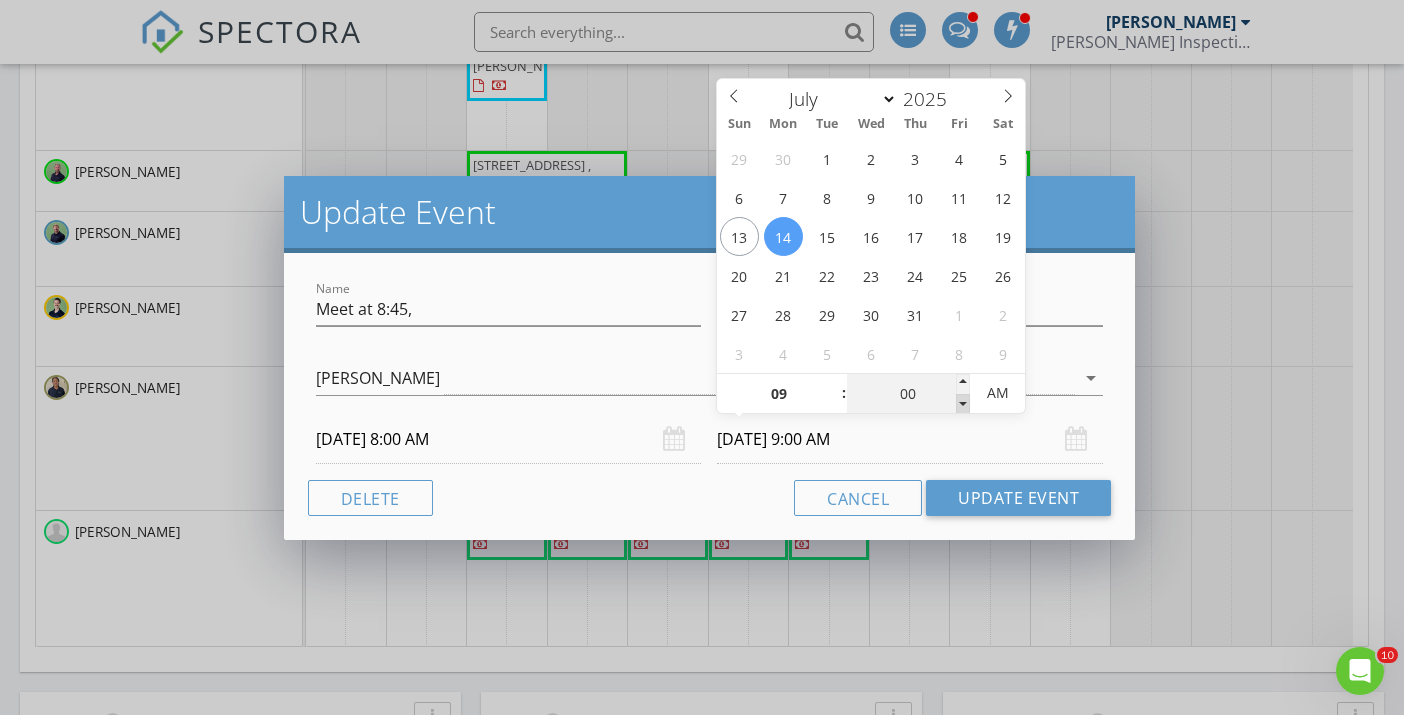 click at bounding box center [963, 404] 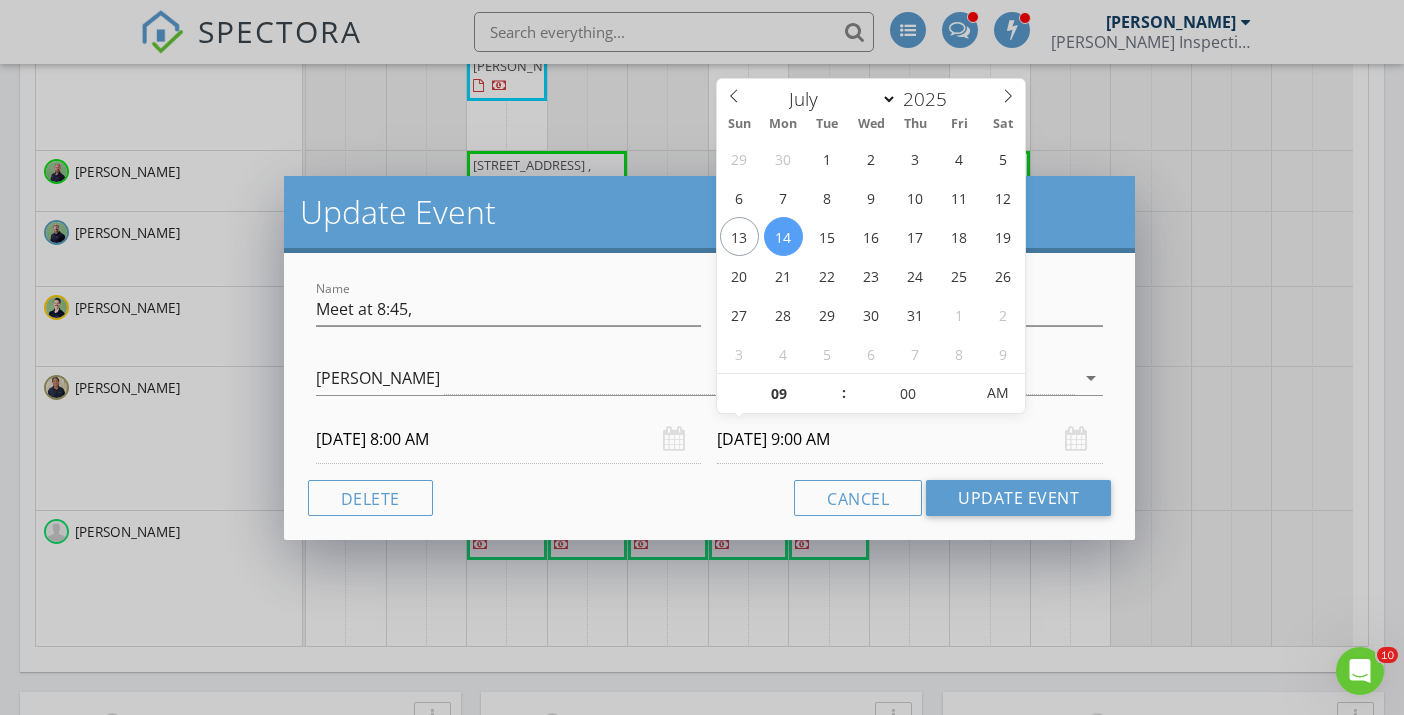 click on "Hargrove Admin   John Boudreaux   Sanford Campbell   Rita Blue   Jamie Ayers   Chip Cason   Terry Fredell   Patrick Brown   Andrew Pyle   Ethan Pine   Alex Higgins   Tripp Simons Alex Higgins arrow_drop_down" at bounding box center [709, 382] 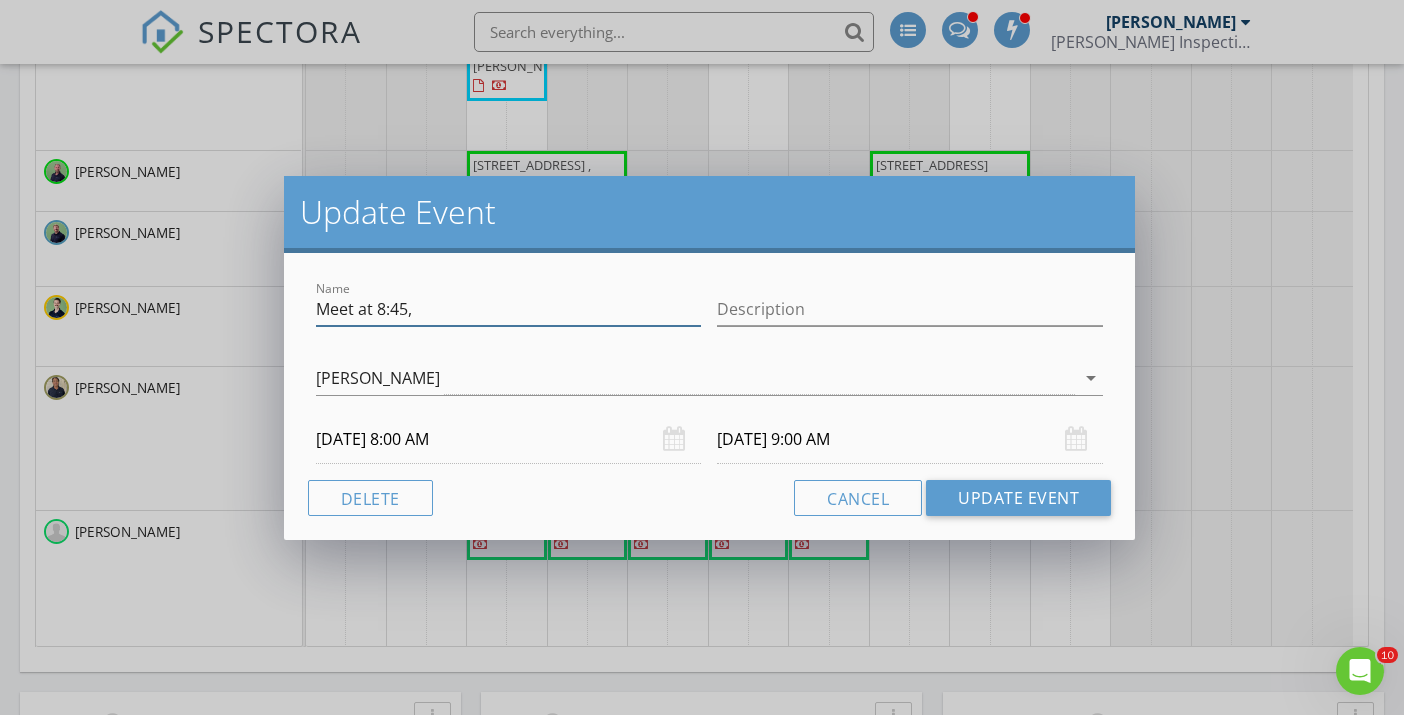 click on "Meet at 8:45," at bounding box center (509, 309) 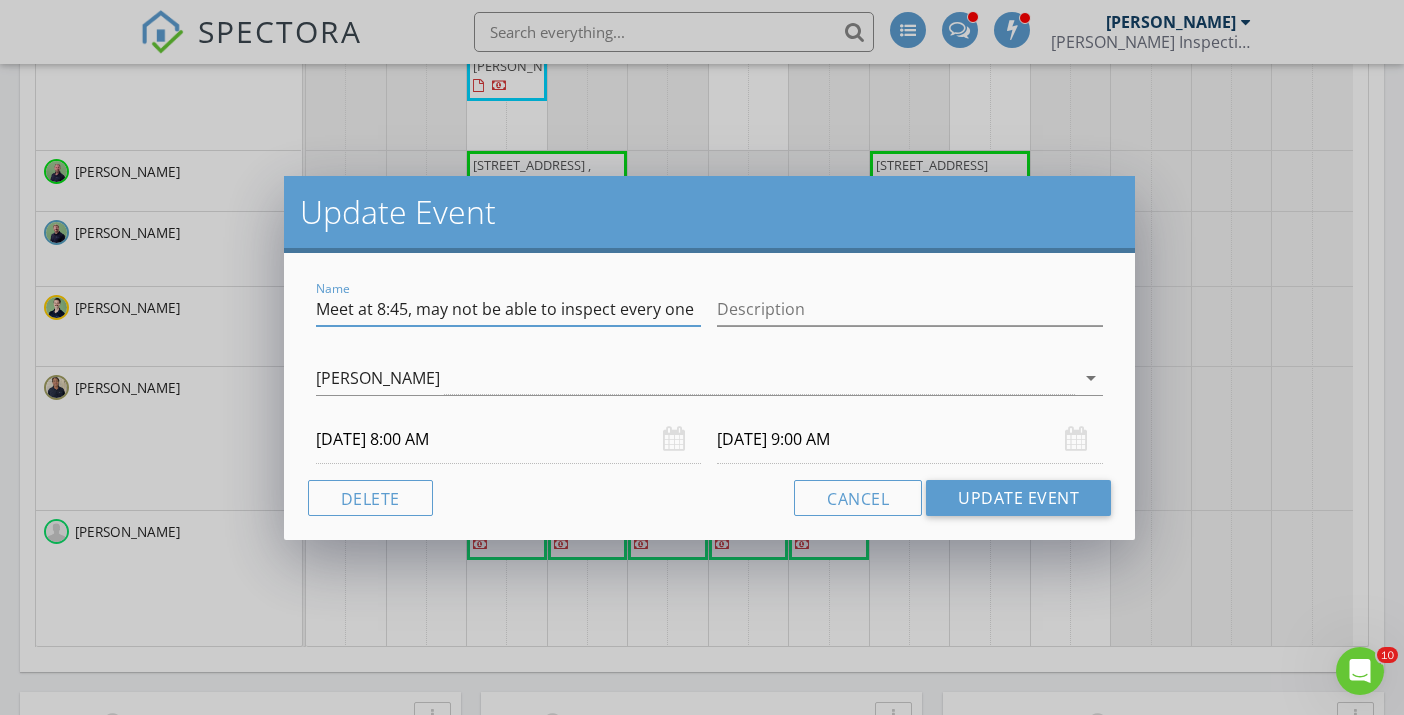 click on "Meet at 8:45, may not be able to inspect every one" at bounding box center (509, 309) 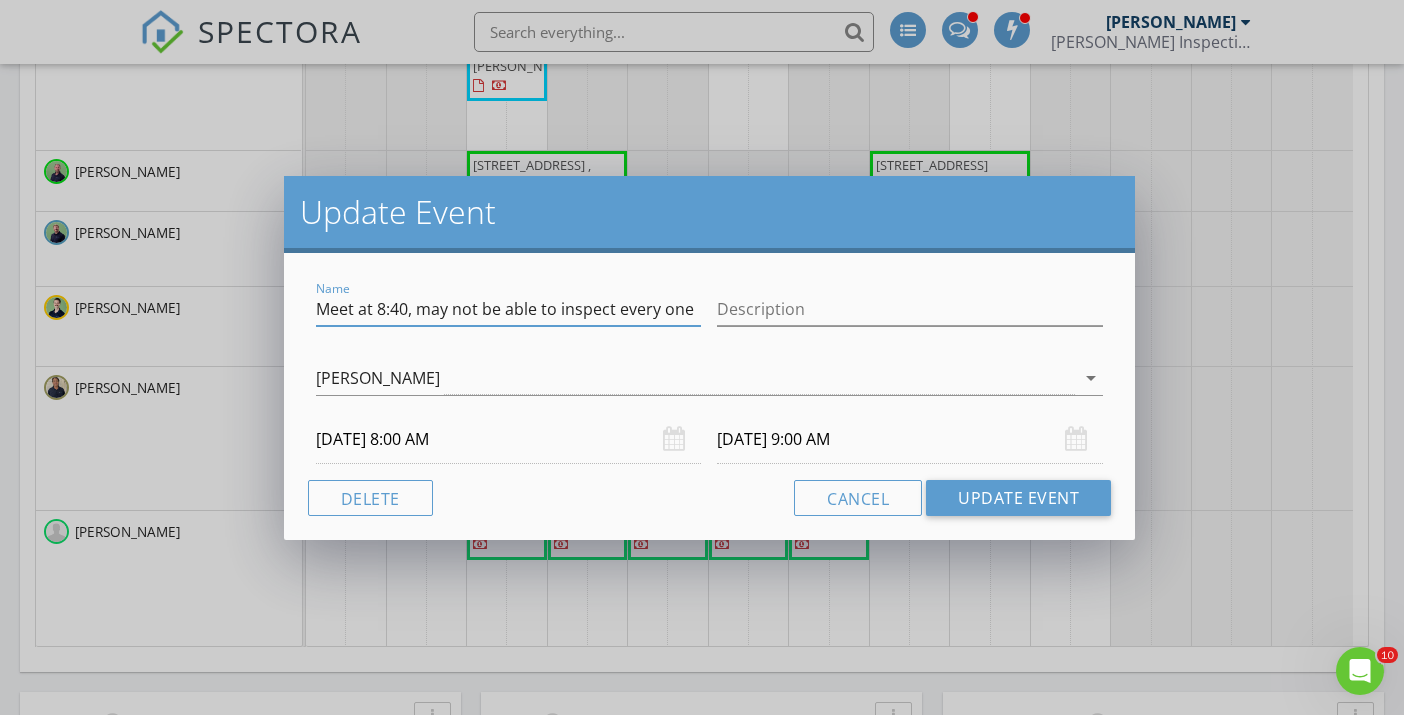 drag, startPoint x: 317, startPoint y: 315, endPoint x: 699, endPoint y: 316, distance: 382.0013 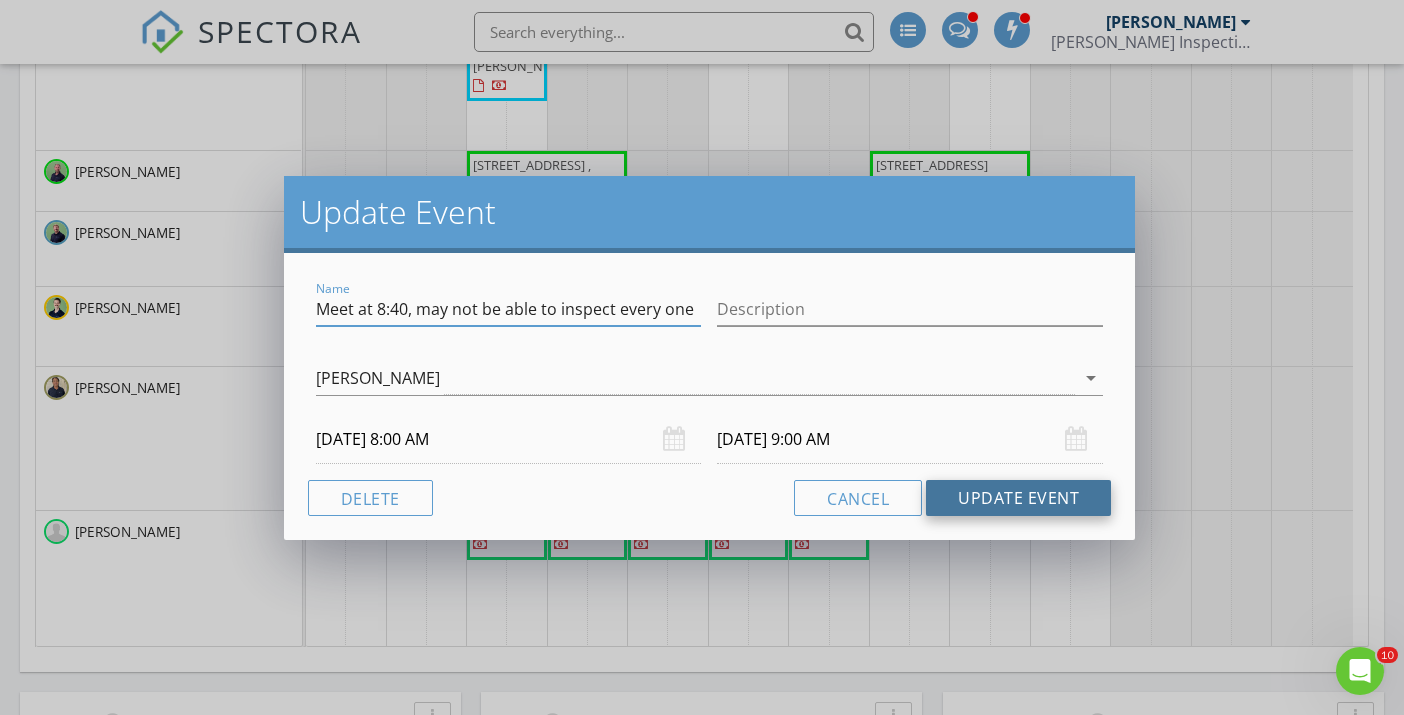 type on "Meet at 8:40, may not be able to inspect every one" 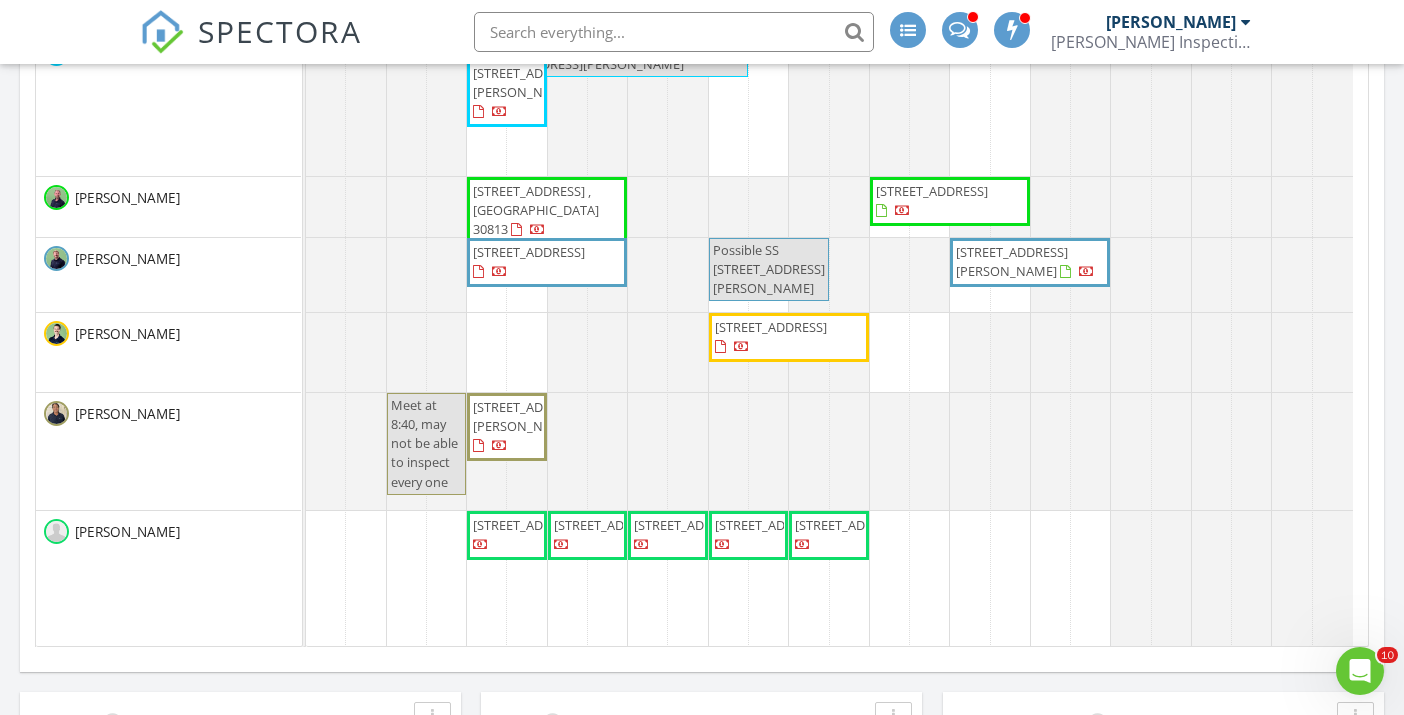 scroll, scrollTop: 412, scrollLeft: 0, axis: vertical 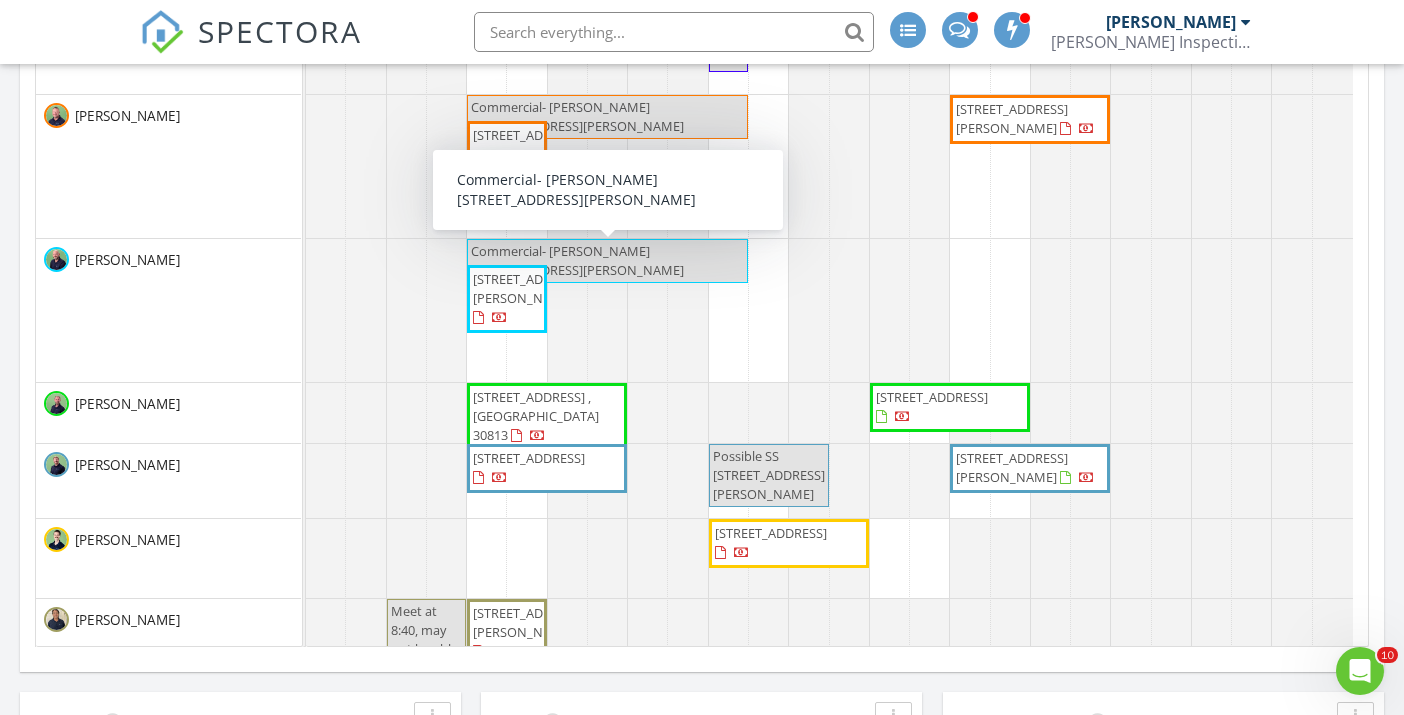click on "Commercial- T.Gamble 119 Davis Road" at bounding box center (577, 260) 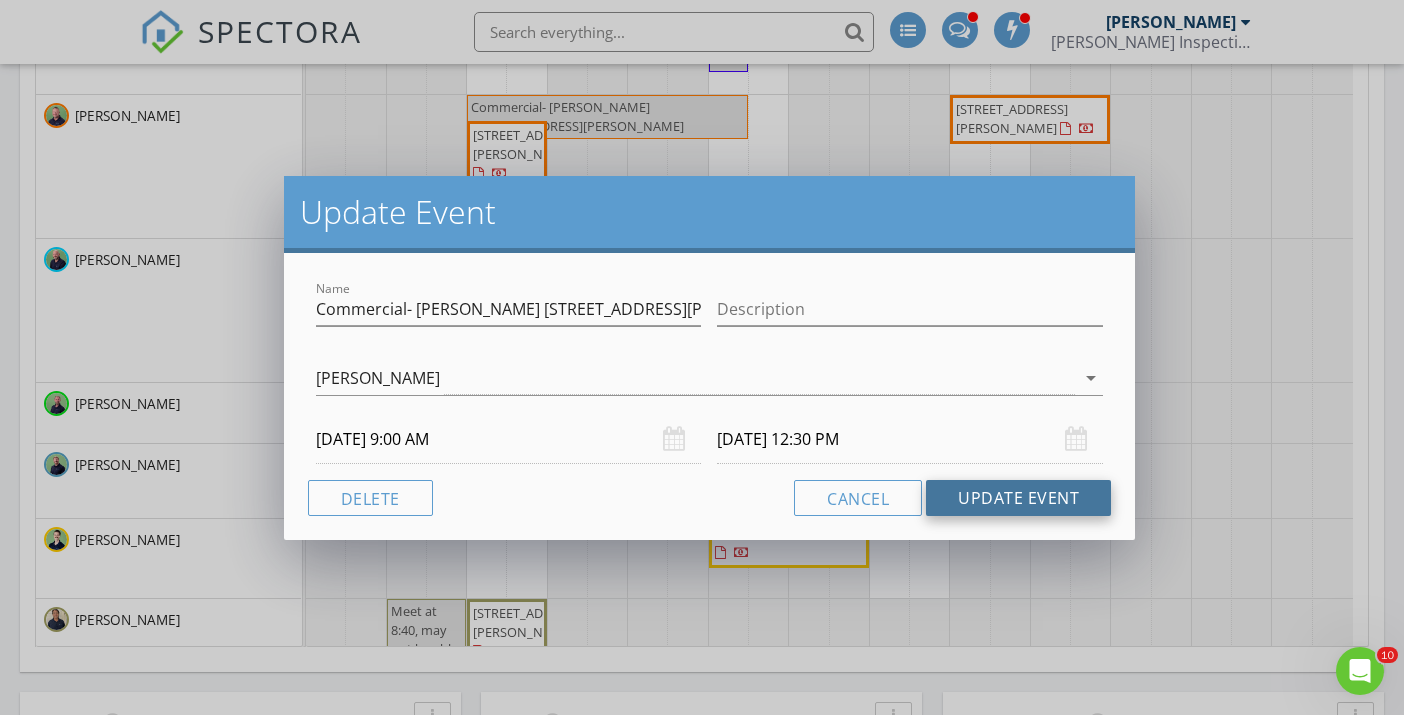 click on "Update Event" at bounding box center [1018, 498] 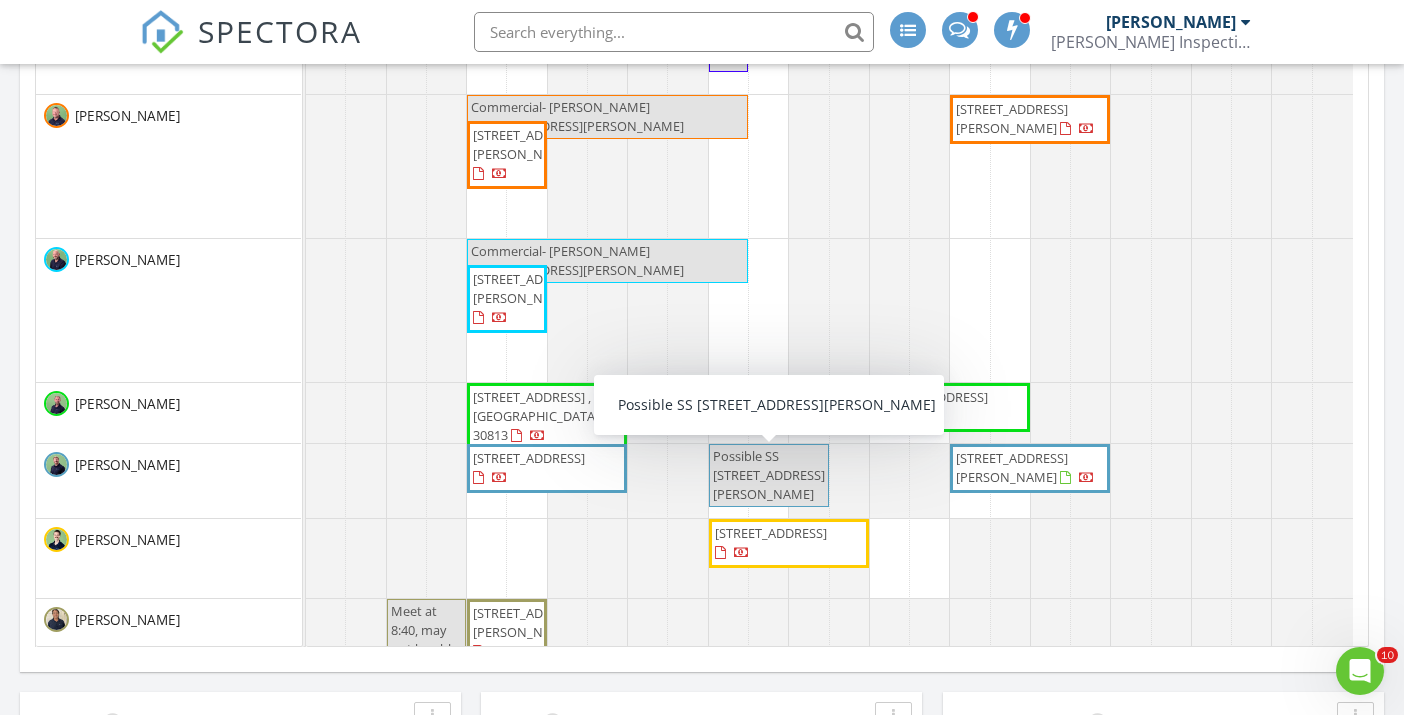 click on "Commercial- T.Gamble 119 Davis Road" at bounding box center (577, 260) 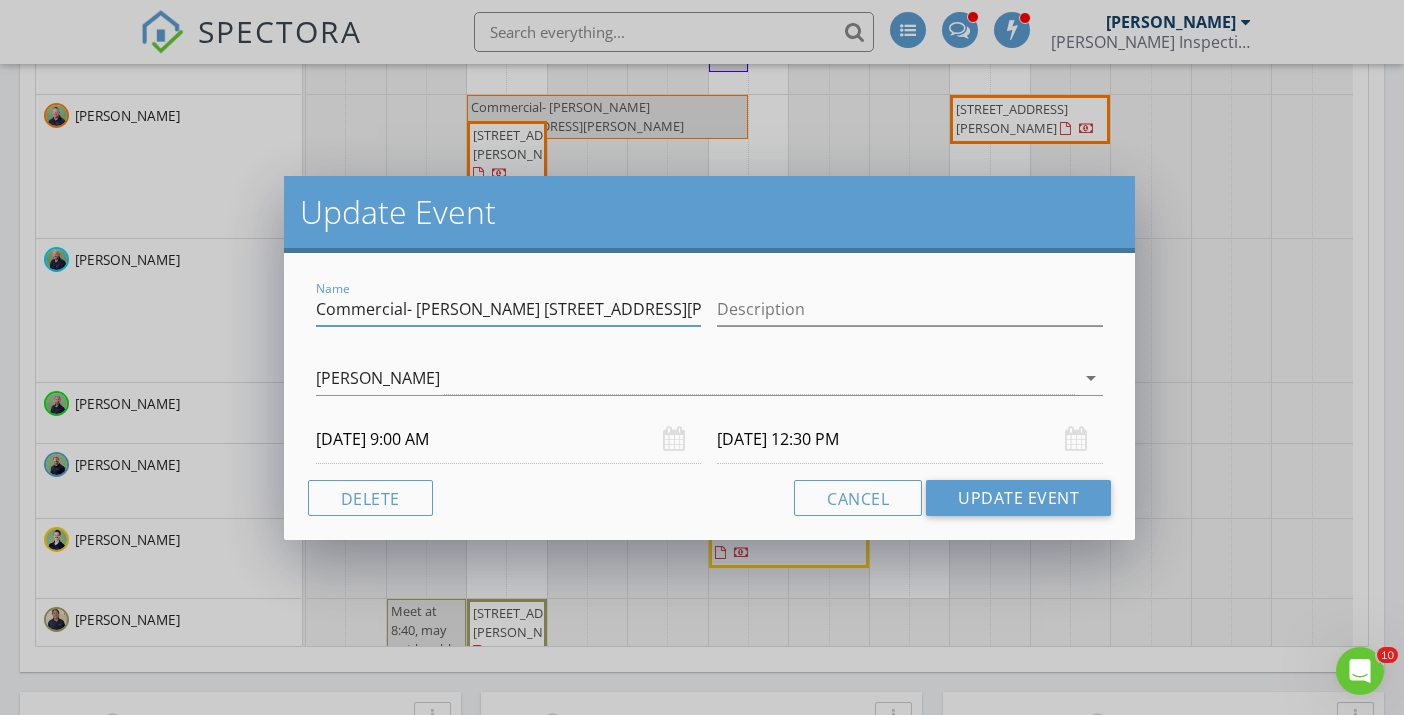 drag, startPoint x: 607, startPoint y: 307, endPoint x: 129, endPoint y: 286, distance: 478.46106 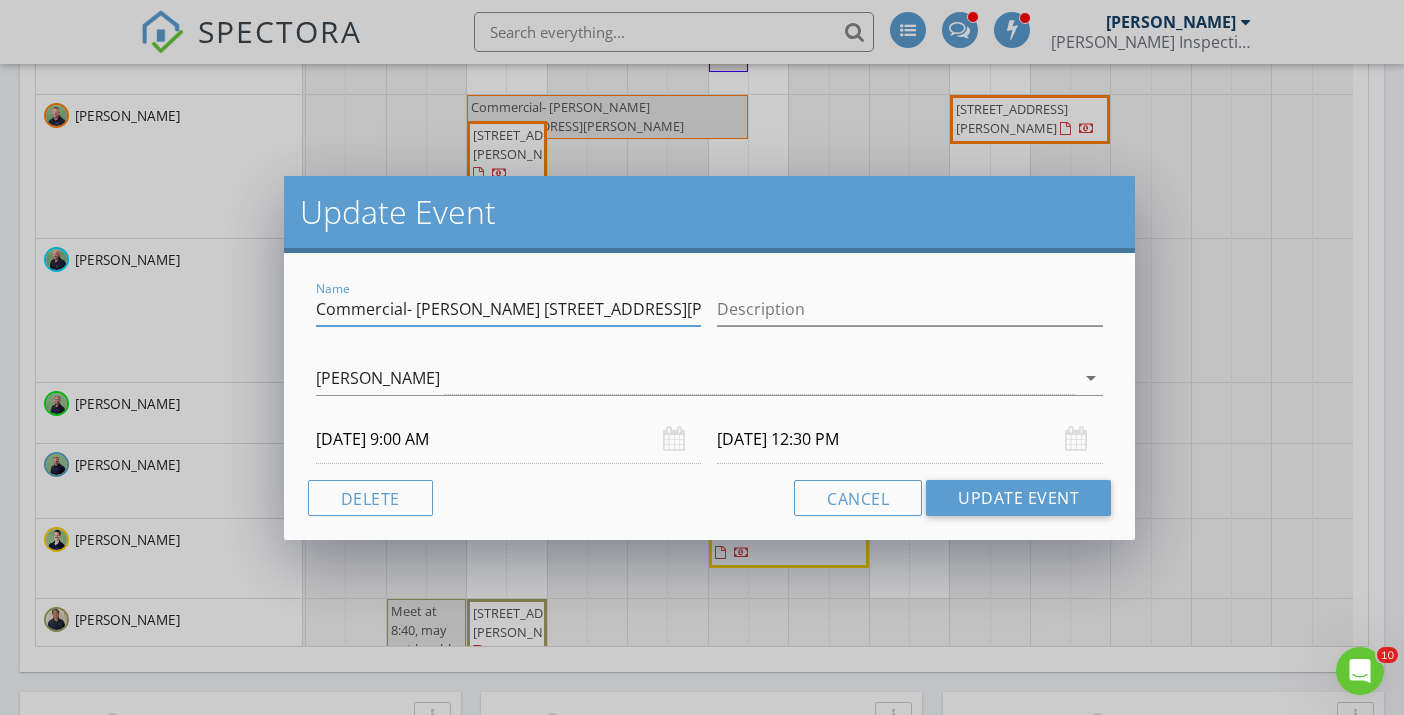 paste on "Meet at 8:40, may not be able to inspect every one" 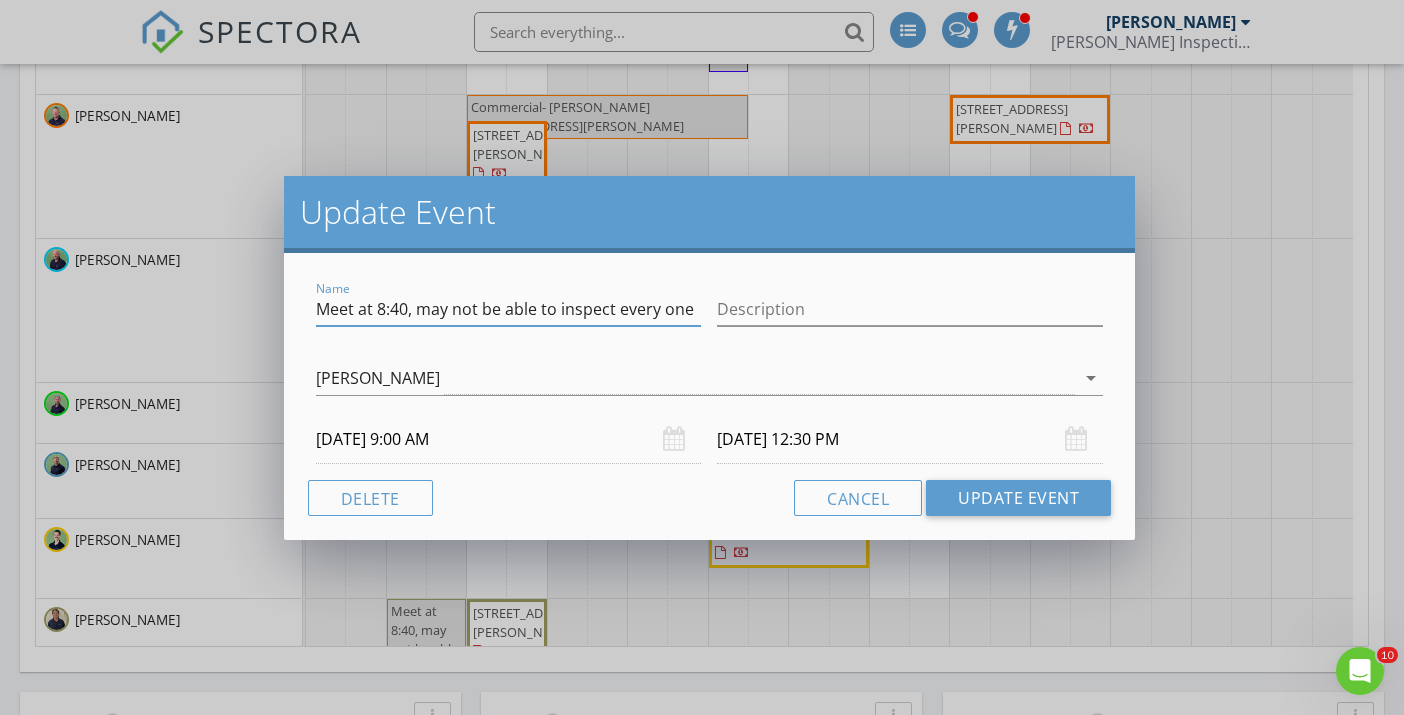 type on "Meet at 8:40, may not be able to inspect every one" 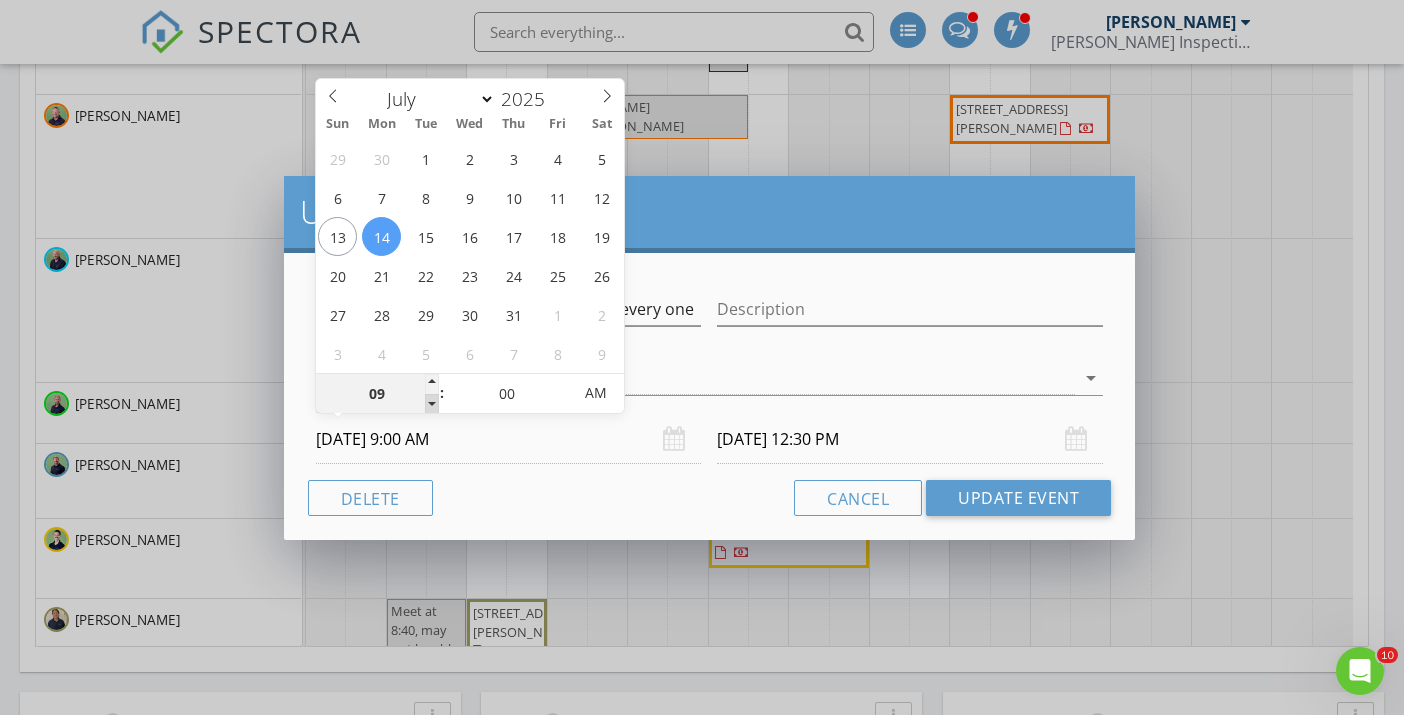 type on "08" 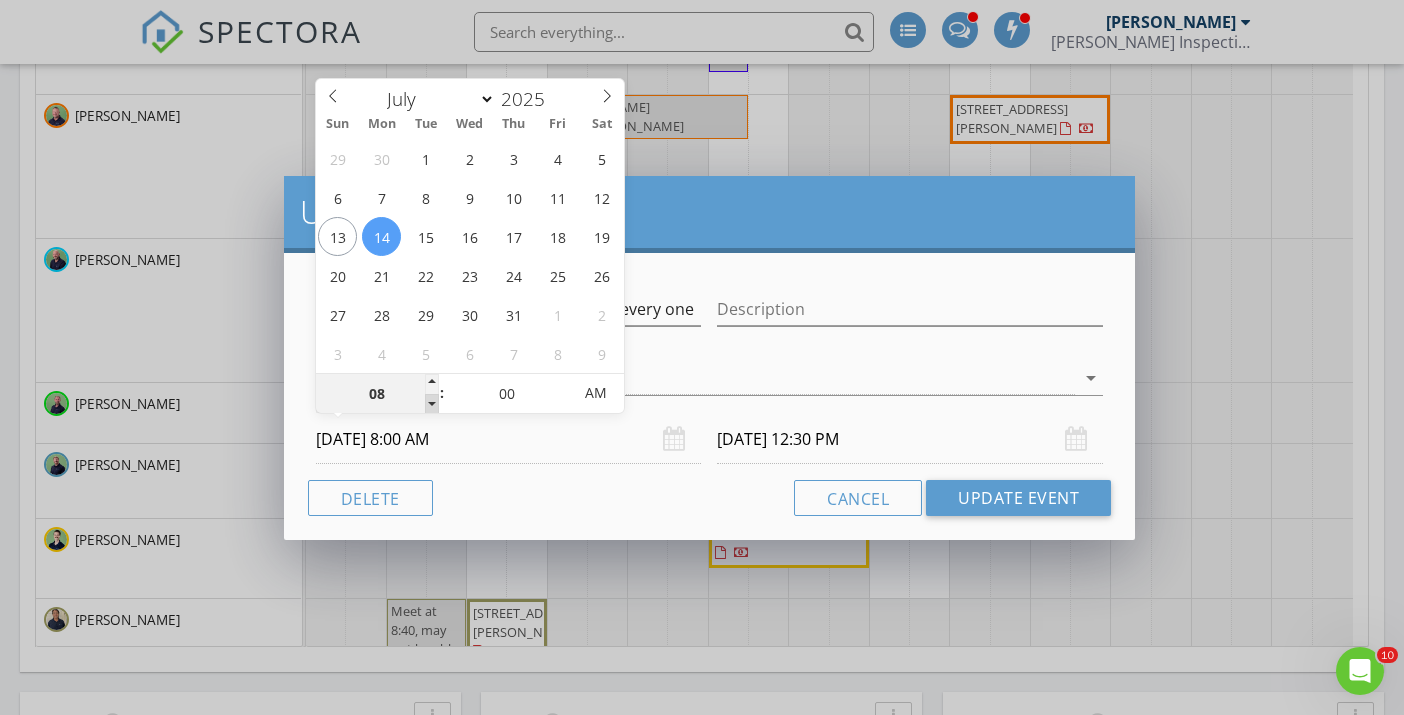 click at bounding box center (432, 404) 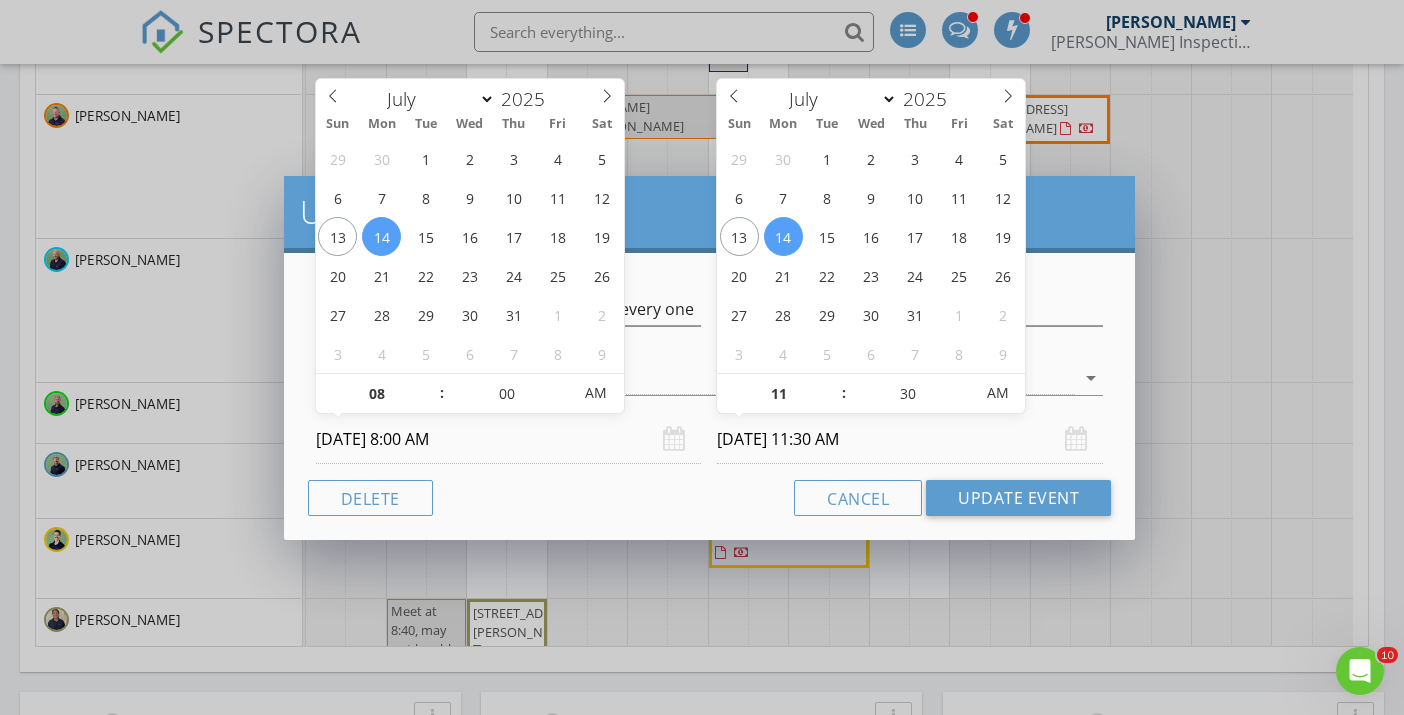 click on "07/14/2025 11:30 AM" at bounding box center (910, 439) 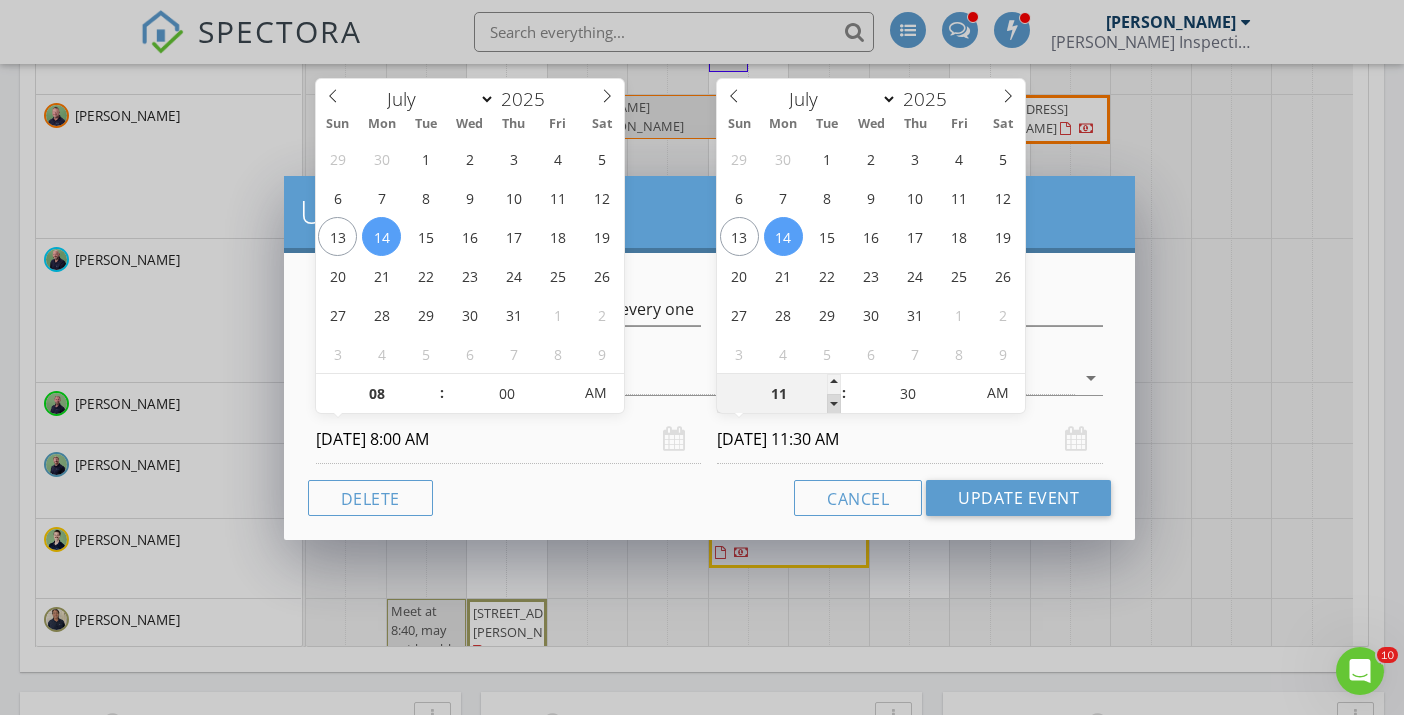 type on "10" 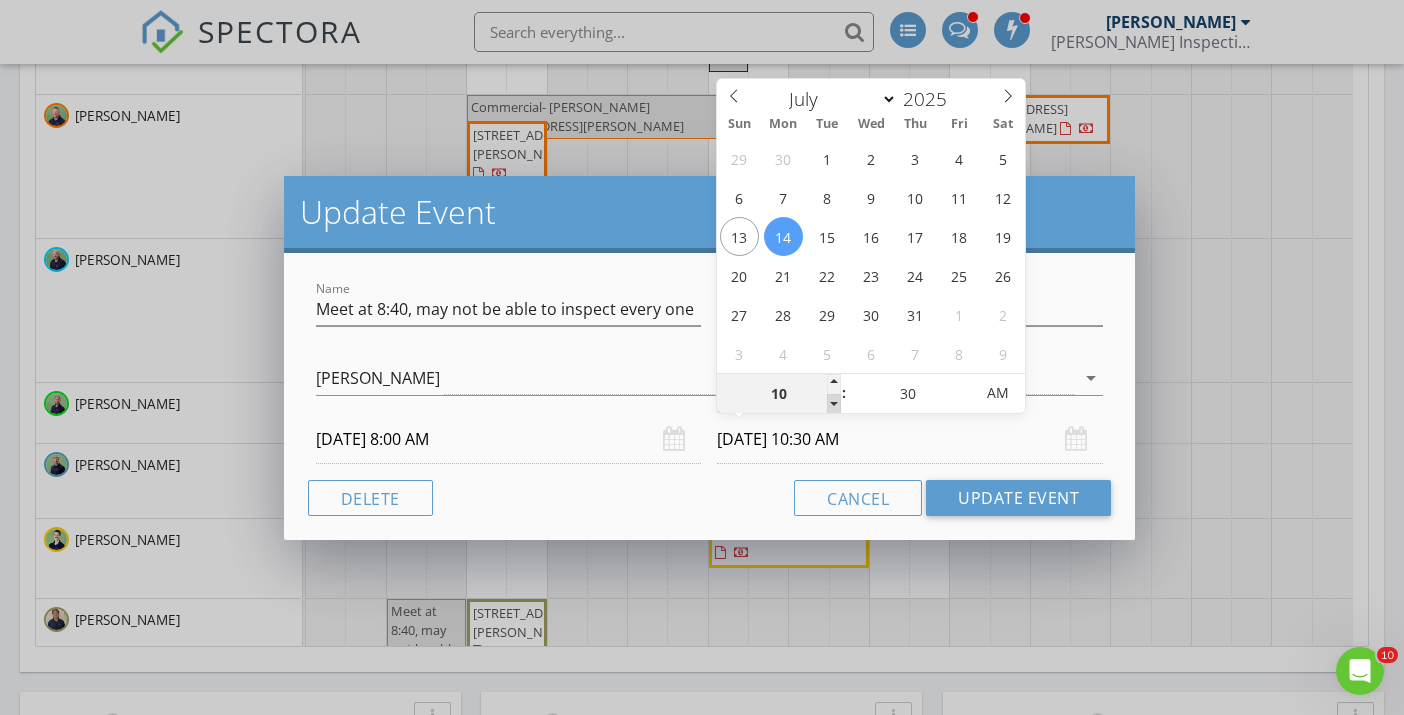 click at bounding box center [834, 404] 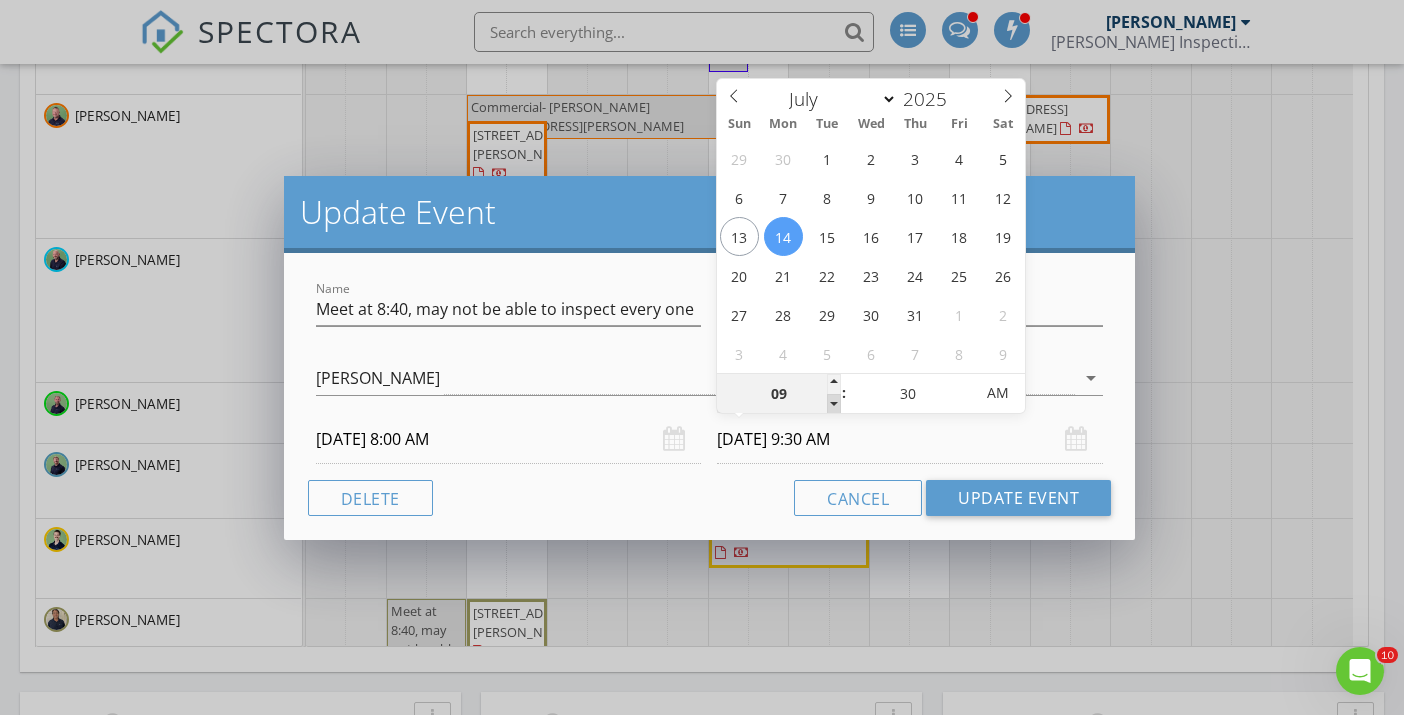 click at bounding box center [834, 404] 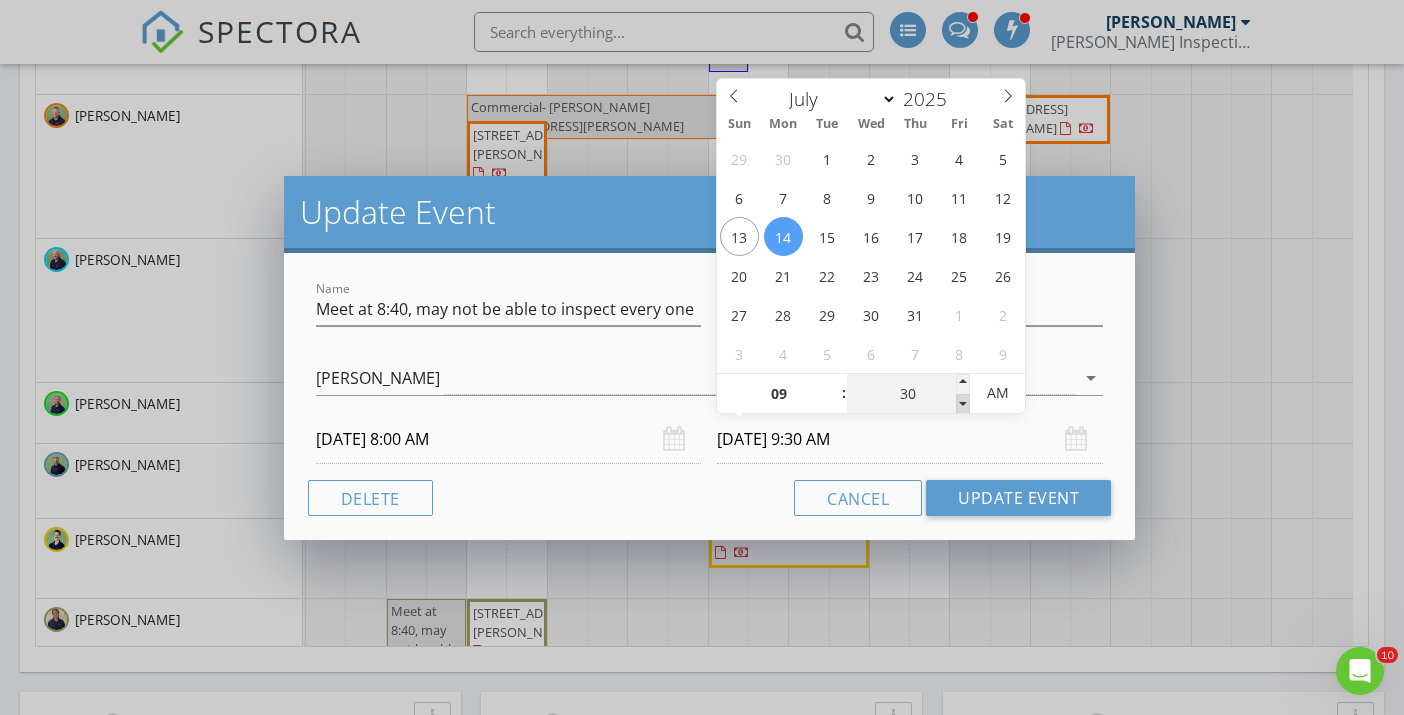 type on "25" 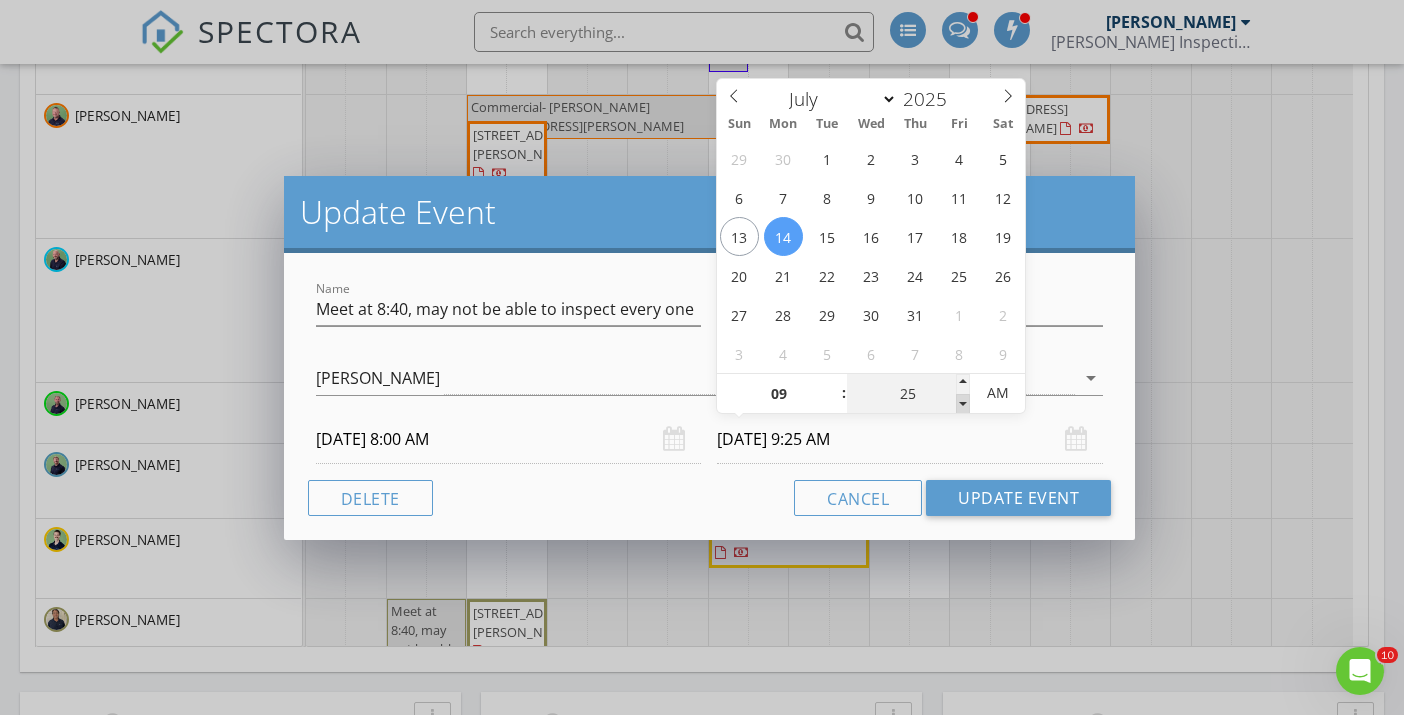 click at bounding box center [963, 404] 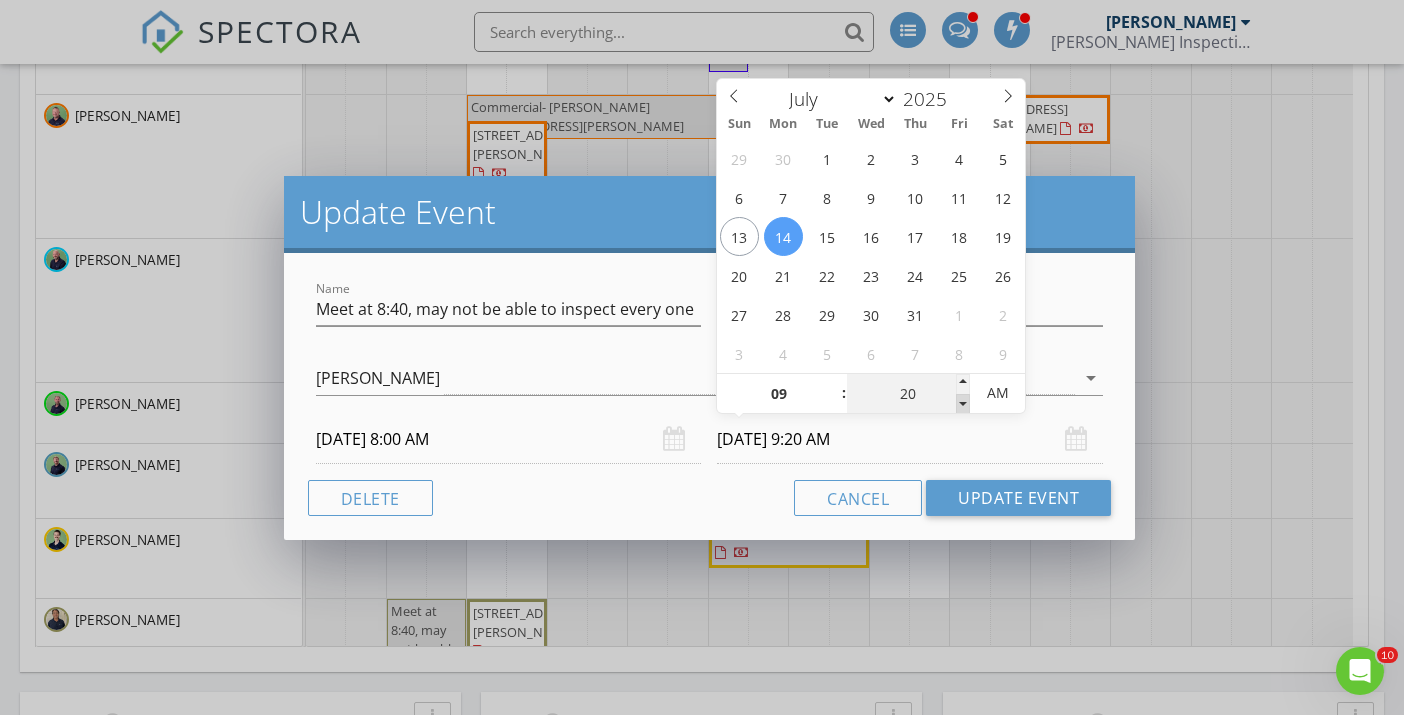 click at bounding box center [963, 404] 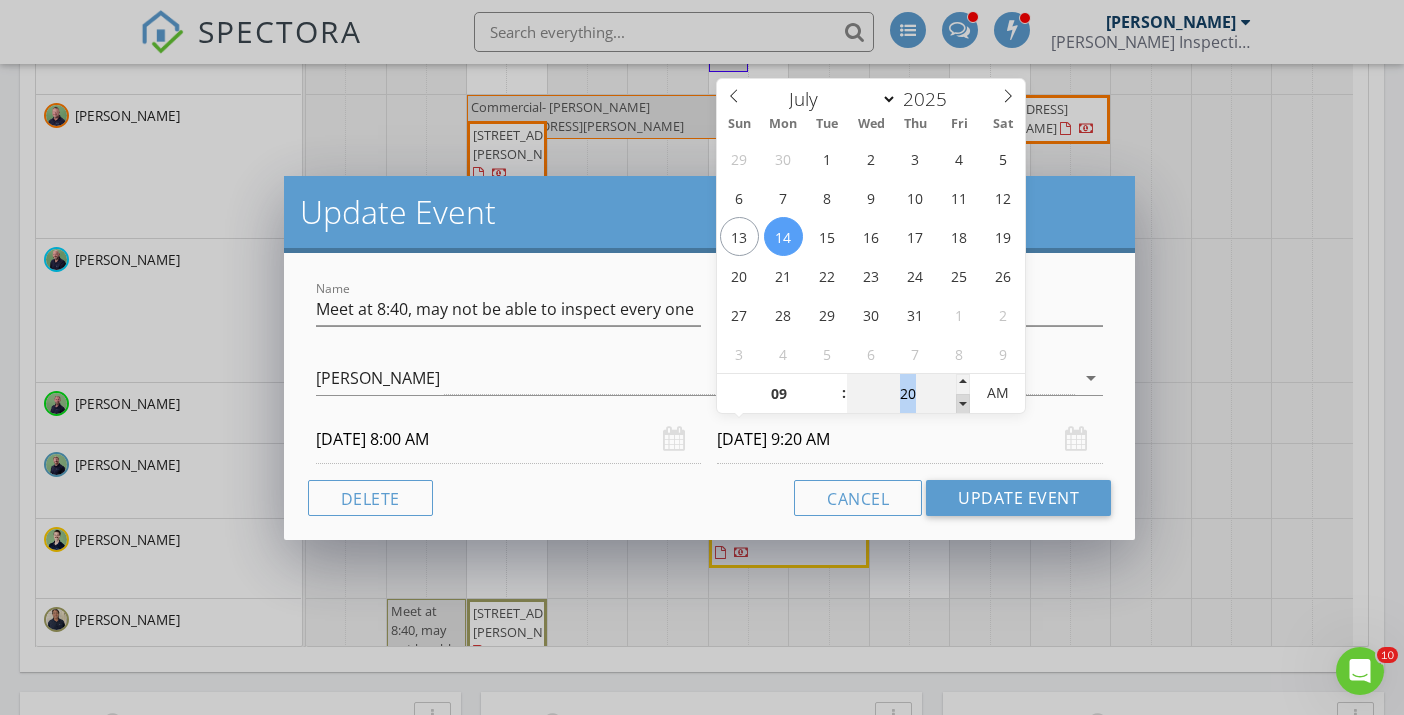 type on "15" 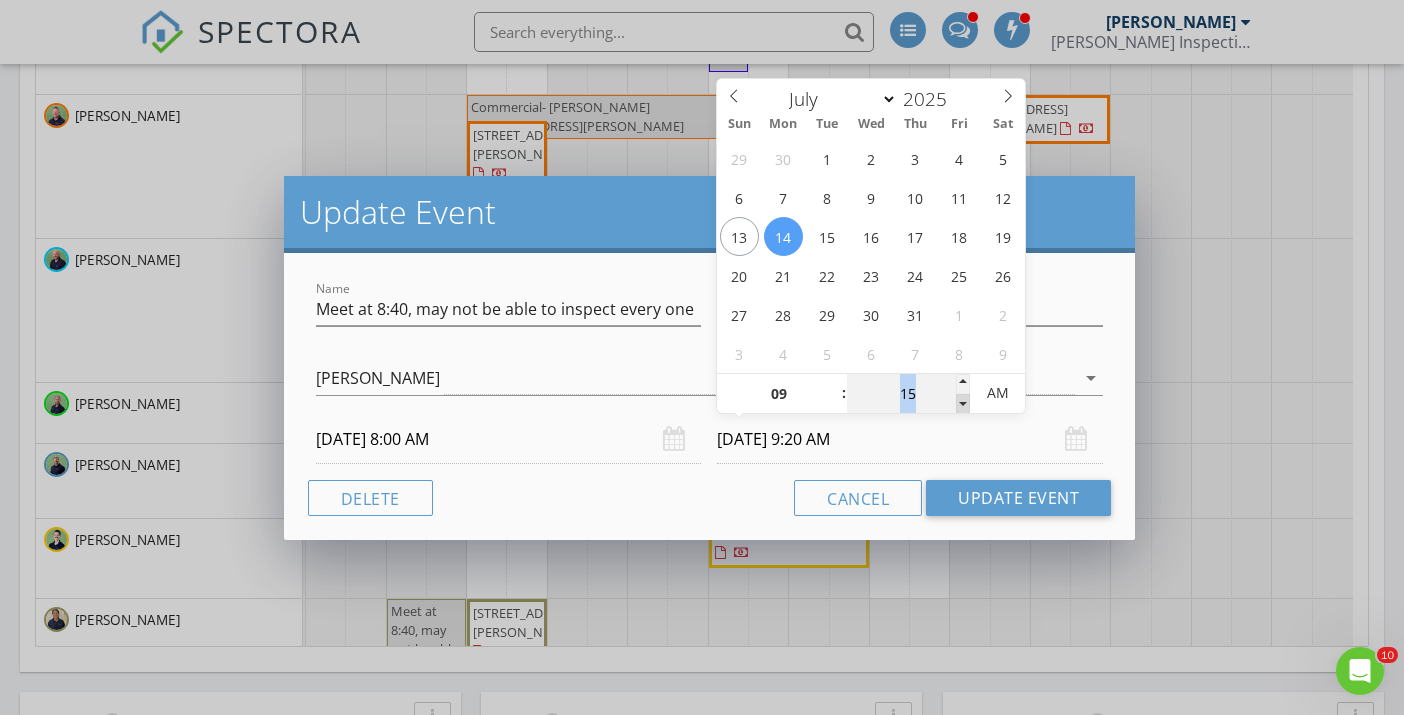 type on "07/14/2025 9:15 AM" 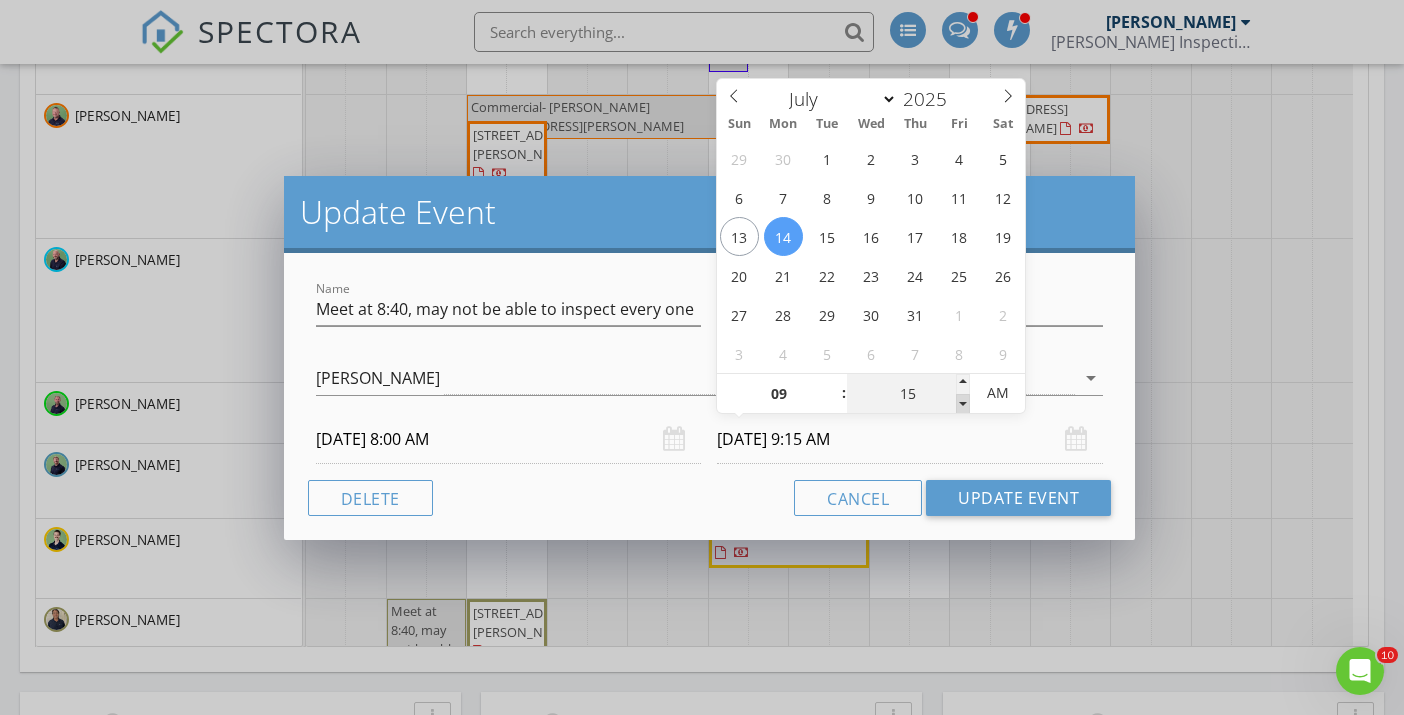 click at bounding box center (963, 404) 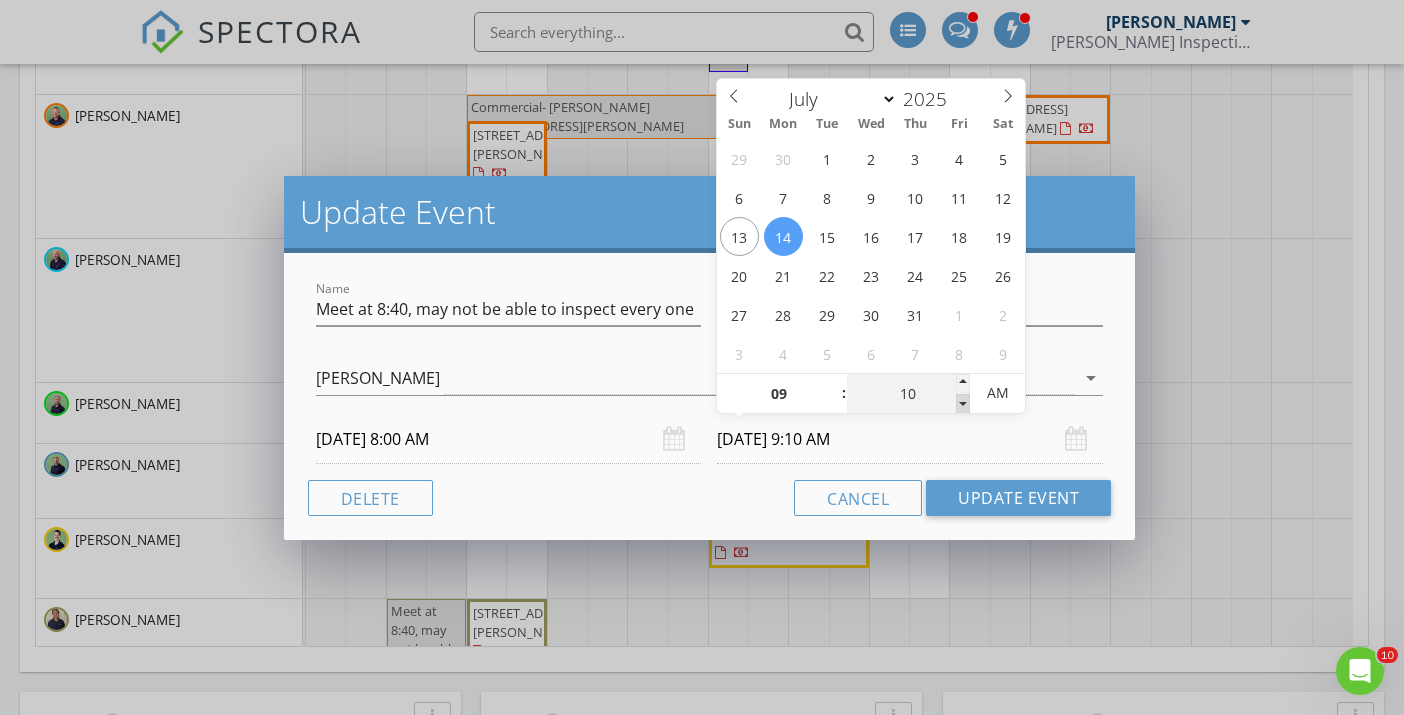 click at bounding box center [963, 404] 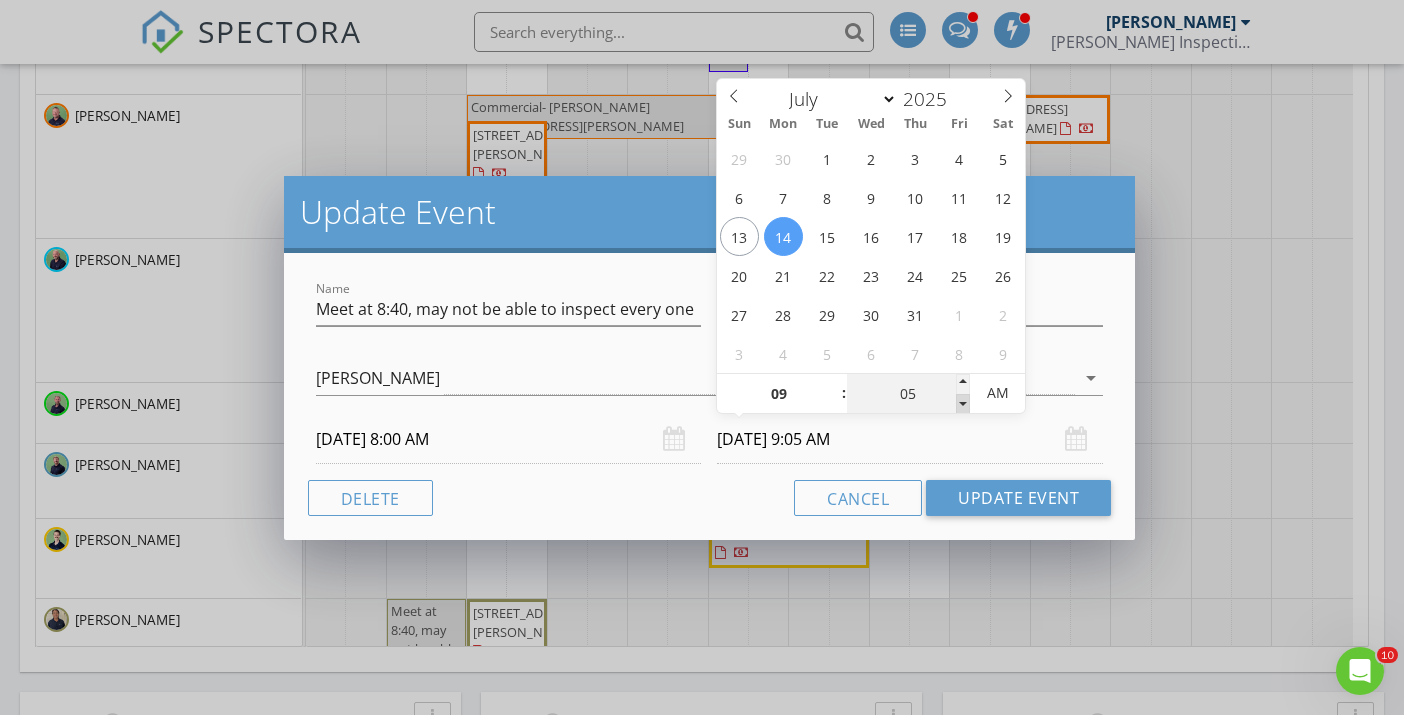 click at bounding box center (963, 404) 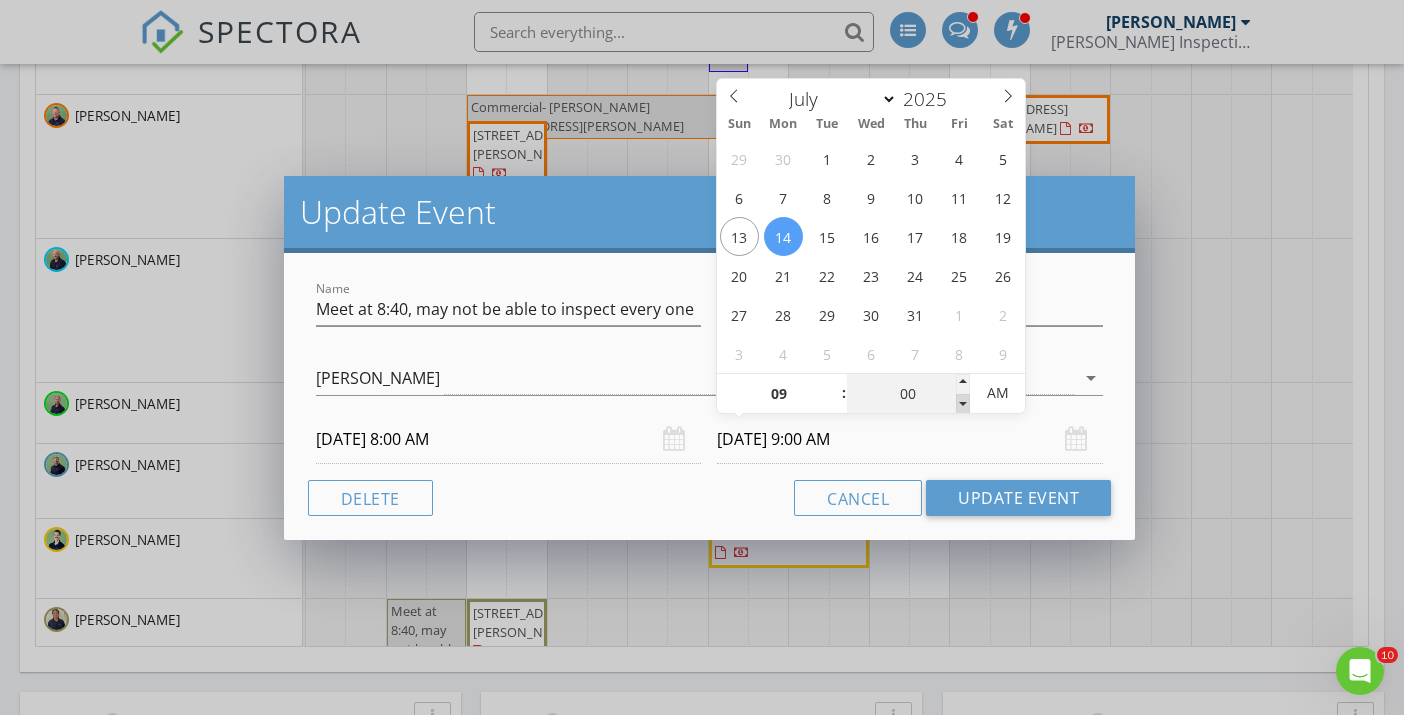 click at bounding box center [963, 404] 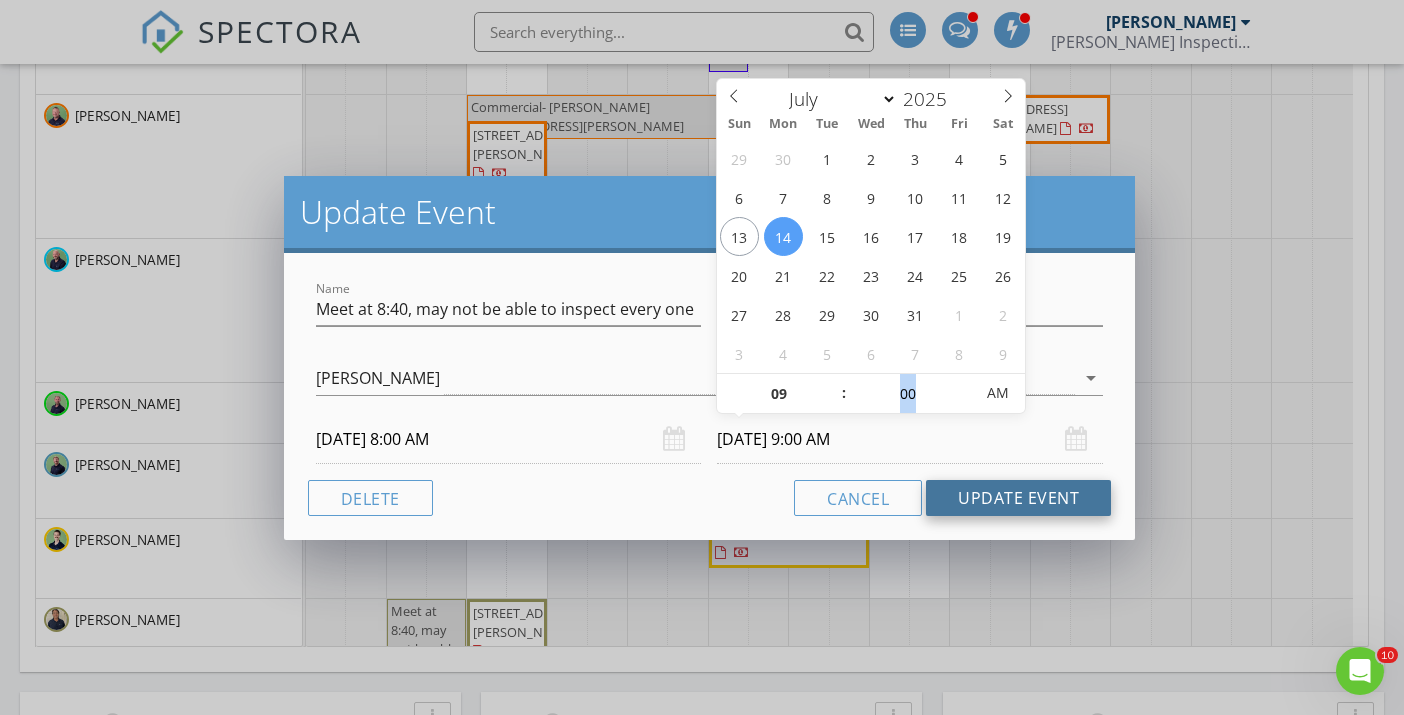 click on "Update Event" at bounding box center (1018, 498) 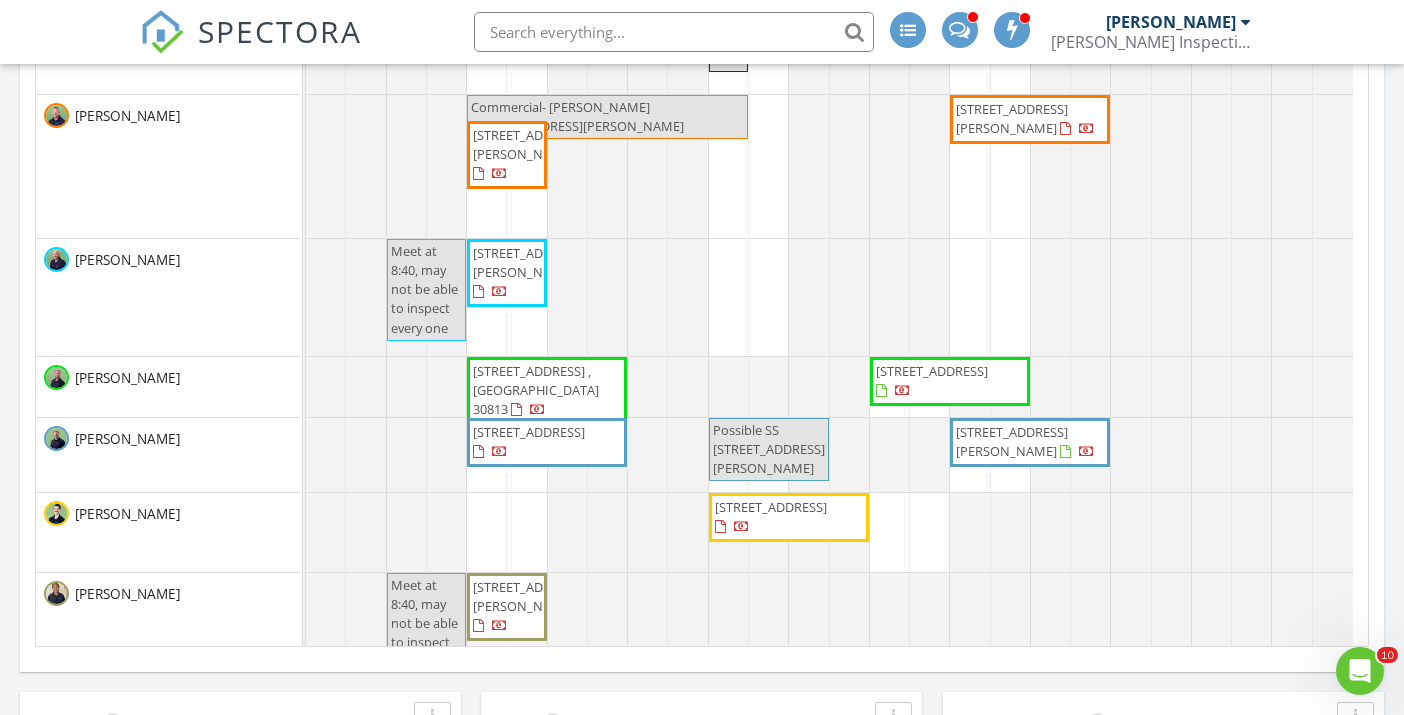 scroll, scrollTop: 154, scrollLeft: 0, axis: vertical 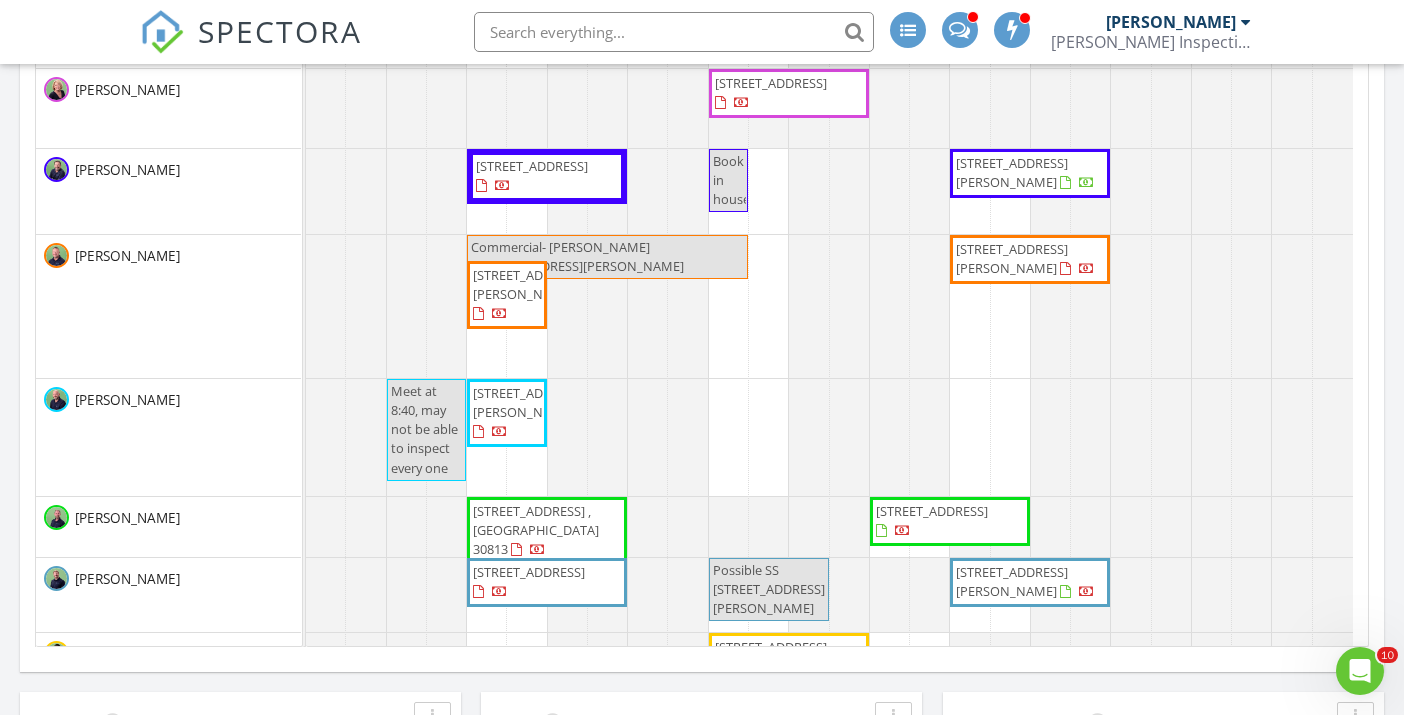 click on "Commercial- T.Gamble 119 Davis Road" at bounding box center (577, 256) 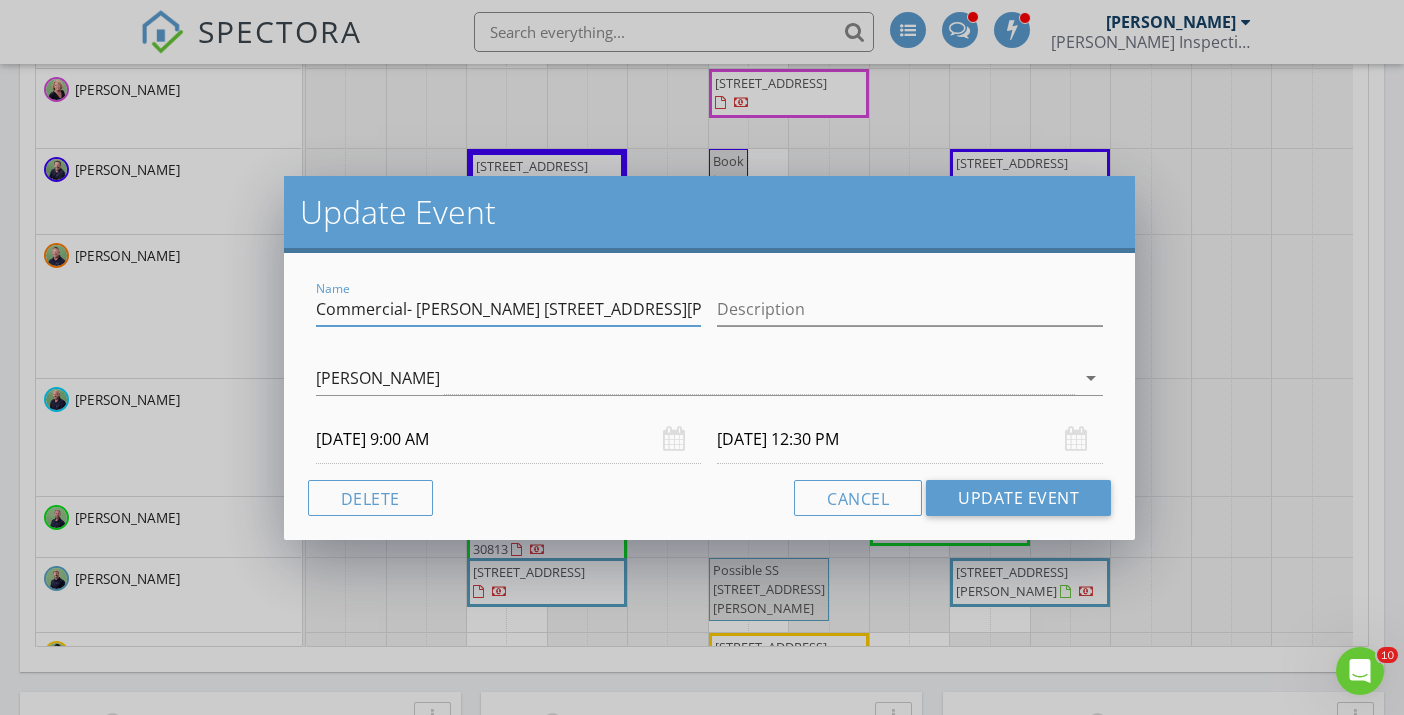 drag, startPoint x: 618, startPoint y: 304, endPoint x: 106, endPoint y: 313, distance: 512.0791 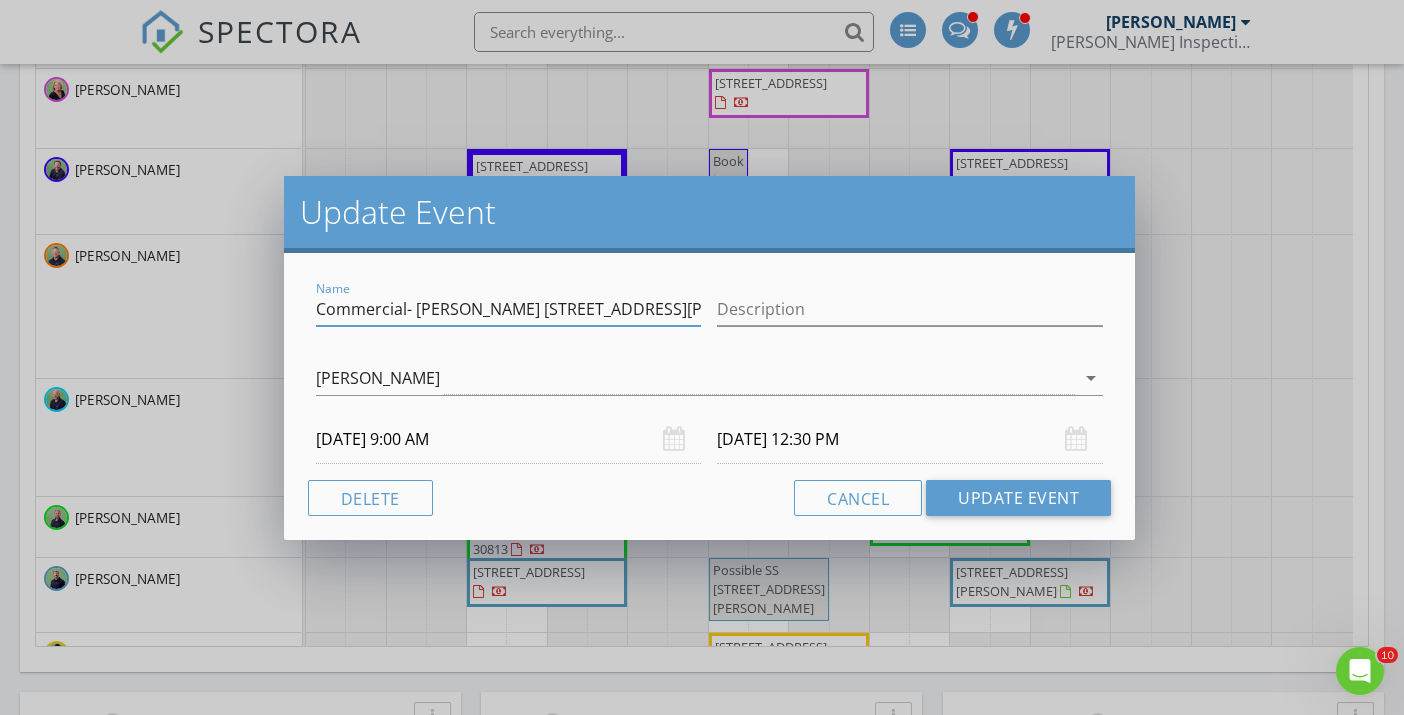 paste on "Meet at 8:40, may not be able to inspect every one" 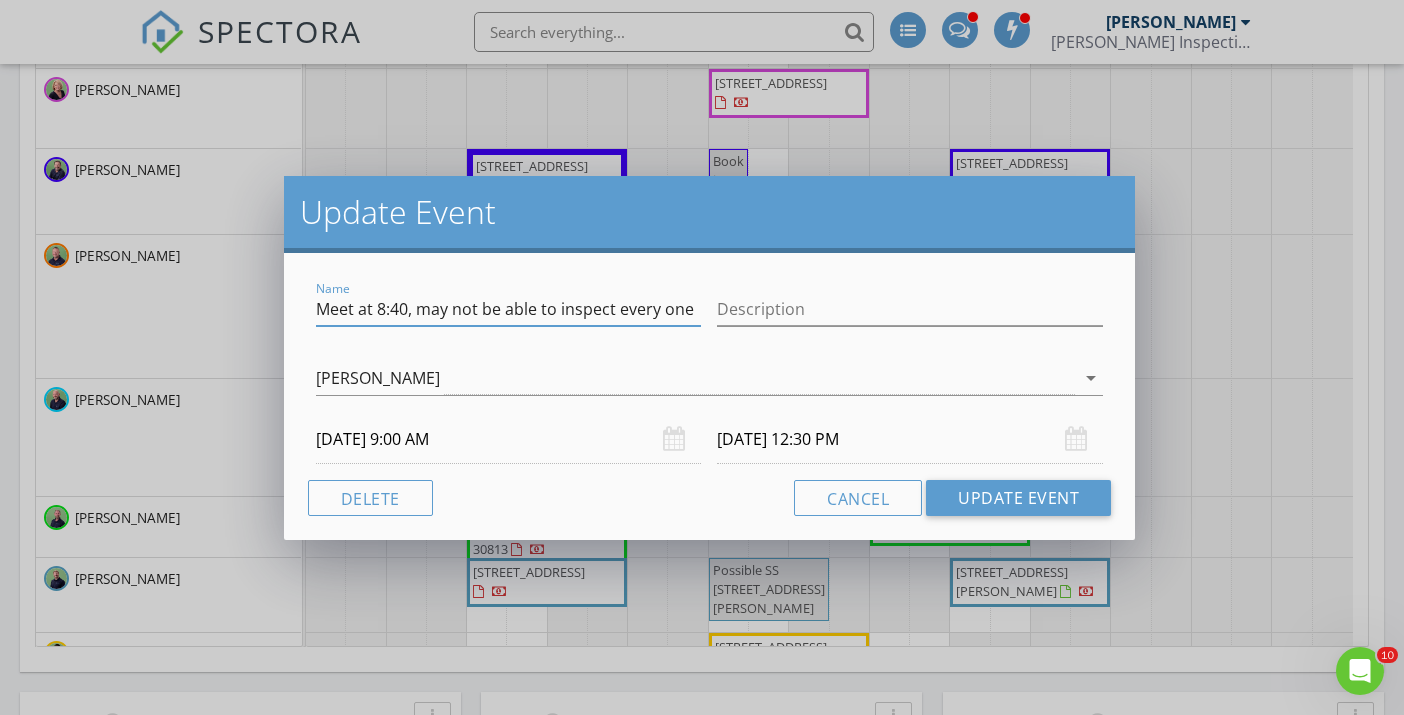 type on "Meet at 8:40, may not be able to inspect every one" 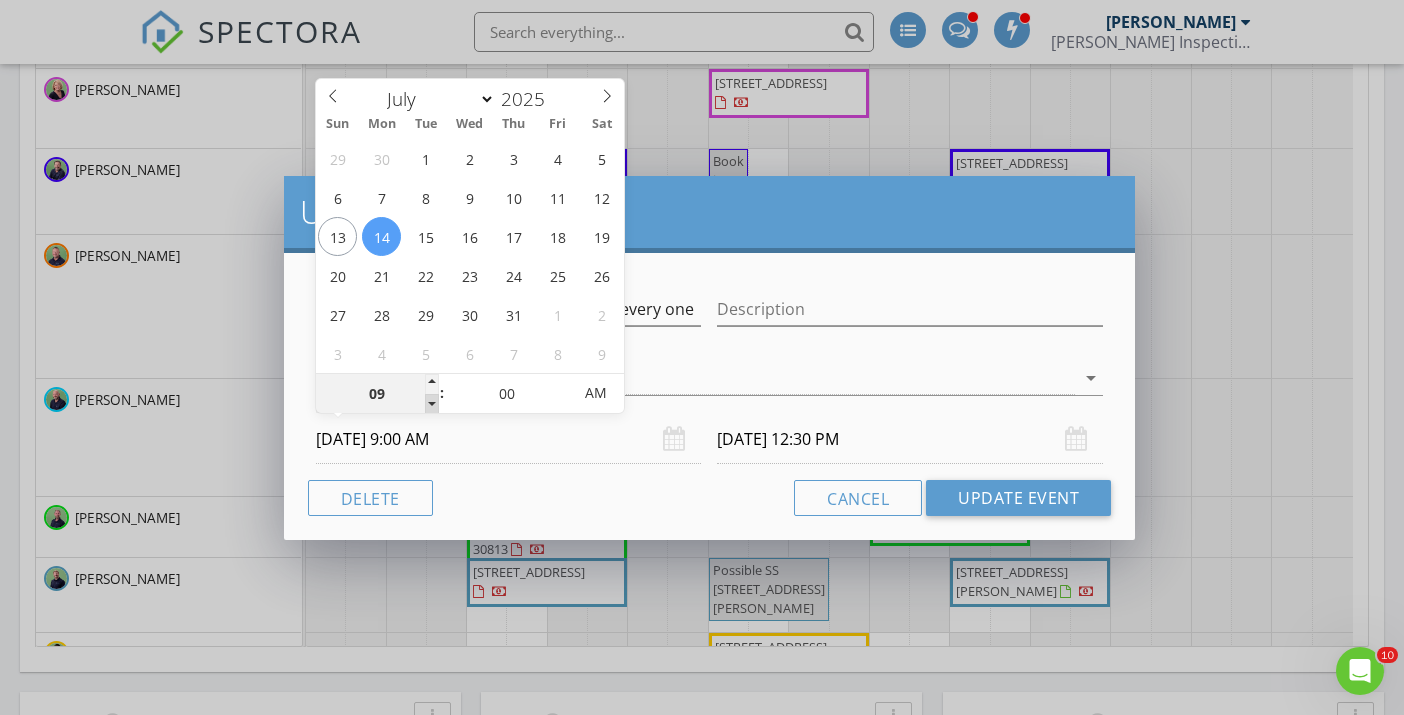 type on "08" 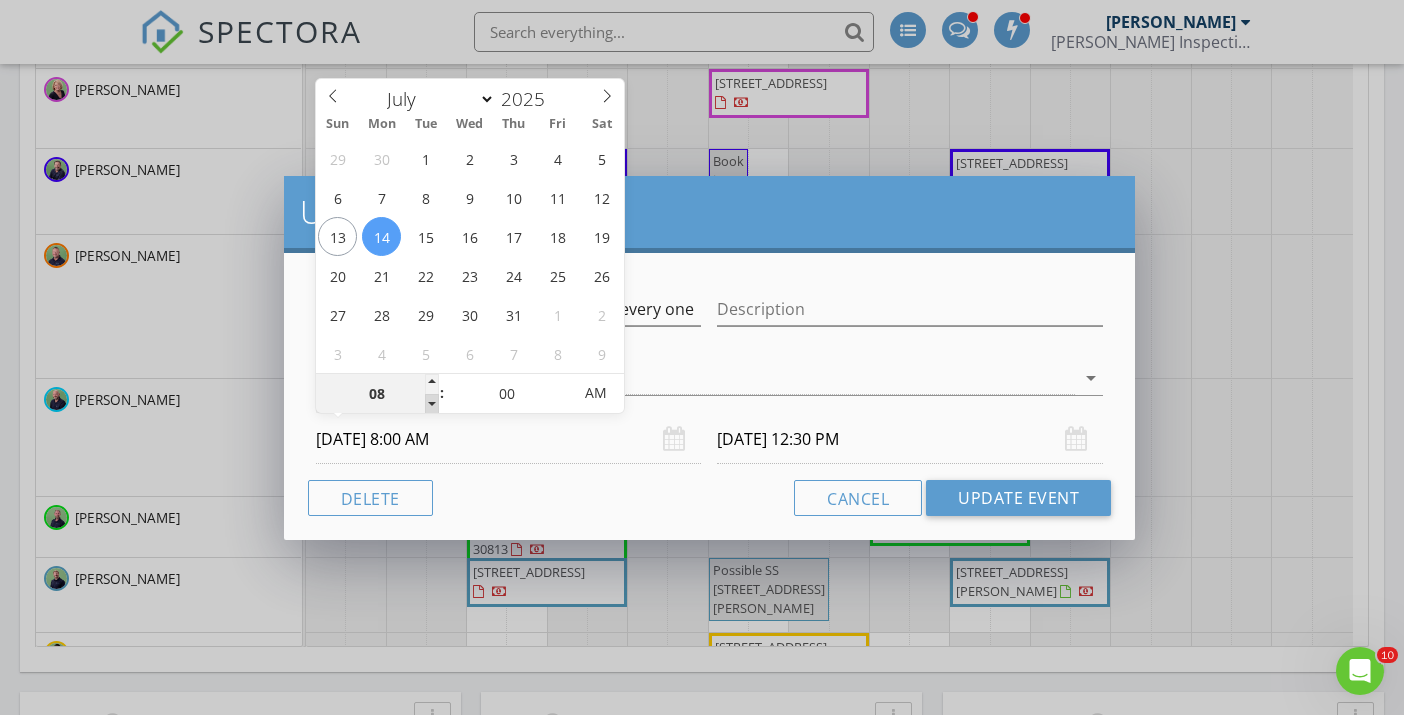 click at bounding box center (432, 404) 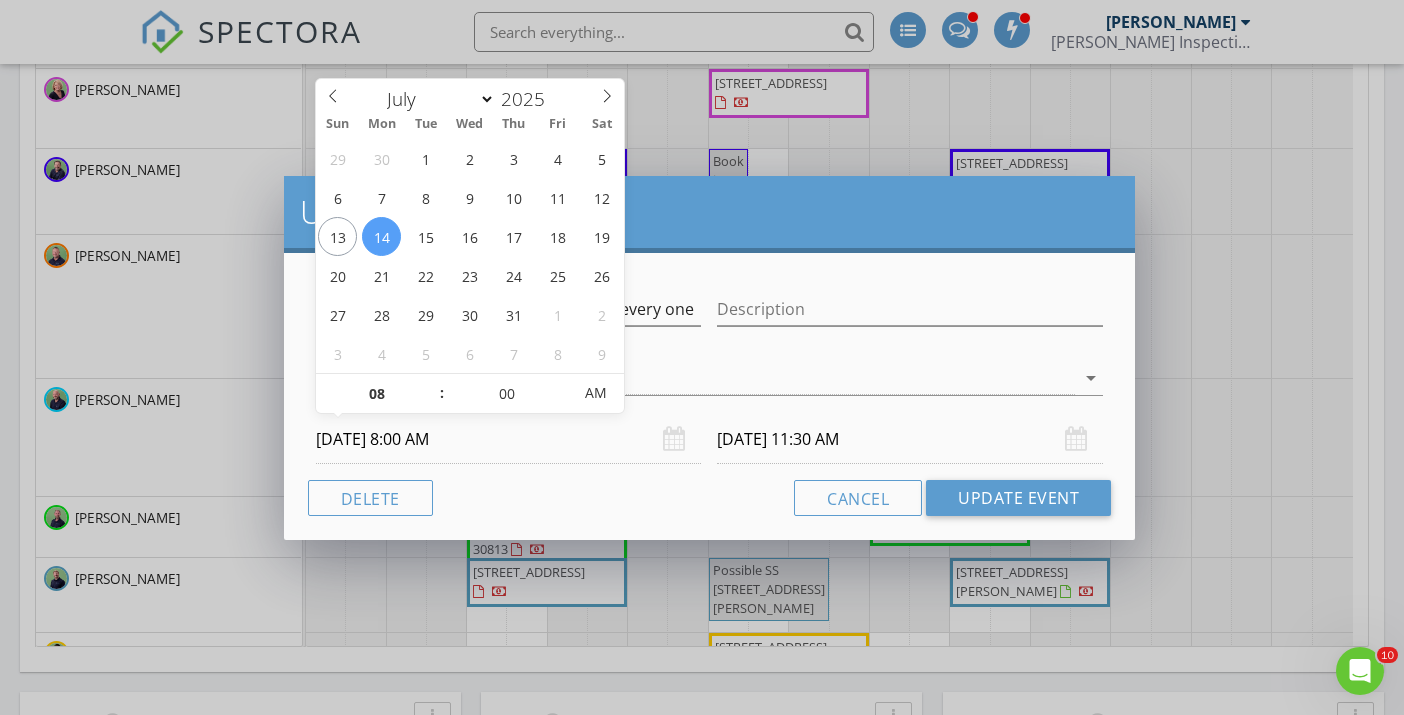 click on "07/14/2025 11:30 AM" at bounding box center (910, 439) 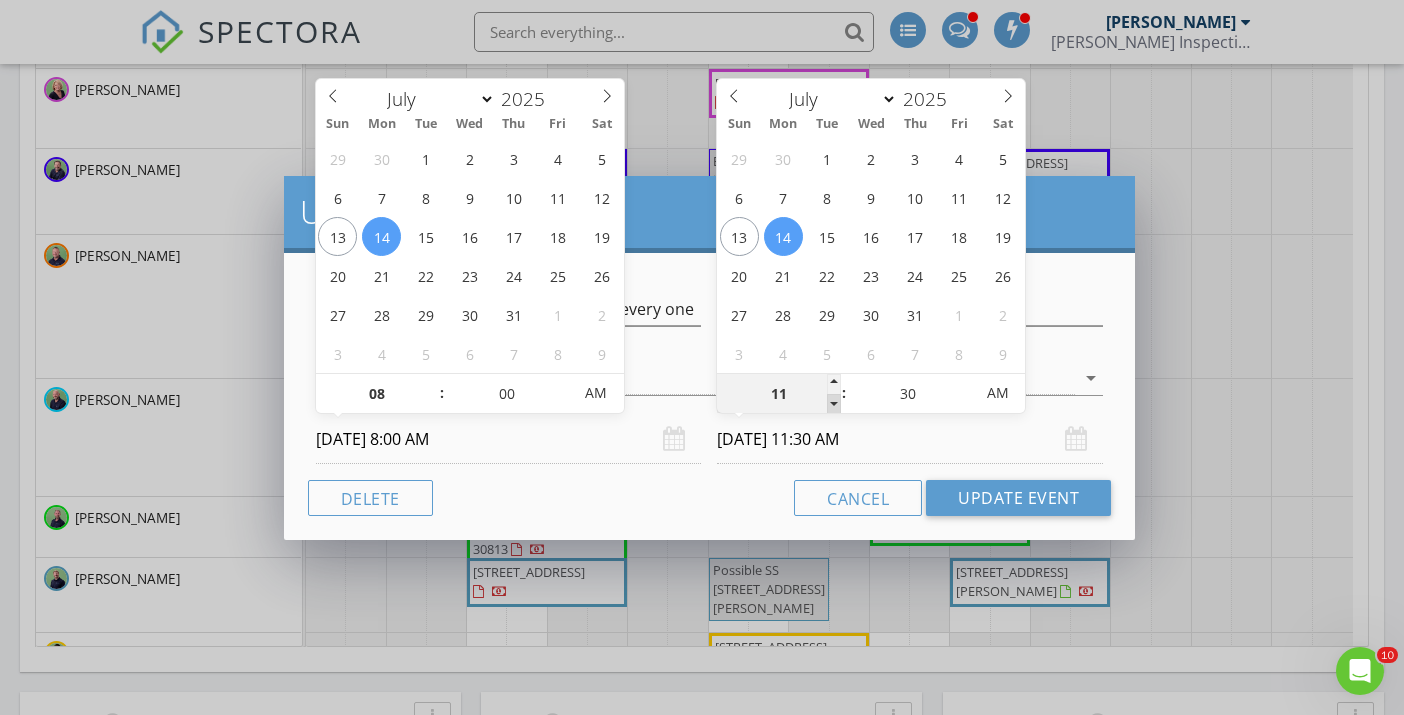 type on "10" 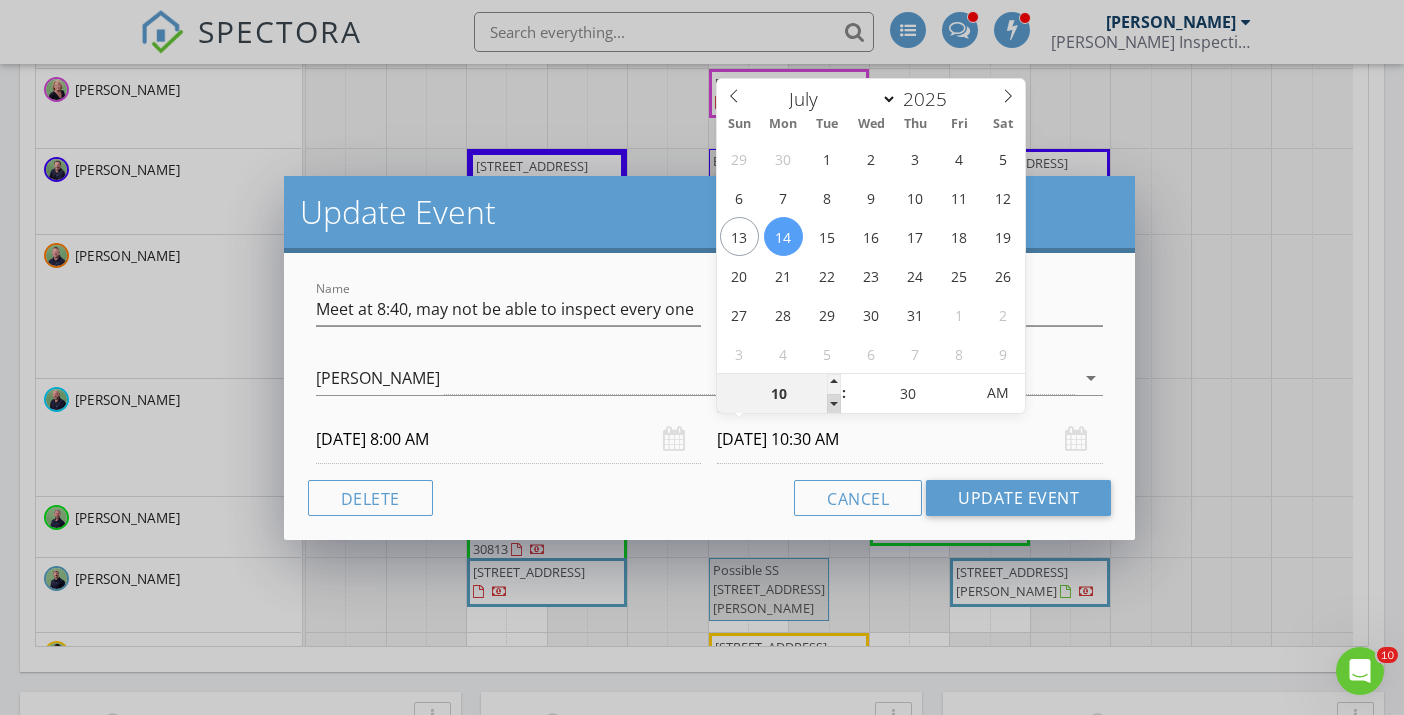 click at bounding box center [834, 404] 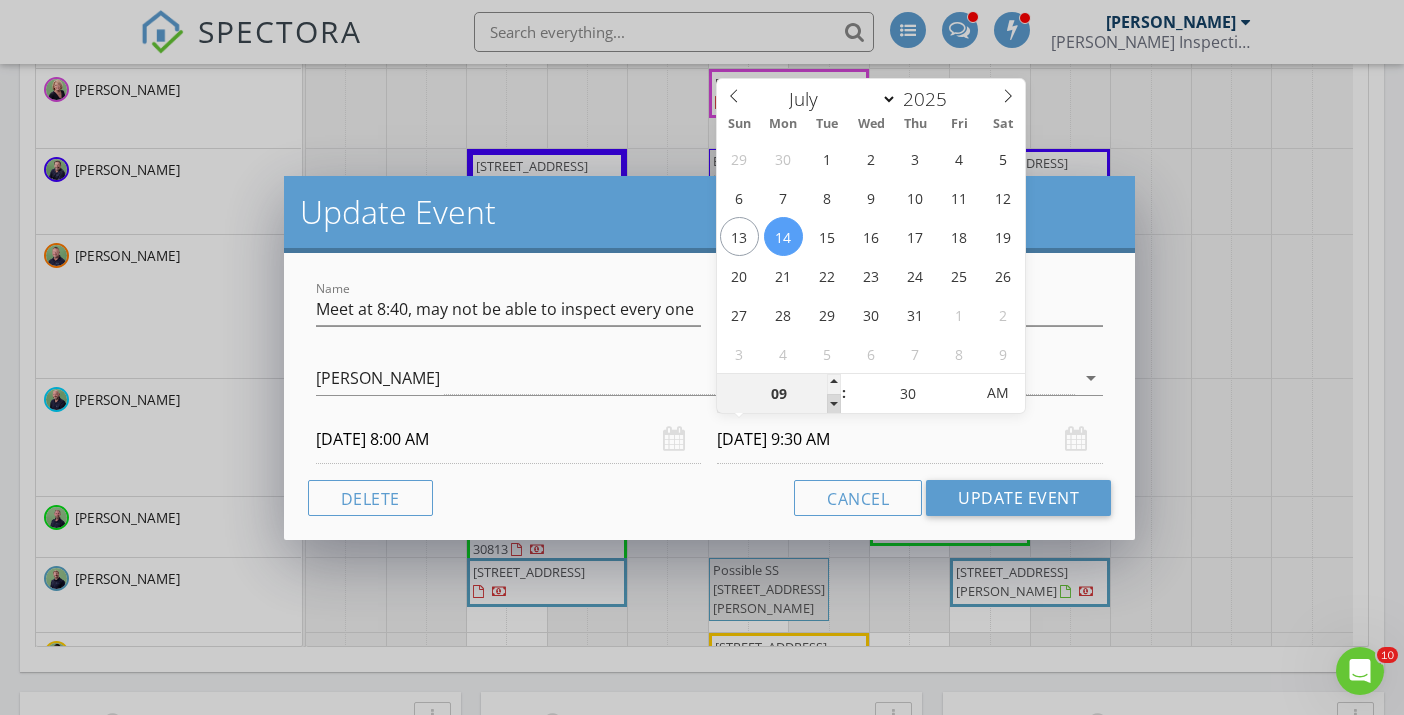 click at bounding box center [834, 404] 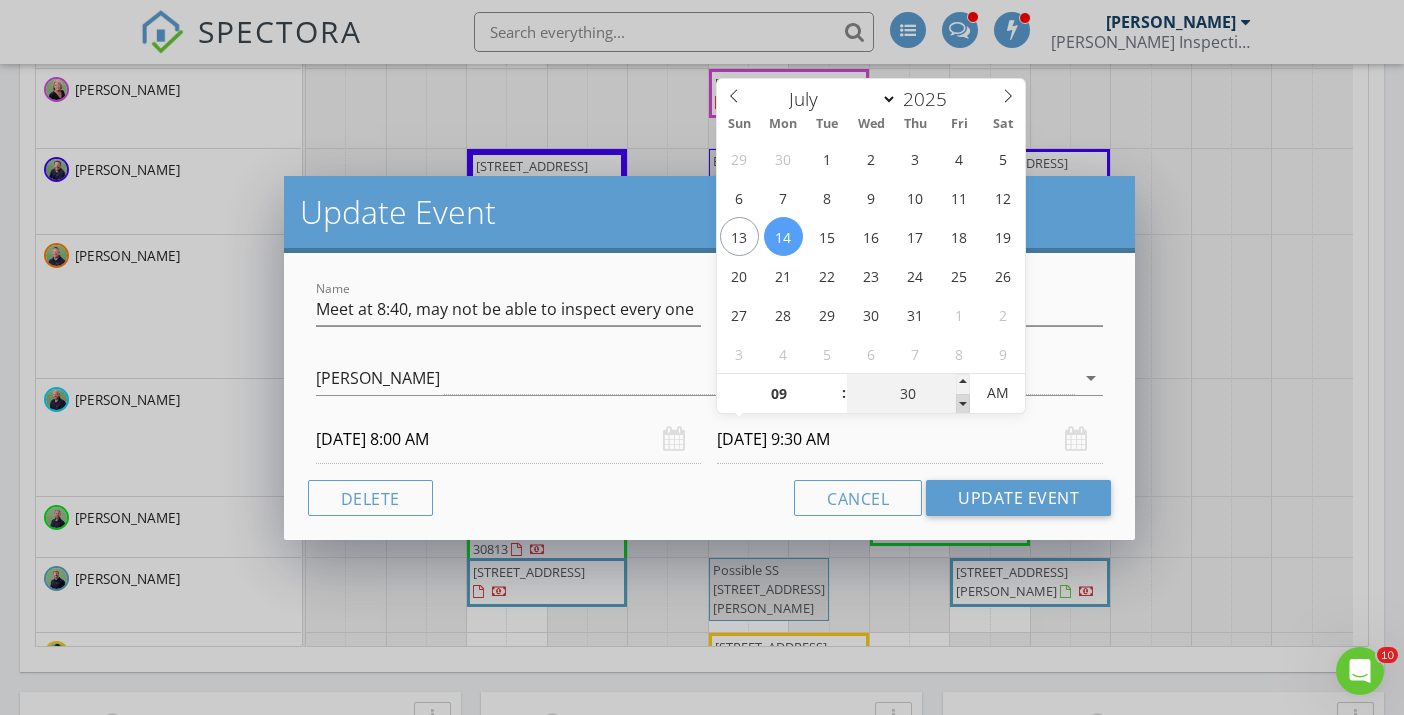 type on "25" 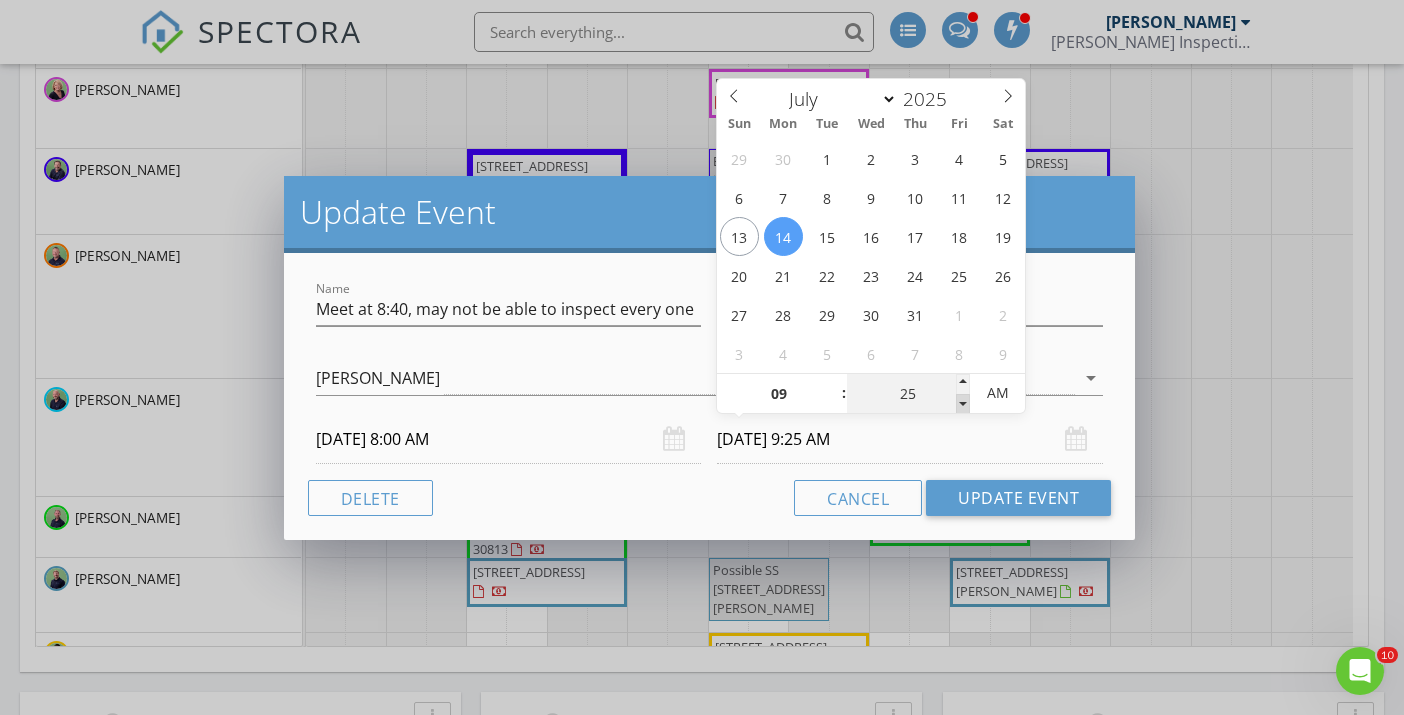 click at bounding box center [963, 404] 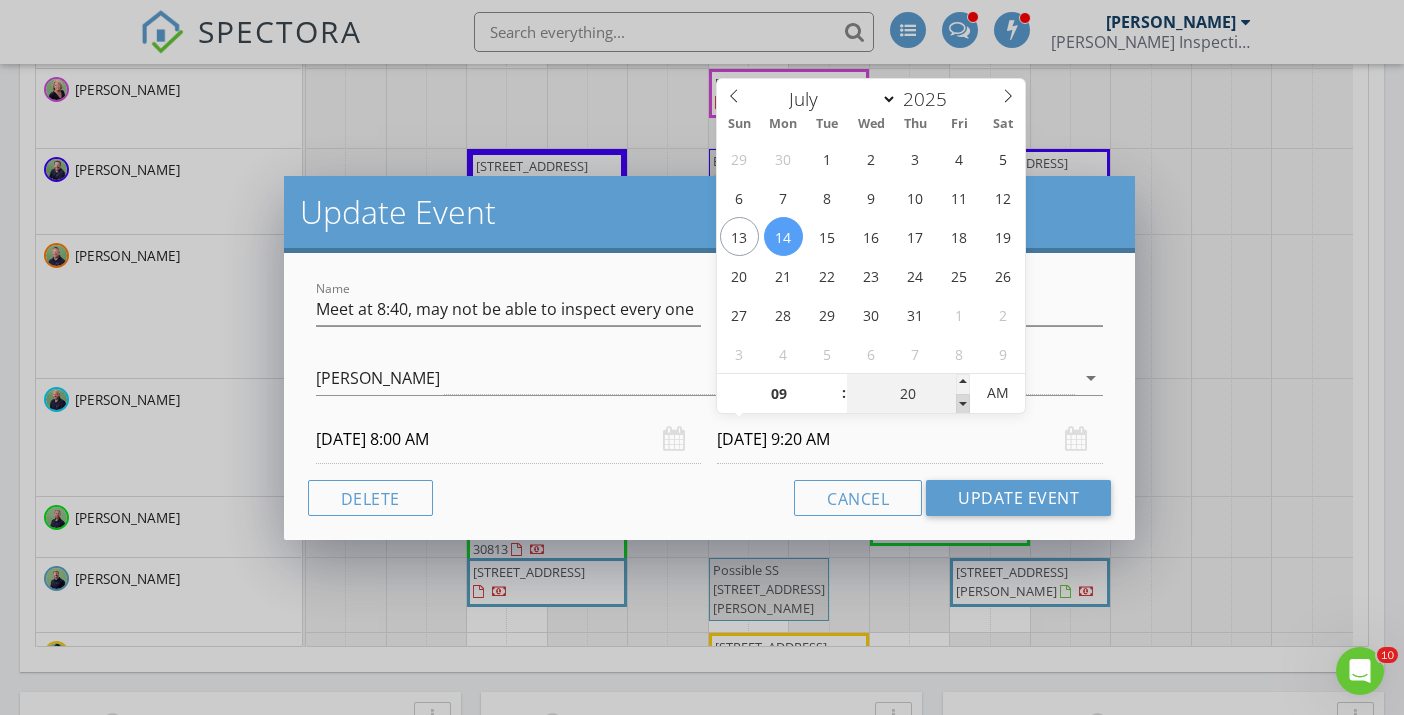 click at bounding box center (963, 404) 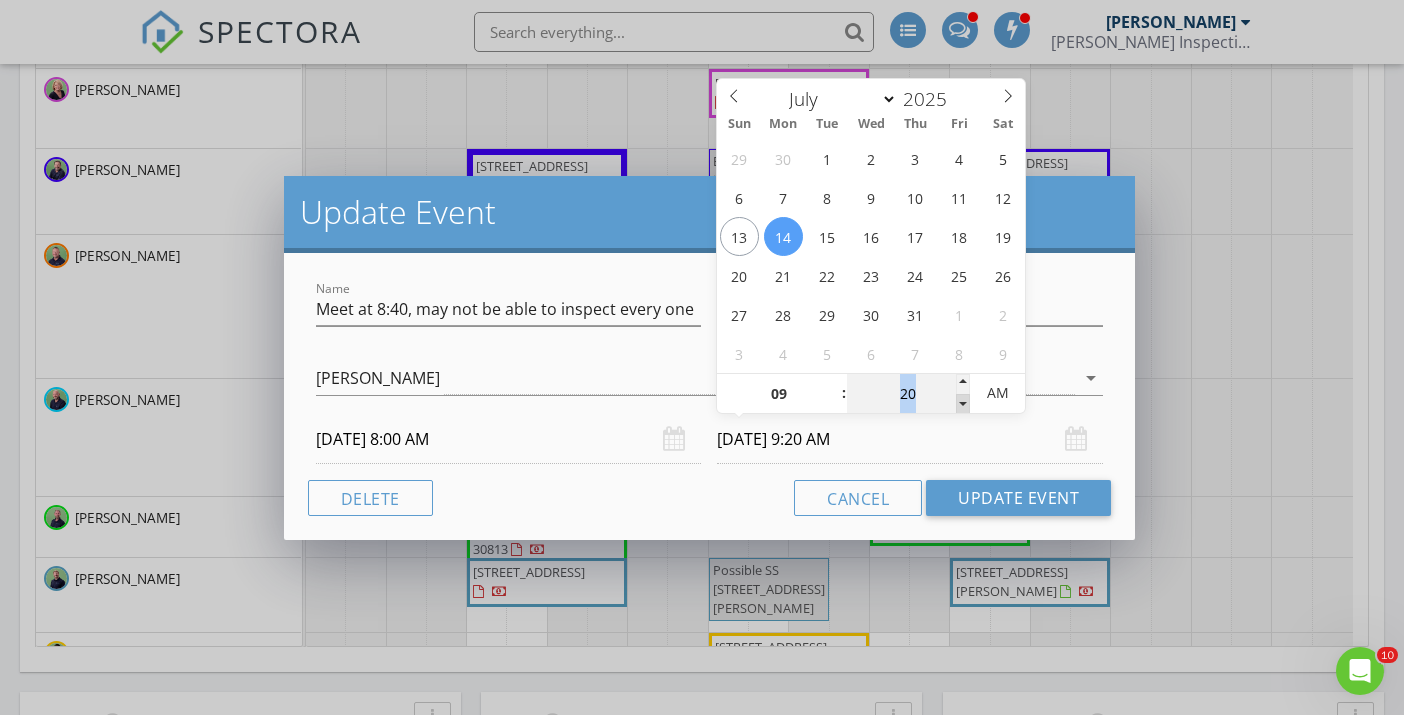 type on "15" 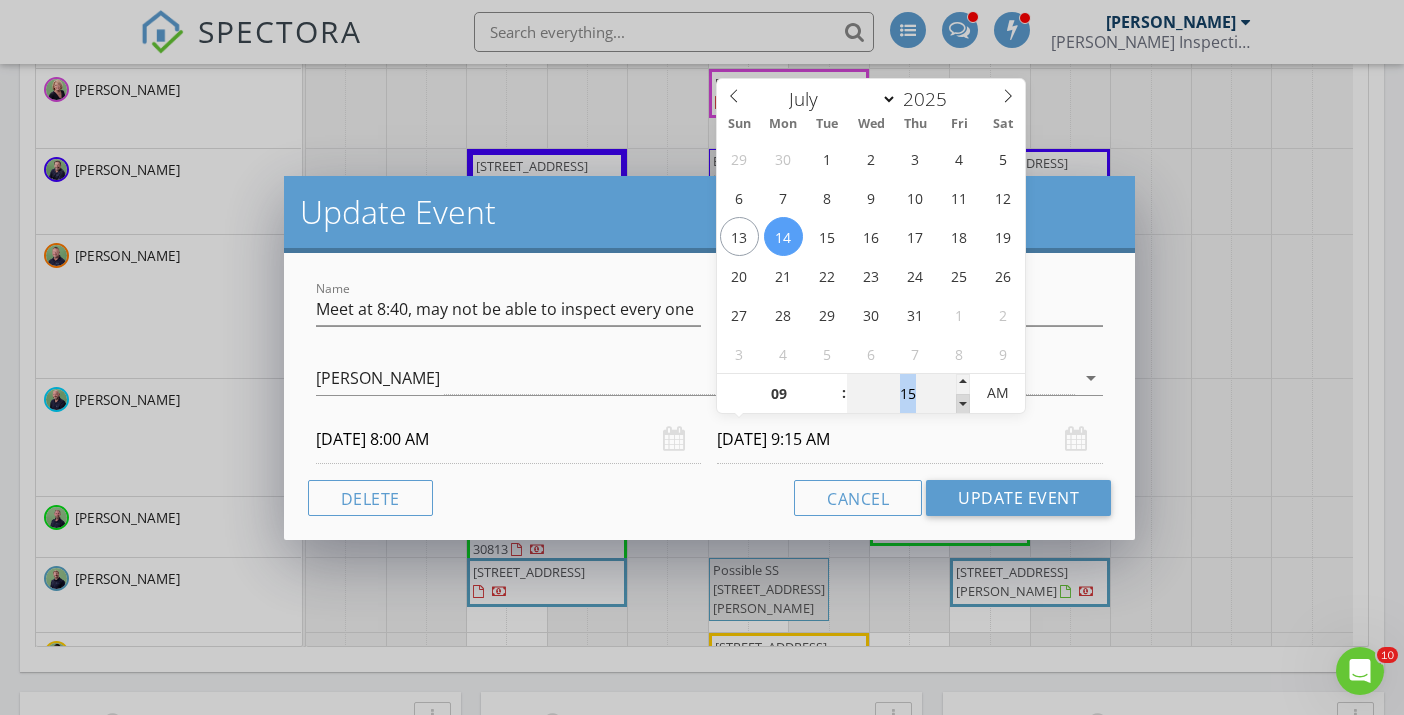 click at bounding box center [963, 404] 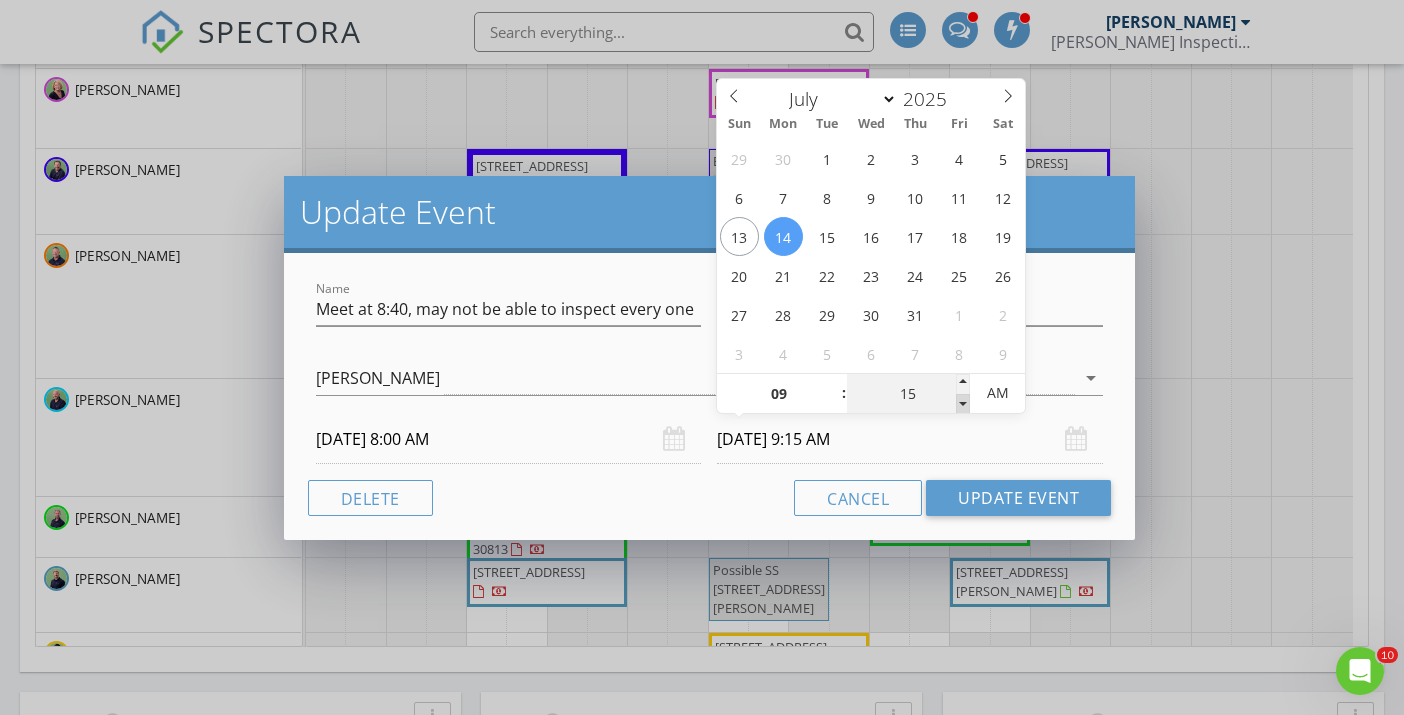 type on "10" 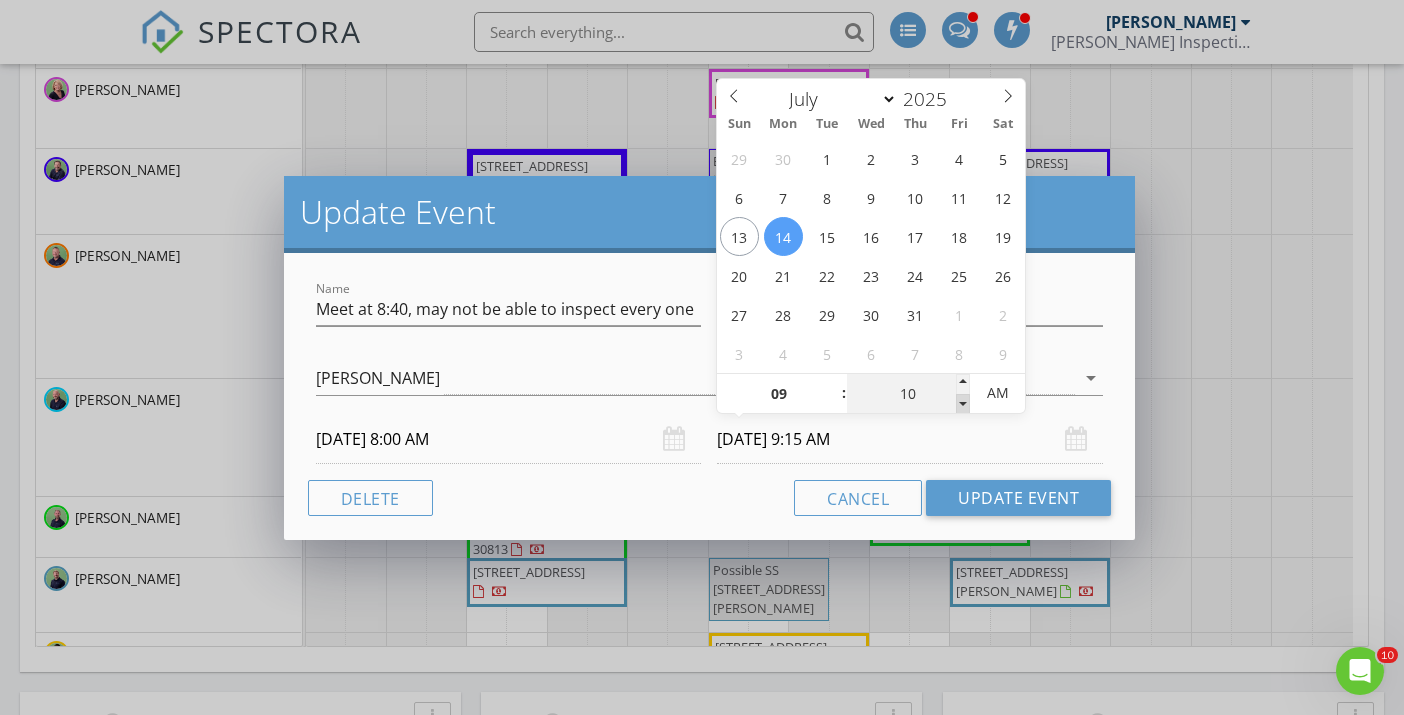 type on "07/14/2025 9:10 AM" 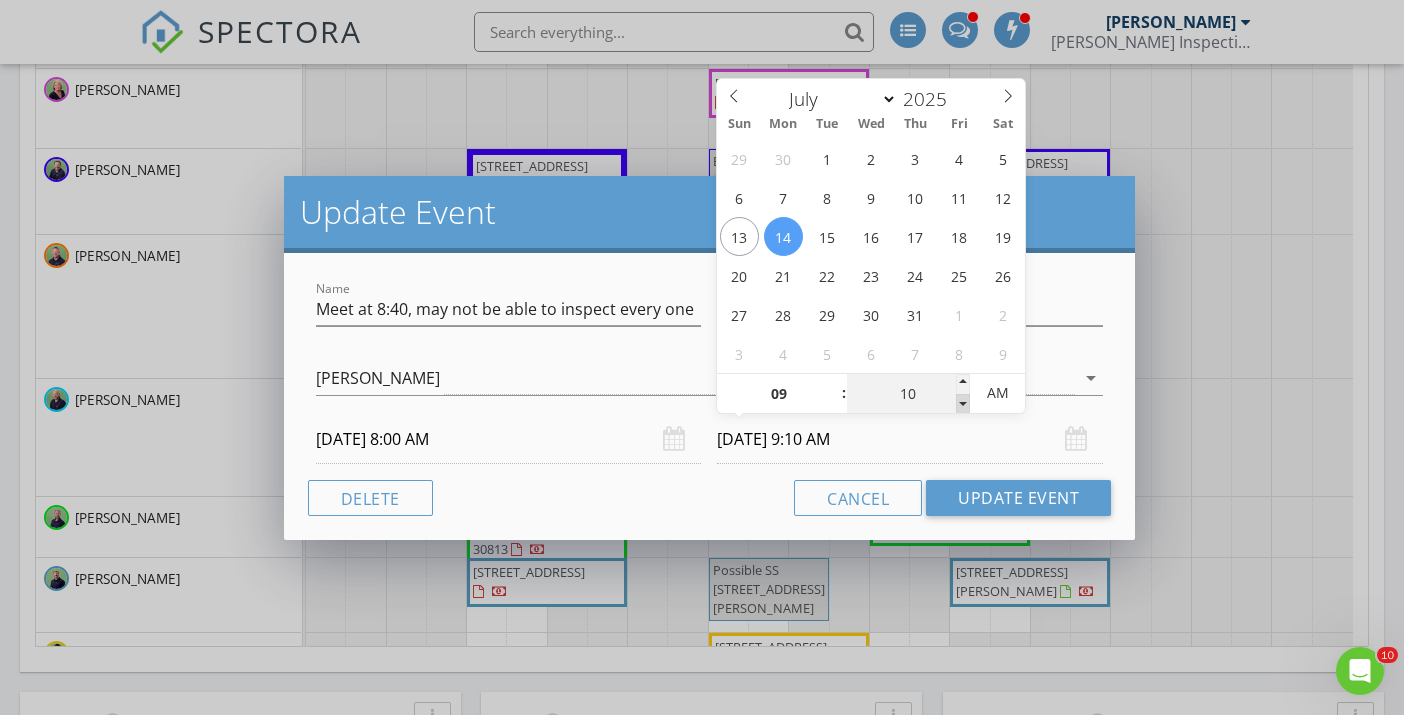 click at bounding box center [963, 404] 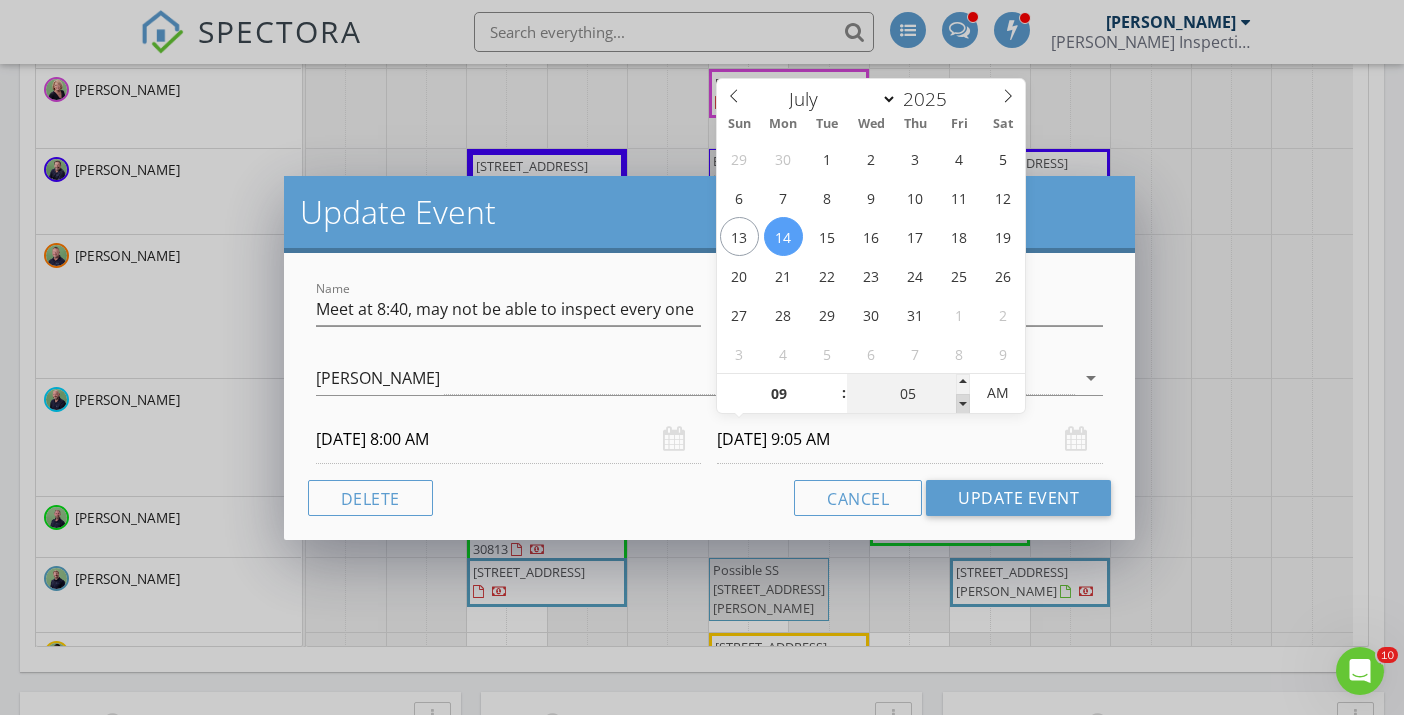 click at bounding box center [963, 404] 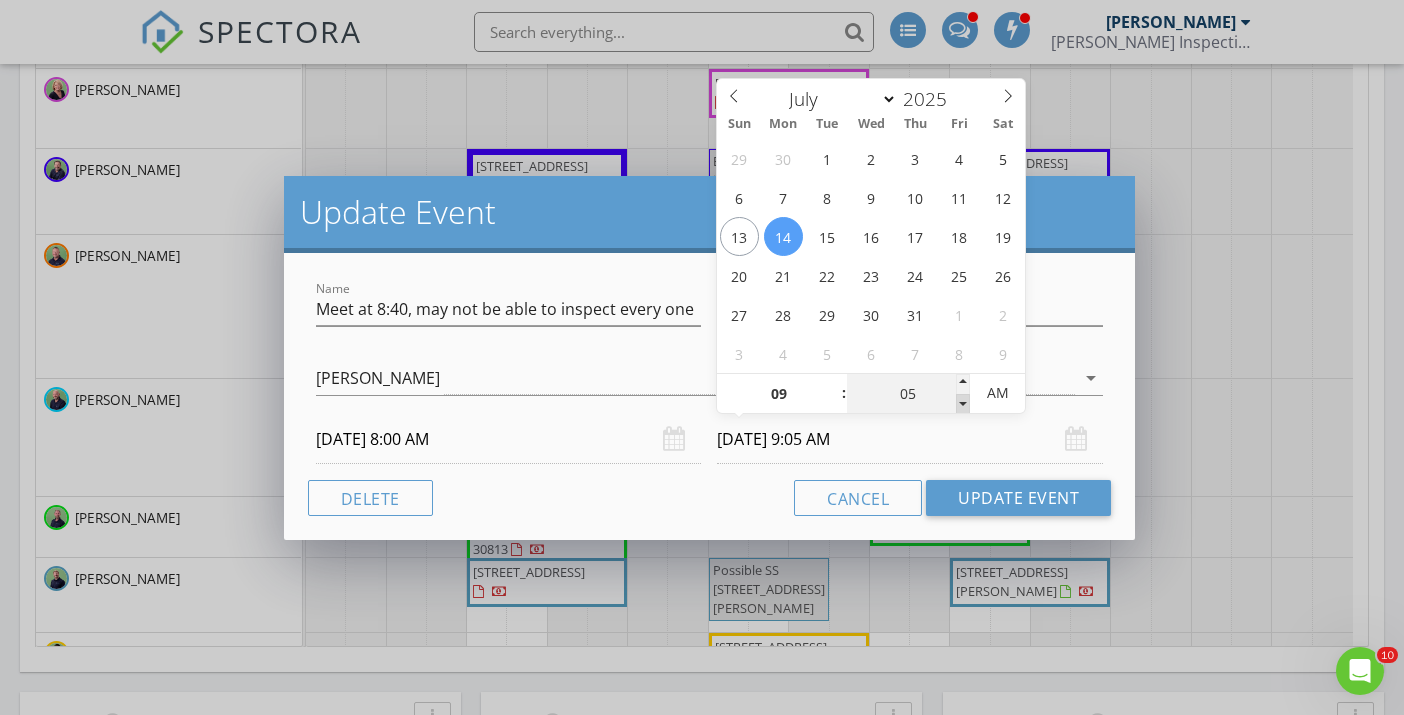 type on "00" 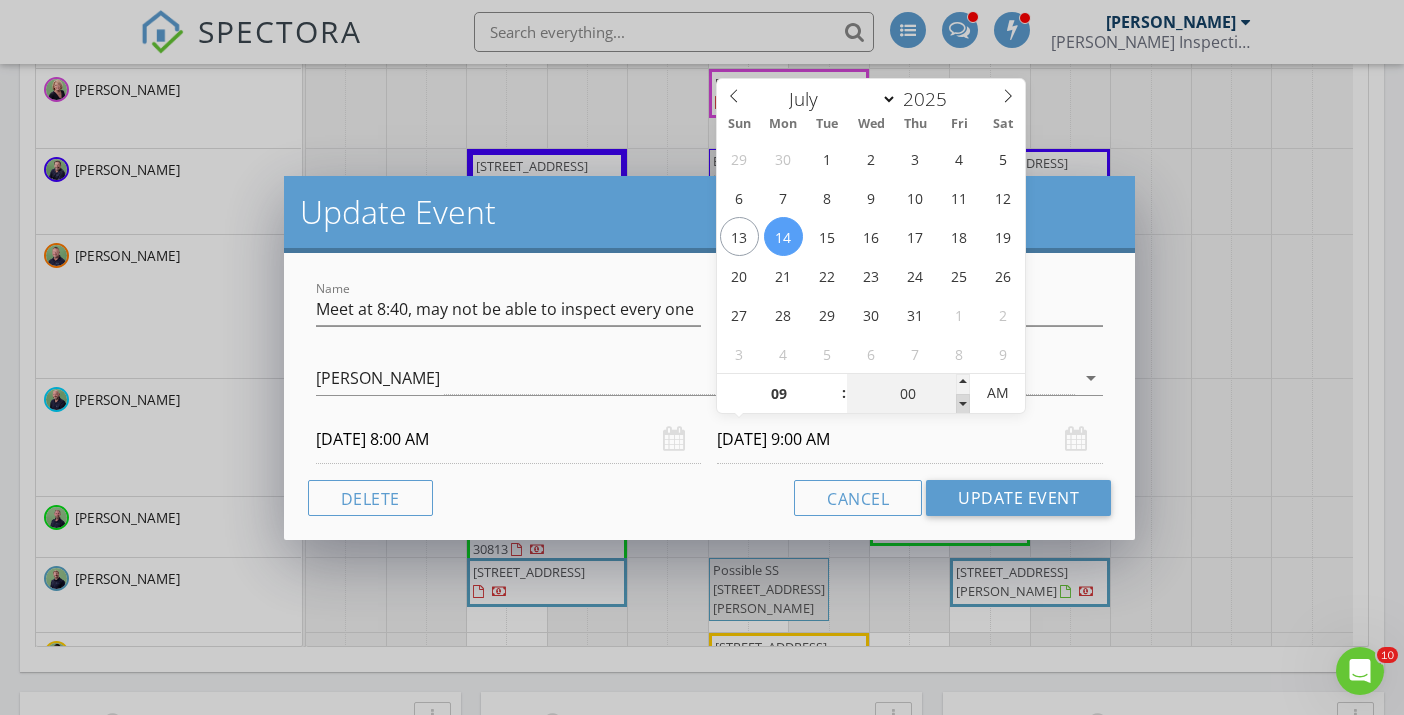 click at bounding box center [963, 404] 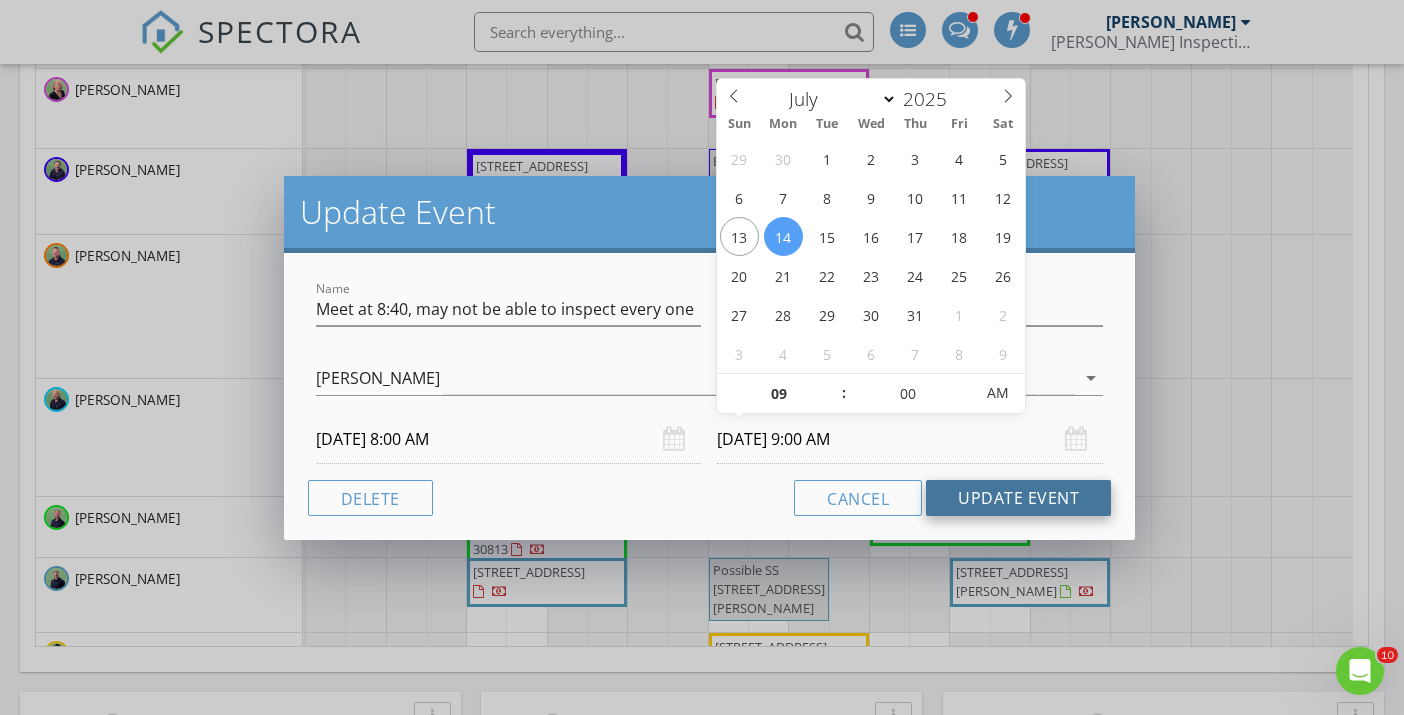 click on "Update Event" at bounding box center [1018, 498] 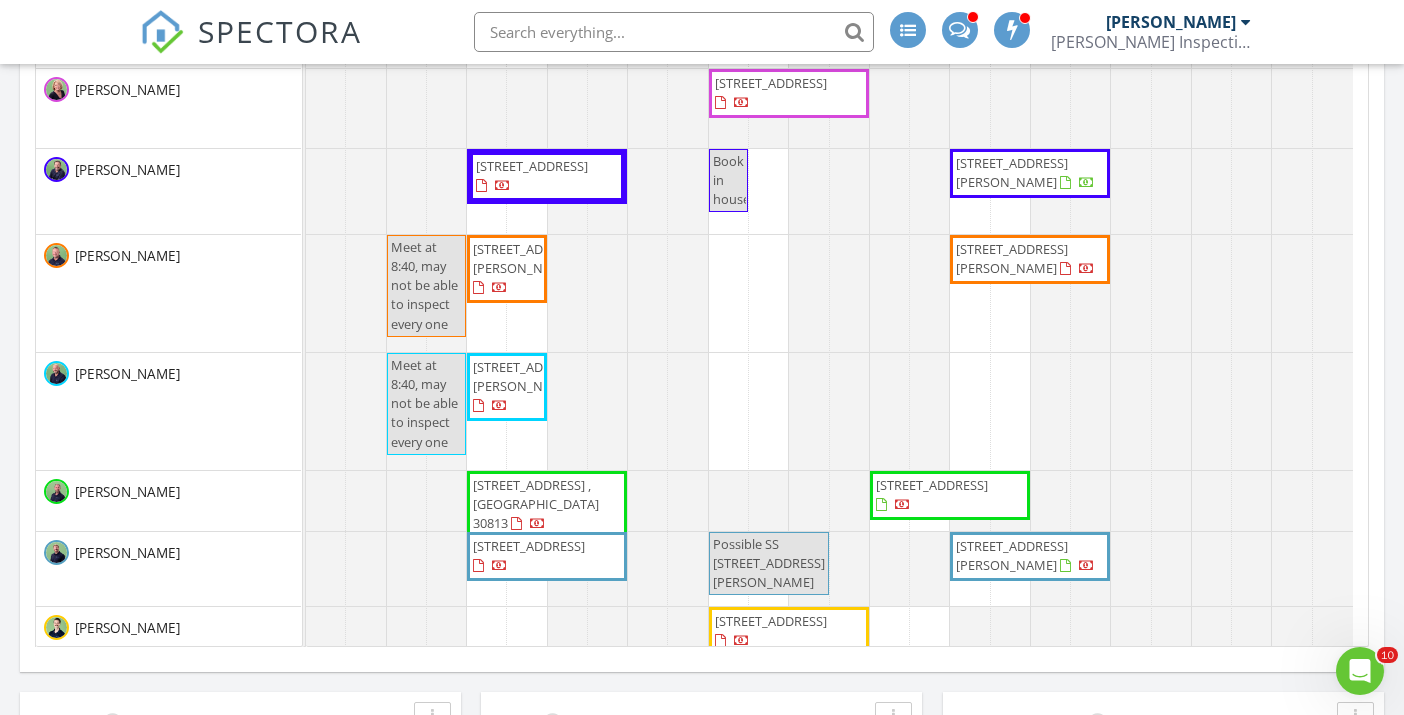 scroll, scrollTop: 11, scrollLeft: 0, axis: vertical 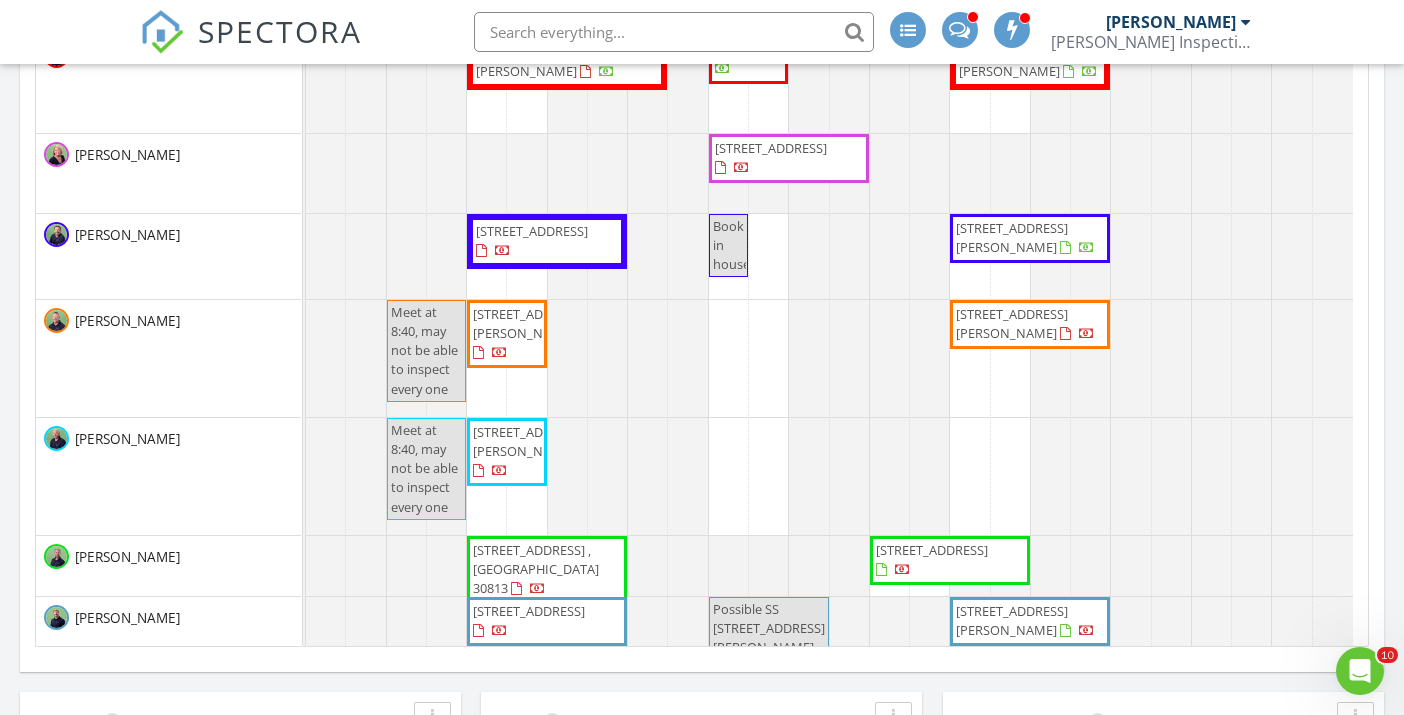 click on "119 Davis Rd 1-11, Augusta 30907" at bounding box center [507, 334] 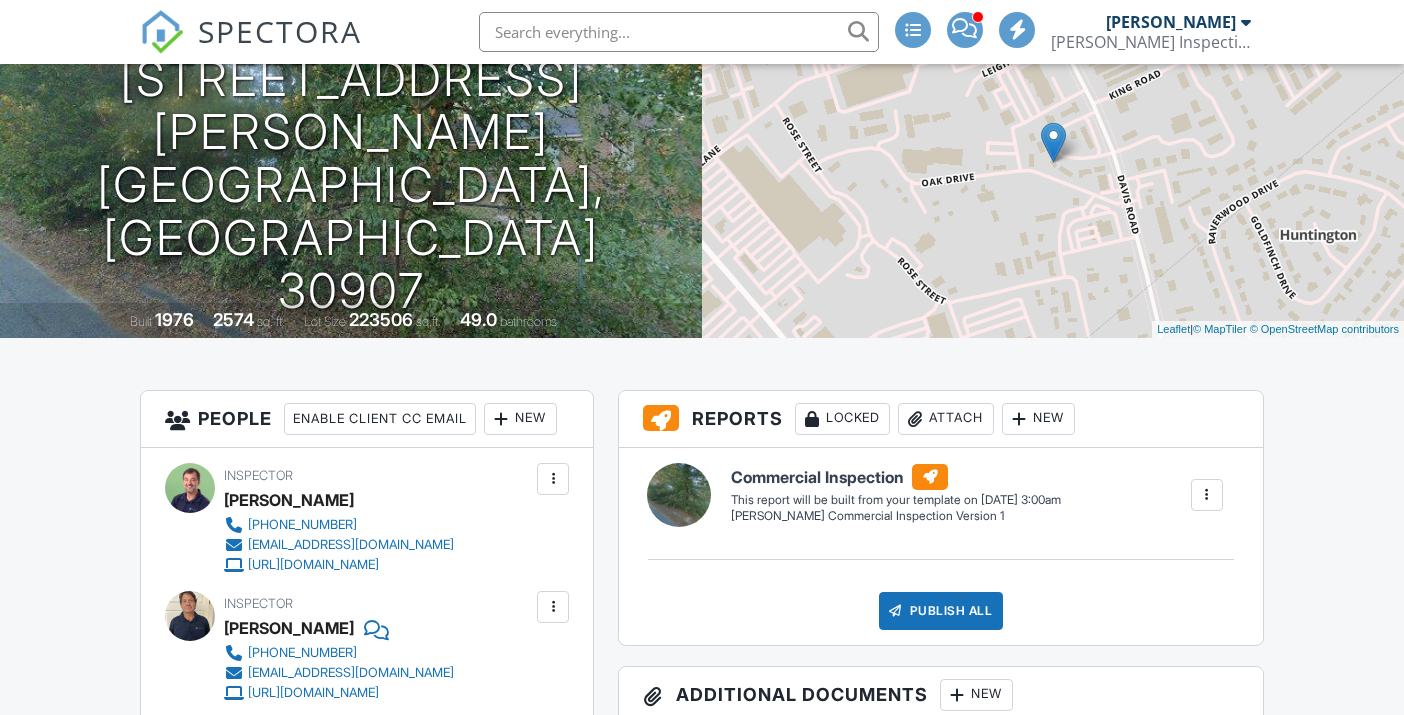 scroll, scrollTop: 156, scrollLeft: 0, axis: vertical 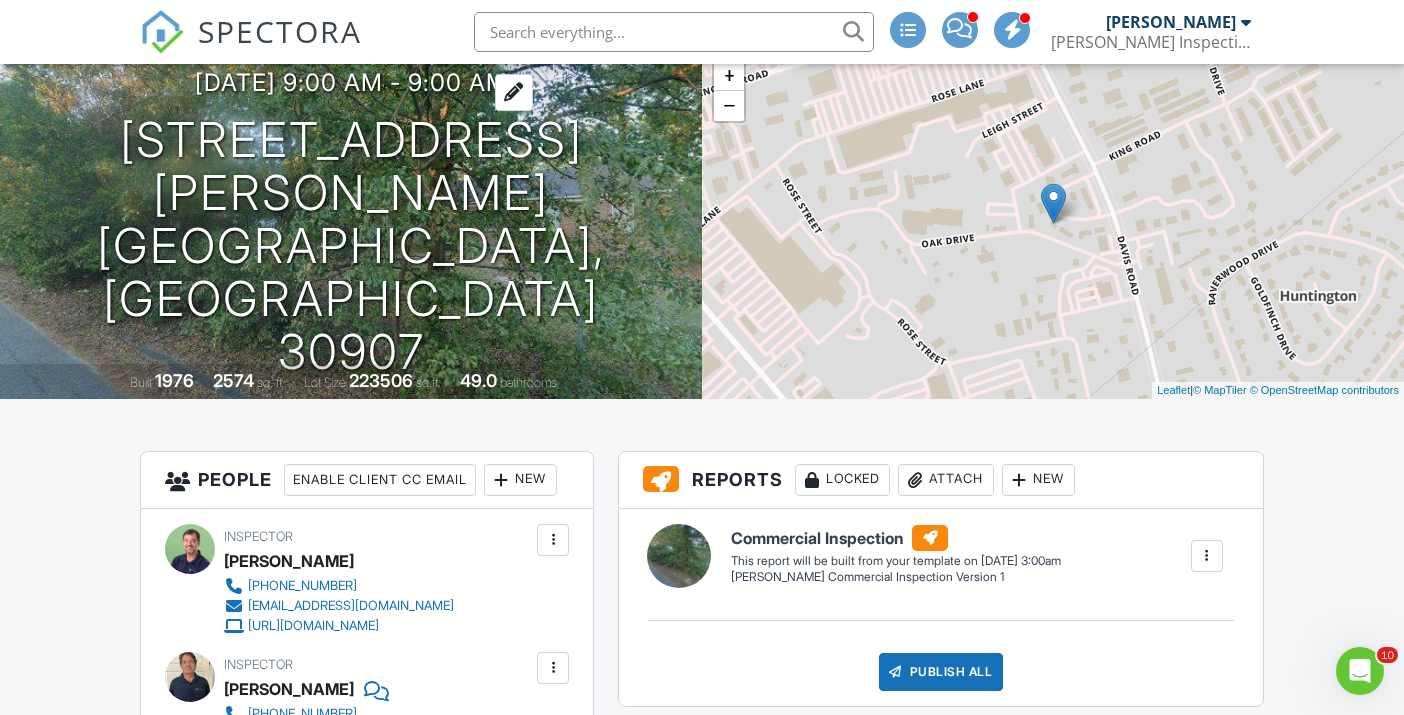 click on "[DATE]  9:00 am
- 9:00 am" at bounding box center [351, 82] 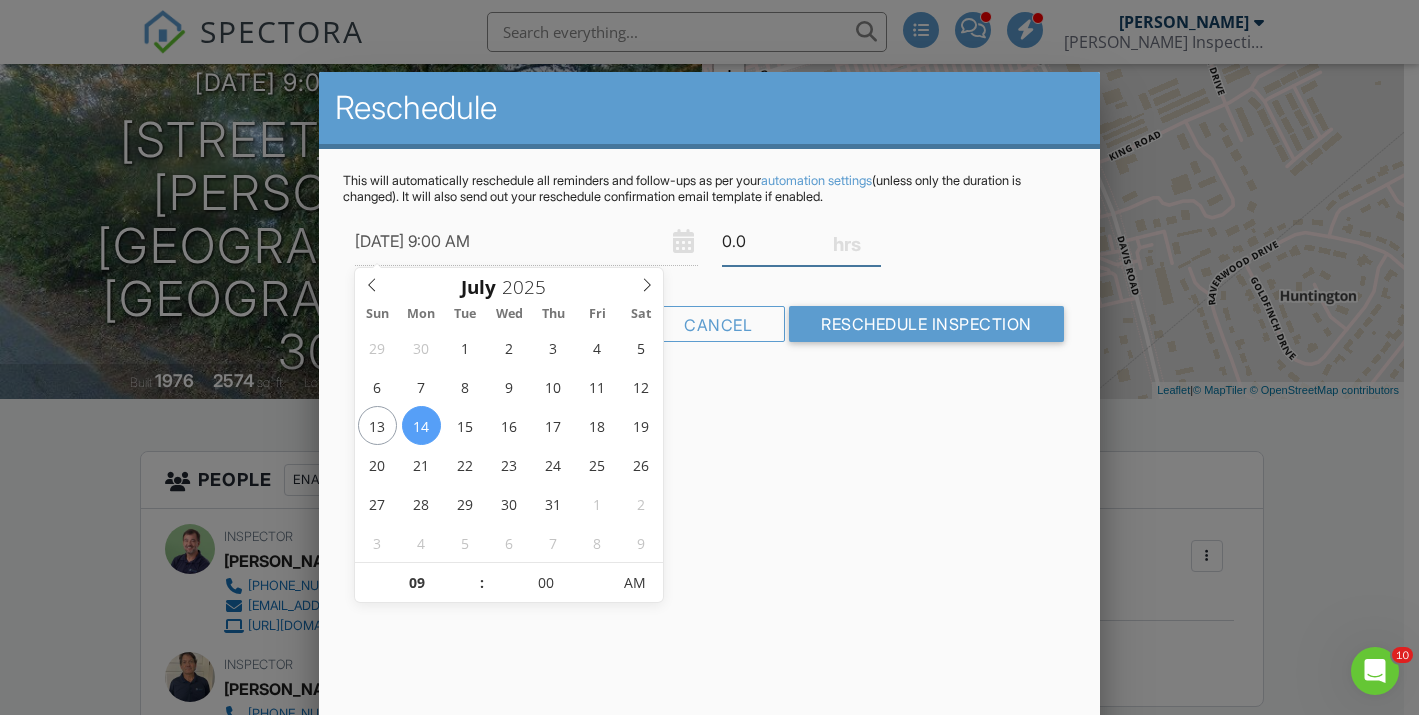 click on "0.0" at bounding box center [801, 241] 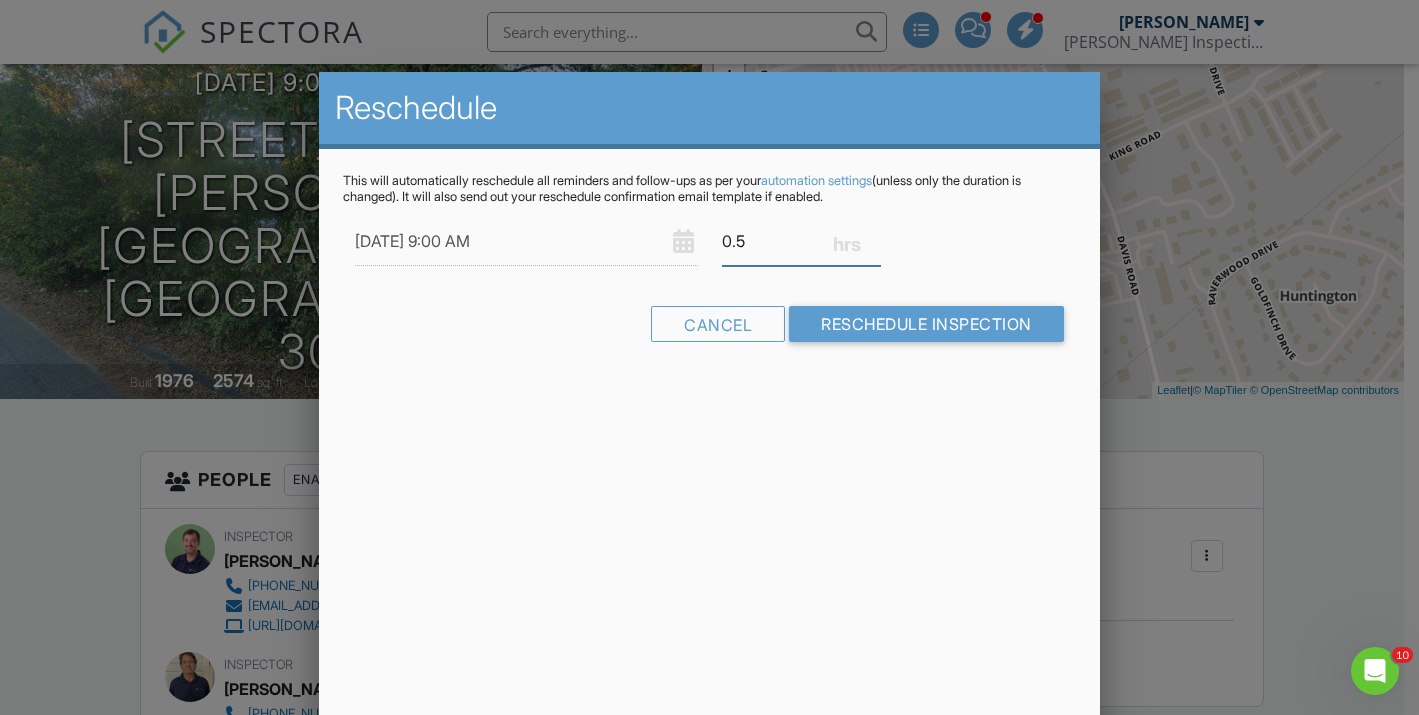 click on "0.5" at bounding box center (801, 241) 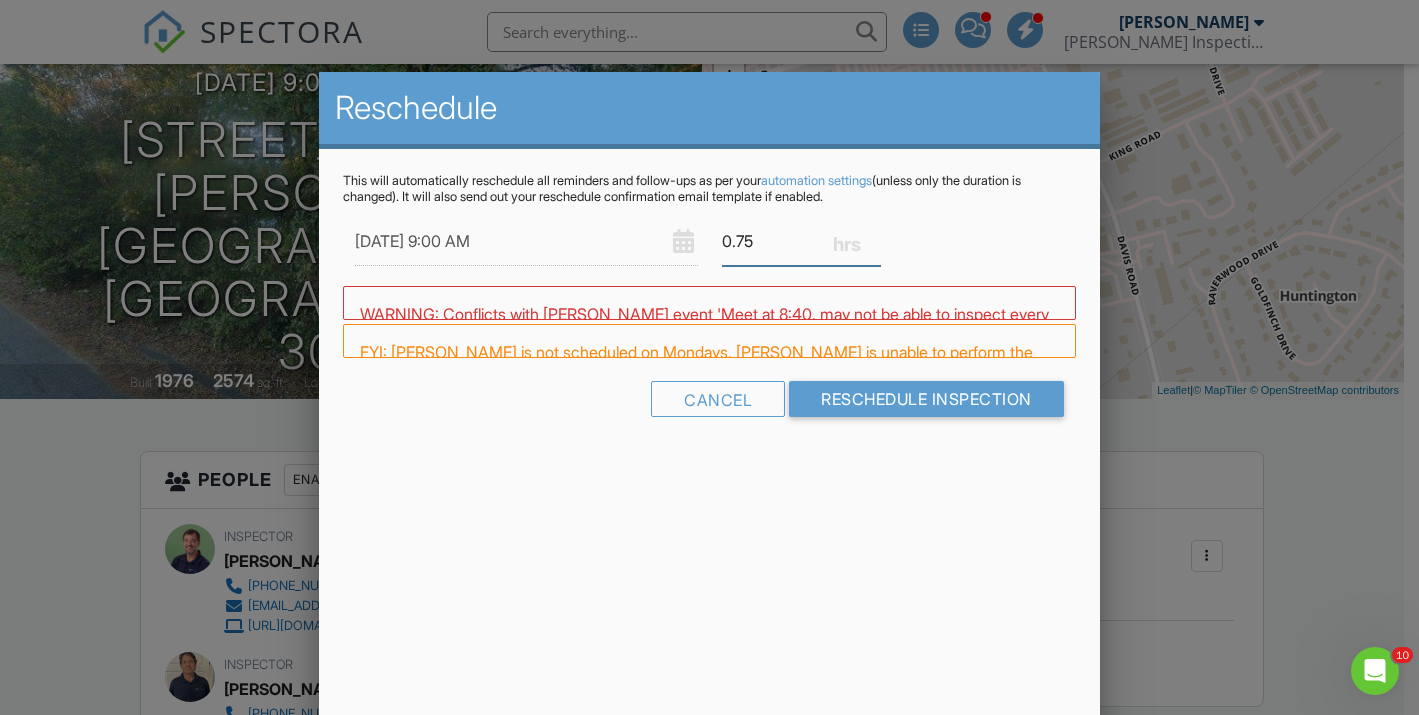 click on "0.75" at bounding box center [801, 241] 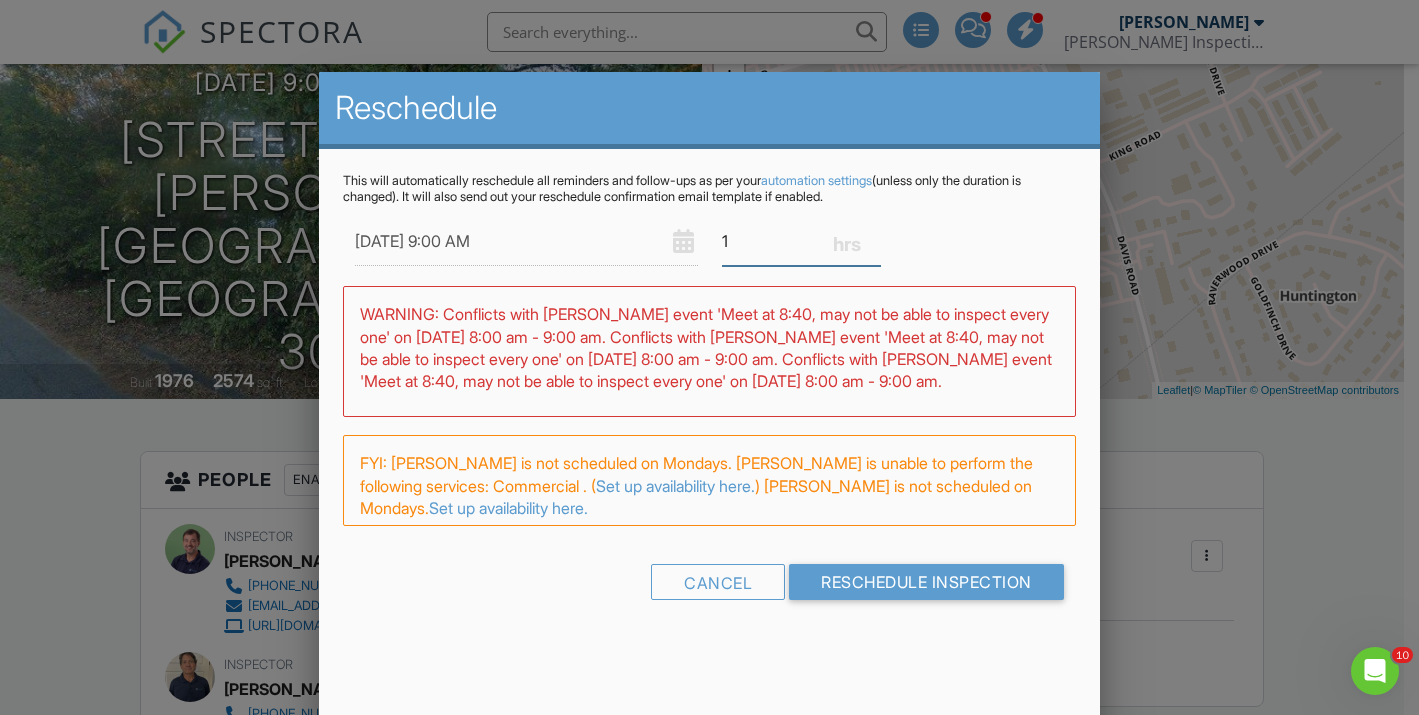 click on "1" at bounding box center [801, 241] 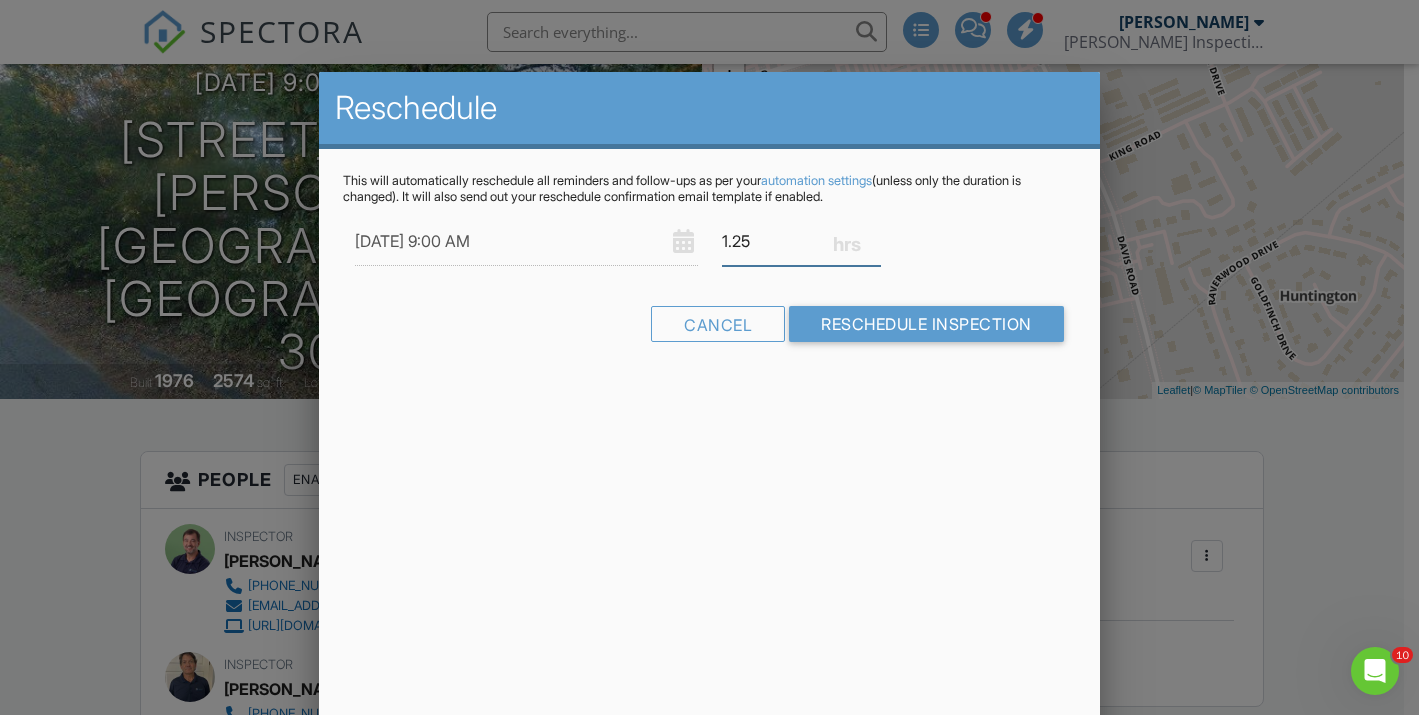 click on "1.25" at bounding box center [801, 241] 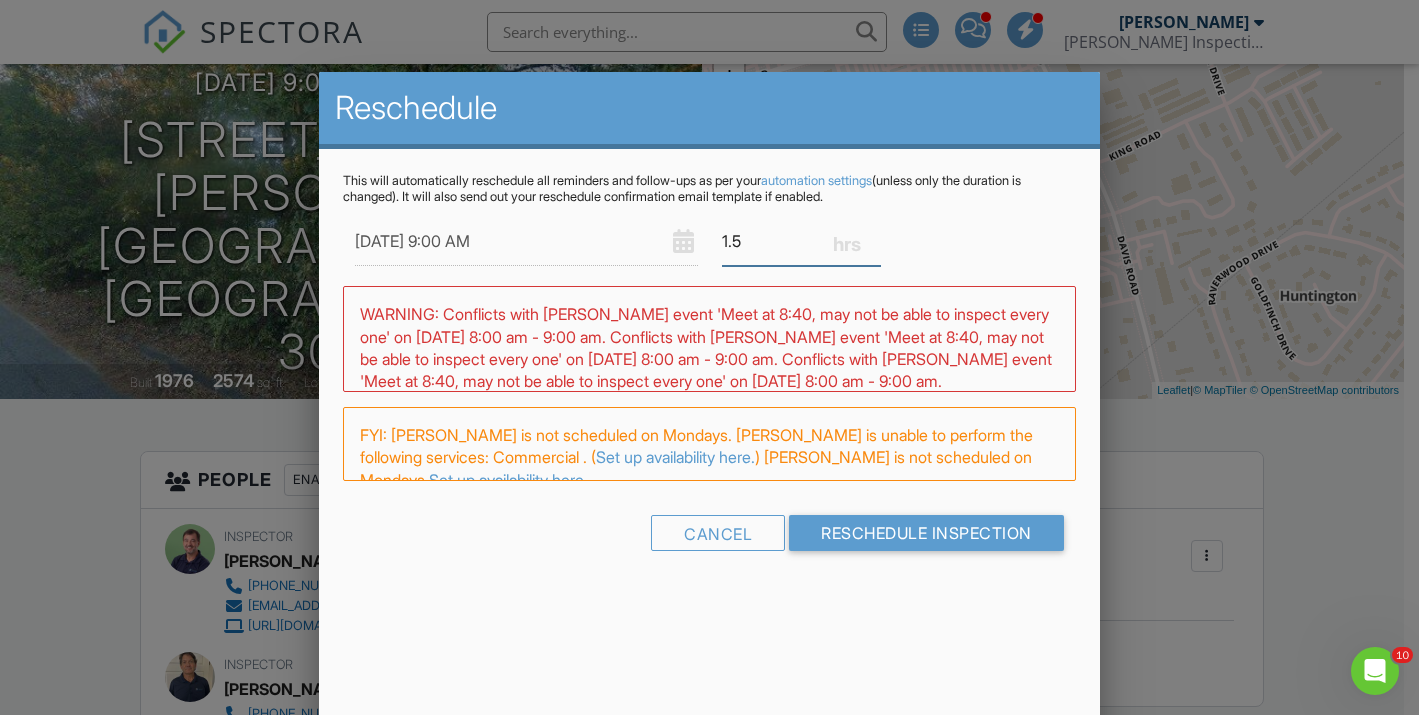 click on "1.5" at bounding box center [801, 241] 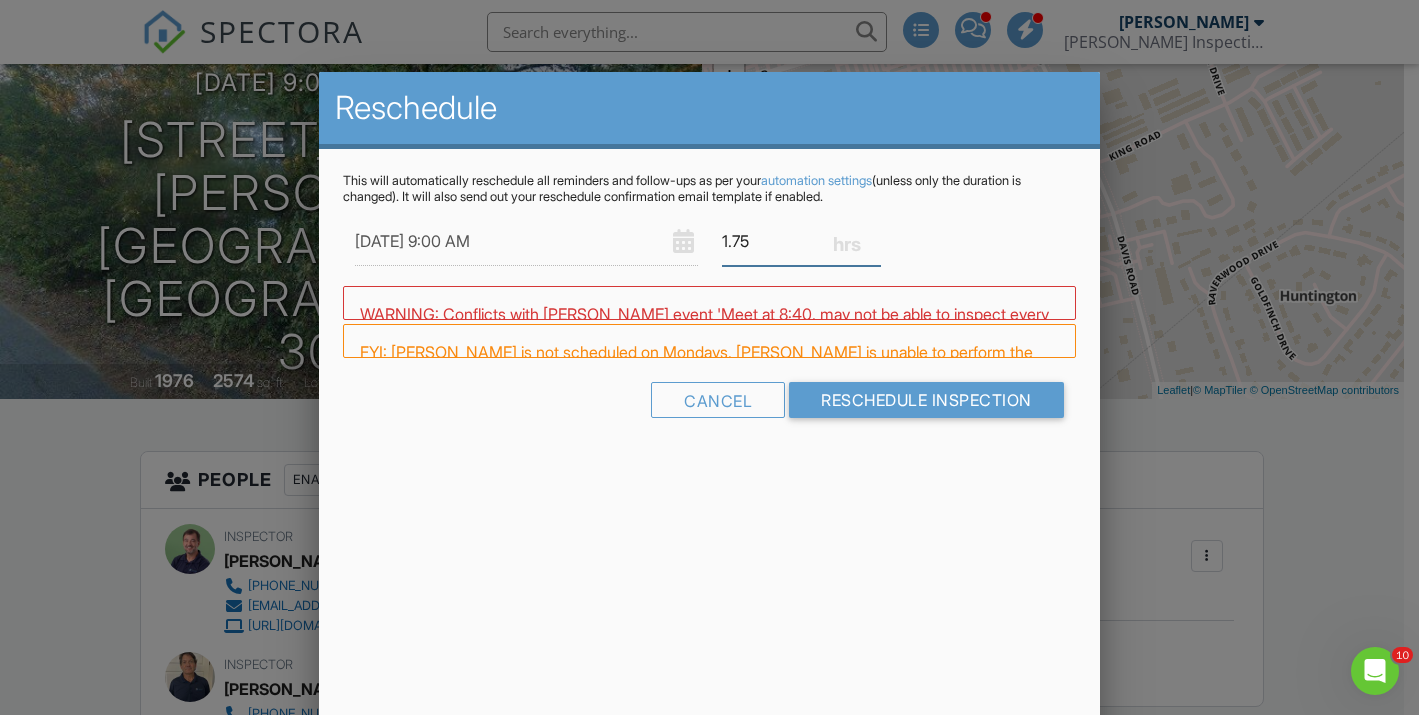 click on "1.75" at bounding box center (801, 241) 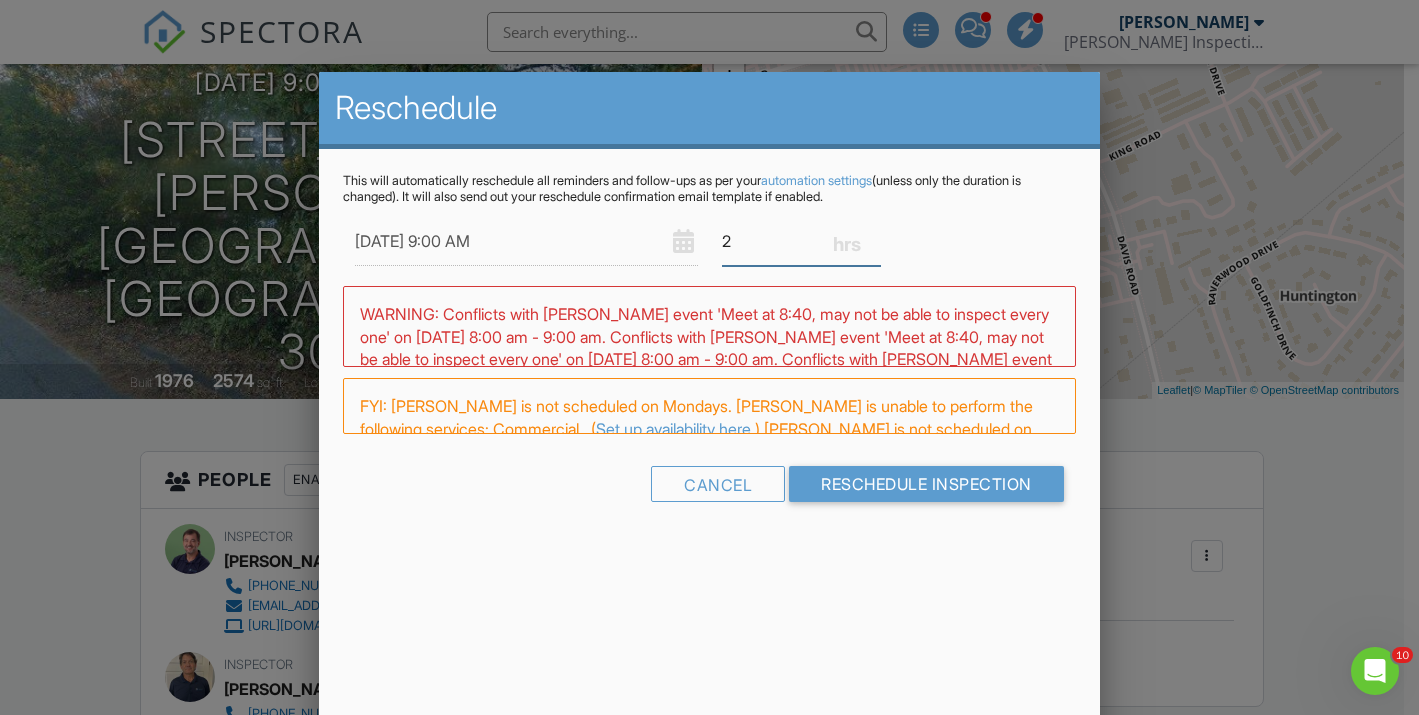 click on "2" at bounding box center [801, 241] 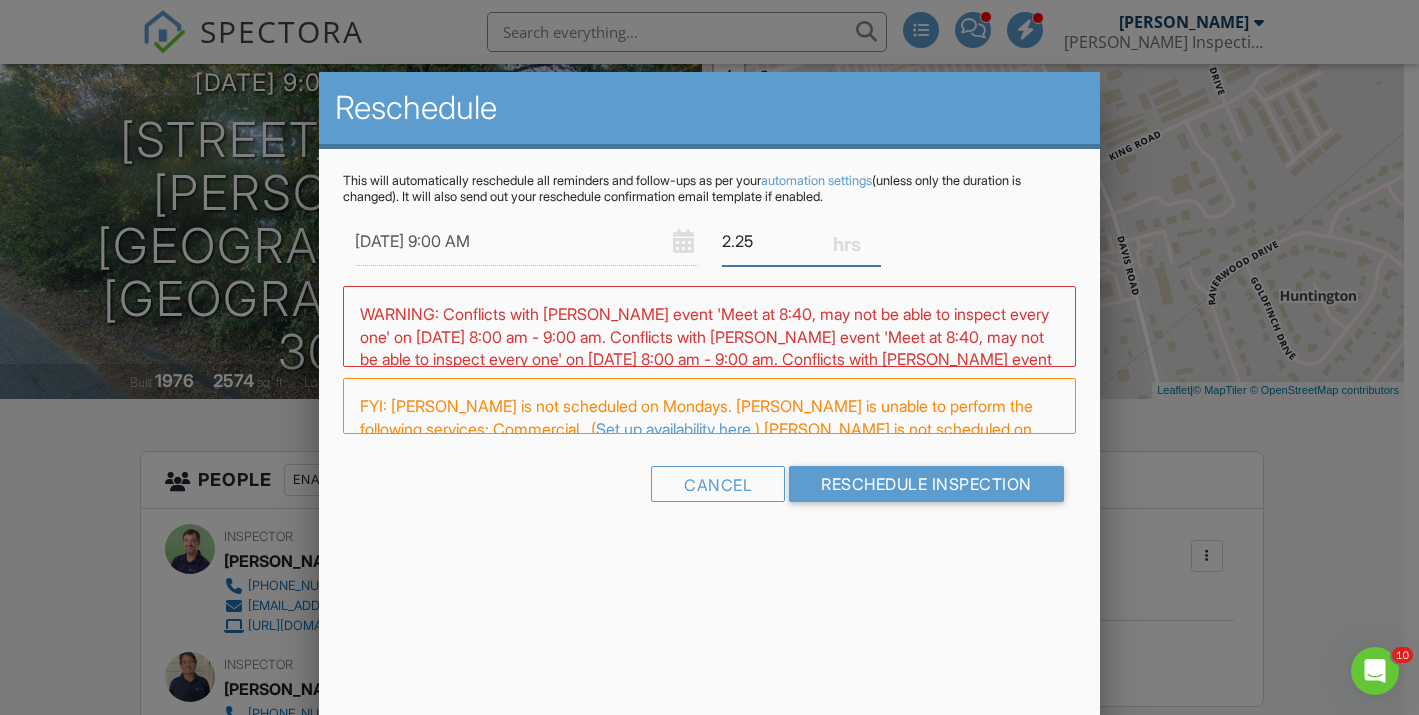 click on "2.25" at bounding box center (801, 241) 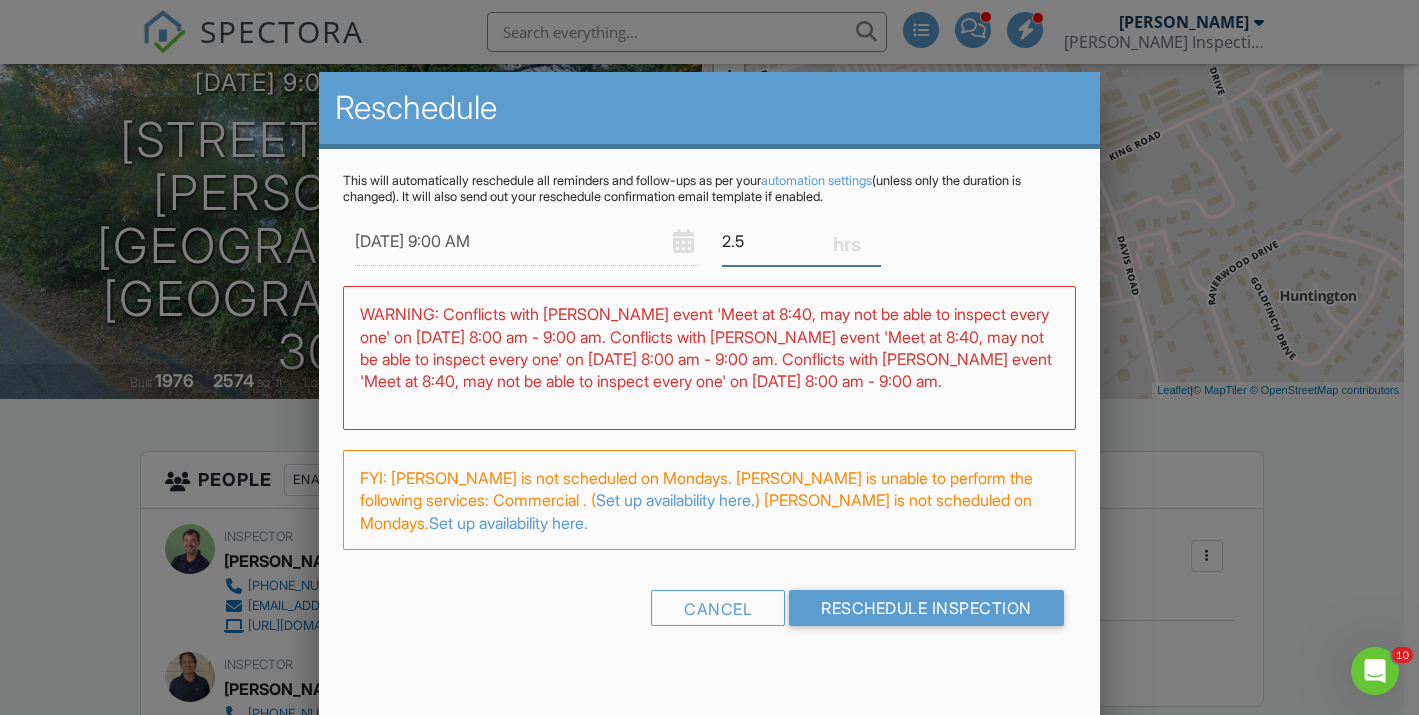 click on "2.5" at bounding box center [801, 241] 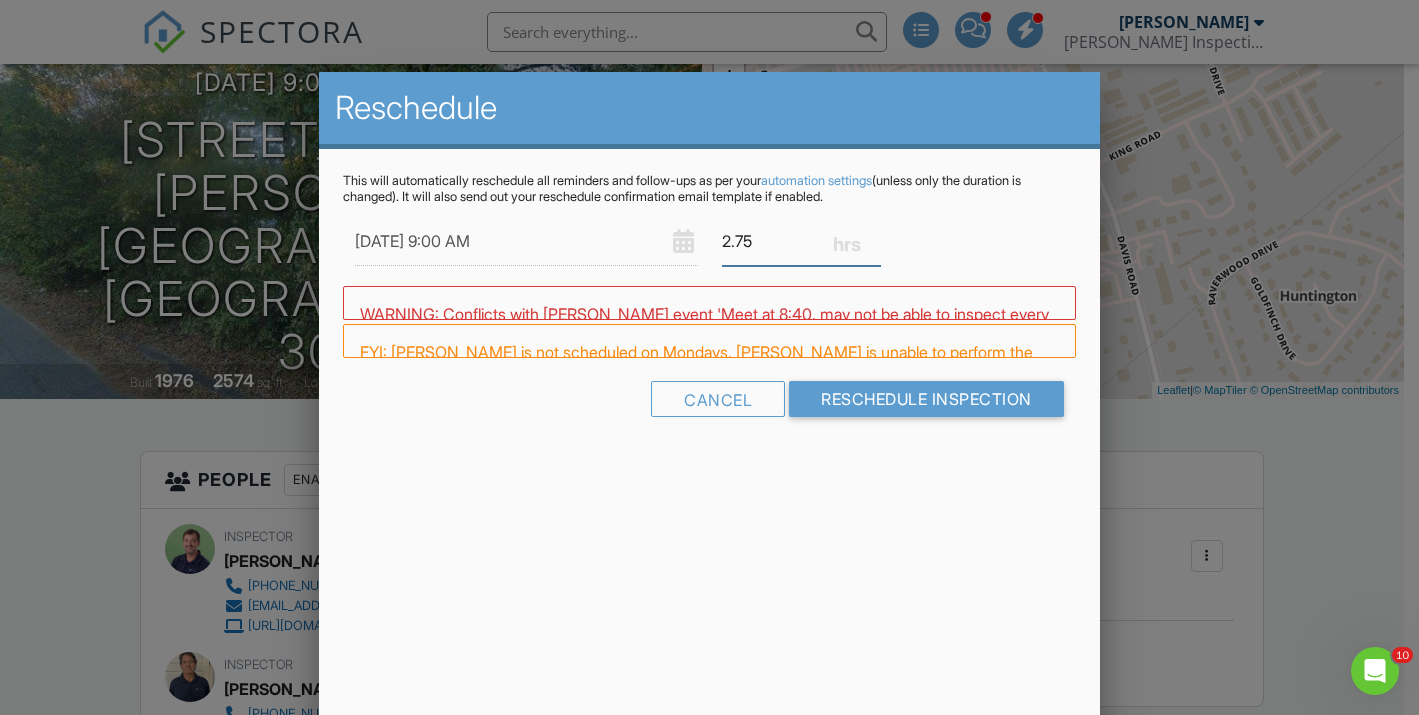 click on "2.75" at bounding box center (801, 241) 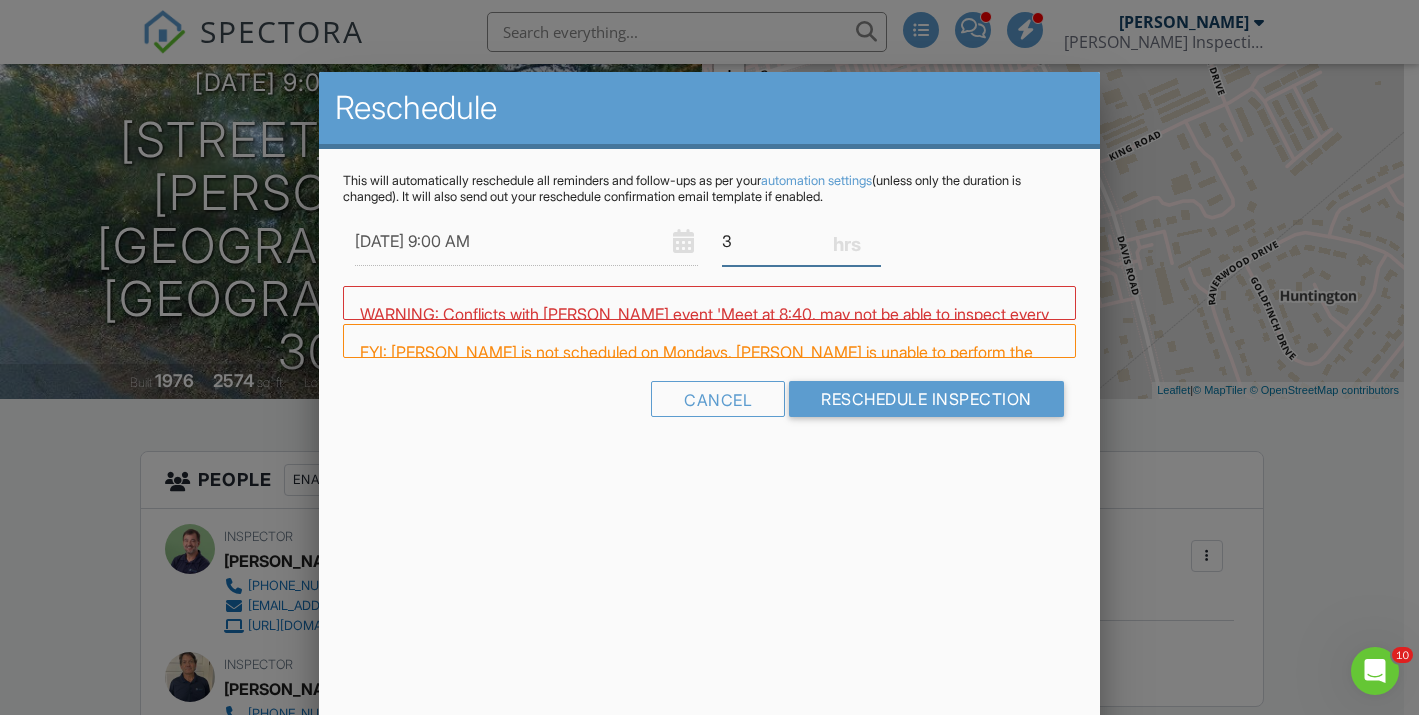 click on "3" at bounding box center [801, 241] 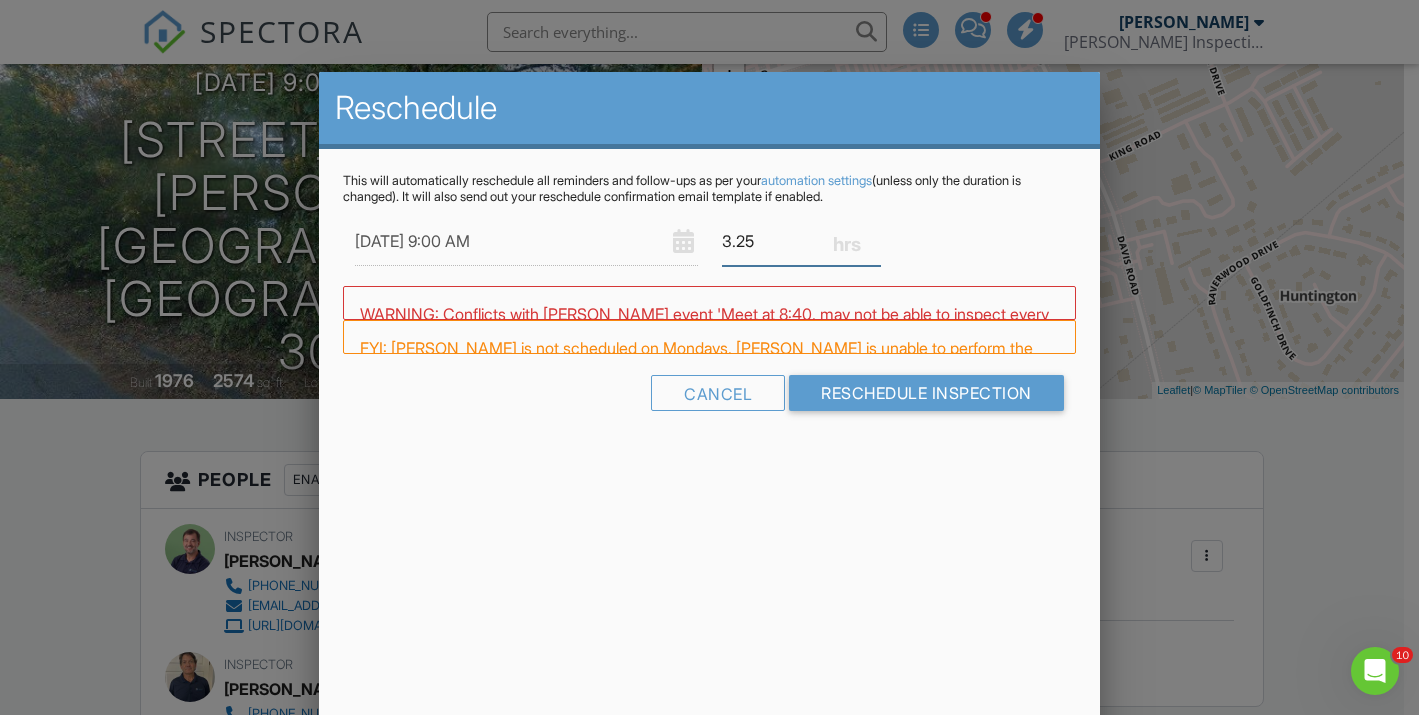 click on "3.25" at bounding box center [801, 241] 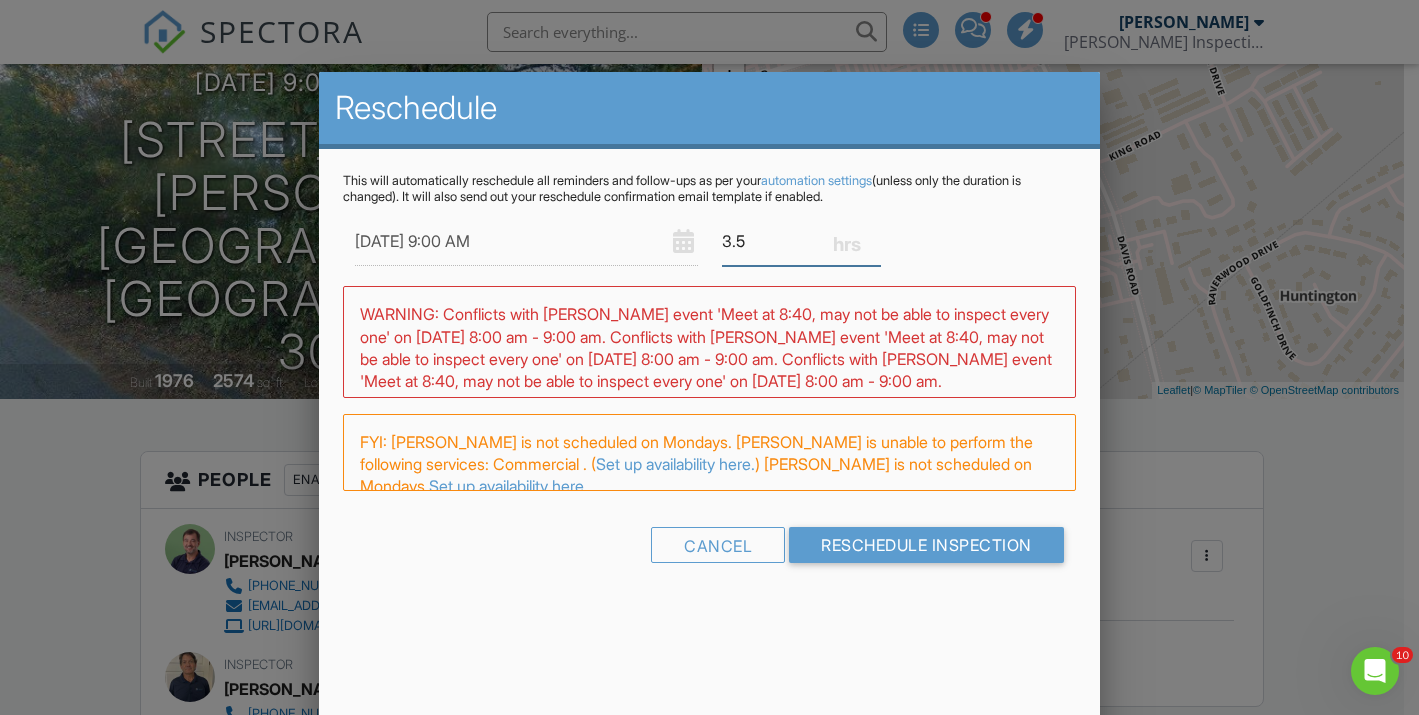 click on "3.5" at bounding box center [801, 241] 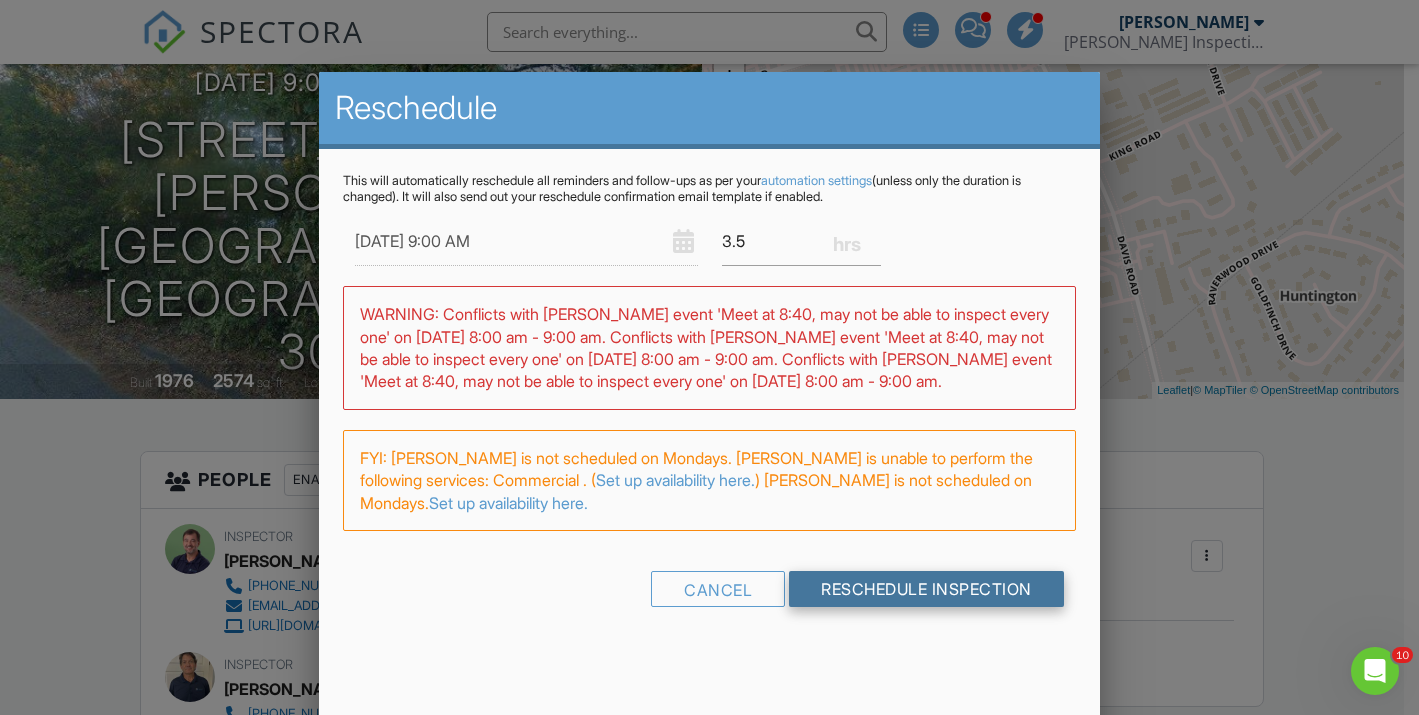 click on "Reschedule Inspection" at bounding box center [926, 589] 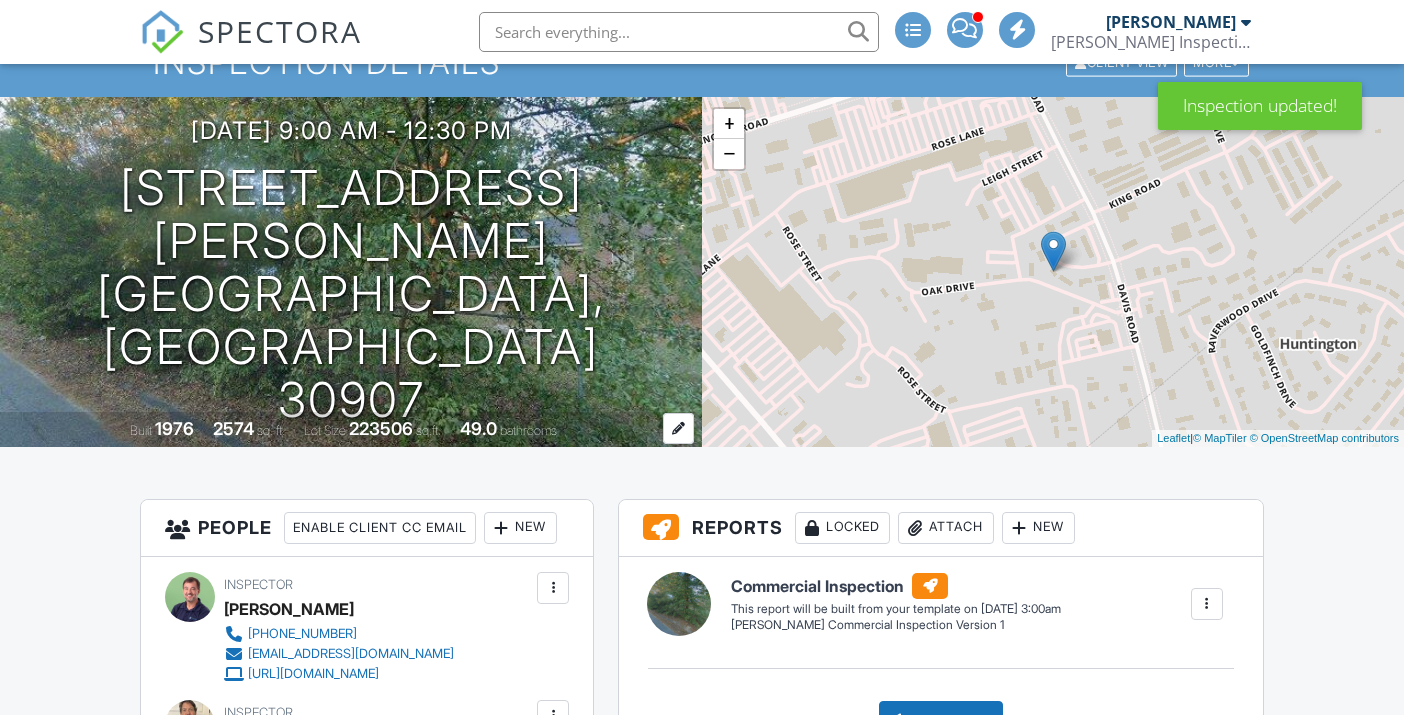 scroll, scrollTop: 59, scrollLeft: 0, axis: vertical 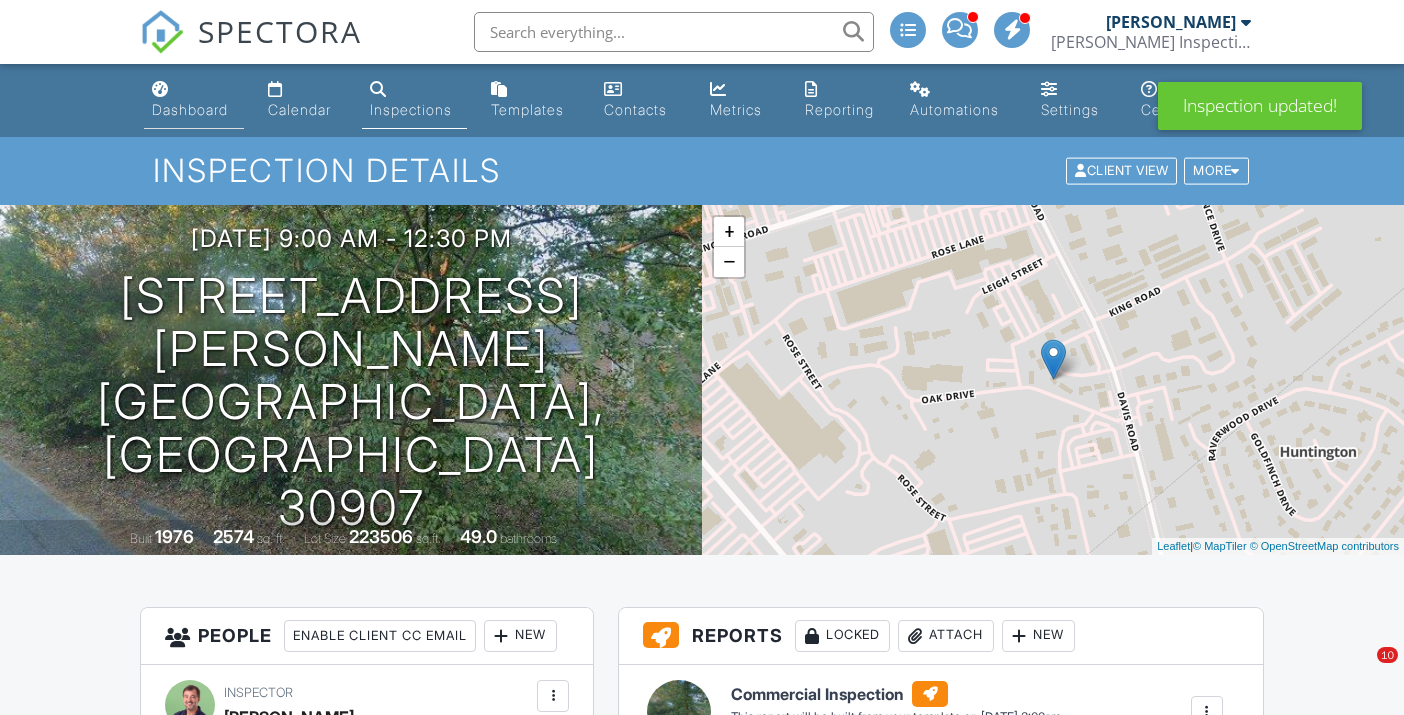 click on "Dashboard" at bounding box center [190, 109] 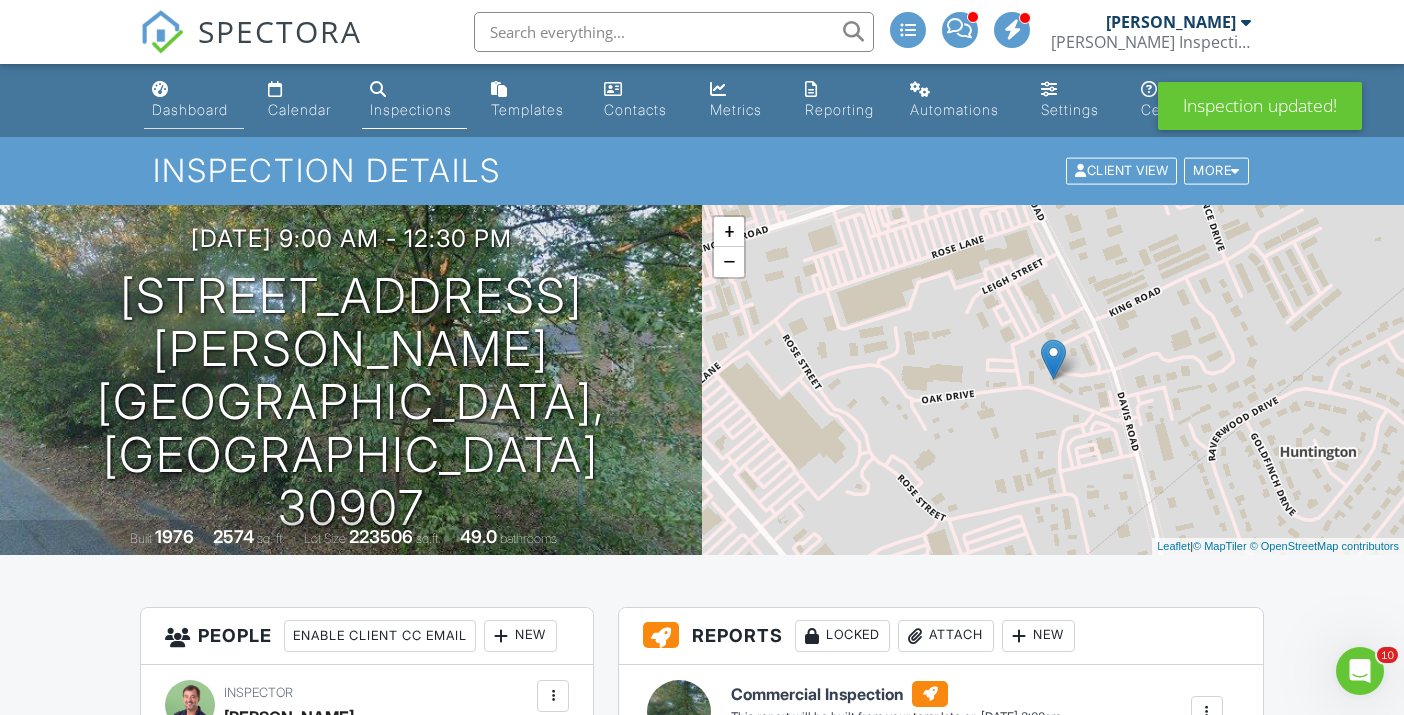 scroll, scrollTop: 0, scrollLeft: 0, axis: both 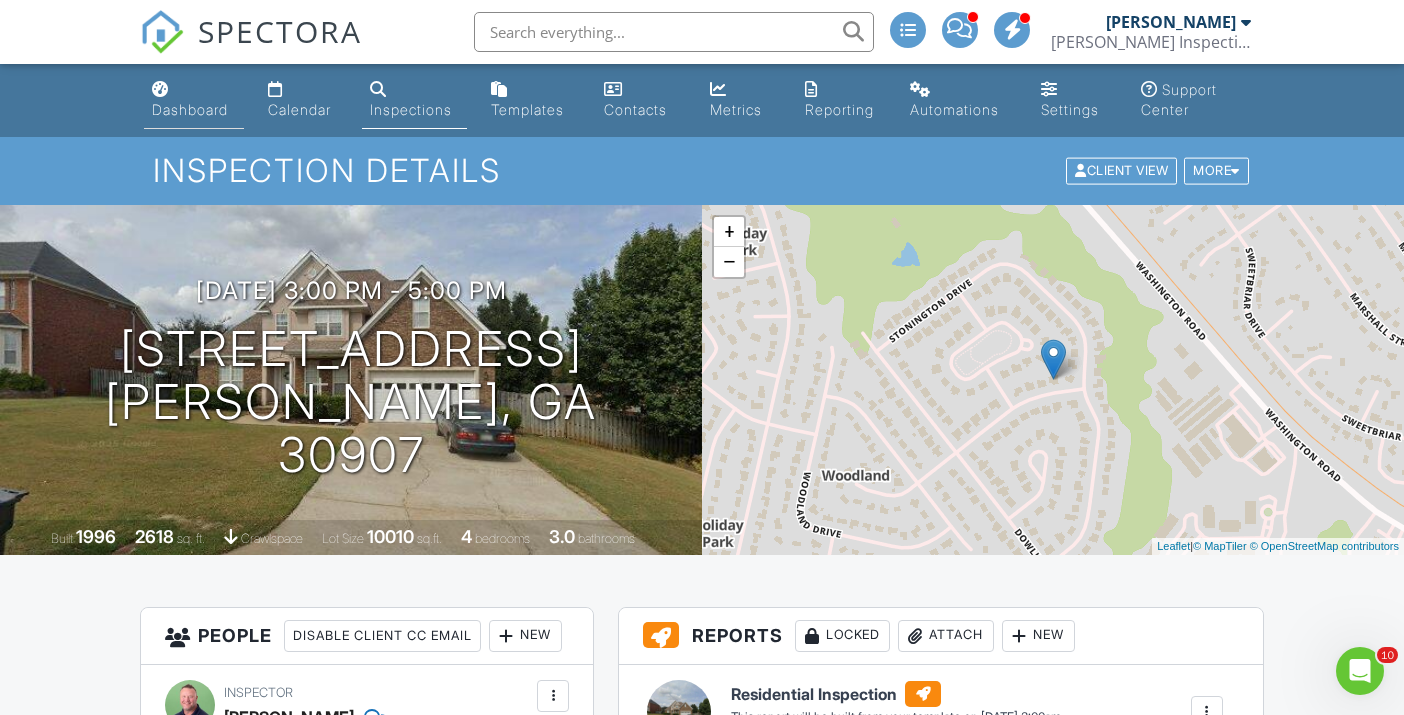 click on "Dashboard" at bounding box center [190, 109] 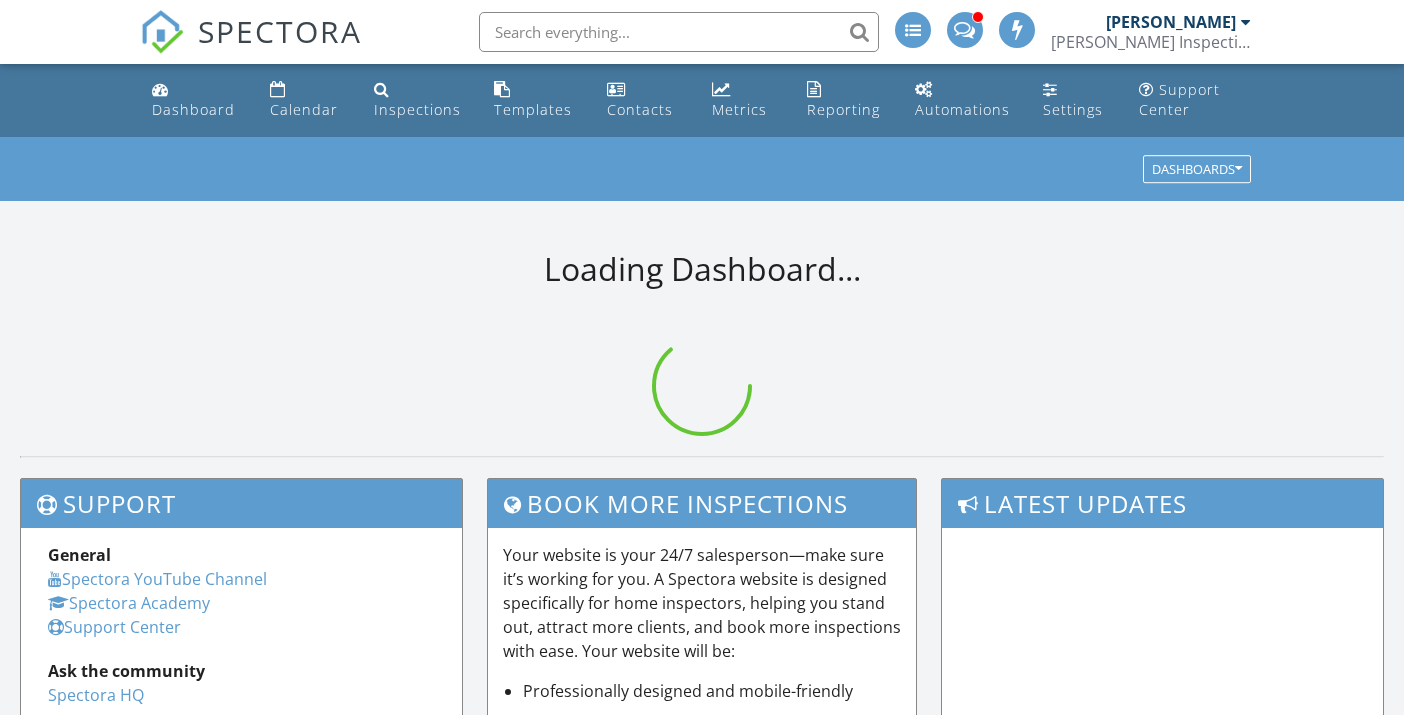 scroll, scrollTop: 0, scrollLeft: 0, axis: both 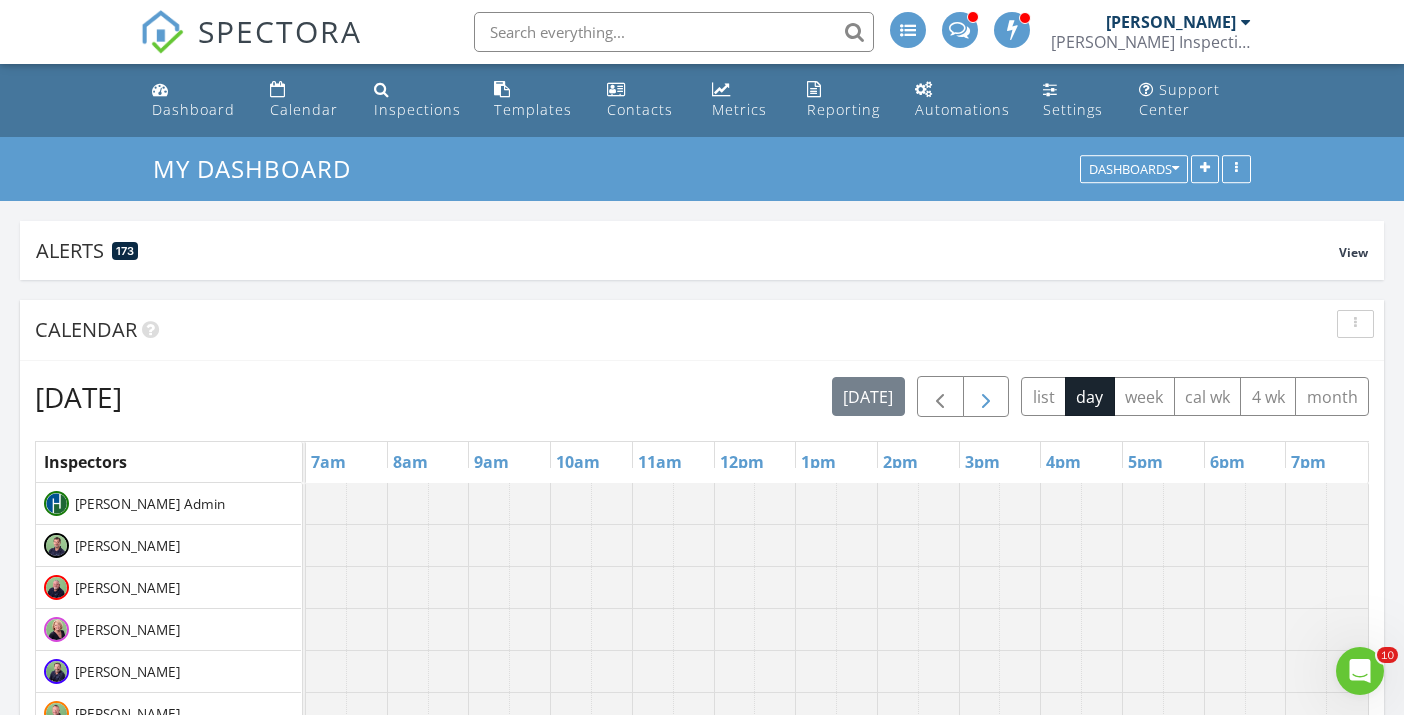 click at bounding box center [986, 397] 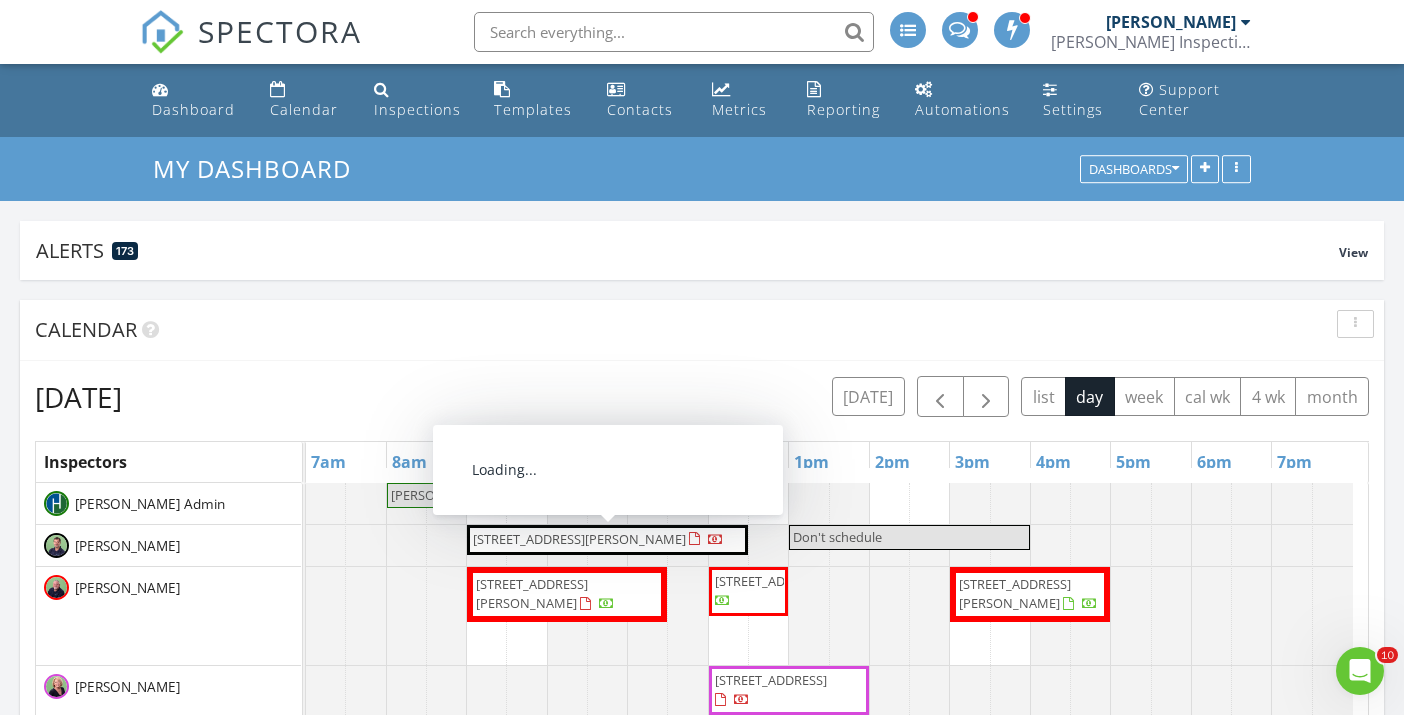 scroll, scrollTop: 244, scrollLeft: 0, axis: vertical 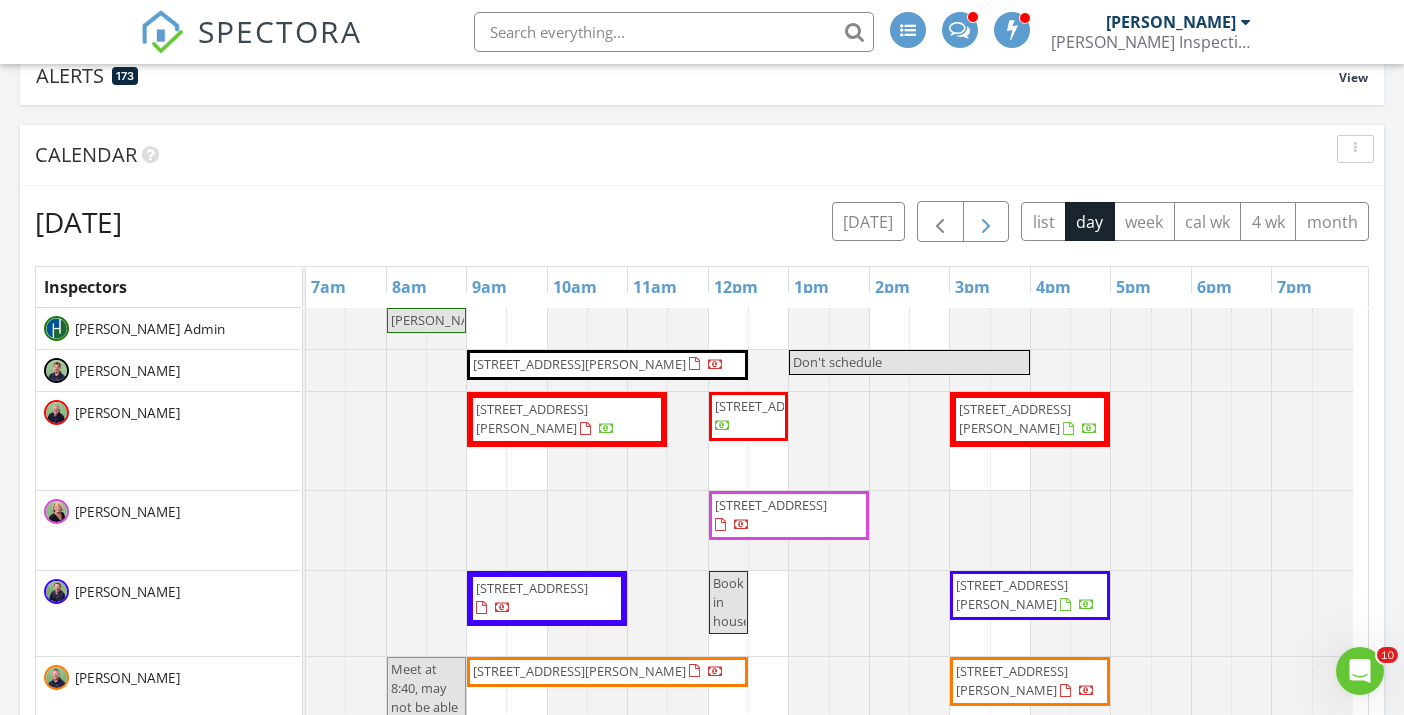 click at bounding box center (986, 222) 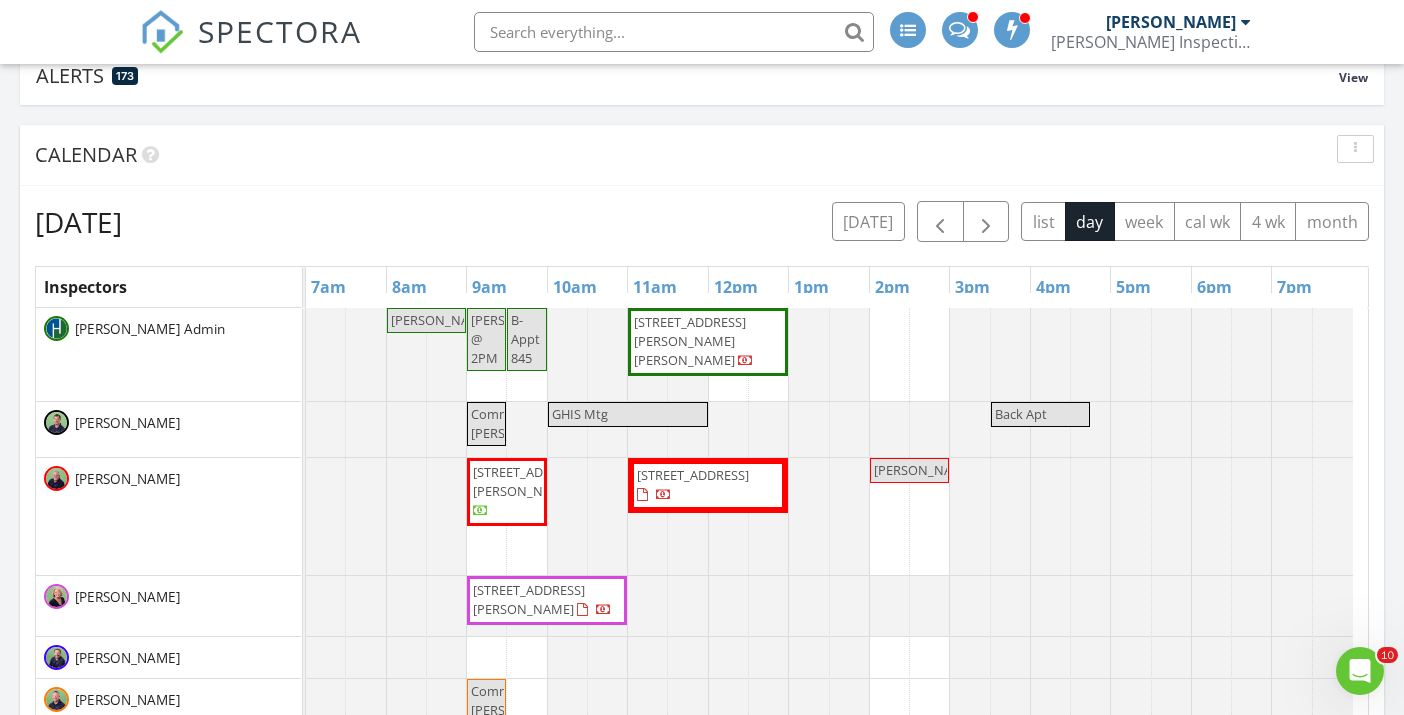 scroll, scrollTop: 34, scrollLeft: 0, axis: vertical 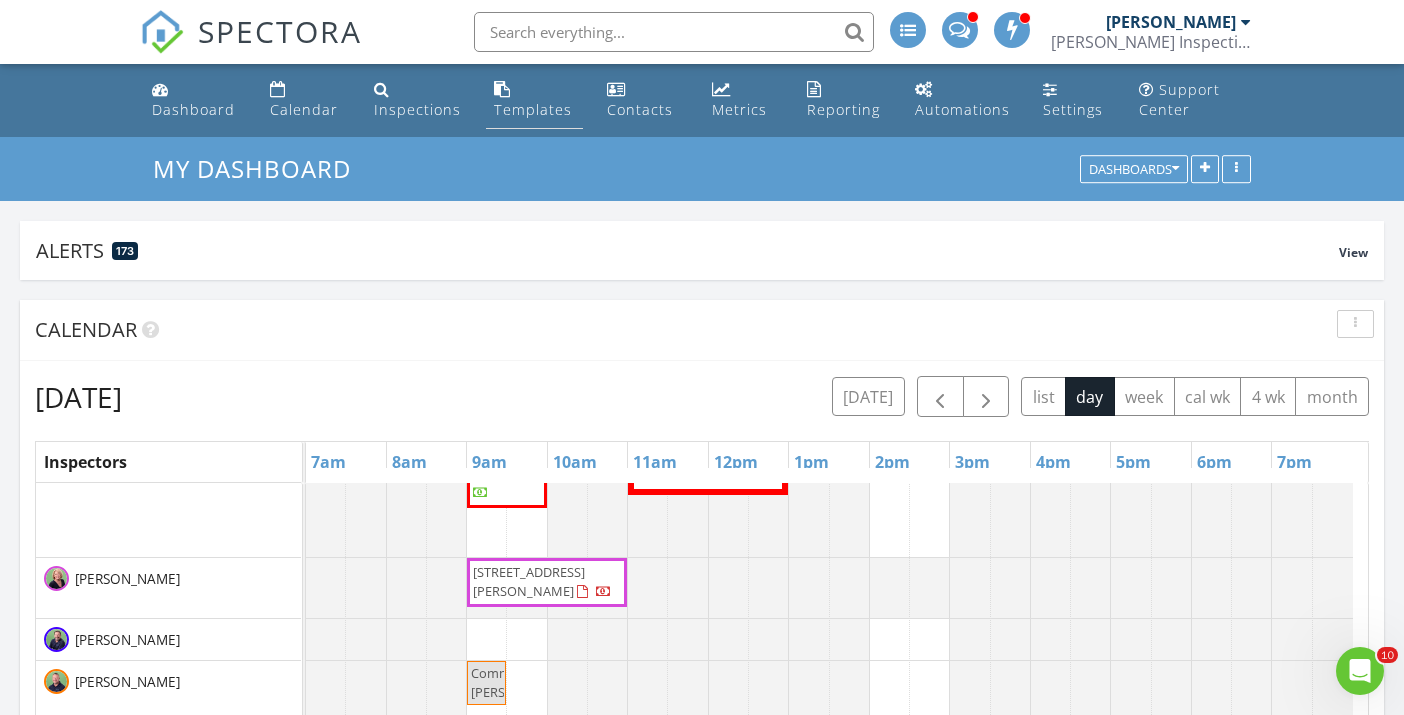 click on "Templates" at bounding box center (533, 109) 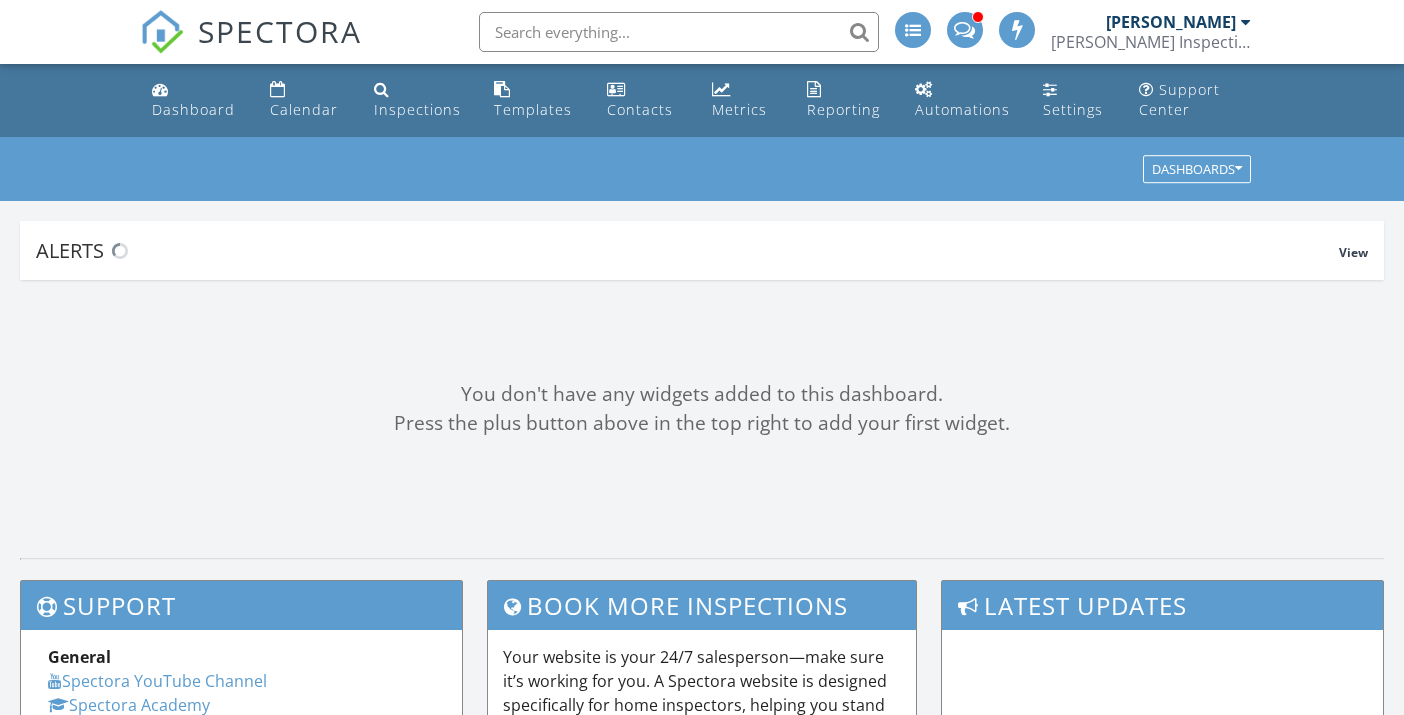 scroll, scrollTop: 0, scrollLeft: 0, axis: both 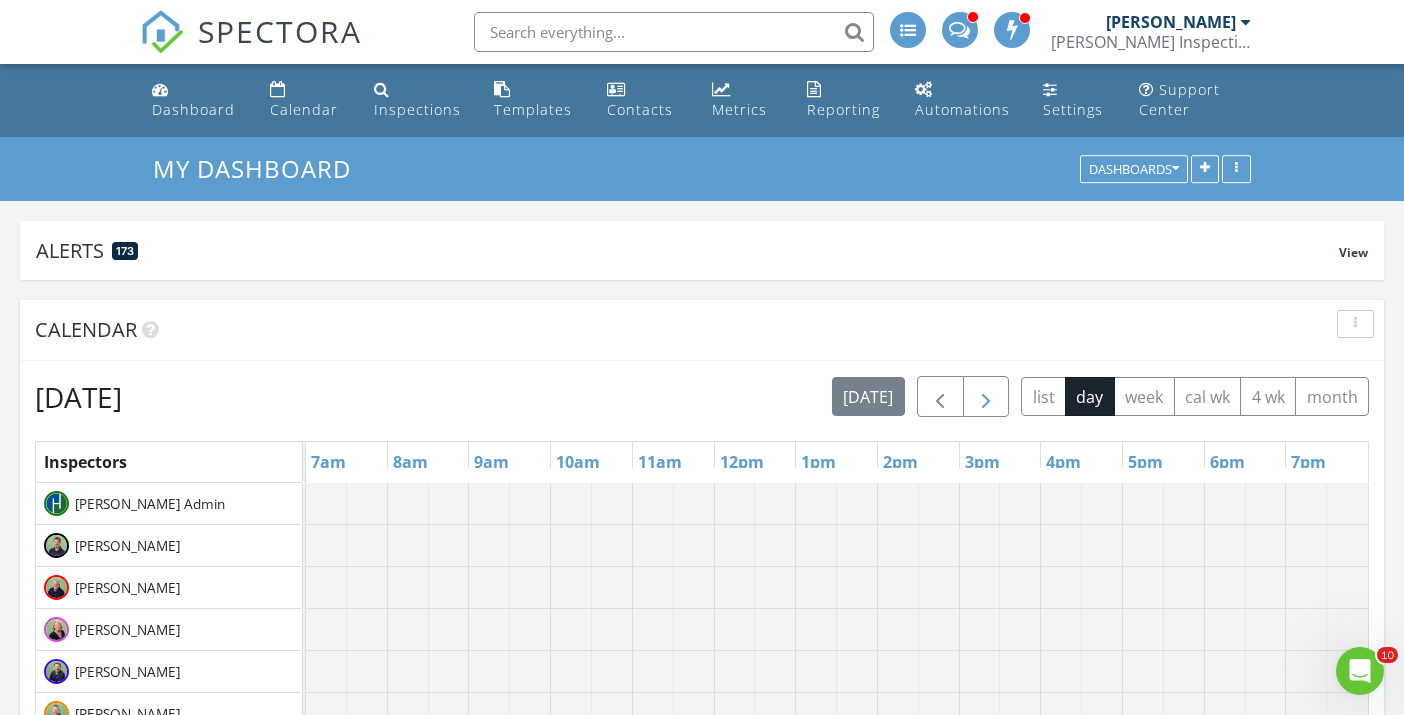 click at bounding box center (986, 397) 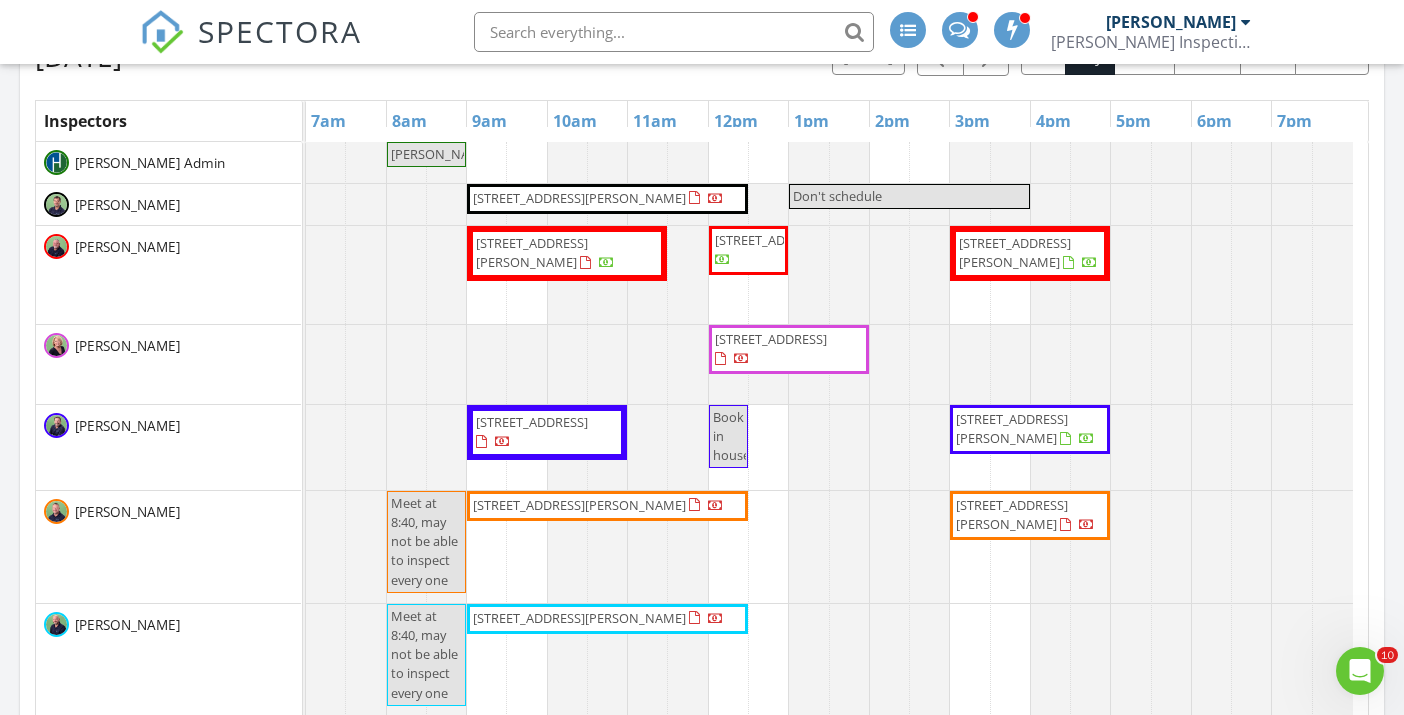 scroll, scrollTop: 346, scrollLeft: 0, axis: vertical 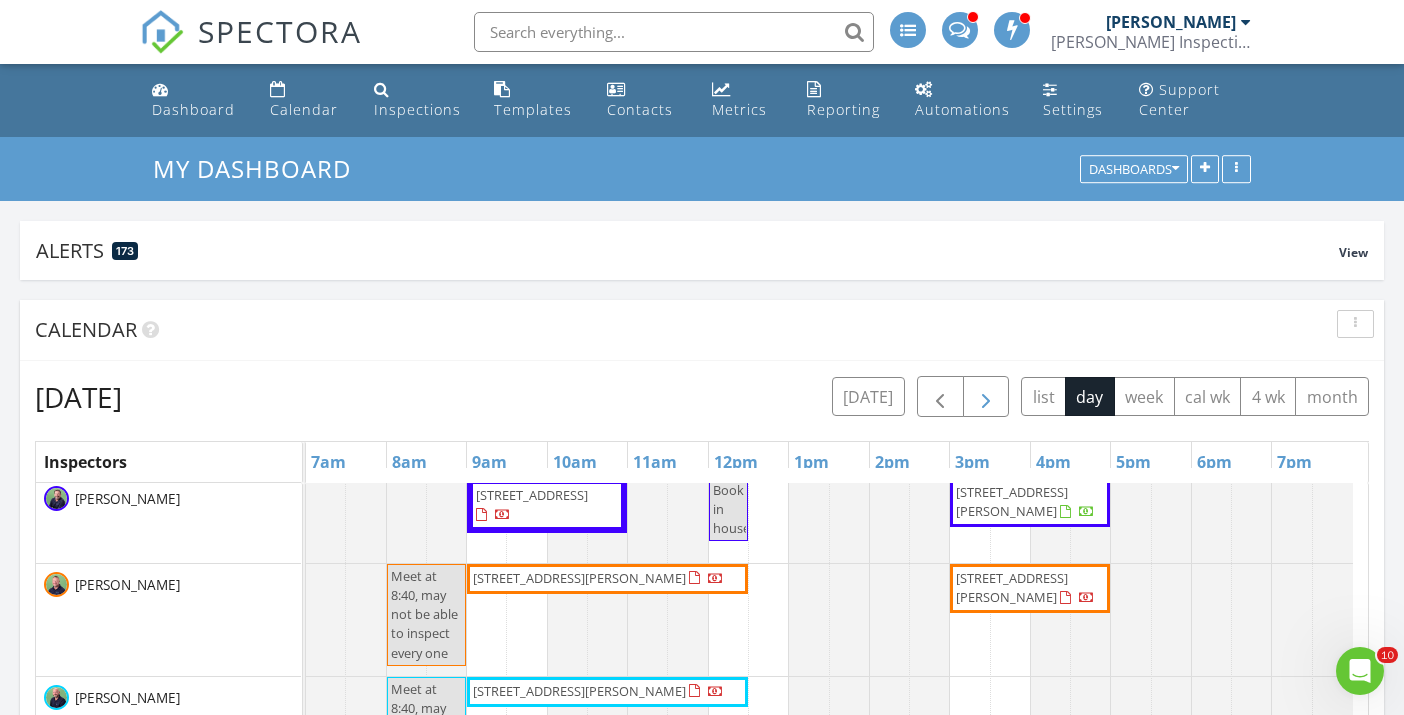 click at bounding box center (986, 396) 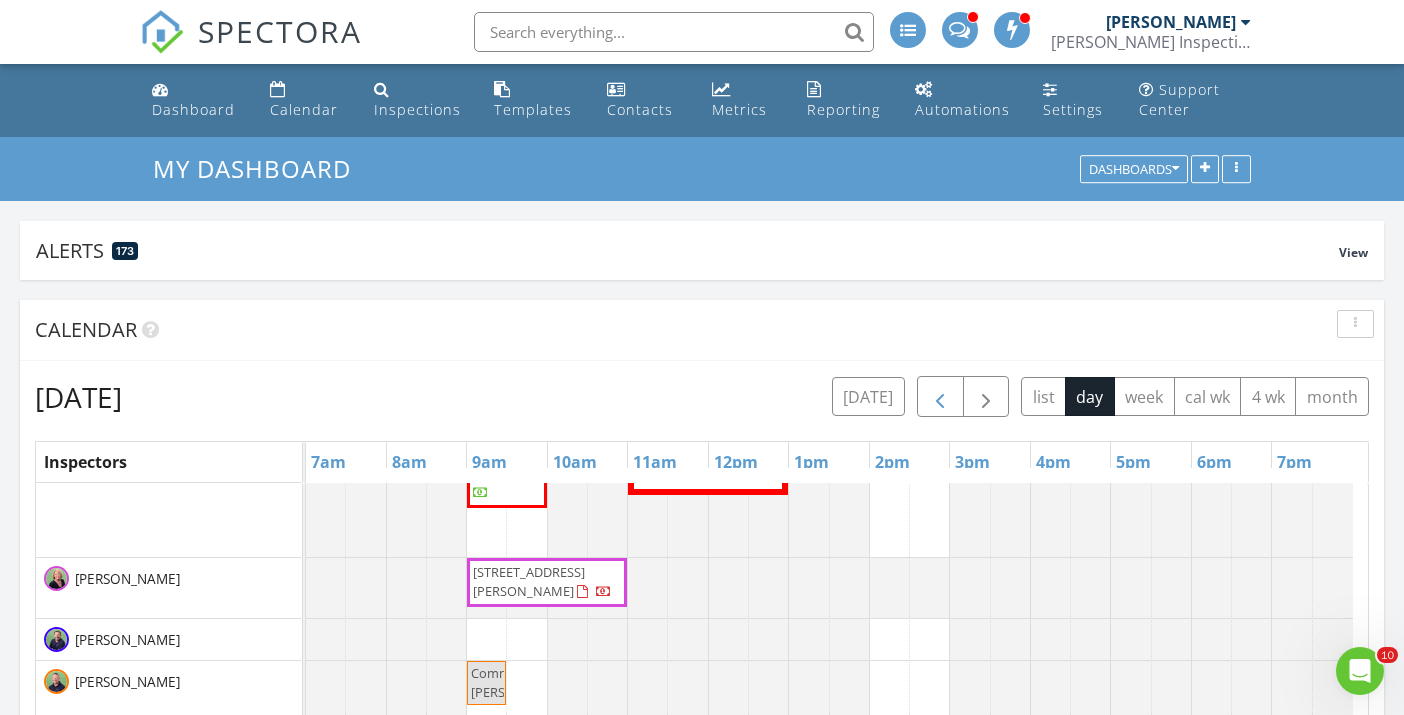 click at bounding box center [940, 397] 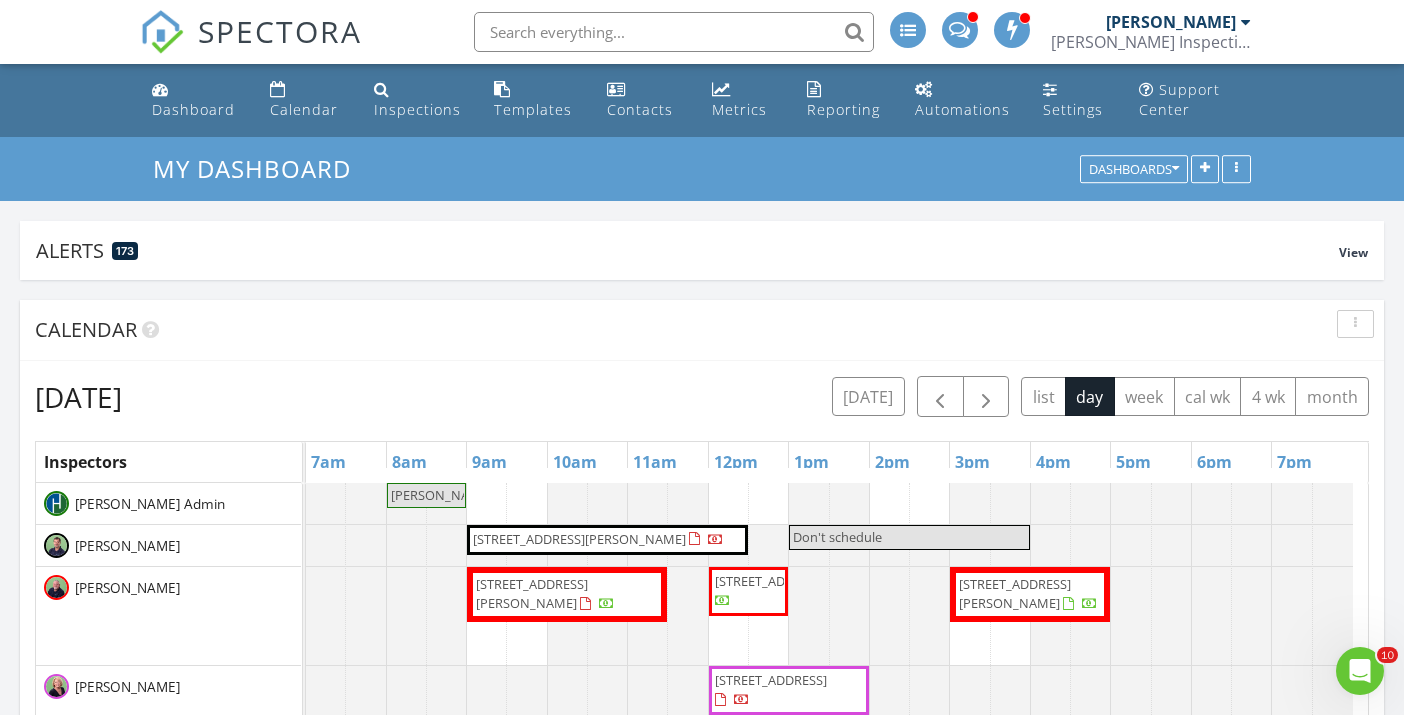 click on "119 Davis Rd 1-11, Augusta 30907" at bounding box center (579, 539) 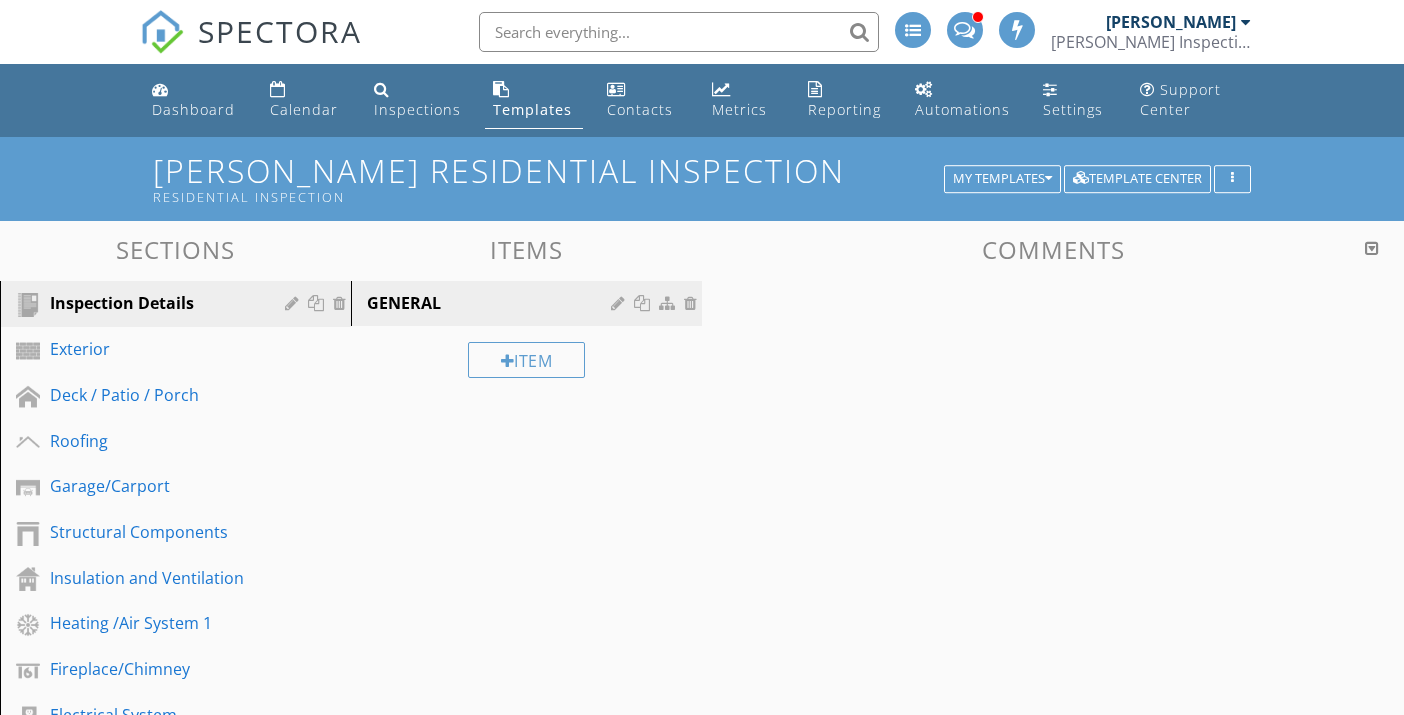 scroll, scrollTop: 0, scrollLeft: 0, axis: both 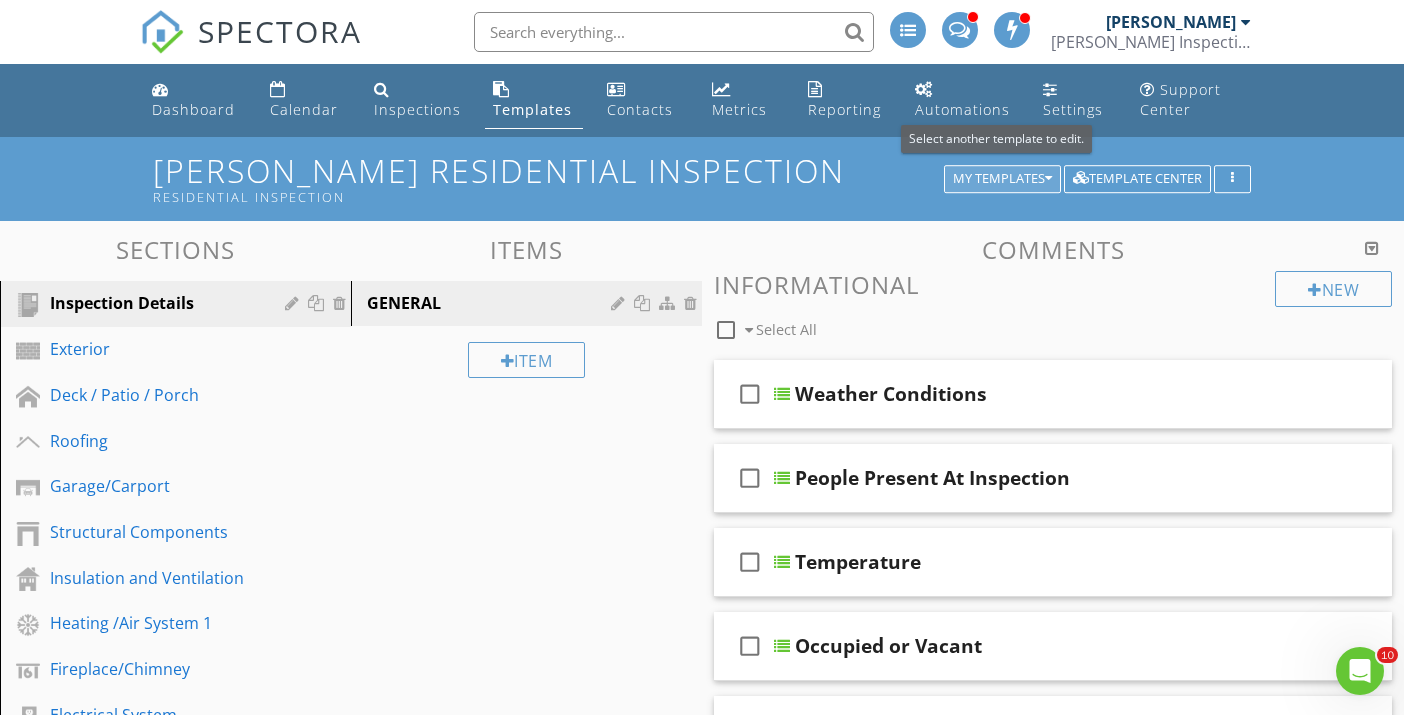 click at bounding box center [1048, 179] 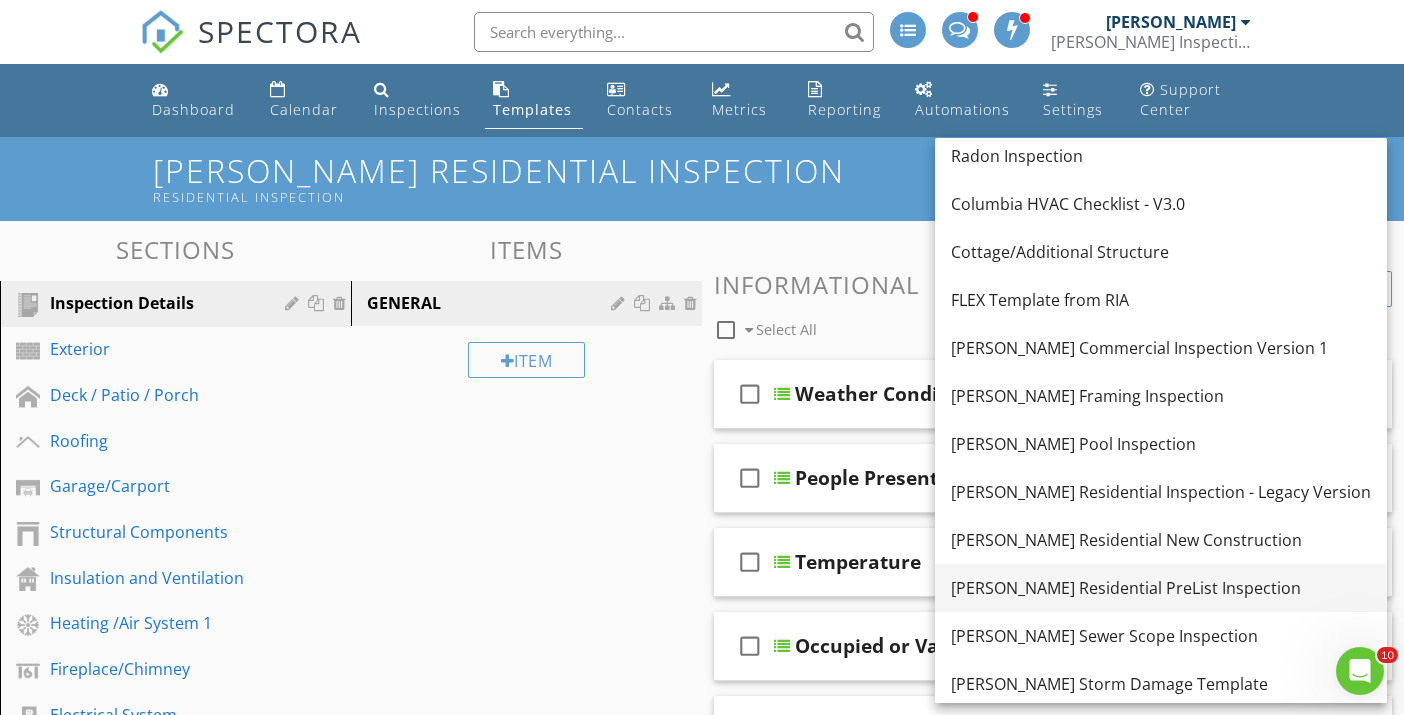 scroll, scrollTop: 146, scrollLeft: 0, axis: vertical 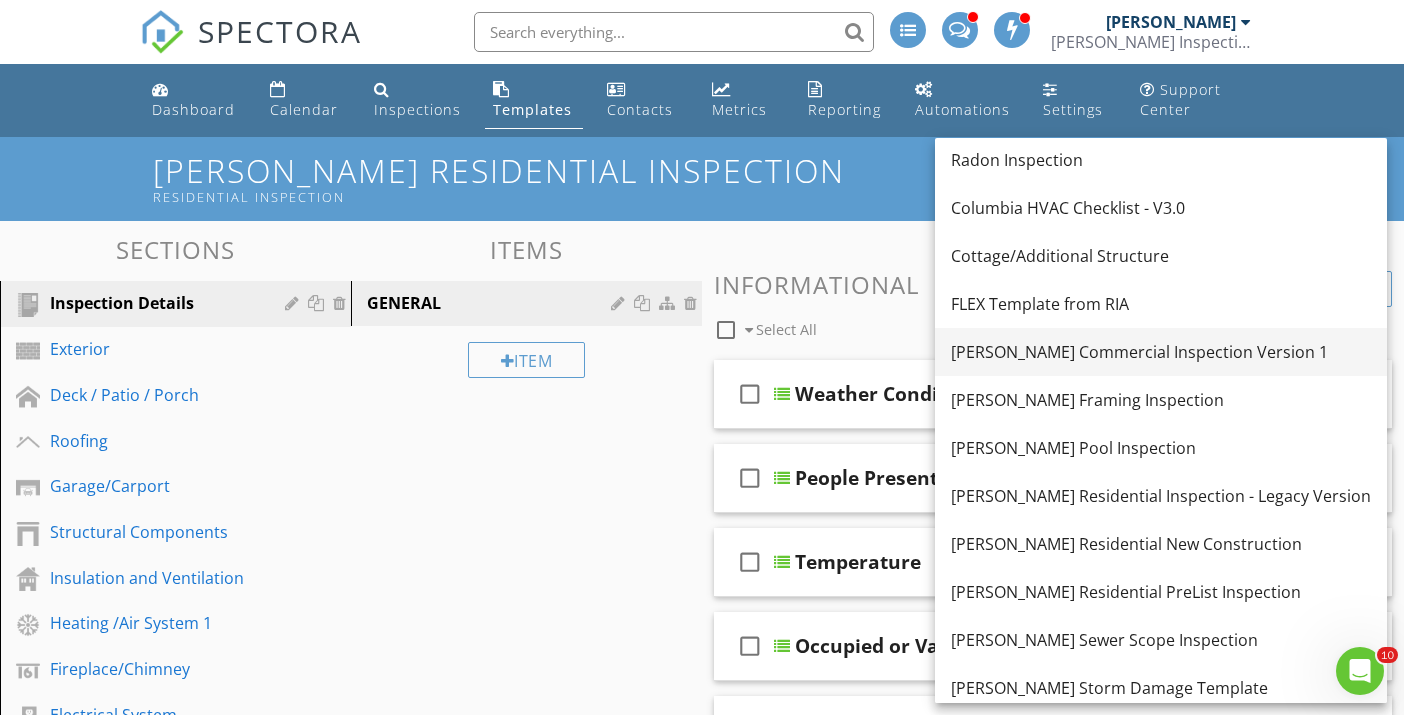 click on "[PERSON_NAME] Commercial Inspection Version 1" at bounding box center (1161, 352) 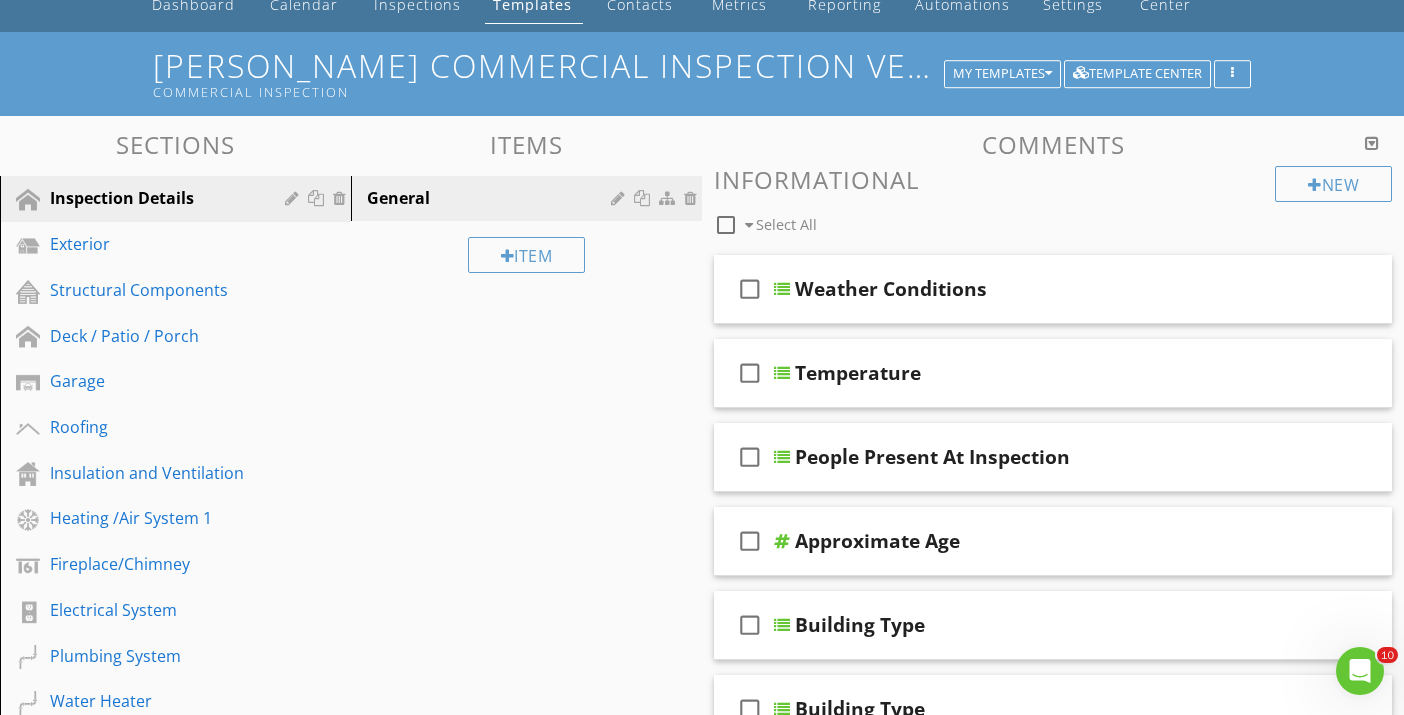 scroll, scrollTop: 103, scrollLeft: 0, axis: vertical 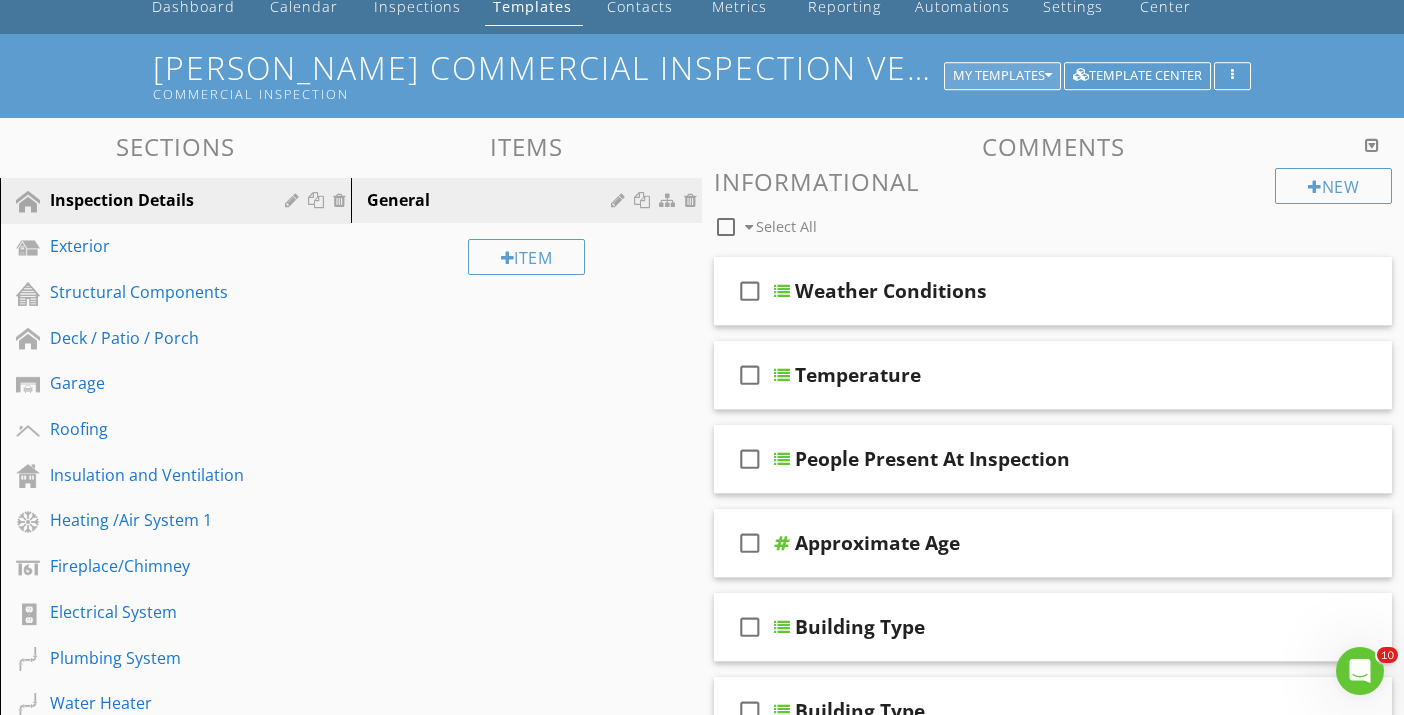 click on "My Templates" at bounding box center (1002, 76) 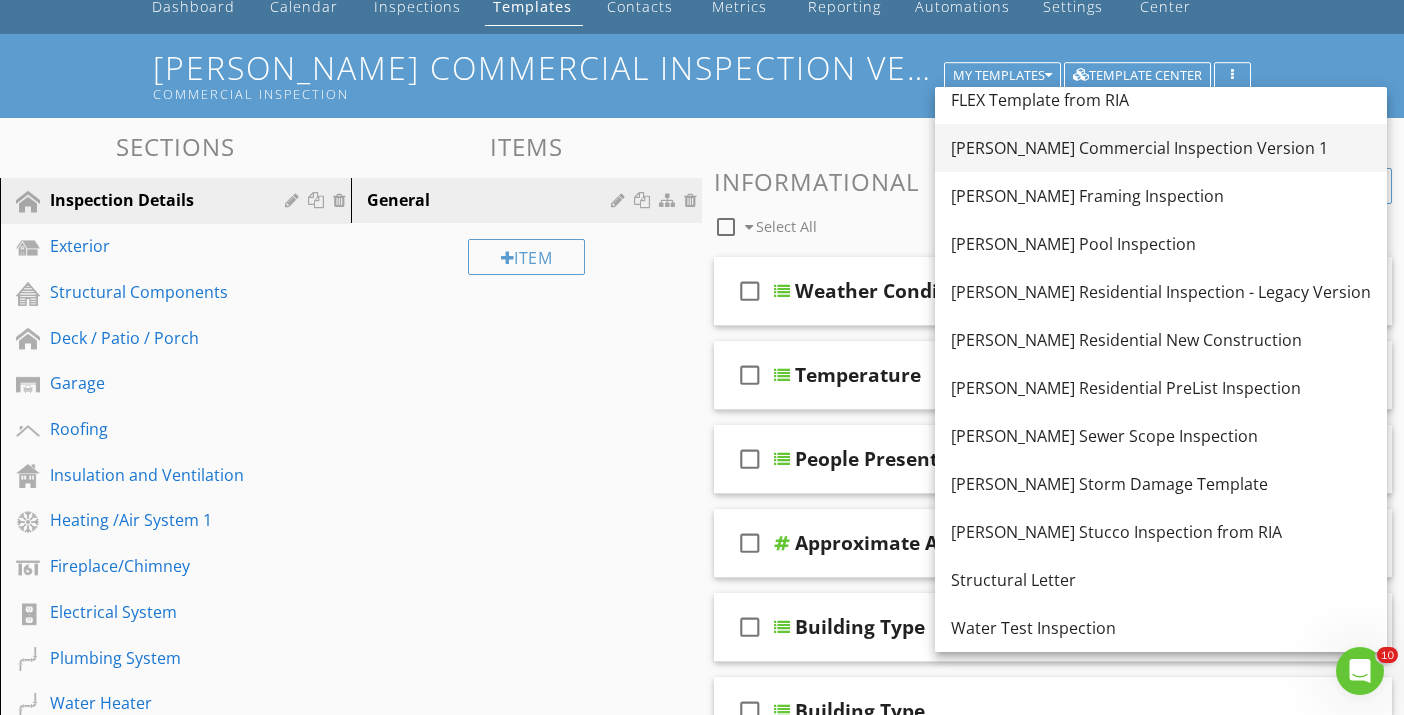 scroll, scrollTop: 299, scrollLeft: 0, axis: vertical 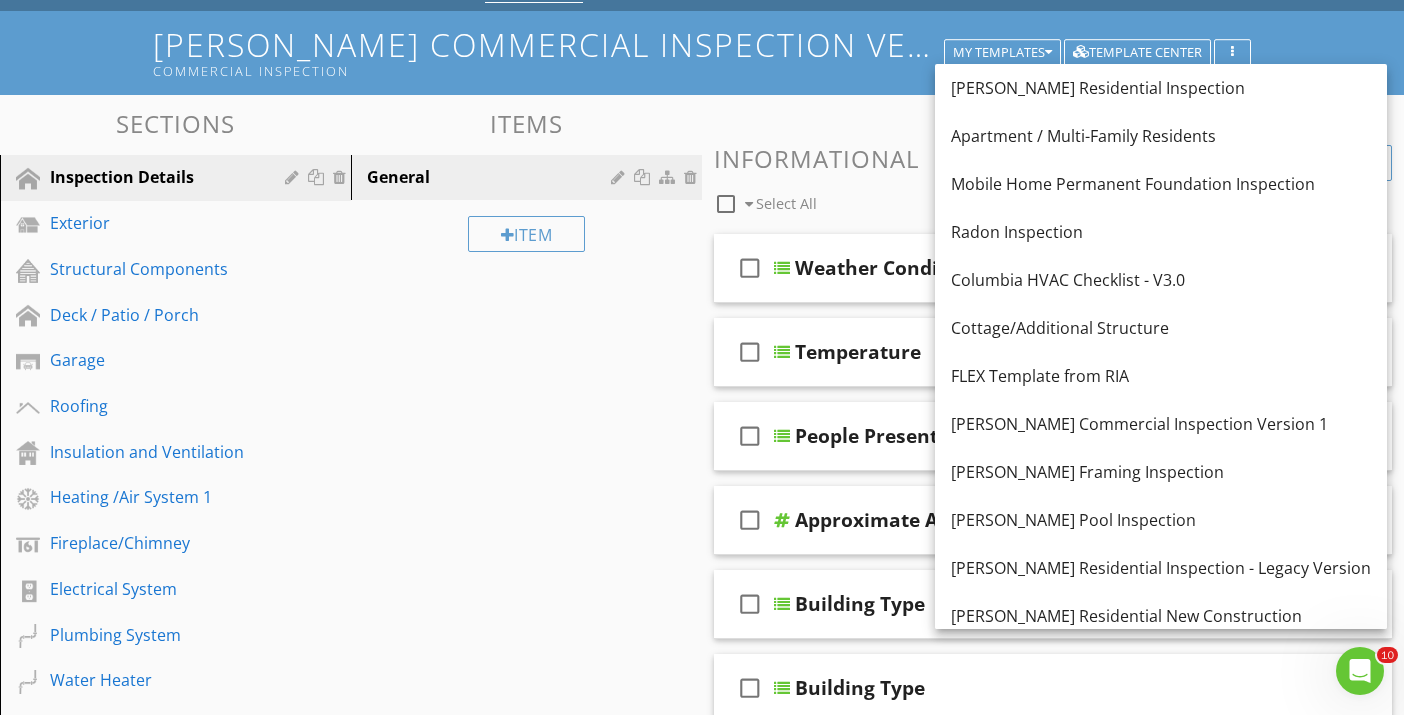 click on "Items" at bounding box center (526, 123) 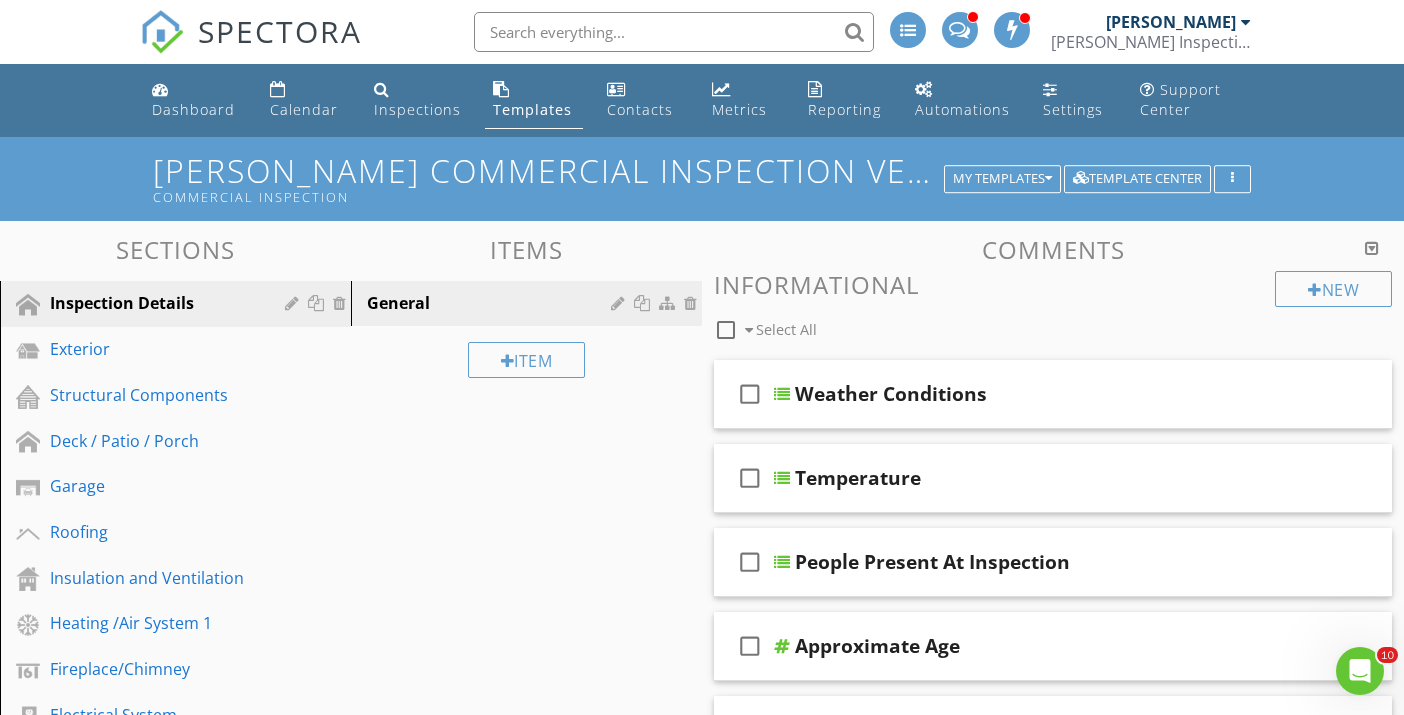 scroll, scrollTop: 0, scrollLeft: 0, axis: both 